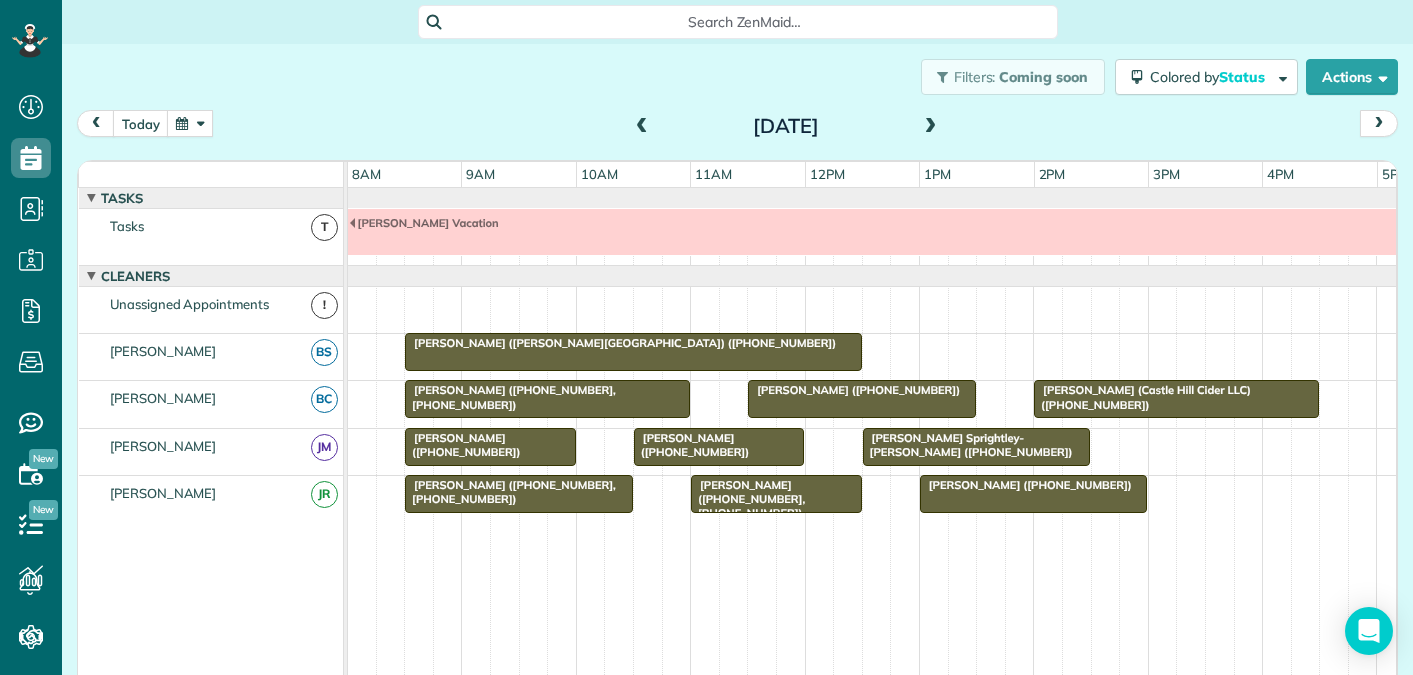 scroll, scrollTop: 0, scrollLeft: 0, axis: both 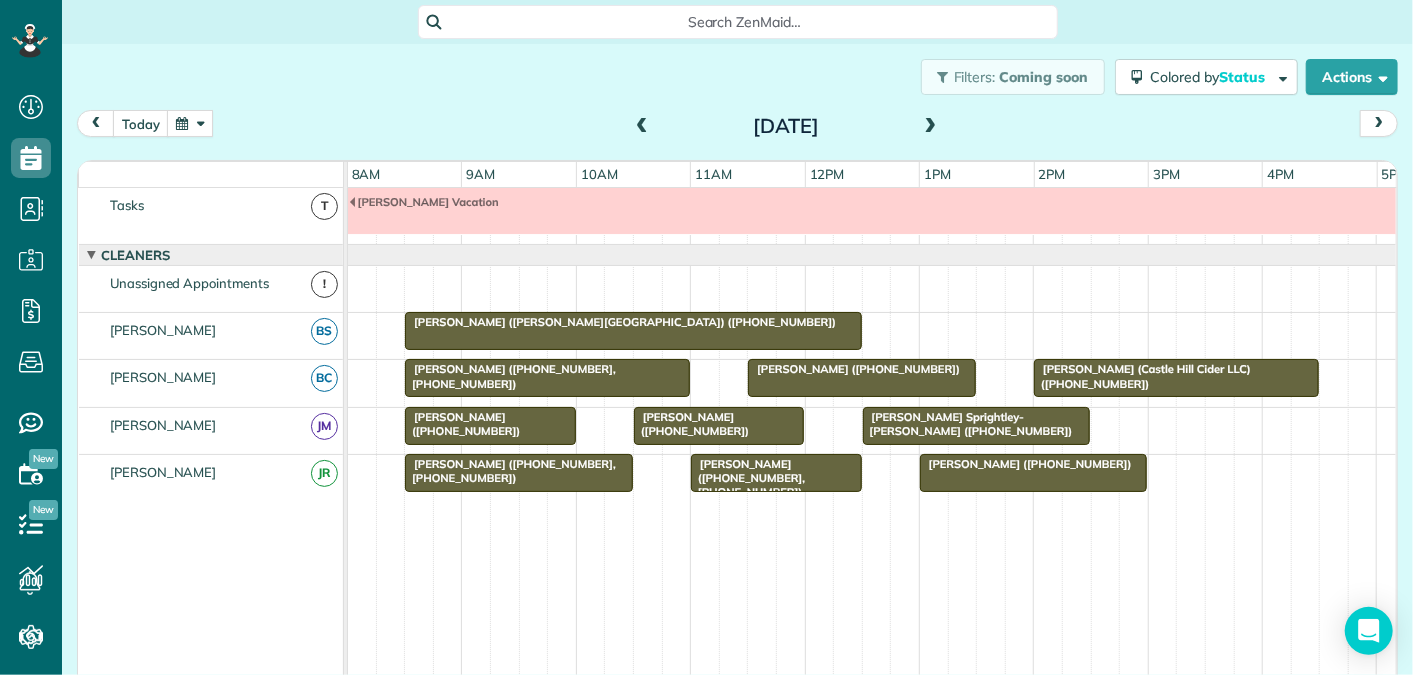 click at bounding box center (190, 123) 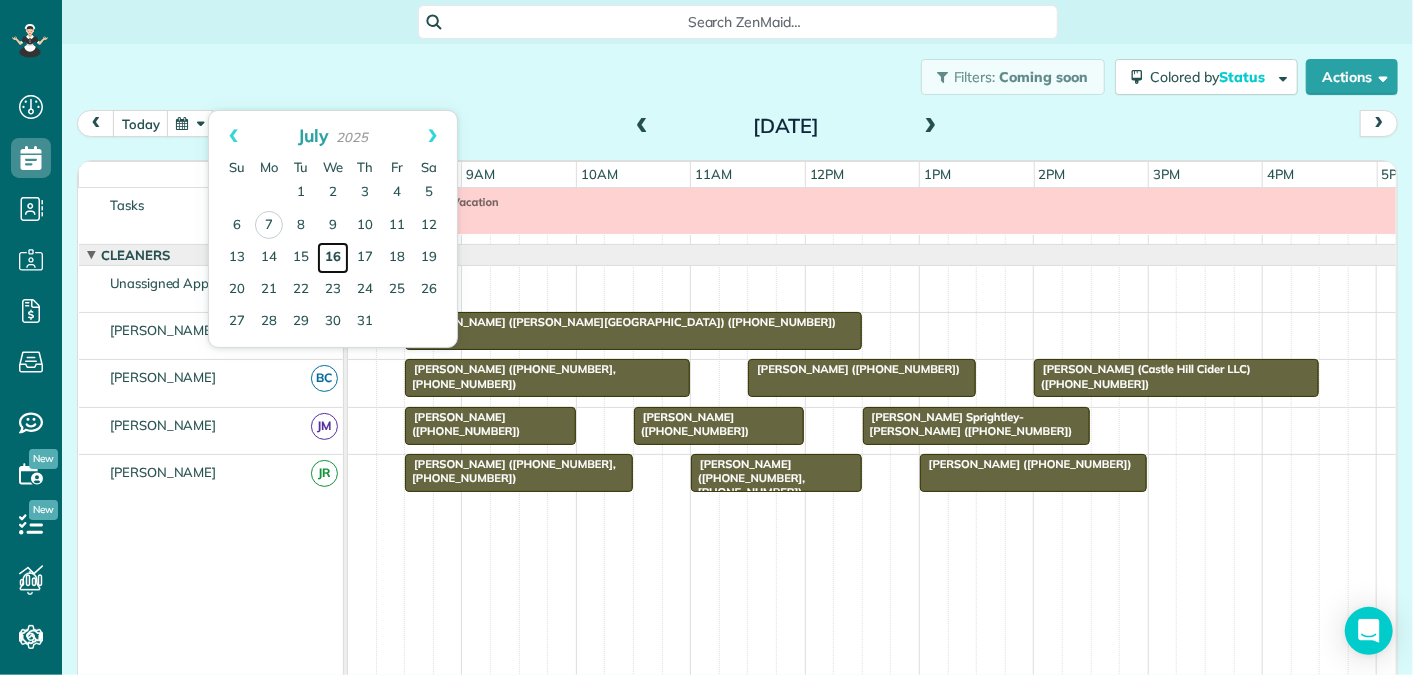click on "16" at bounding box center (333, 258) 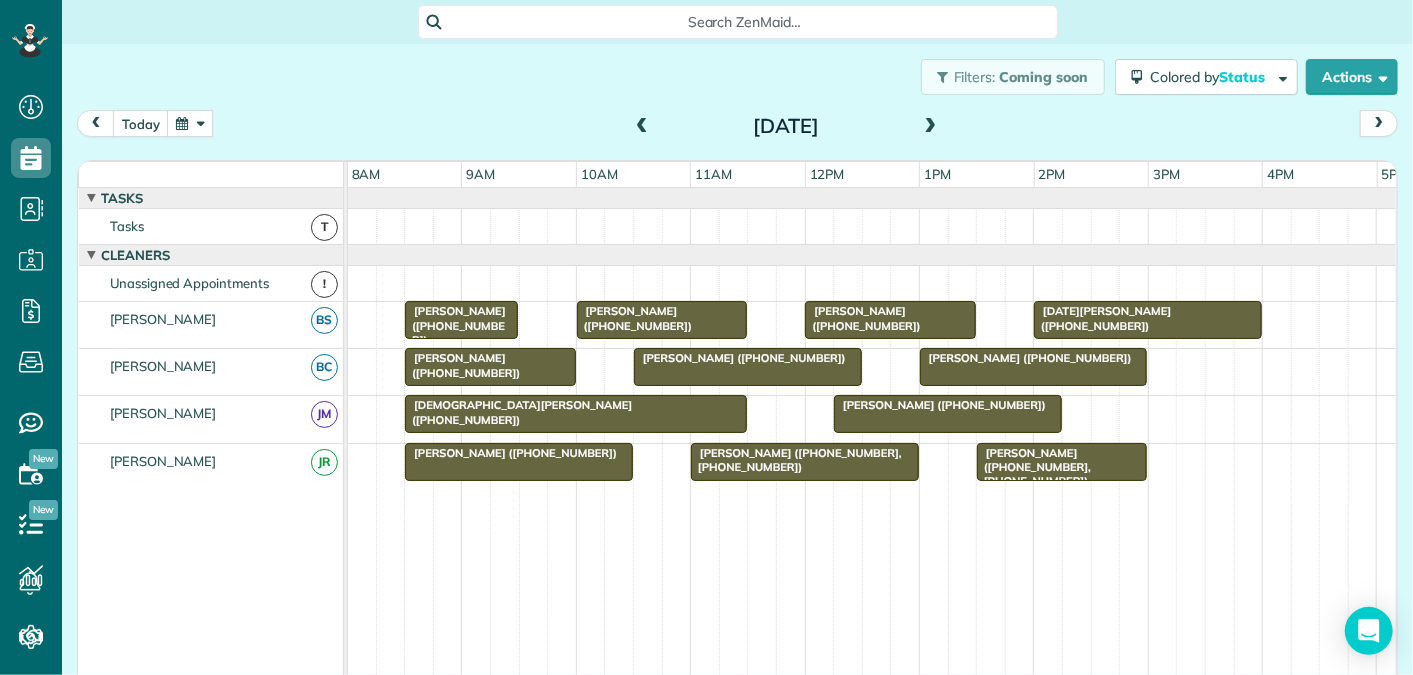 click at bounding box center (642, 127) 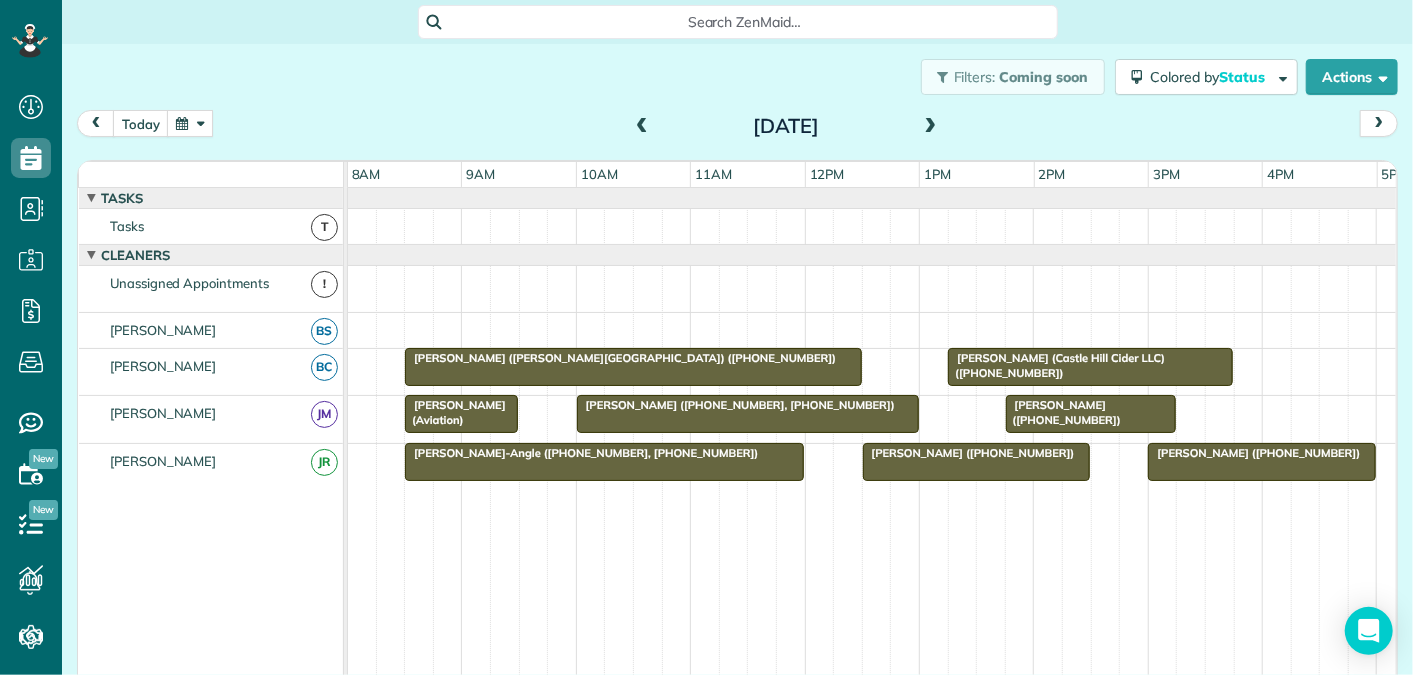 click at bounding box center [642, 127] 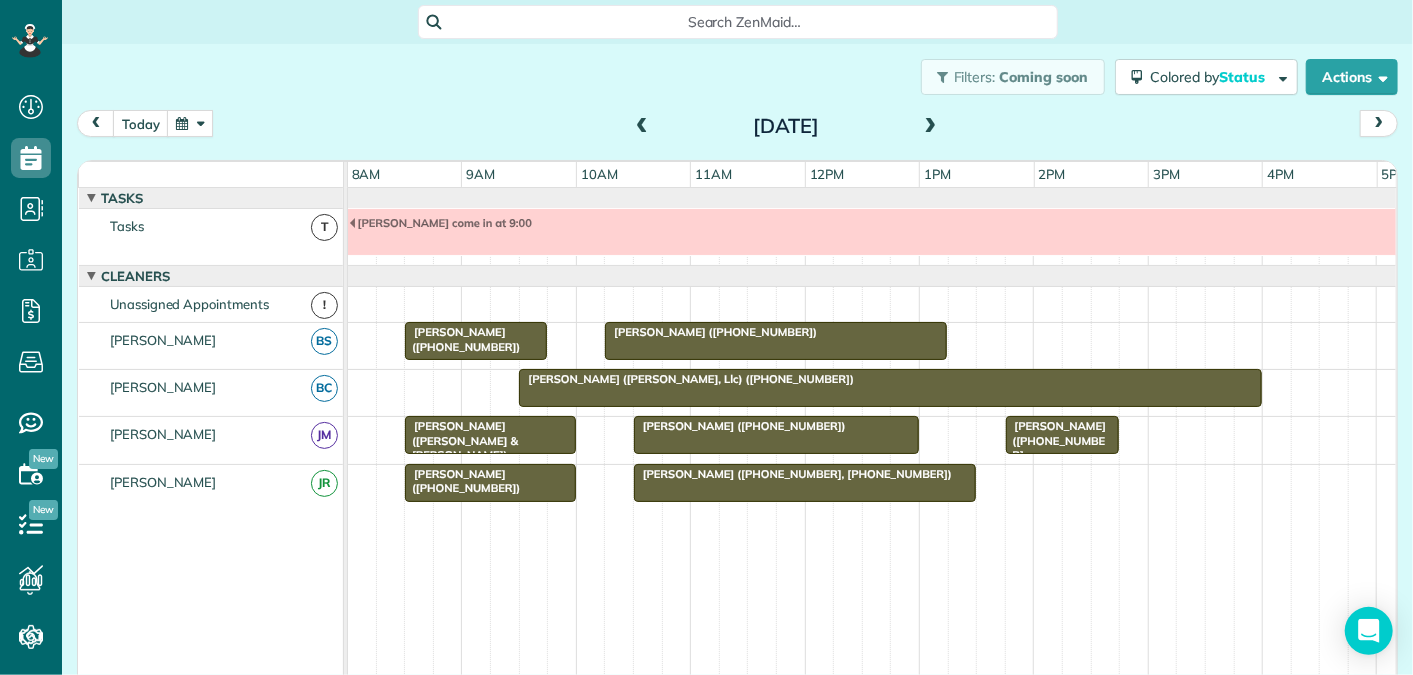 scroll, scrollTop: 21, scrollLeft: 0, axis: vertical 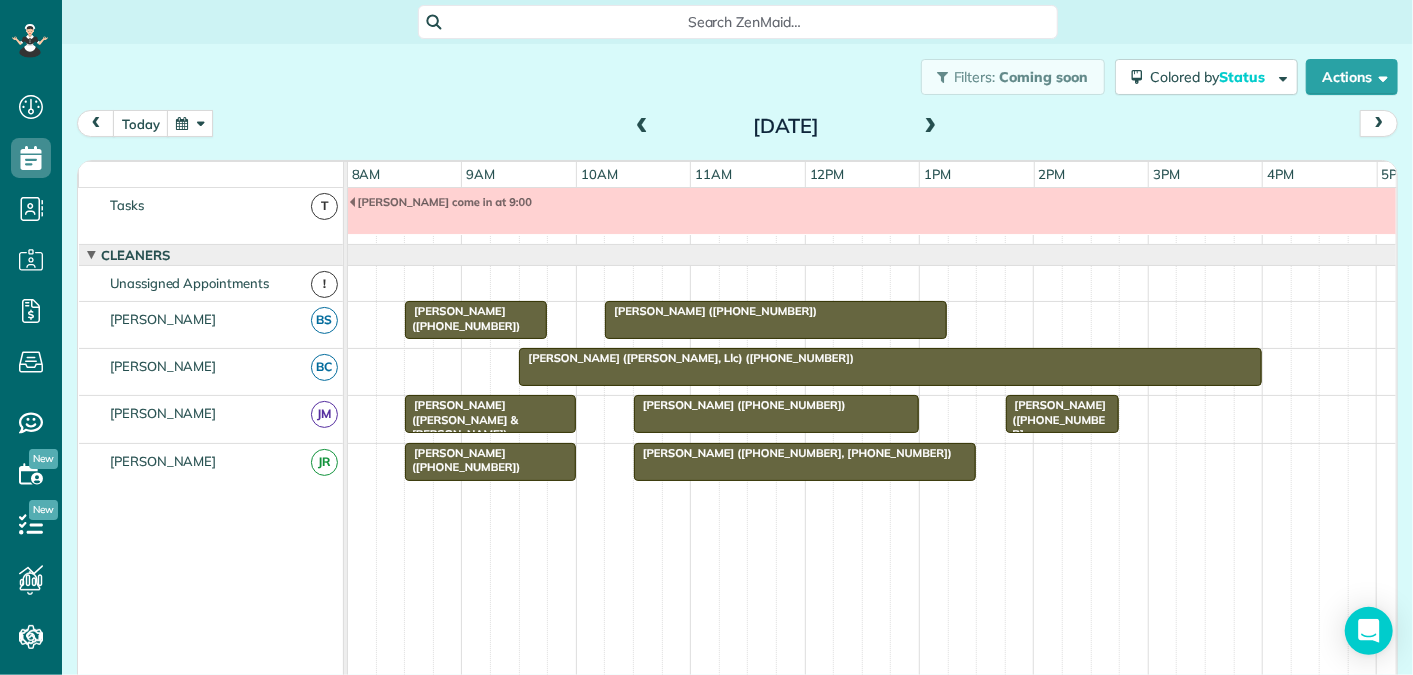 click at bounding box center (931, 127) 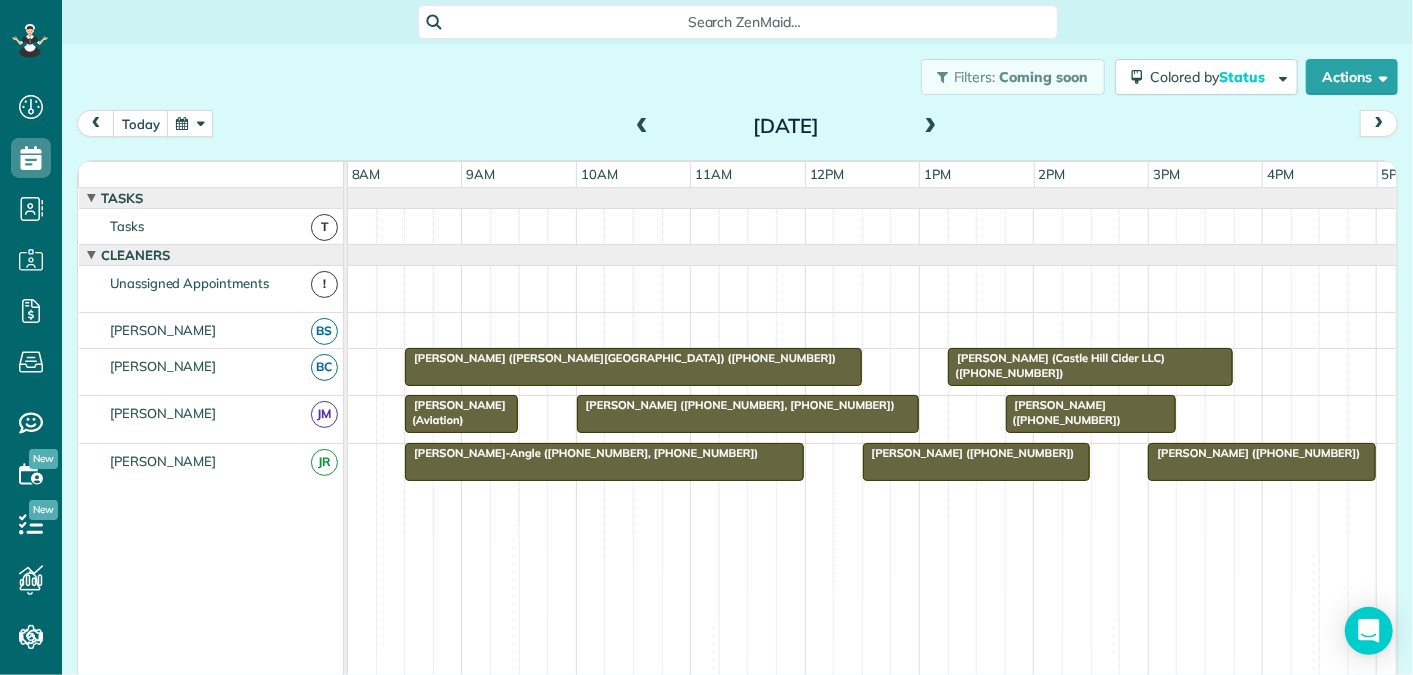 click at bounding box center (931, 127) 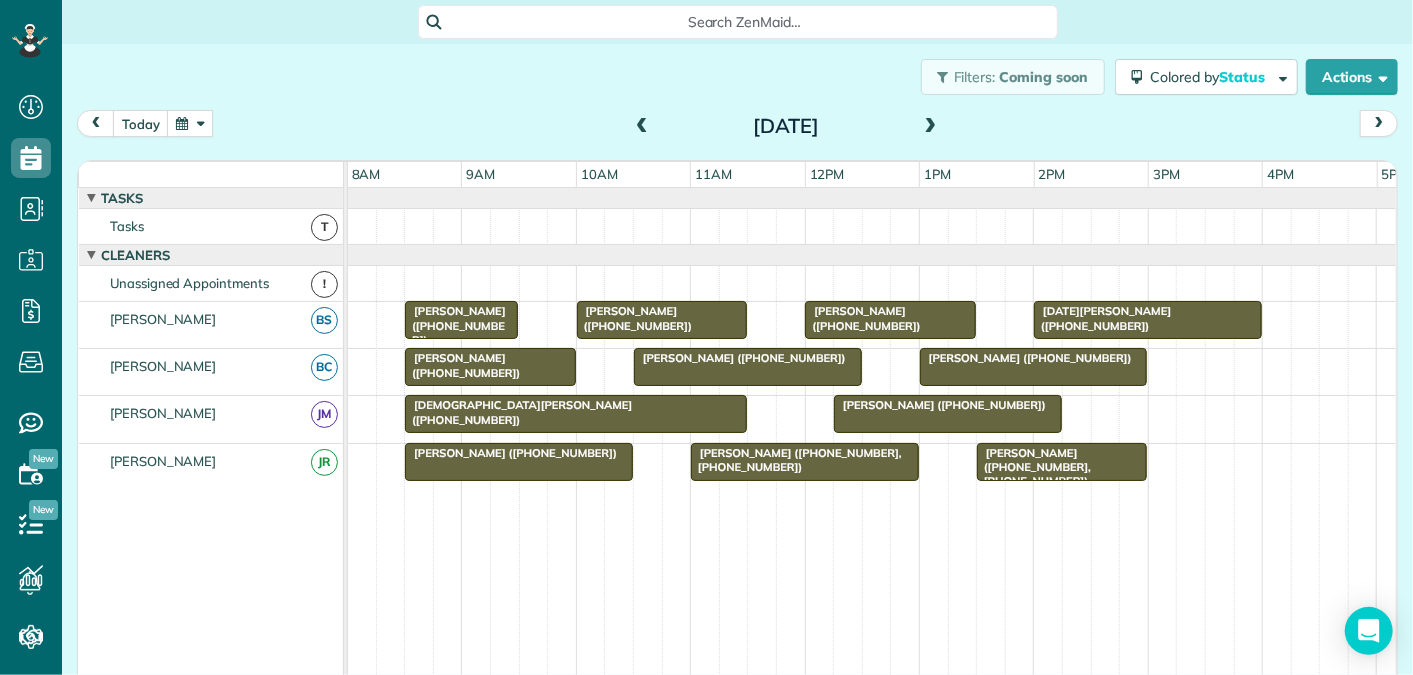 click at bounding box center (931, 127) 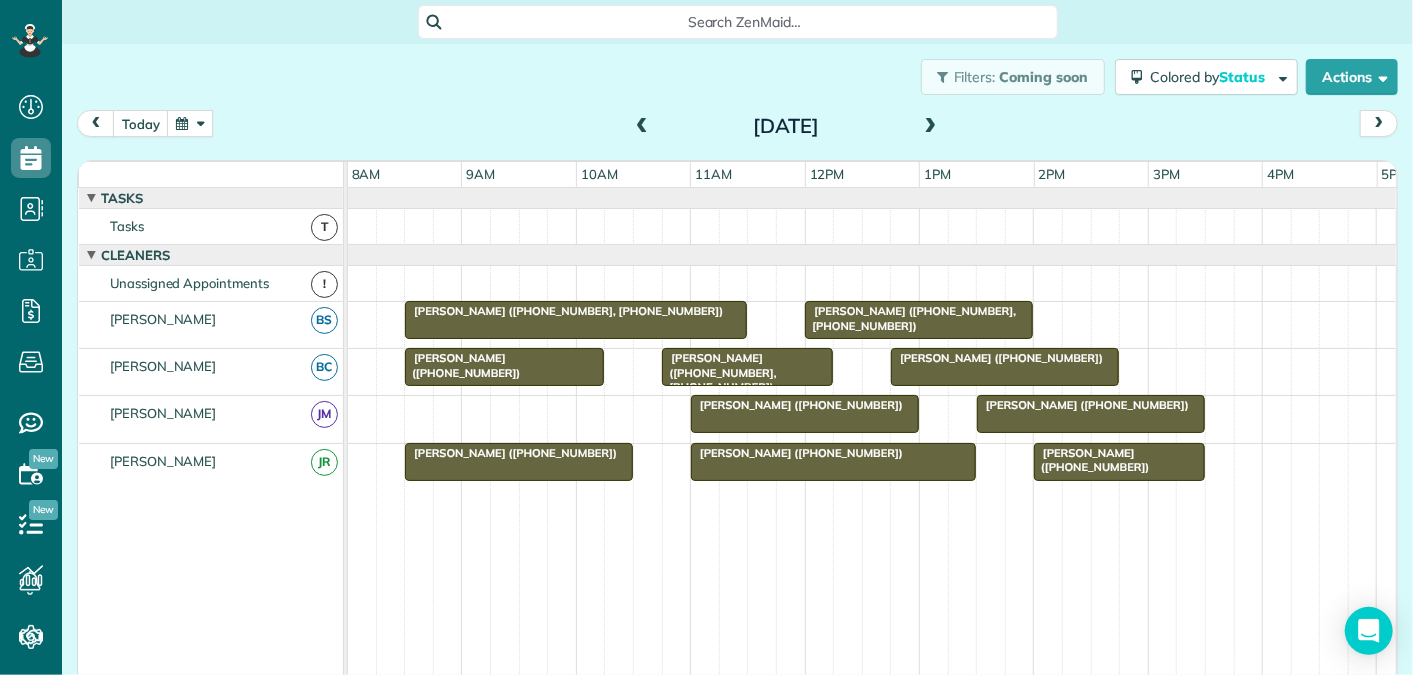 click on "[DATE]" at bounding box center [786, 126] 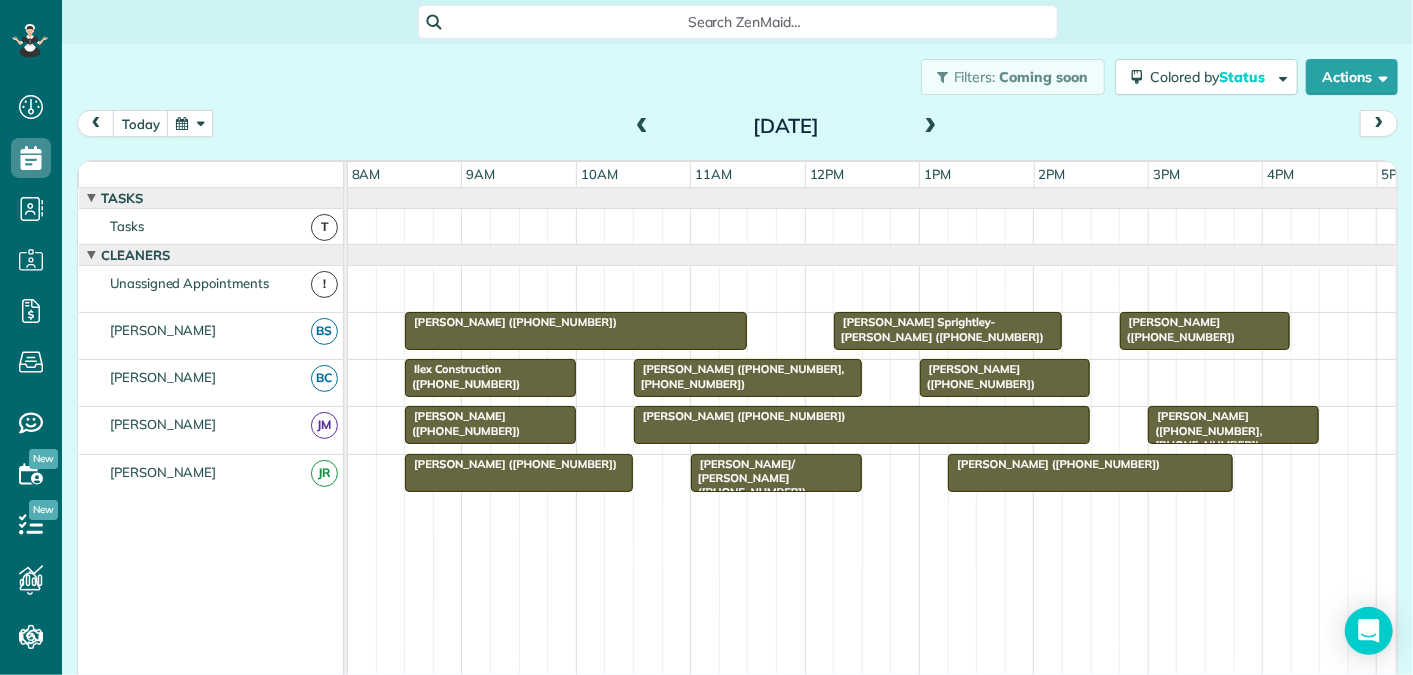 click at bounding box center (642, 127) 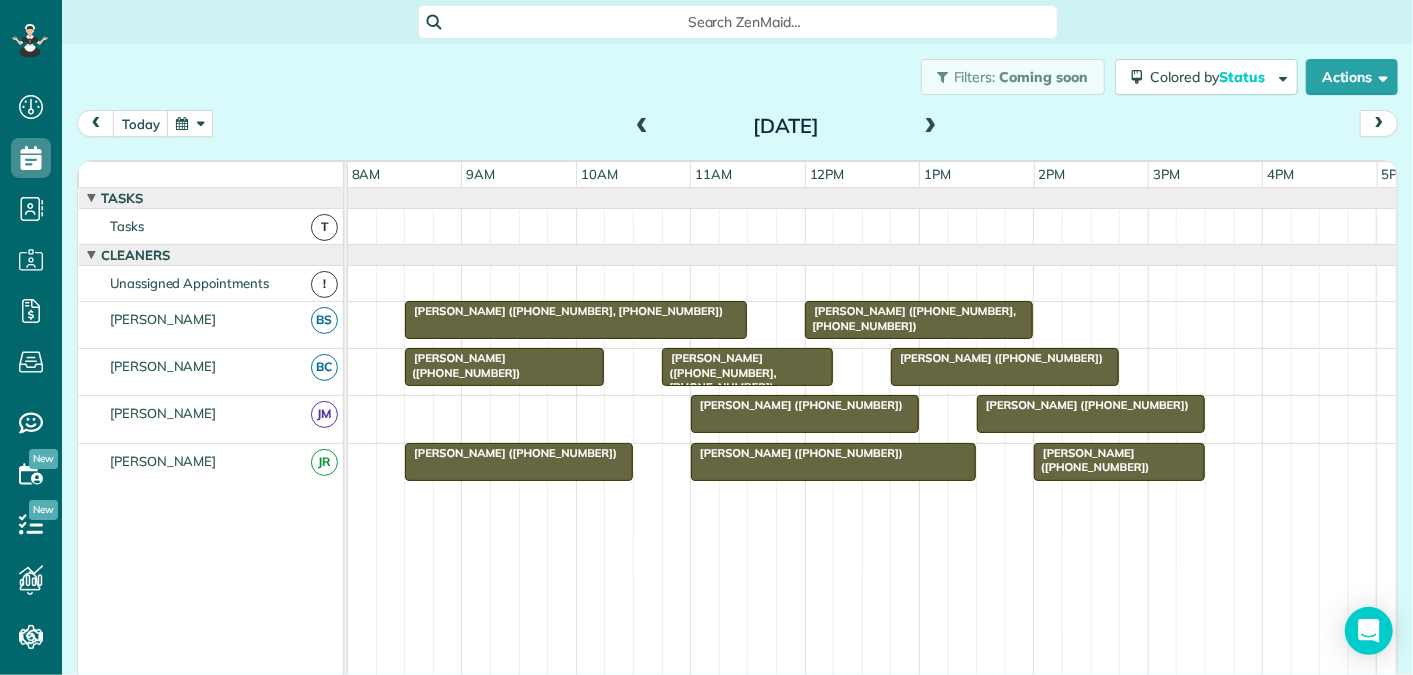 click at bounding box center (642, 127) 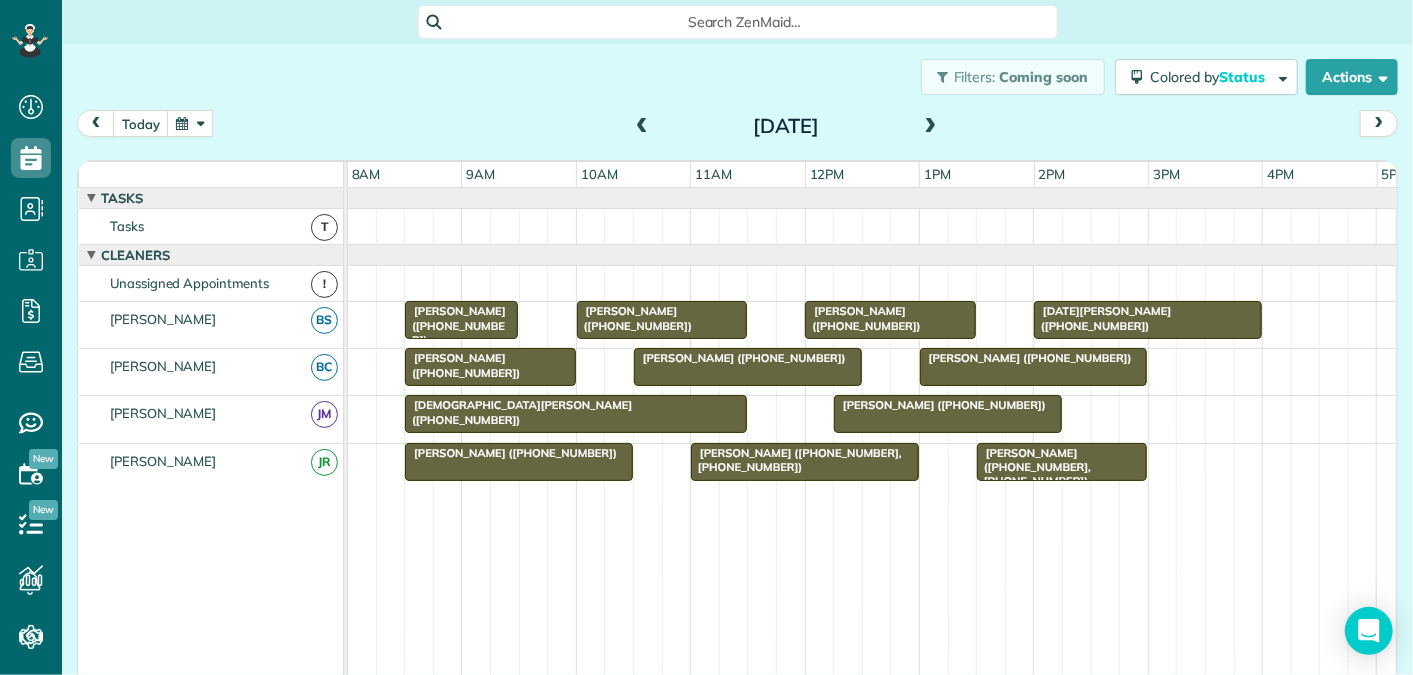 click at bounding box center (642, 127) 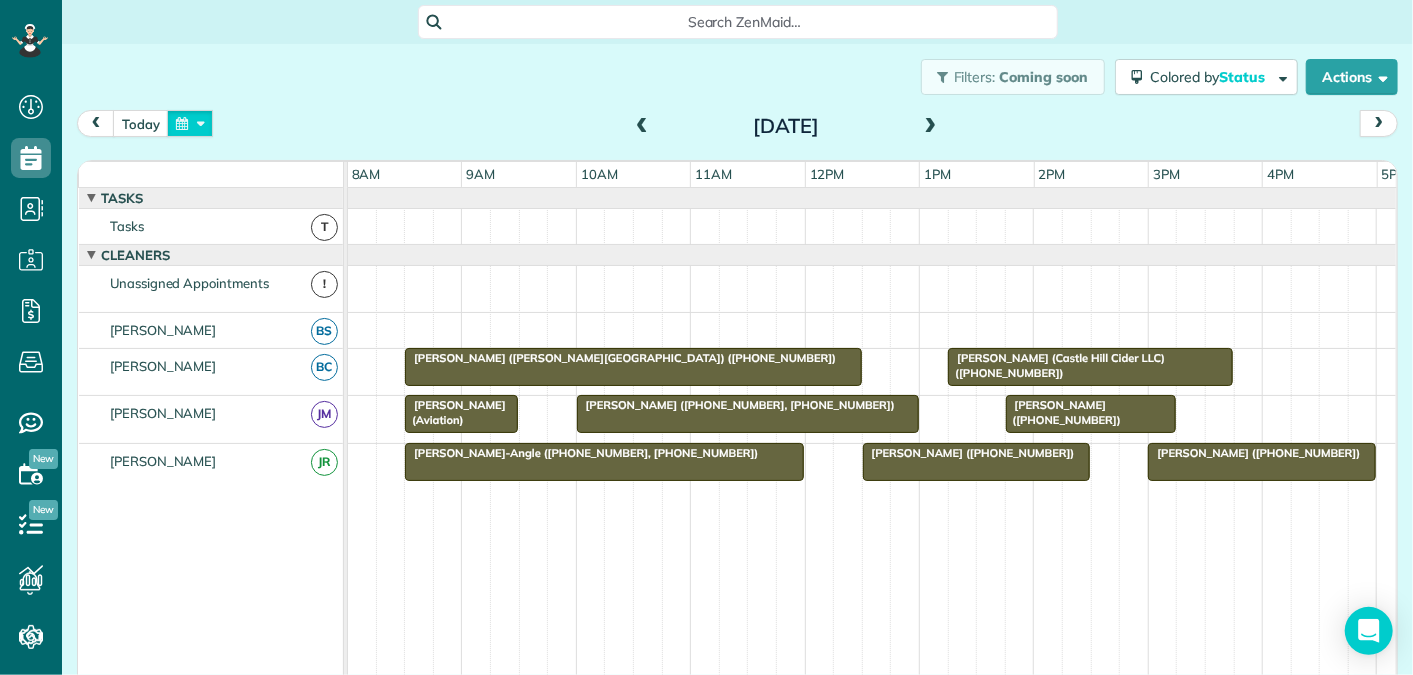 click at bounding box center (190, 123) 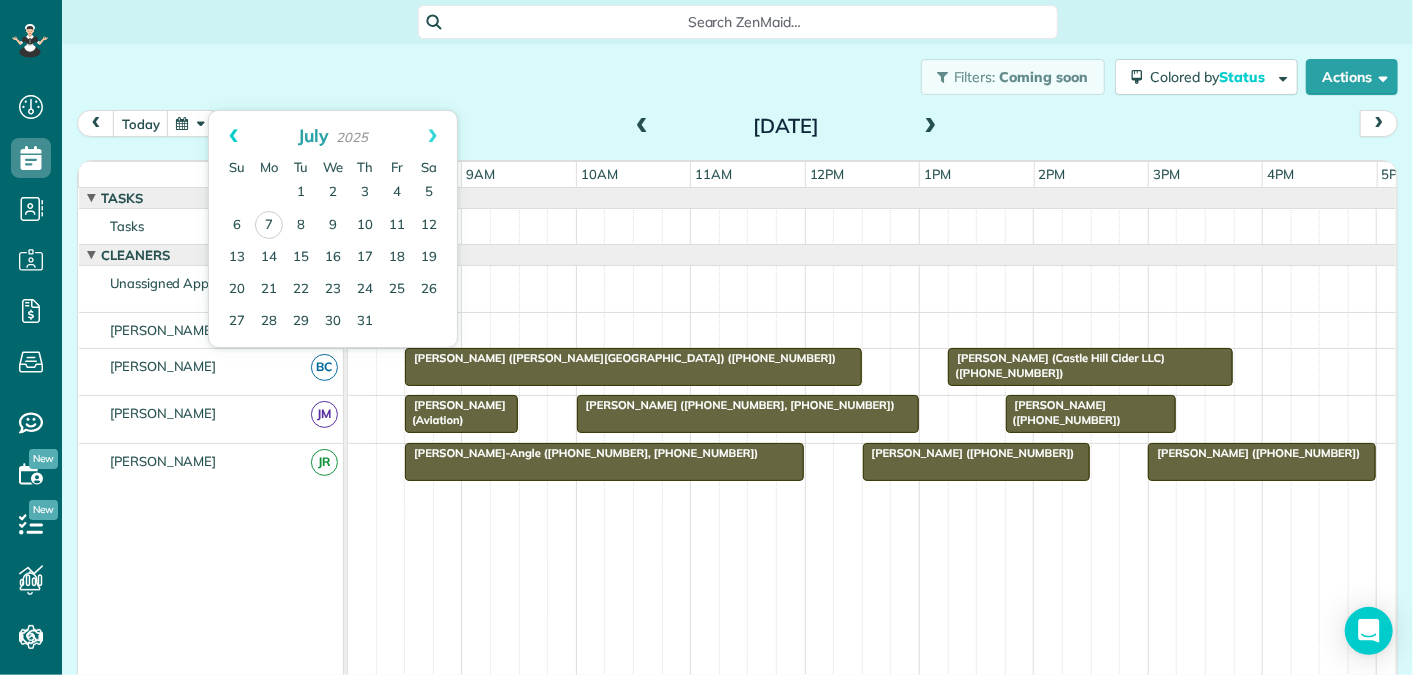 click on "Prev" at bounding box center (233, 136) 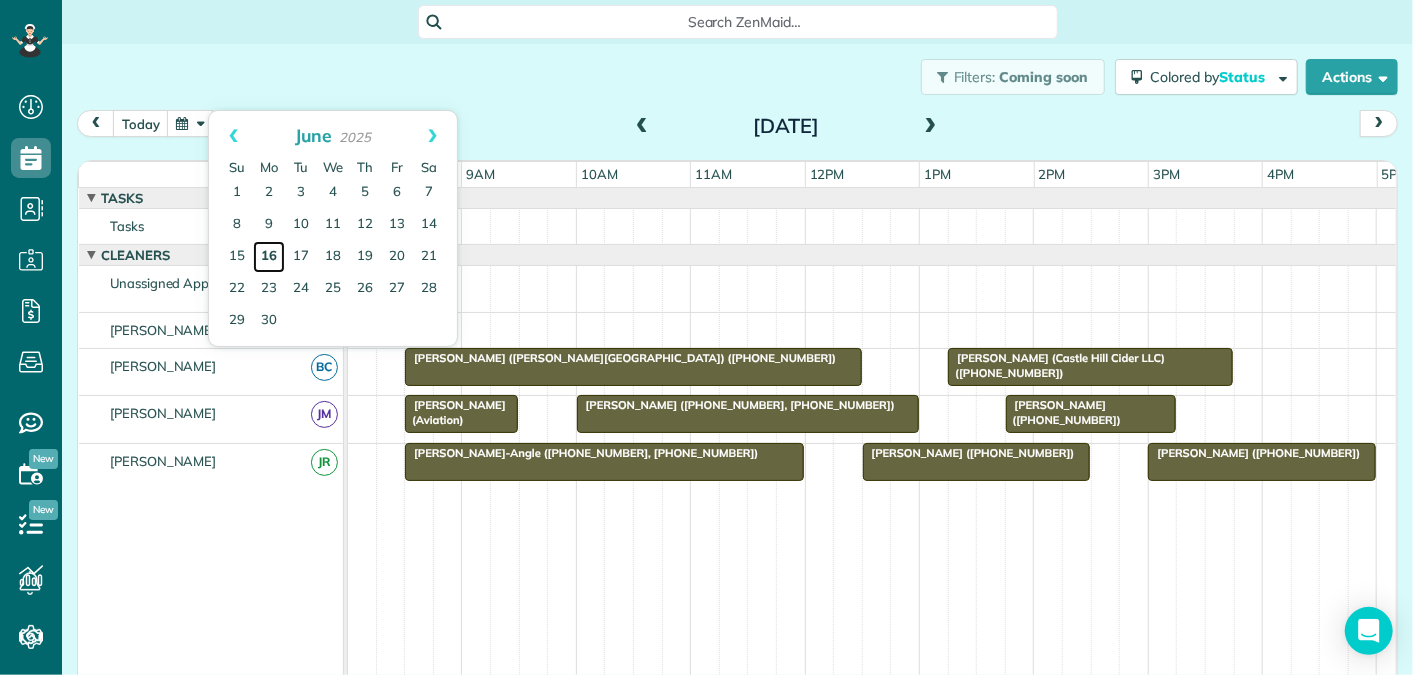 click on "16" at bounding box center (269, 257) 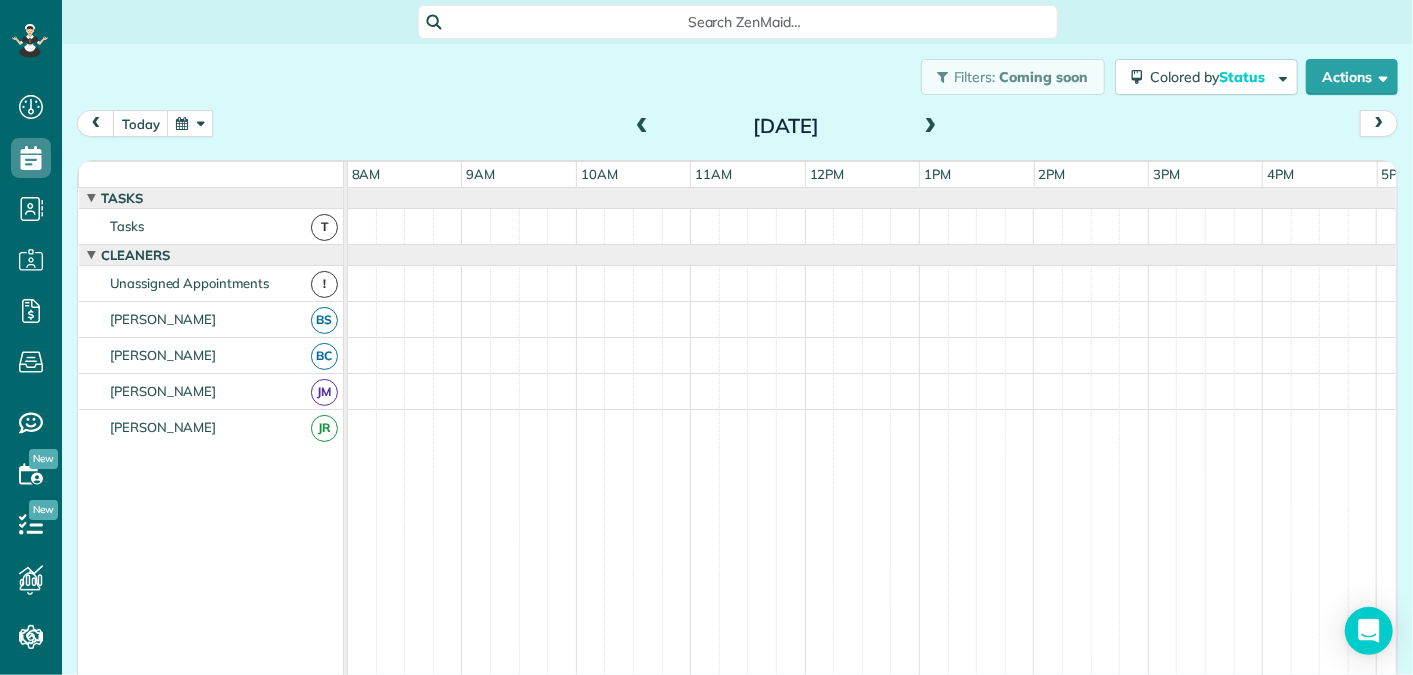 scroll, scrollTop: 68, scrollLeft: 0, axis: vertical 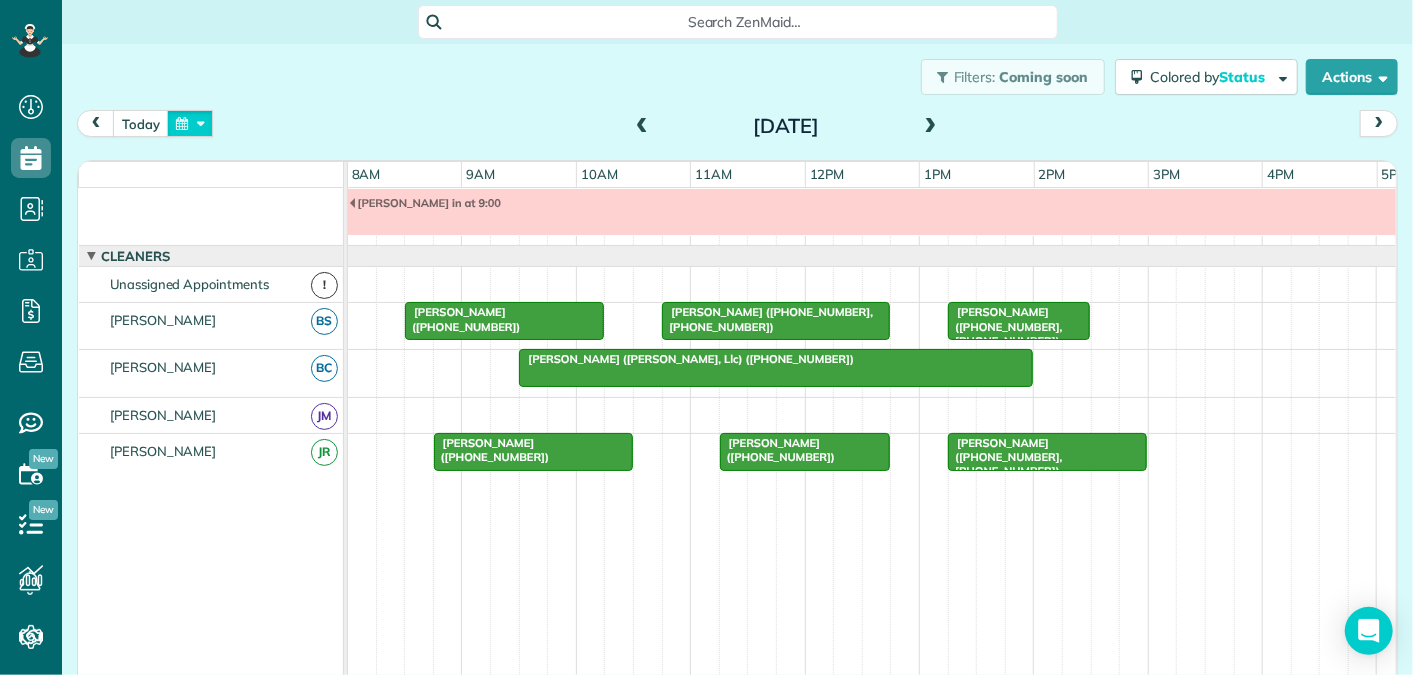 click at bounding box center [190, 123] 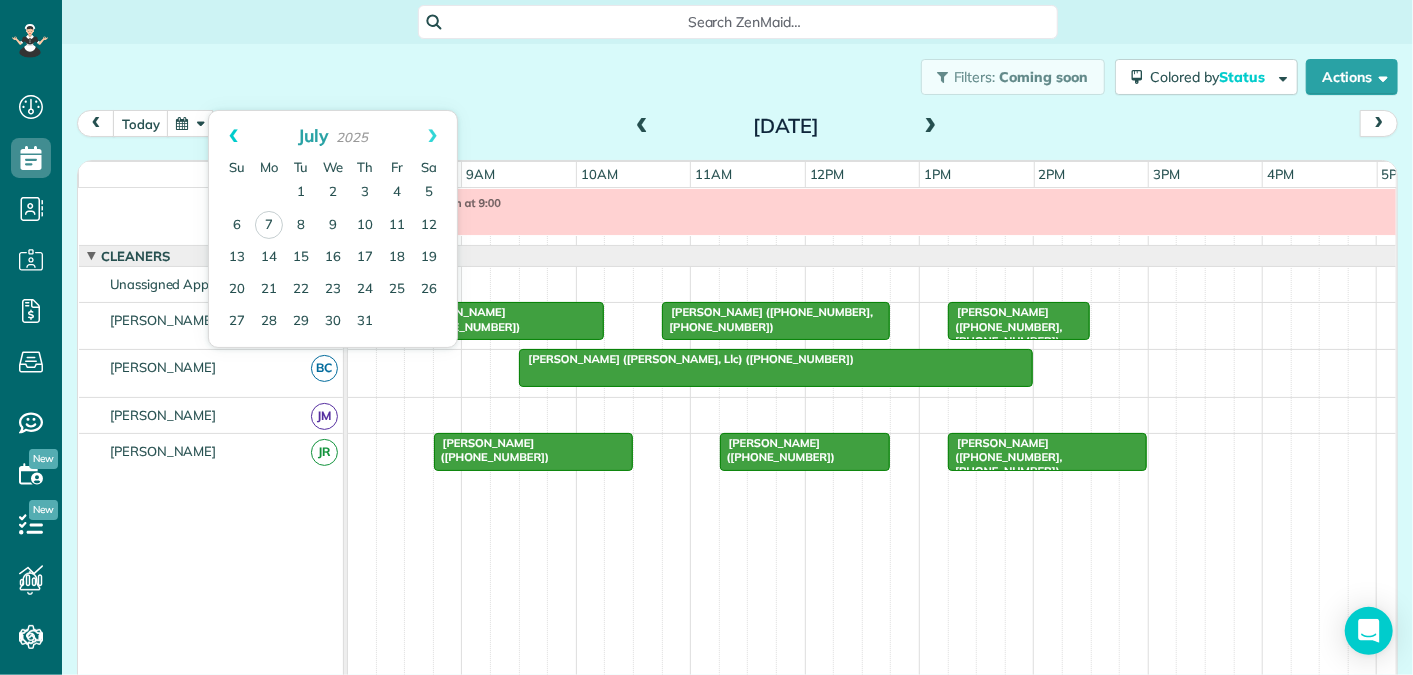 click on "Prev" at bounding box center [233, 136] 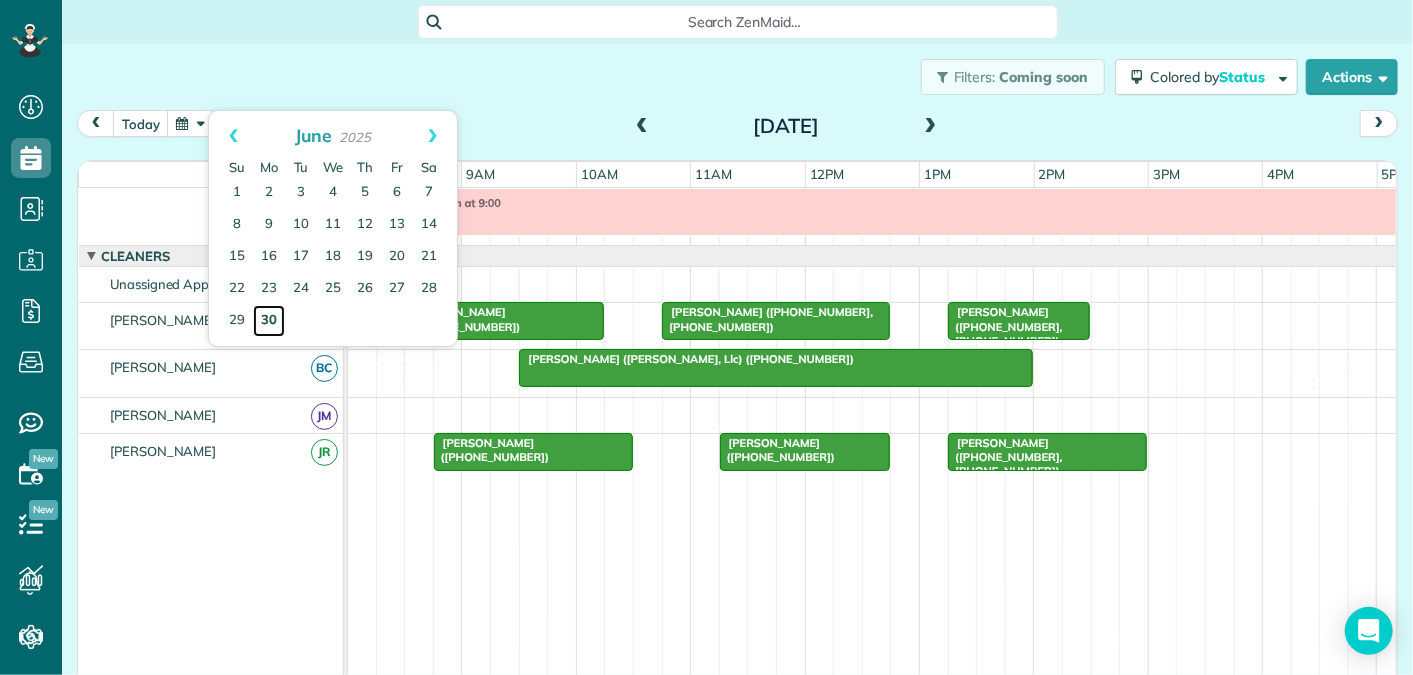 click on "30" at bounding box center [269, 321] 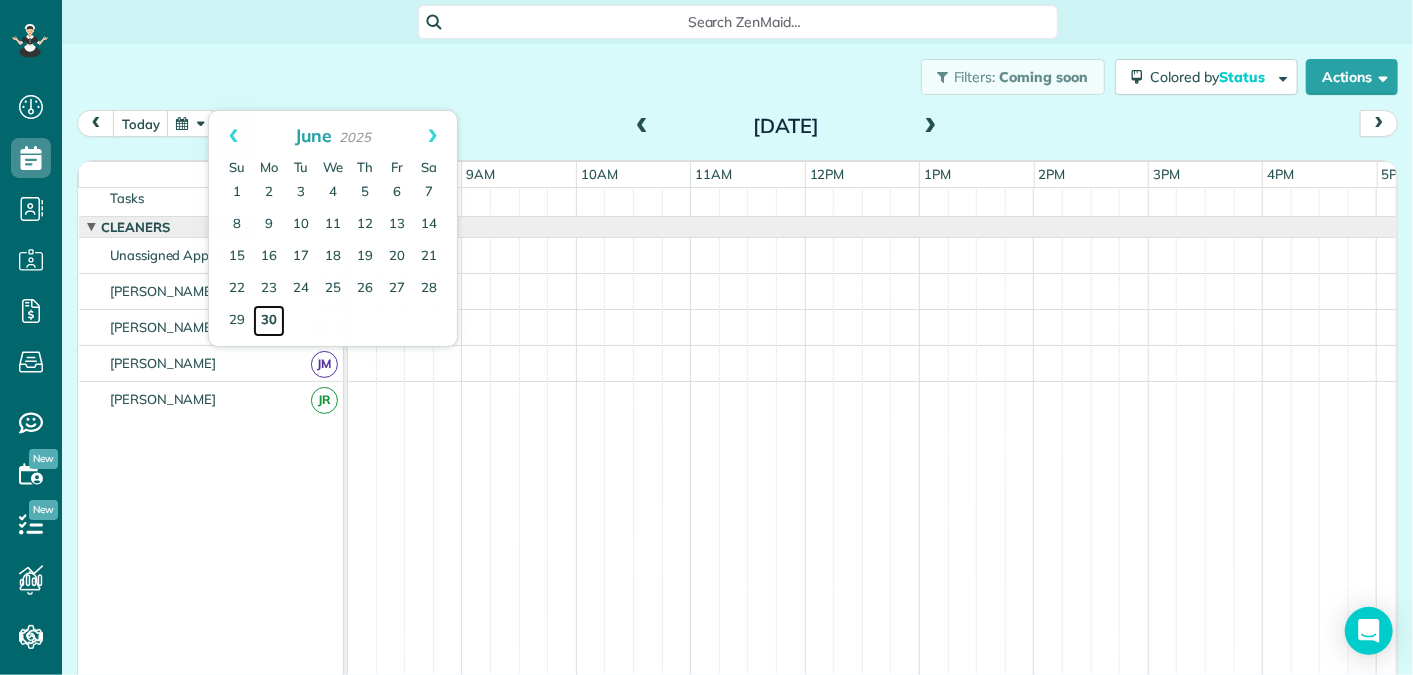 scroll, scrollTop: 0, scrollLeft: 0, axis: both 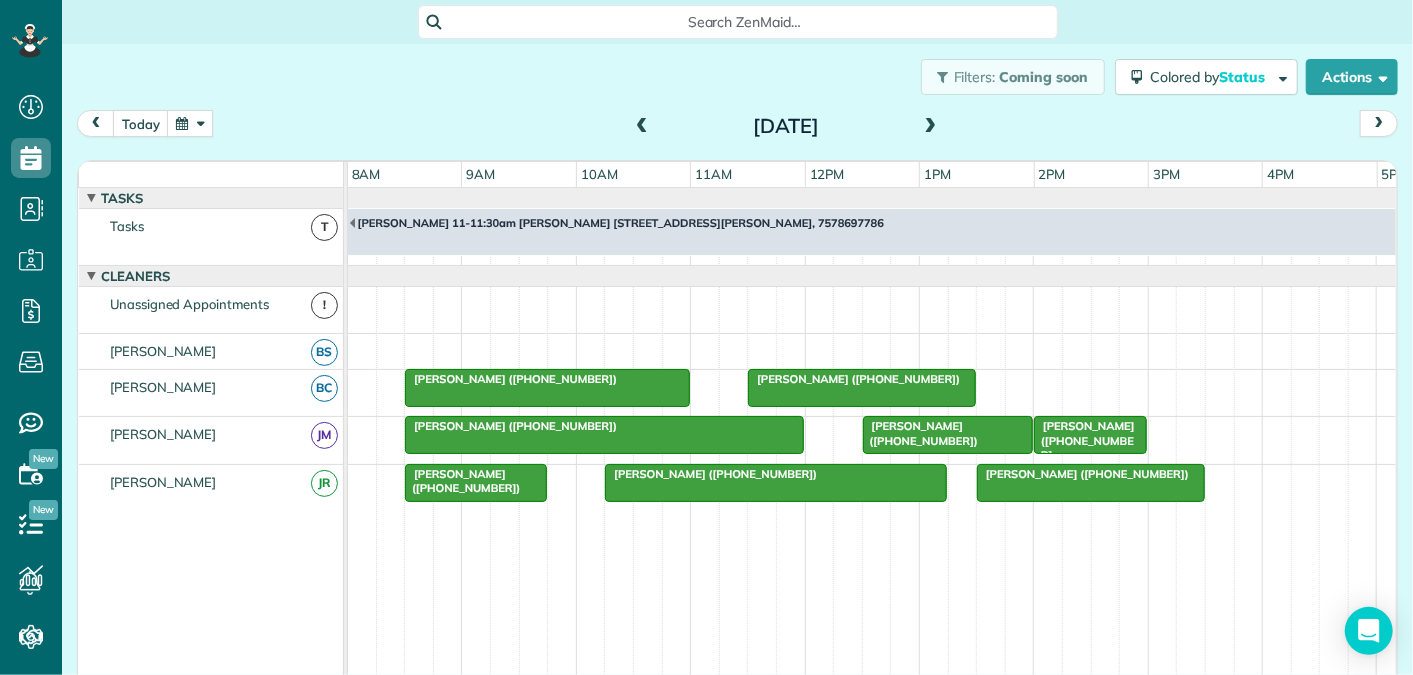 click at bounding box center (931, 127) 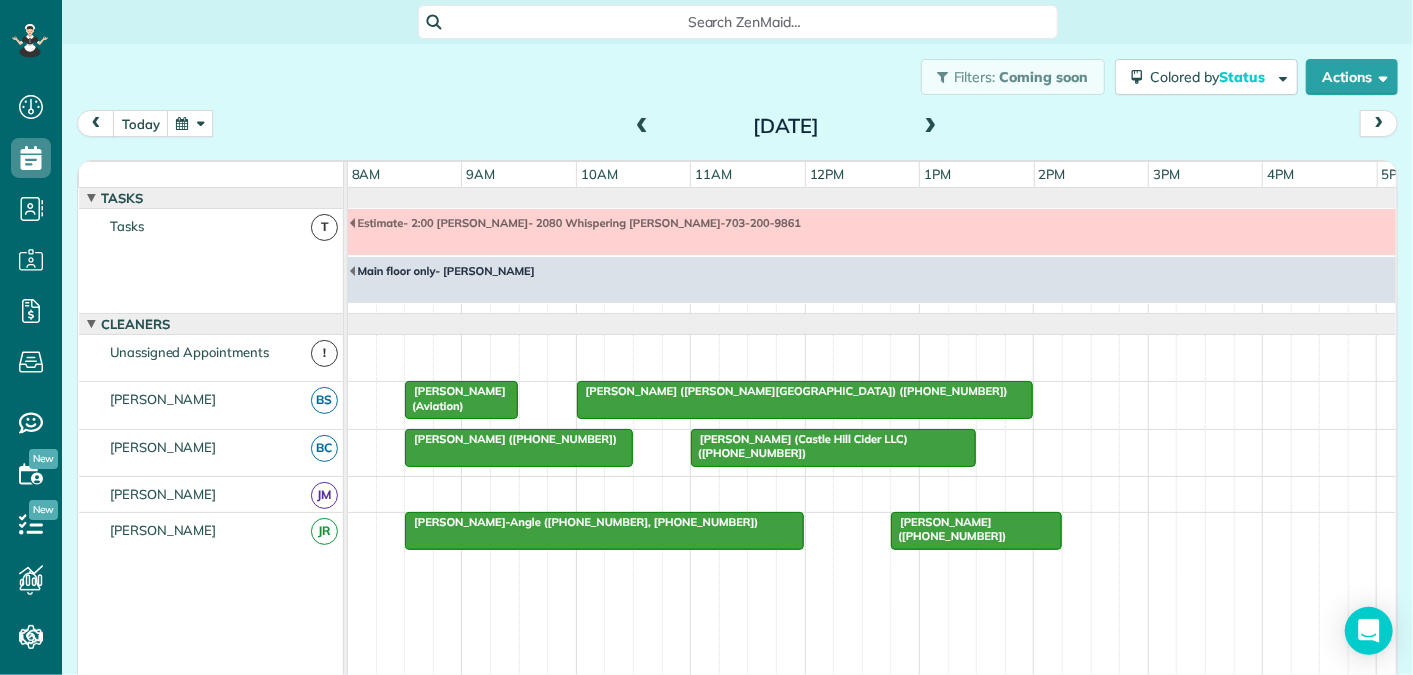 scroll, scrollTop: 68, scrollLeft: 0, axis: vertical 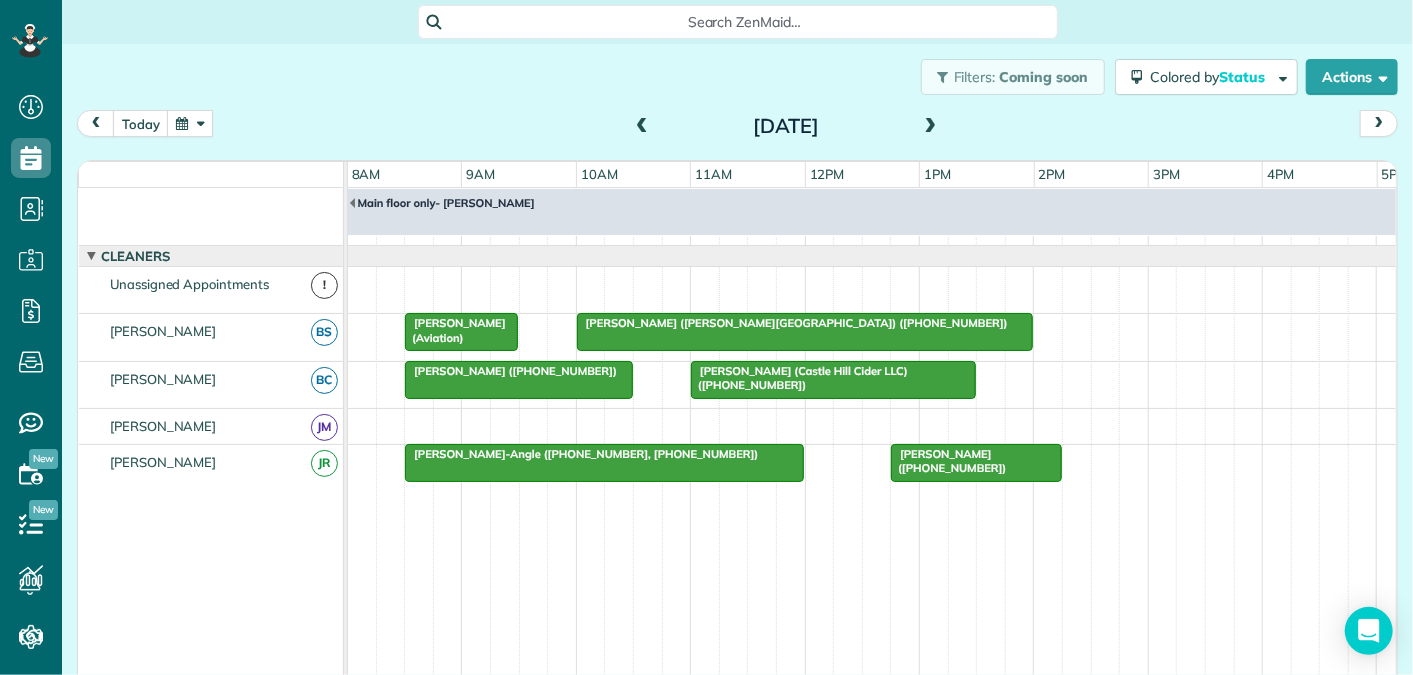 click at bounding box center (190, 123) 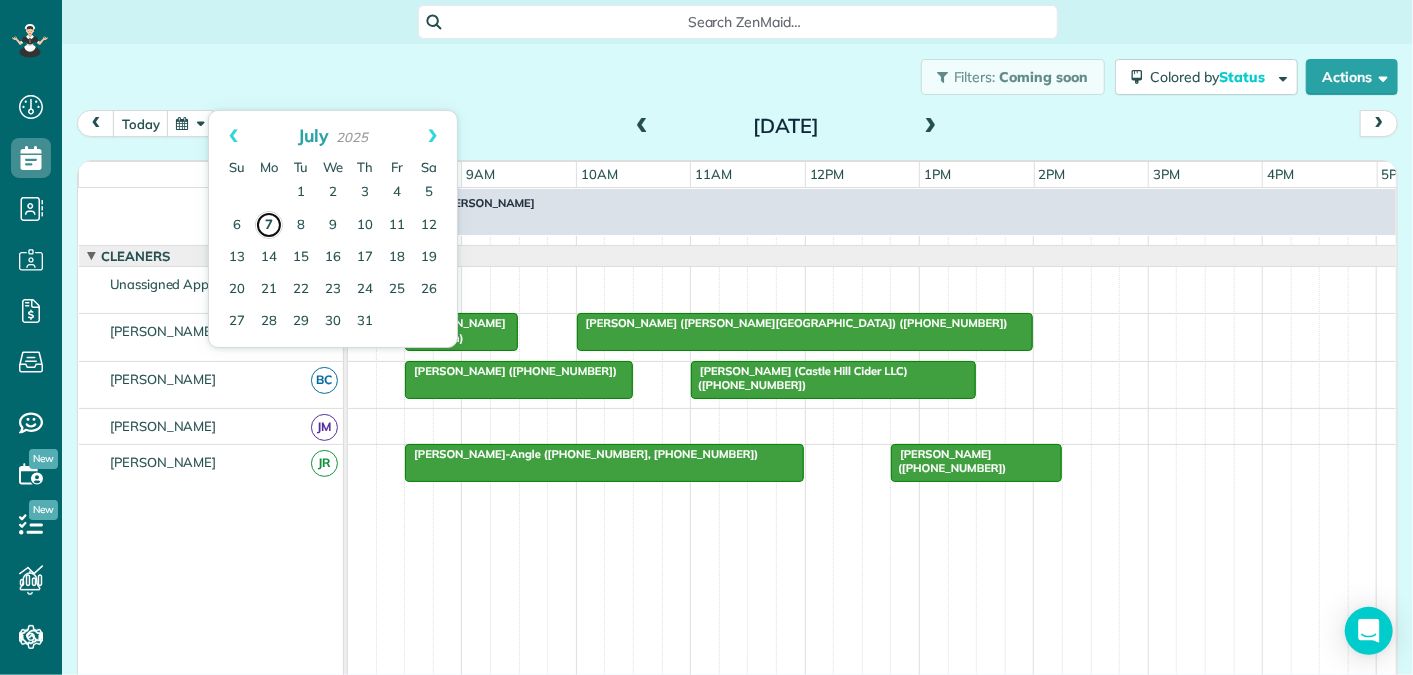 click on "7" at bounding box center [269, 225] 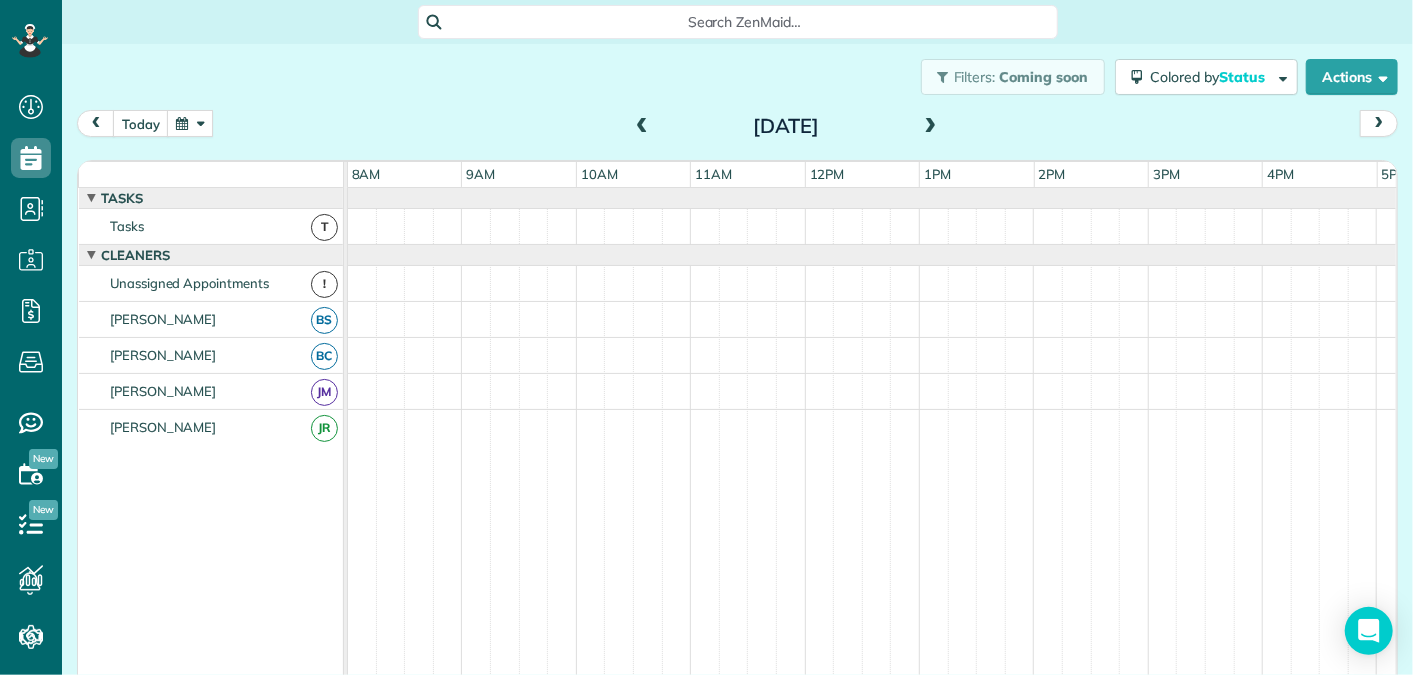 scroll, scrollTop: 21, scrollLeft: 0, axis: vertical 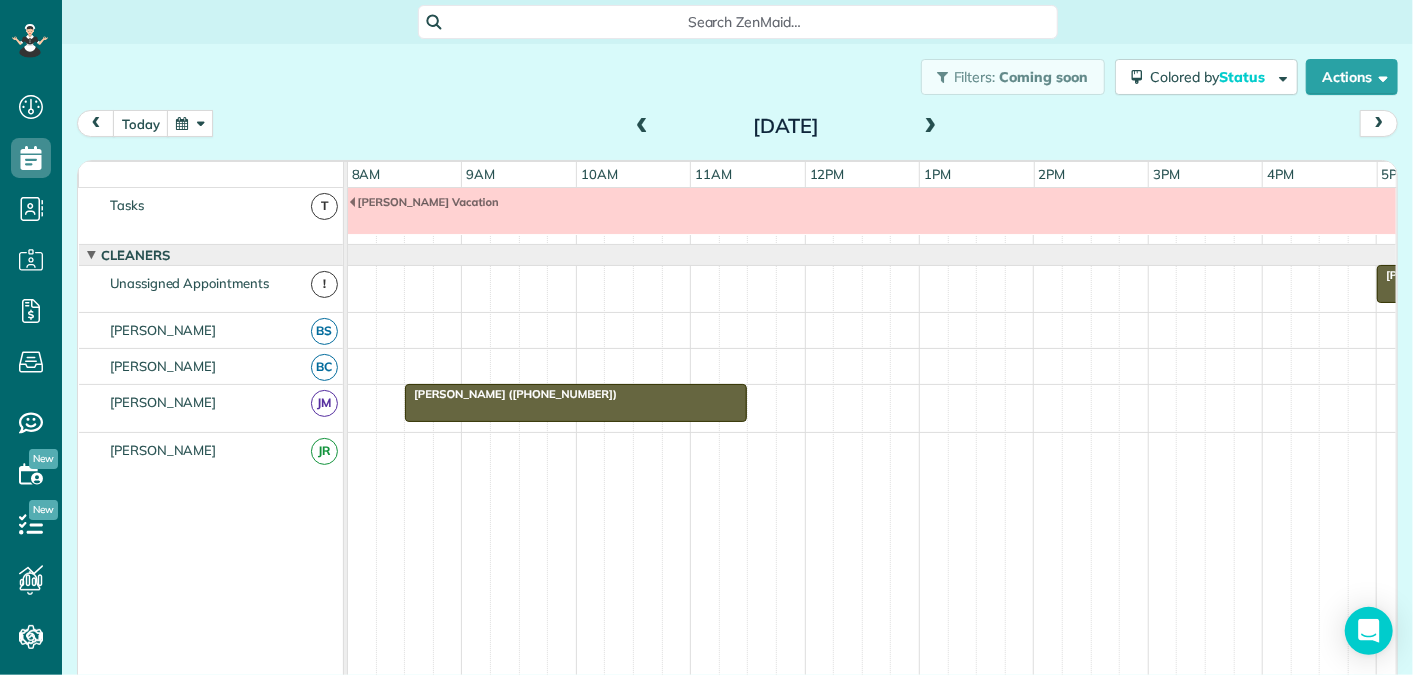 click at bounding box center (931, 127) 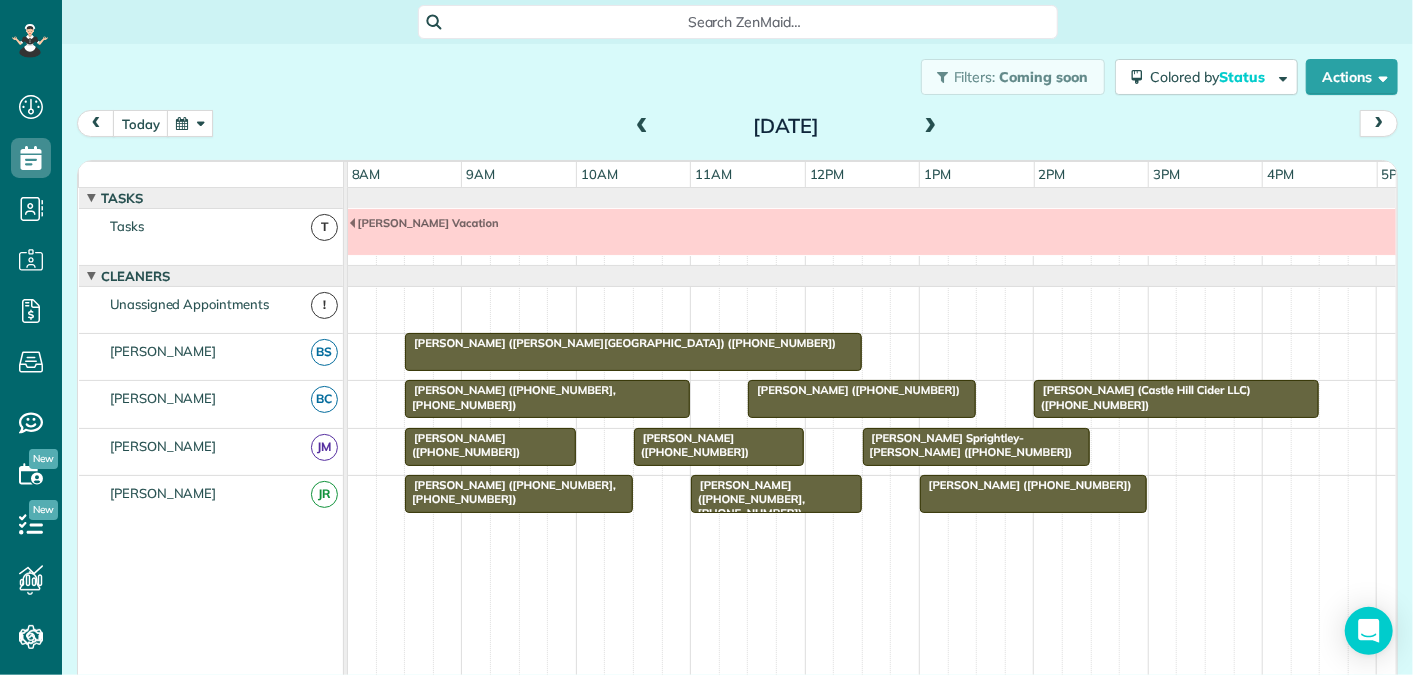 scroll, scrollTop: 21, scrollLeft: 0, axis: vertical 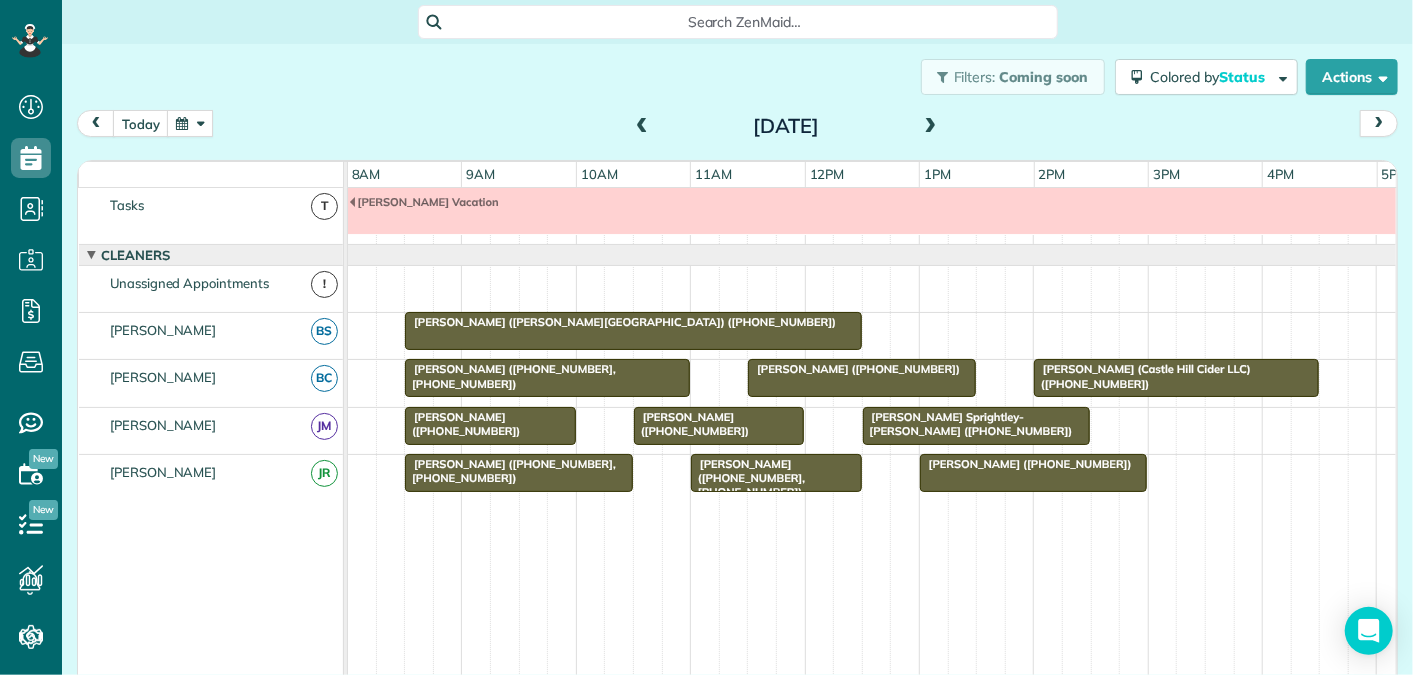 click at bounding box center (642, 127) 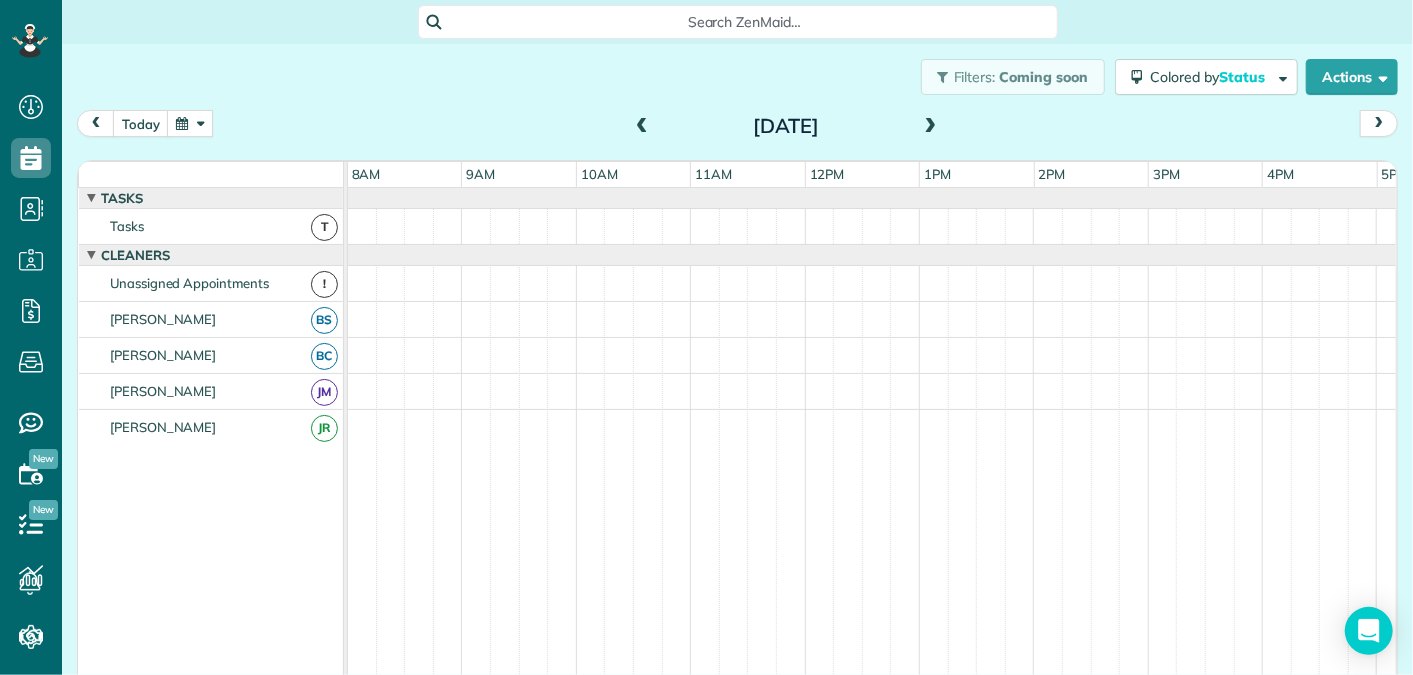 scroll, scrollTop: 21, scrollLeft: 0, axis: vertical 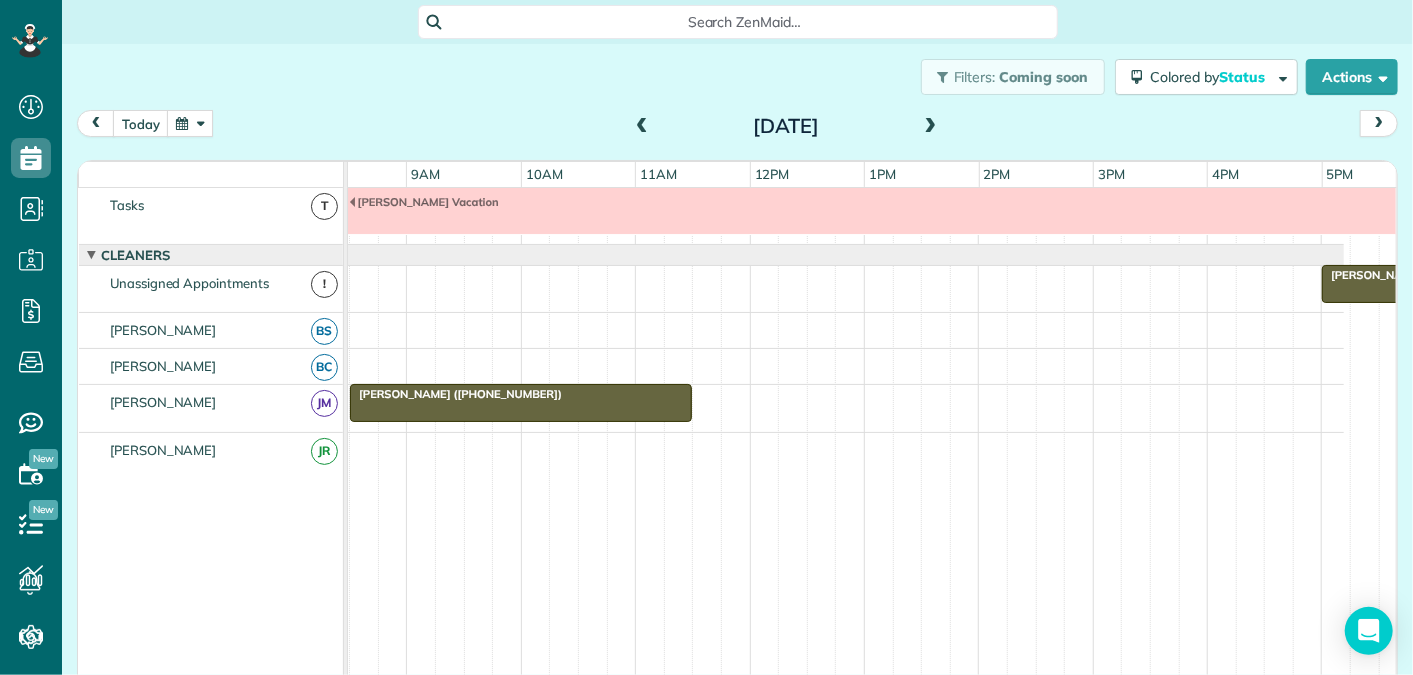click at bounding box center [931, 127] 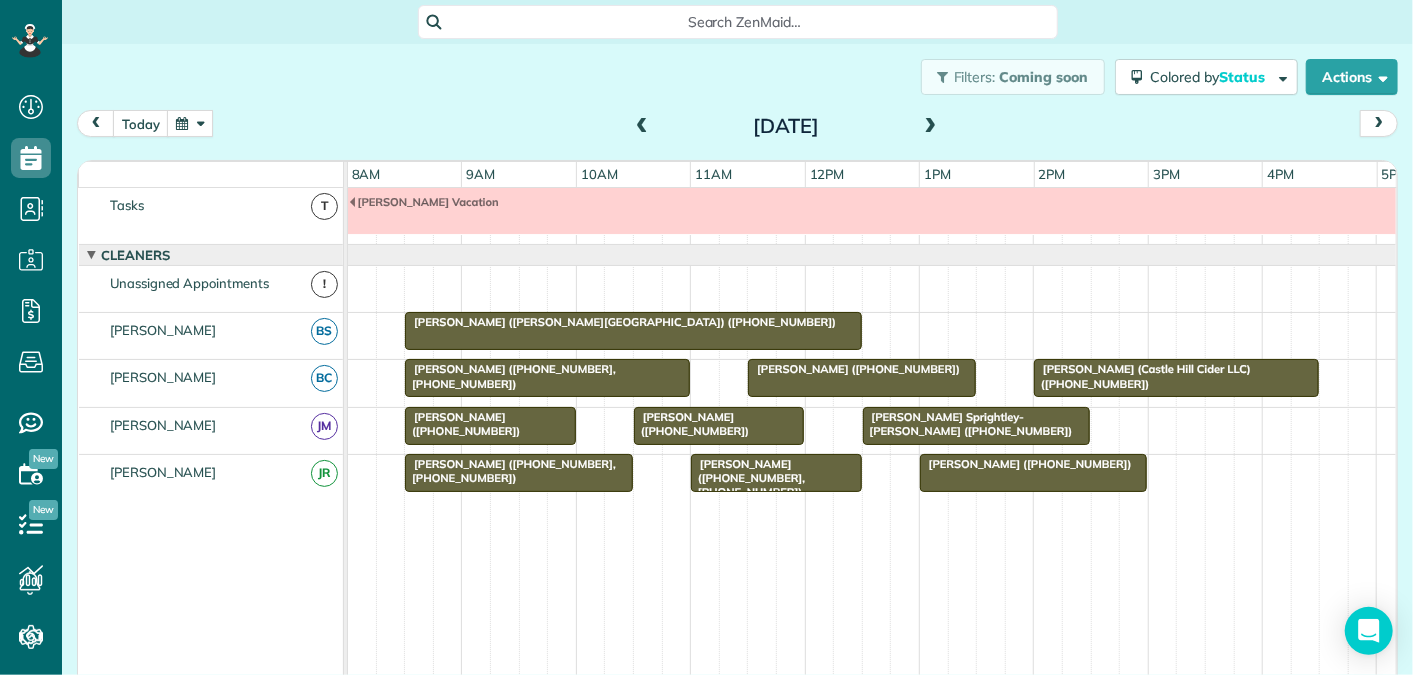 click on "[DATE]" at bounding box center (786, 126) 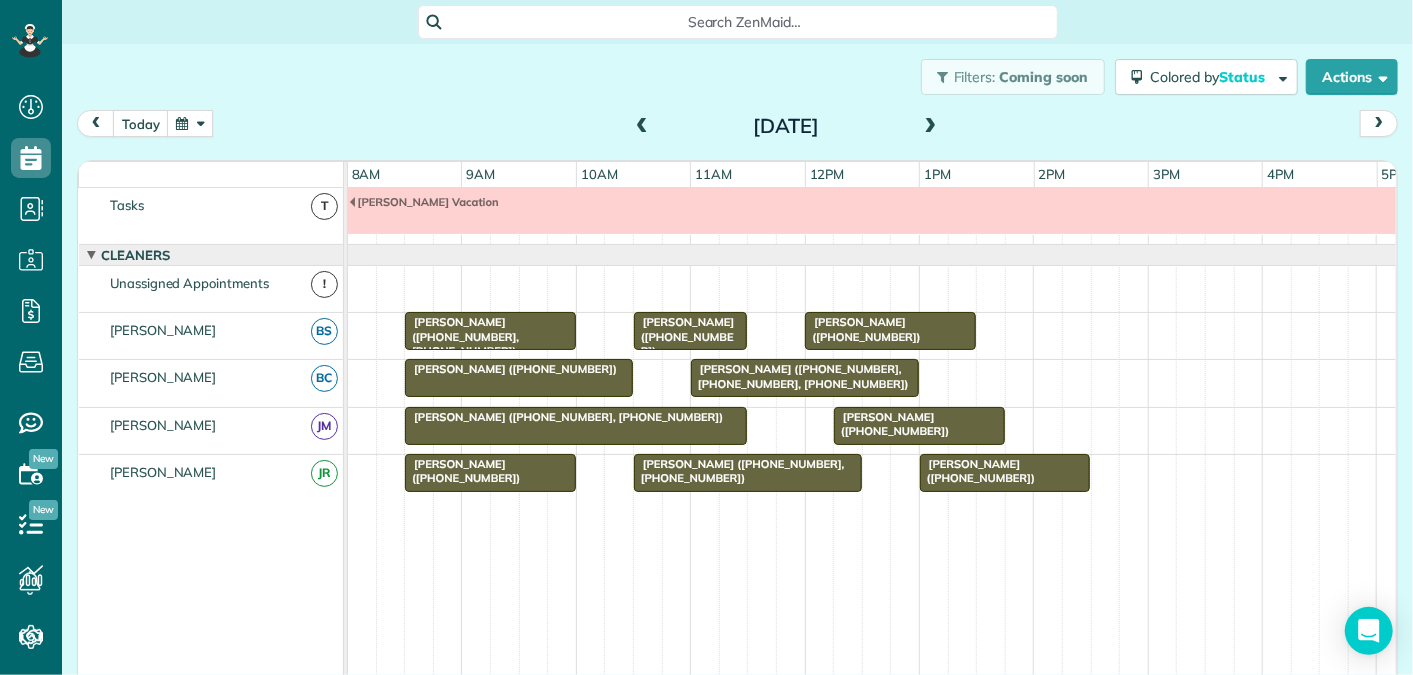 click at bounding box center (642, 127) 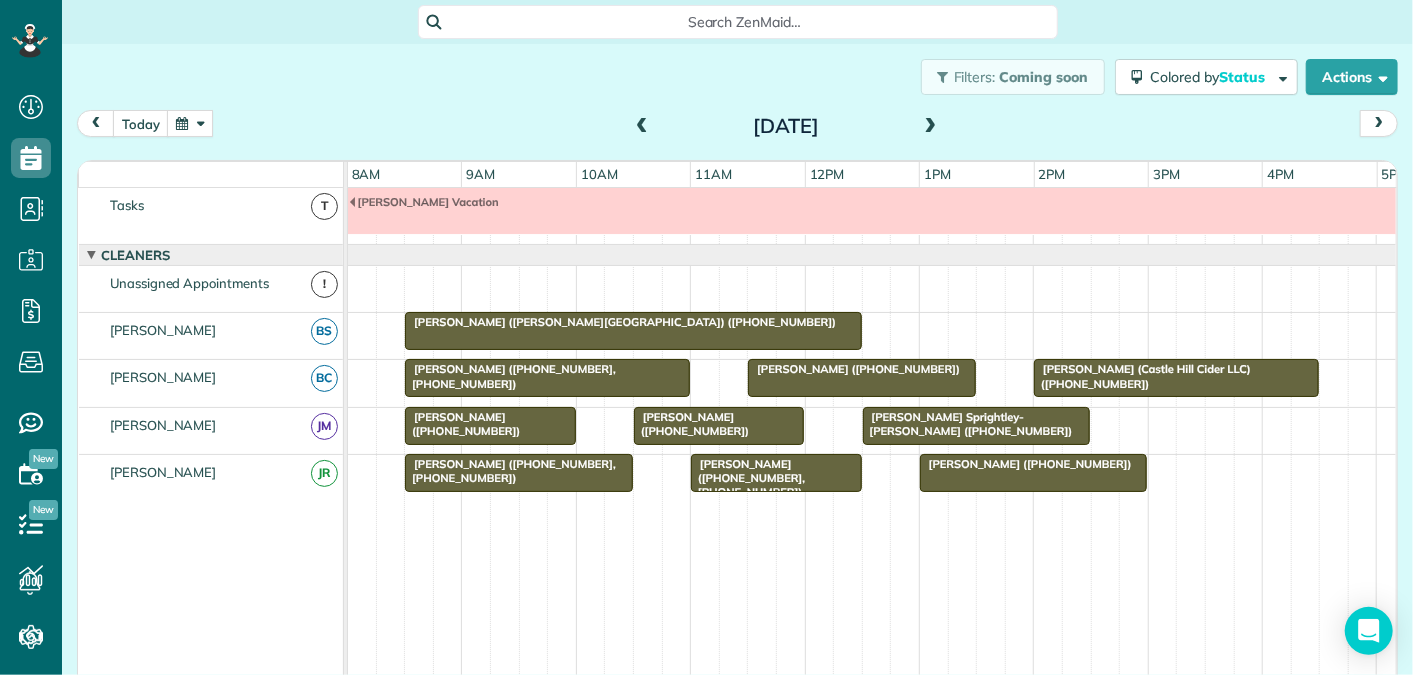 click at bounding box center [931, 127] 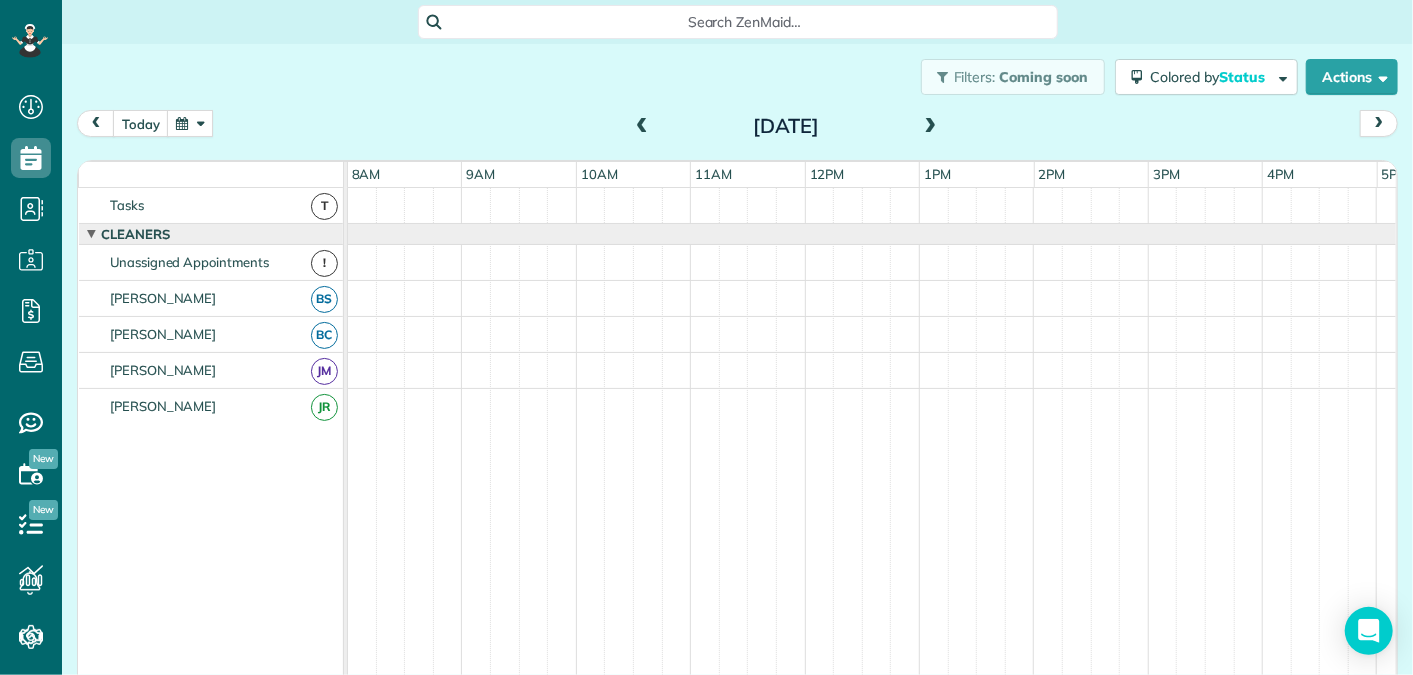 scroll, scrollTop: 0, scrollLeft: 0, axis: both 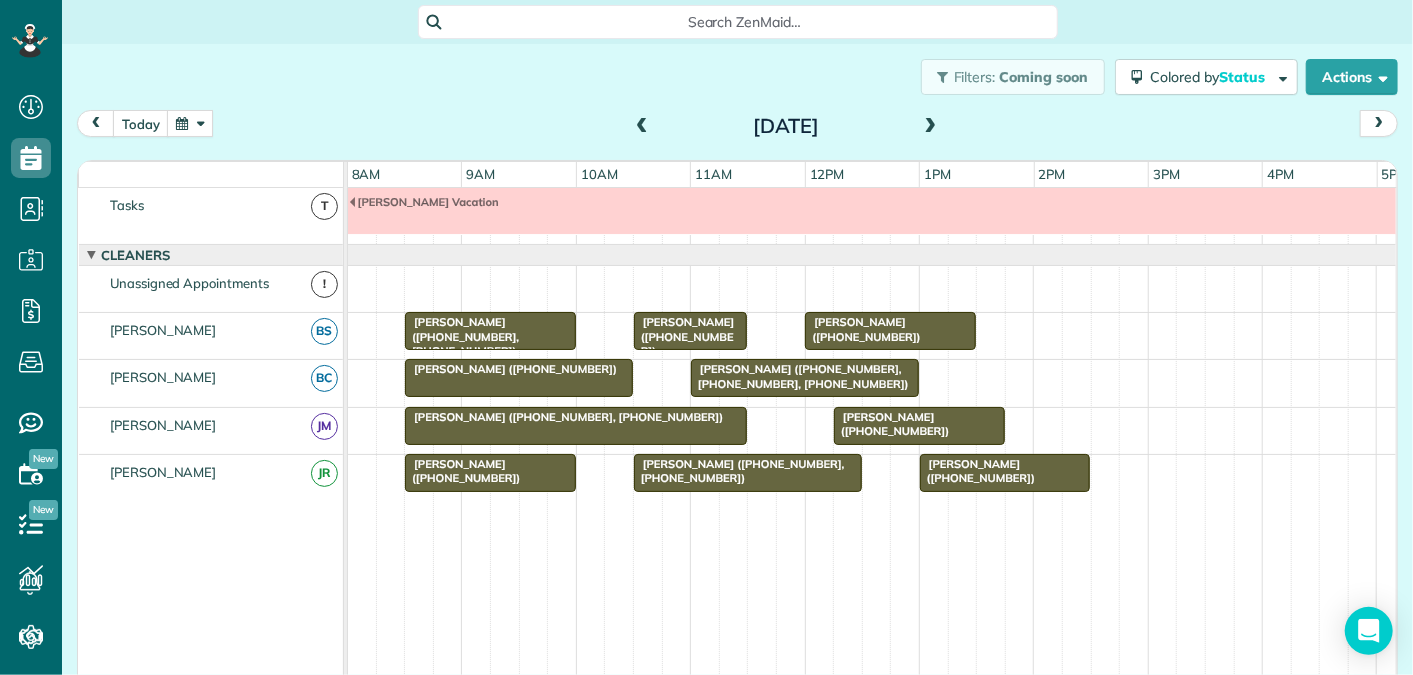 click at bounding box center [642, 127] 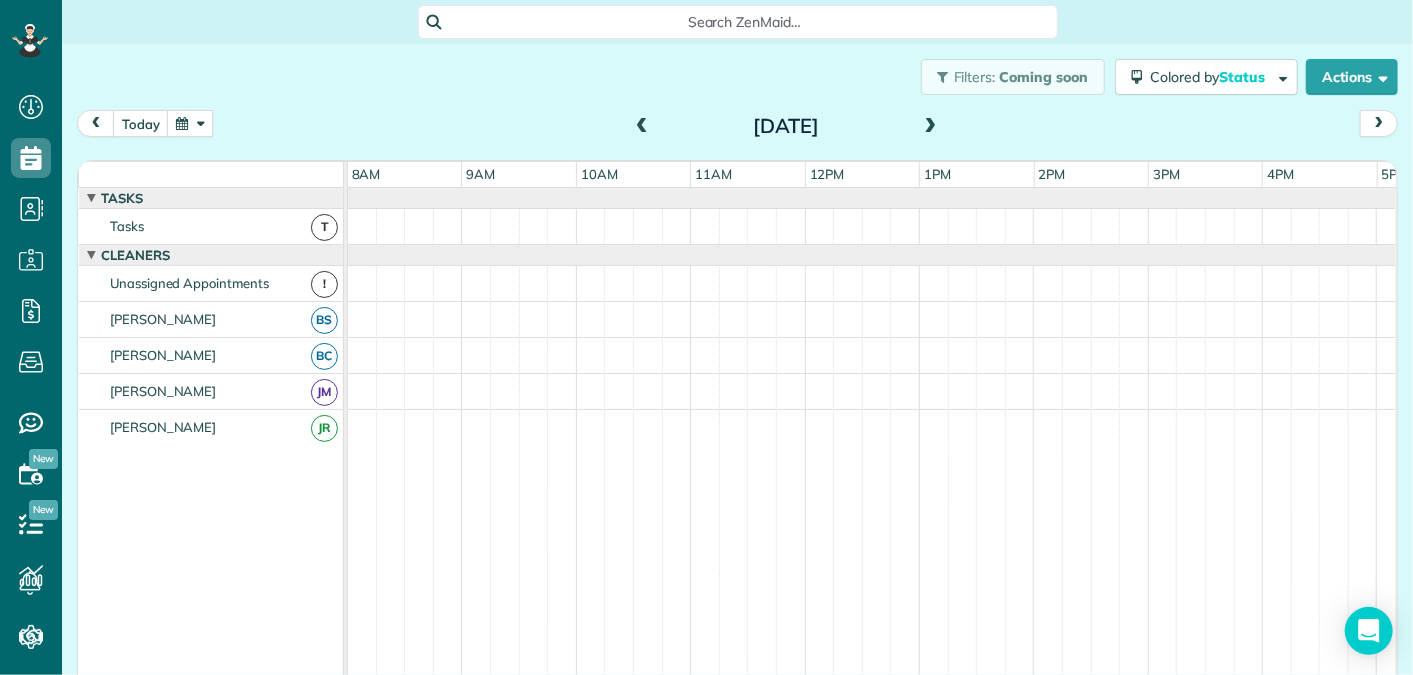 click at bounding box center (931, 127) 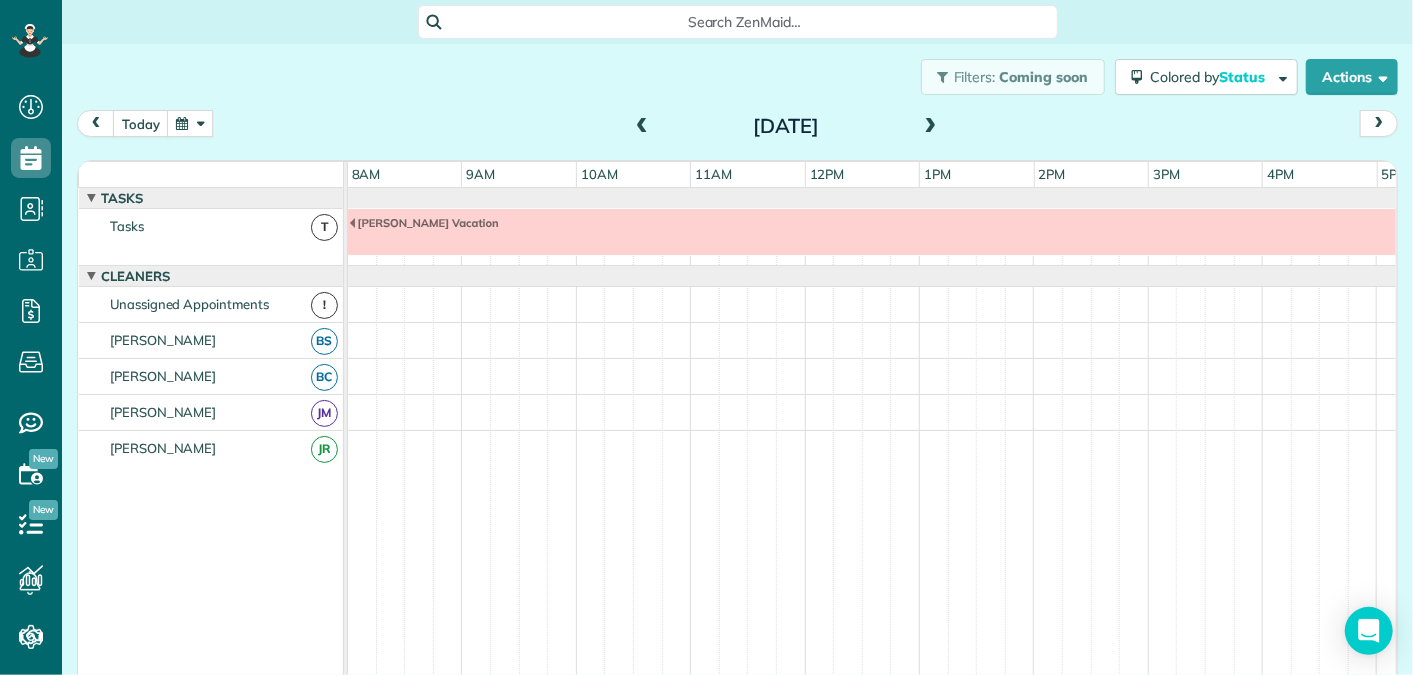 scroll, scrollTop: 21, scrollLeft: 0, axis: vertical 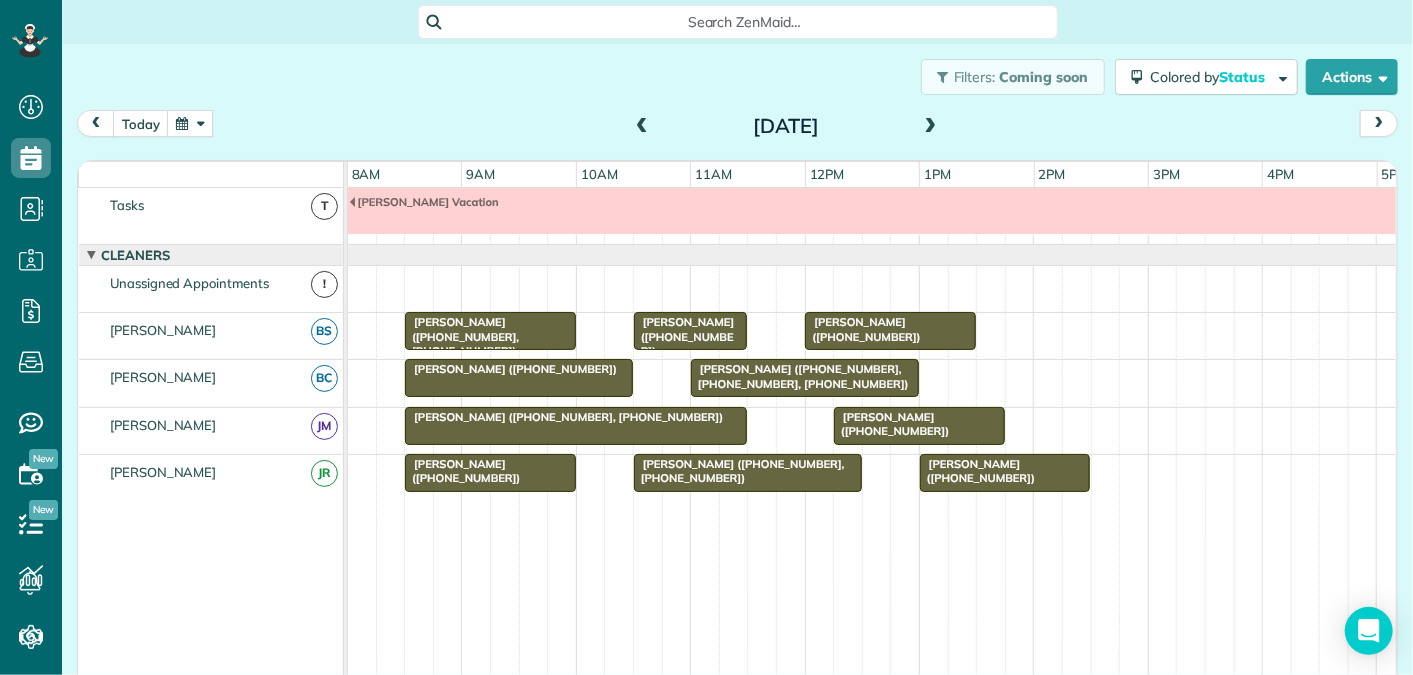 click at bounding box center (190, 123) 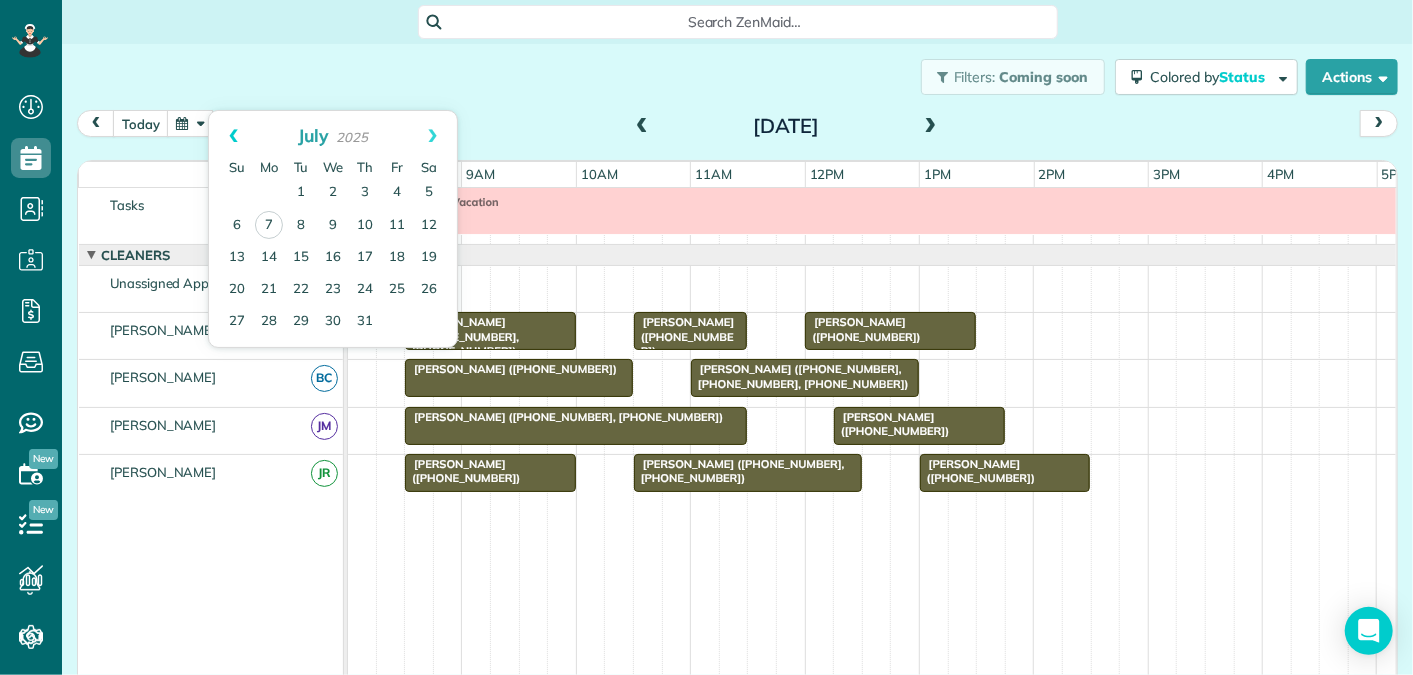 click on "Prev" at bounding box center (233, 136) 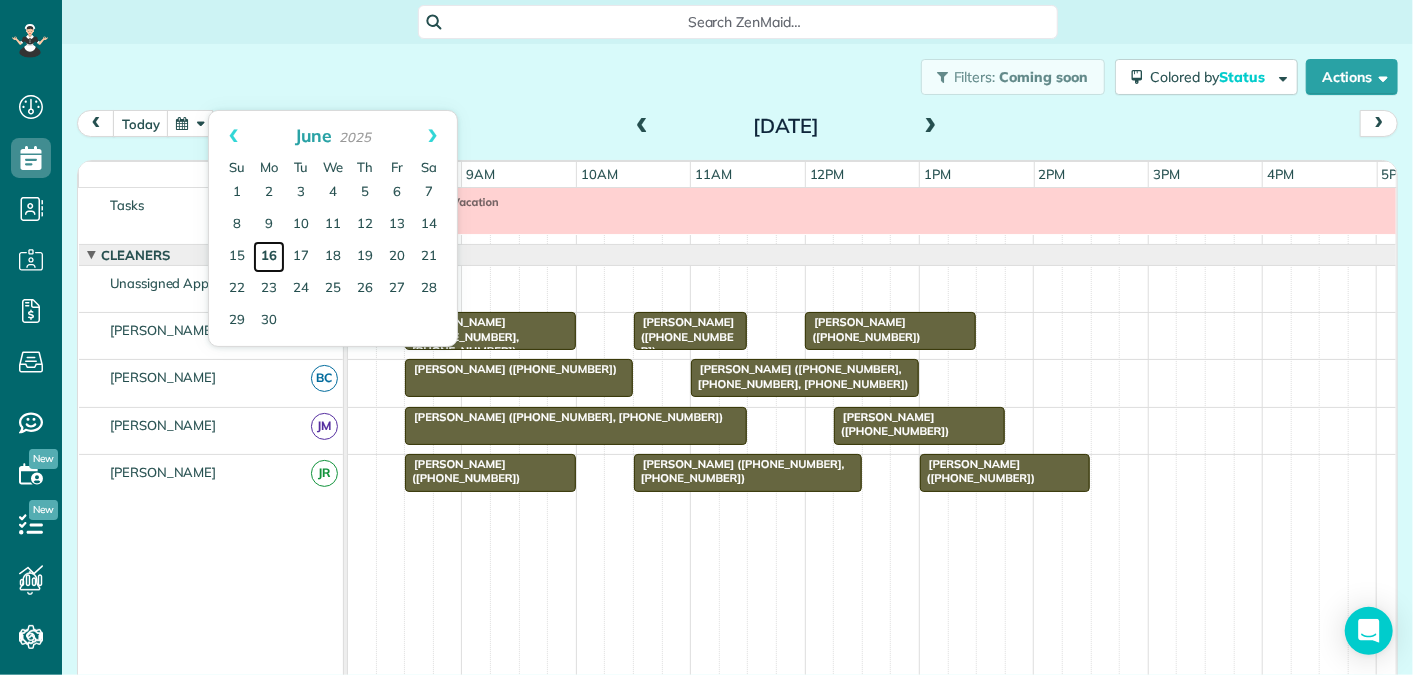 click on "16" at bounding box center [269, 257] 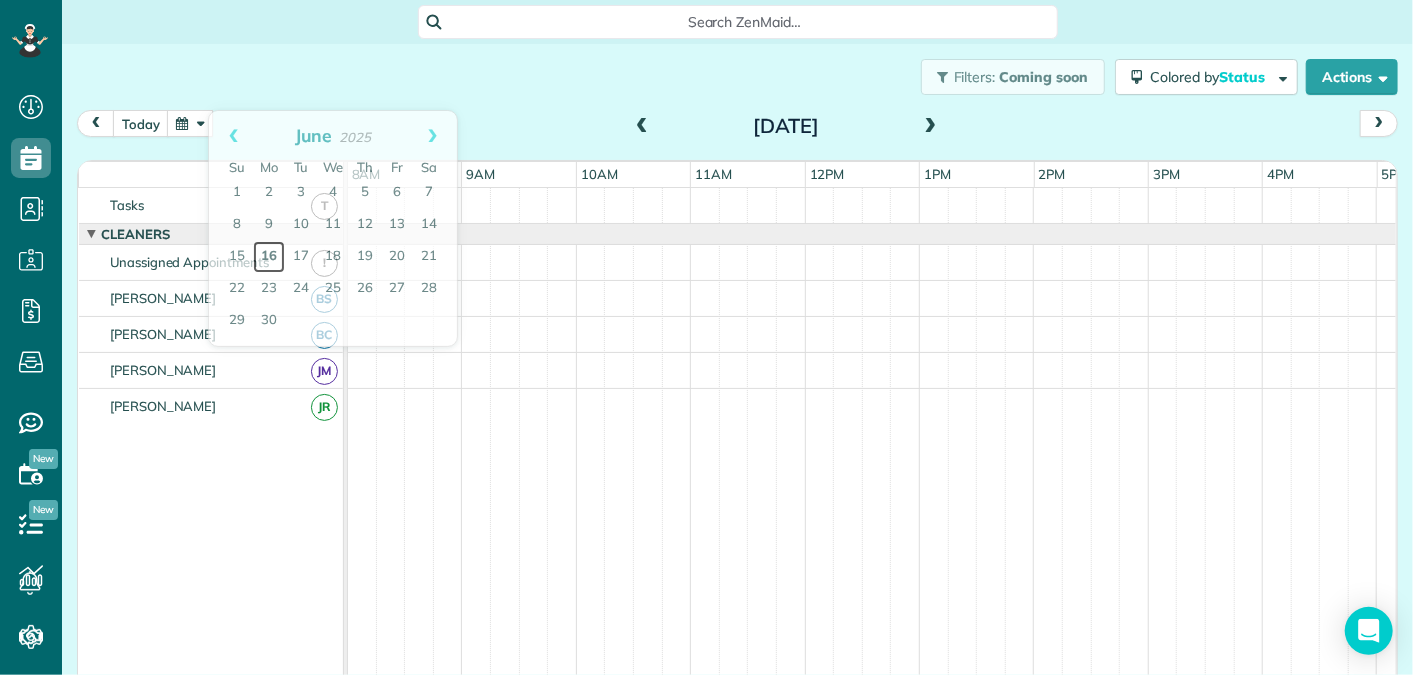 scroll, scrollTop: 0, scrollLeft: 0, axis: both 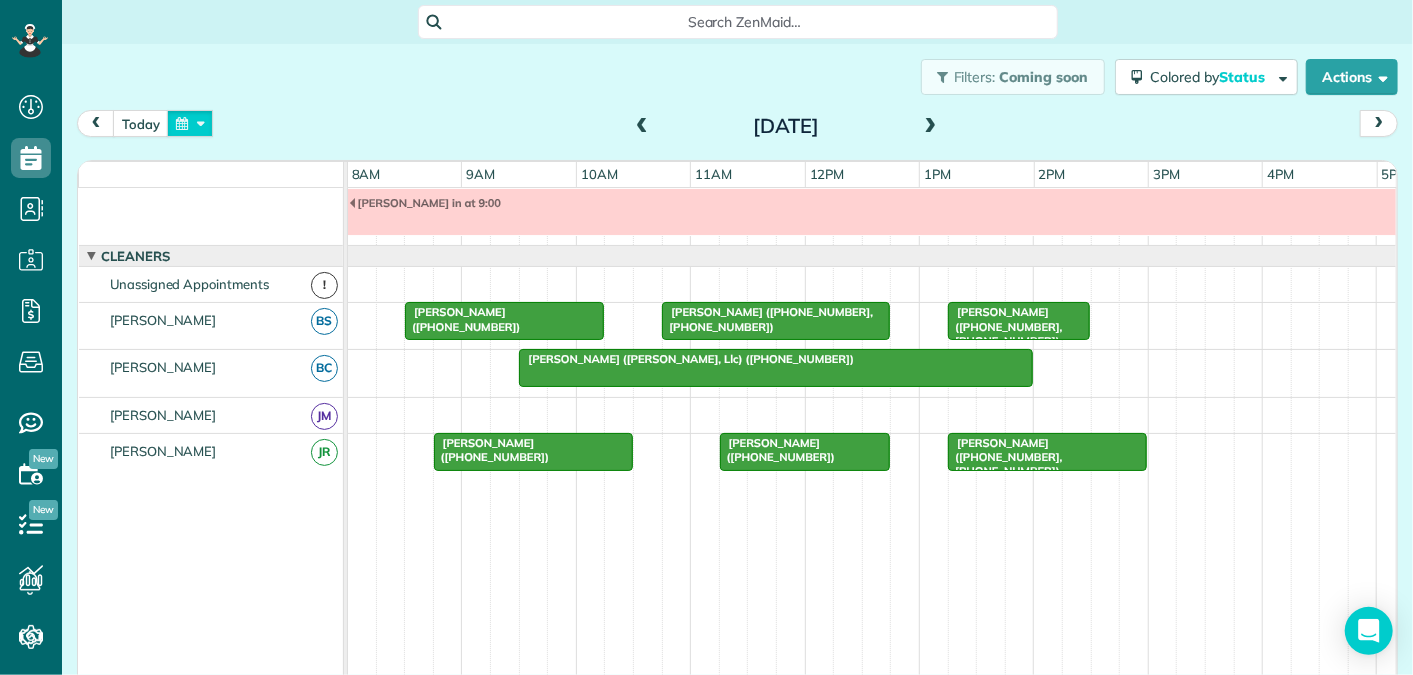 click at bounding box center [190, 123] 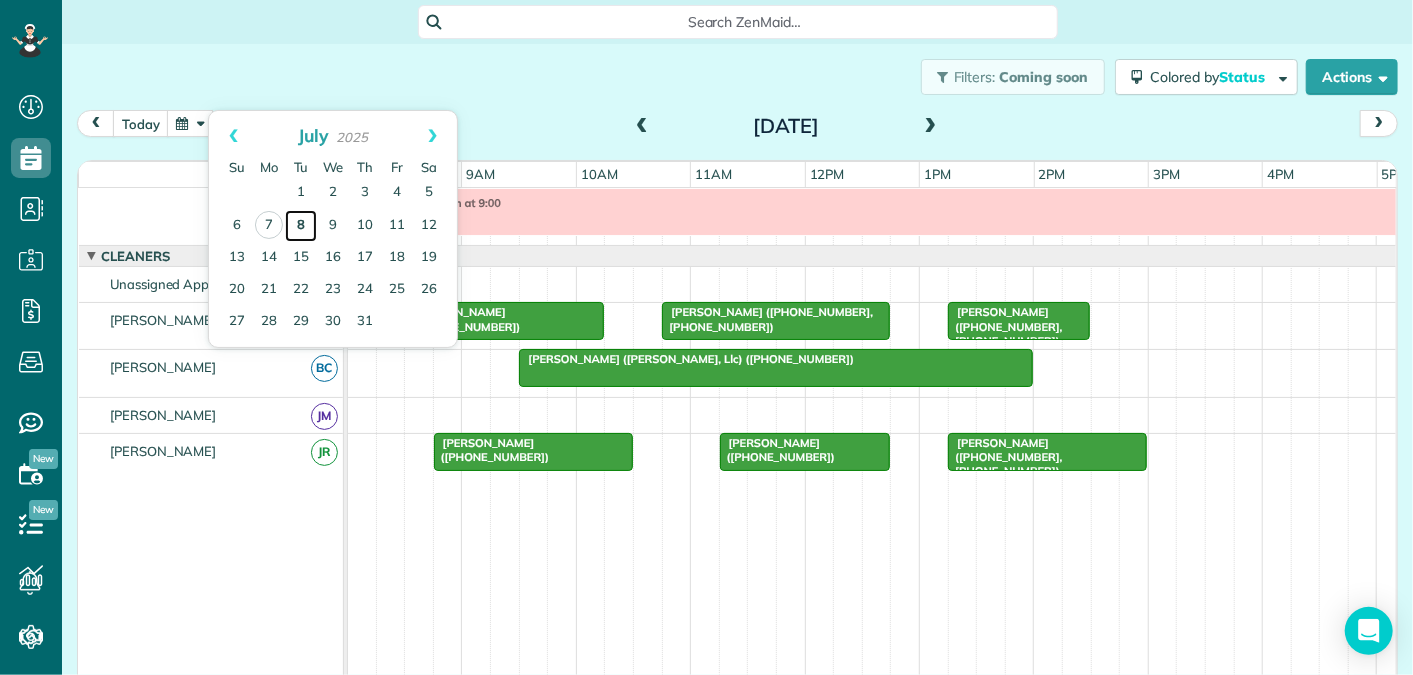 click on "8" at bounding box center [301, 226] 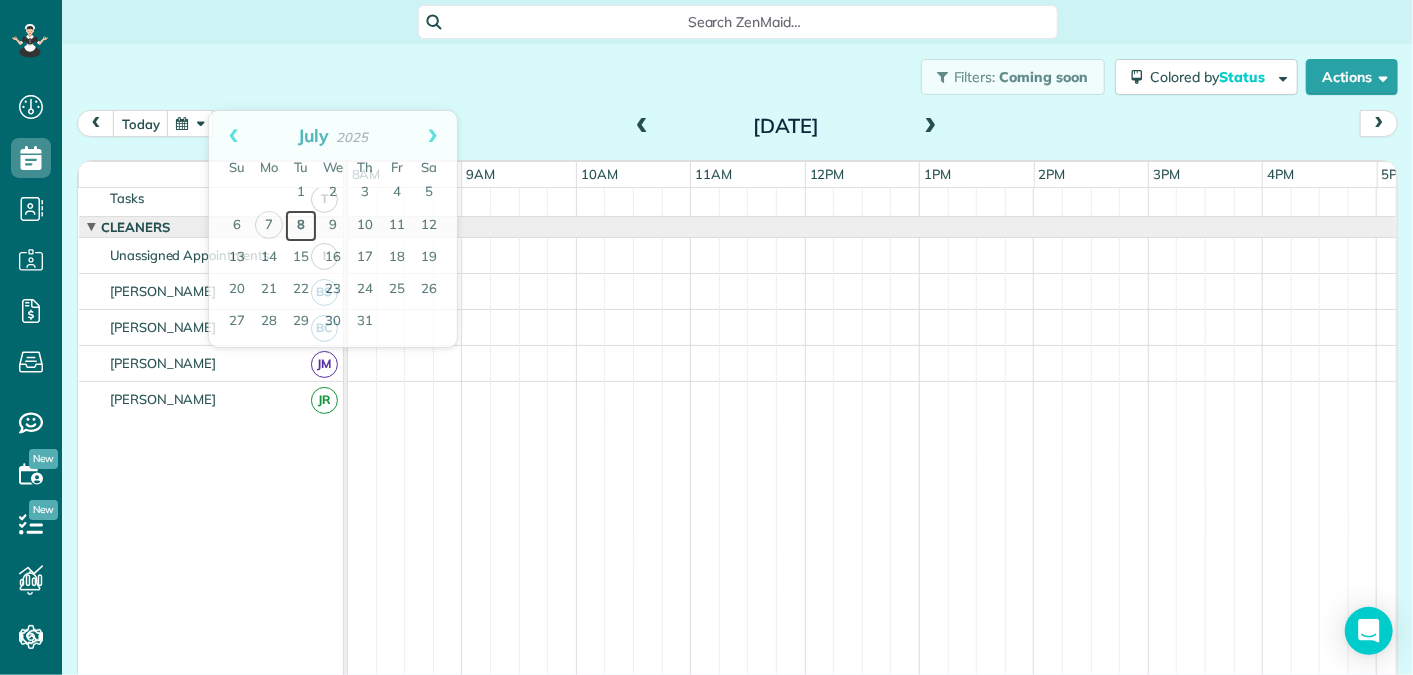 scroll, scrollTop: 0, scrollLeft: 0, axis: both 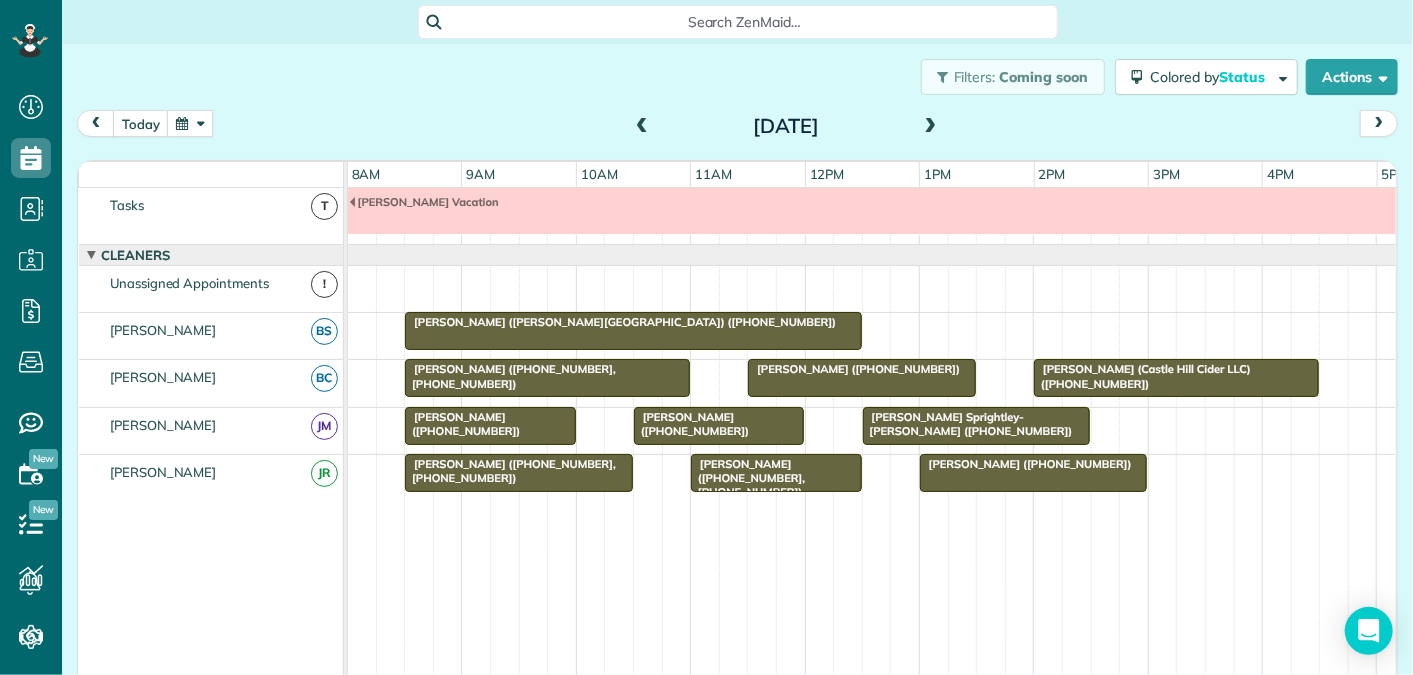 click at bounding box center [931, 127] 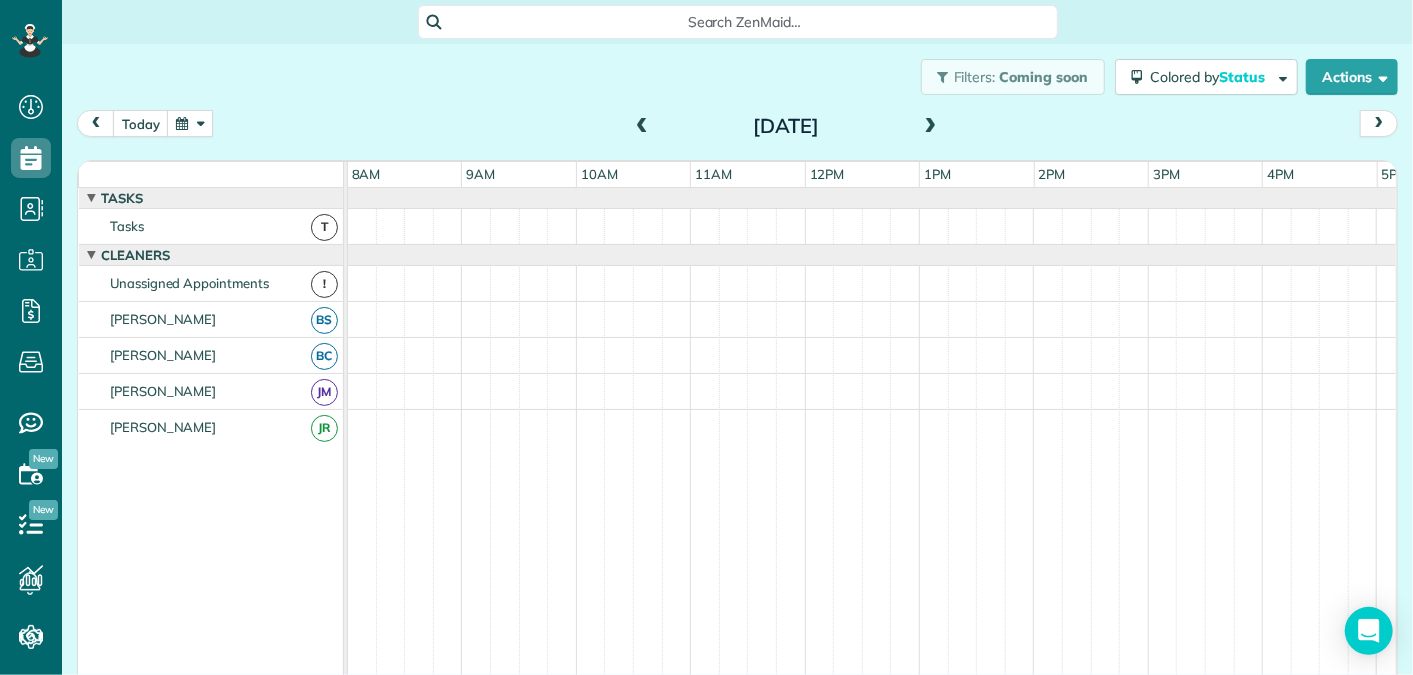 scroll, scrollTop: 21, scrollLeft: 0, axis: vertical 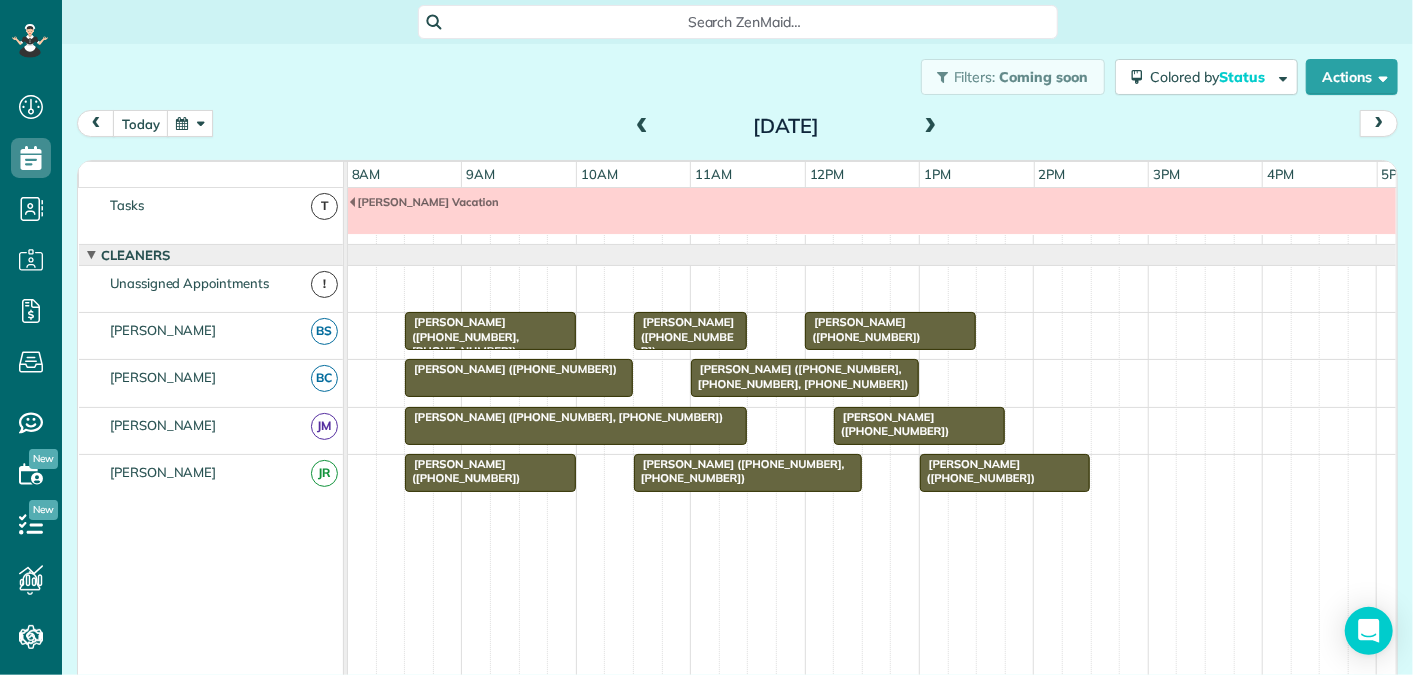 click on "[PERSON_NAME] ([PHONE_NUMBER], [PHONE_NUMBER], [PHONE_NUMBER])" at bounding box center [800, 376] 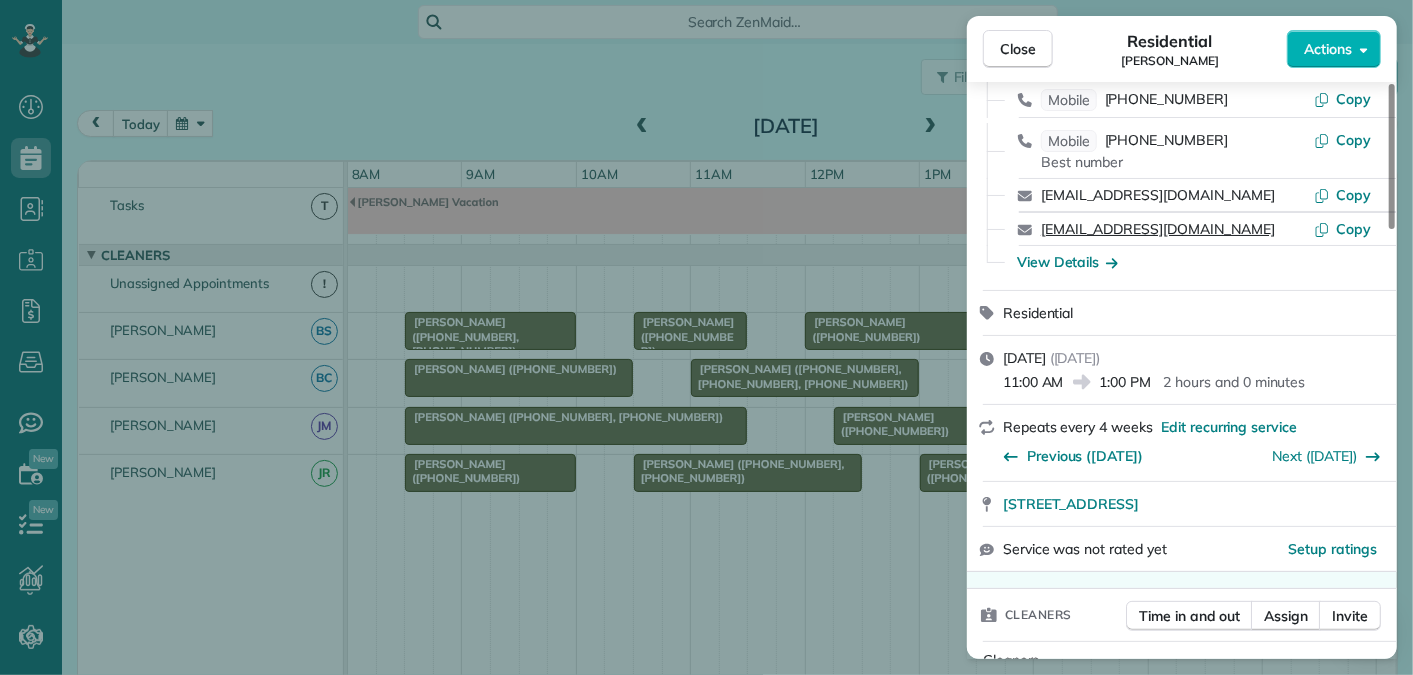 scroll, scrollTop: 0, scrollLeft: 0, axis: both 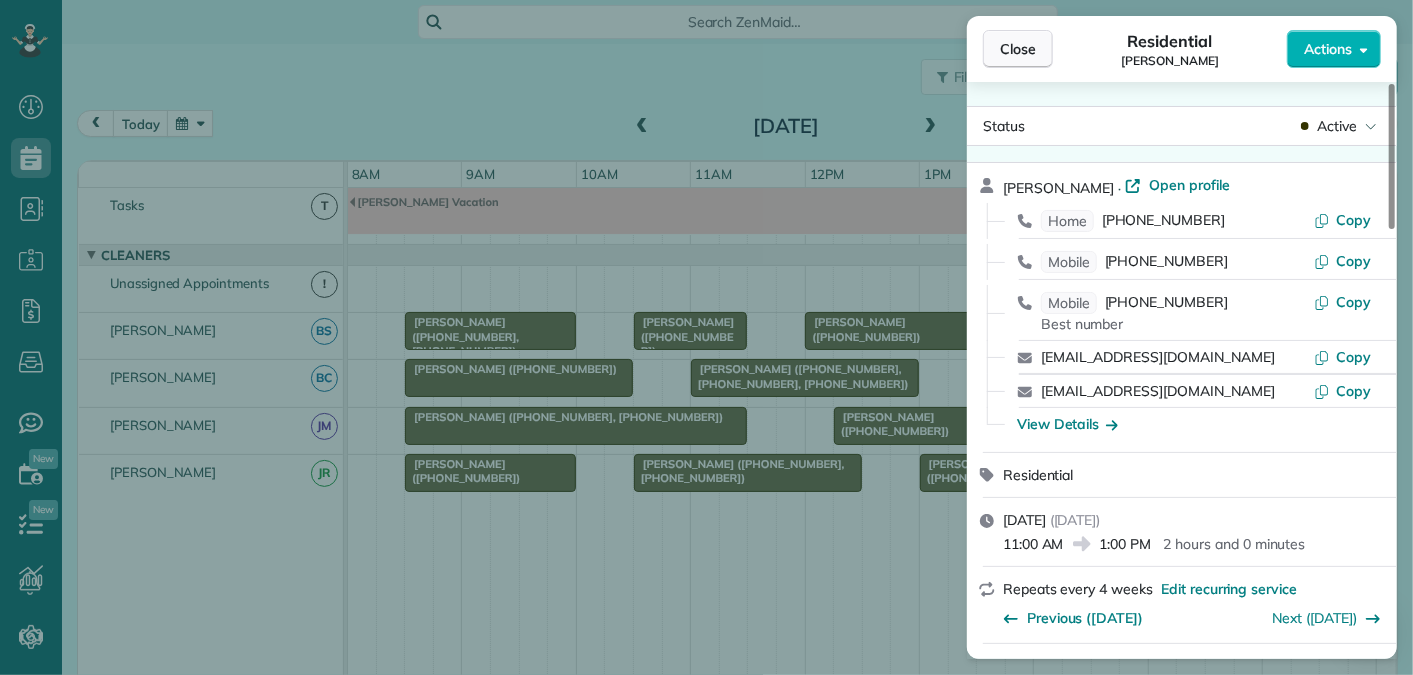 click on "Close" at bounding box center (1018, 49) 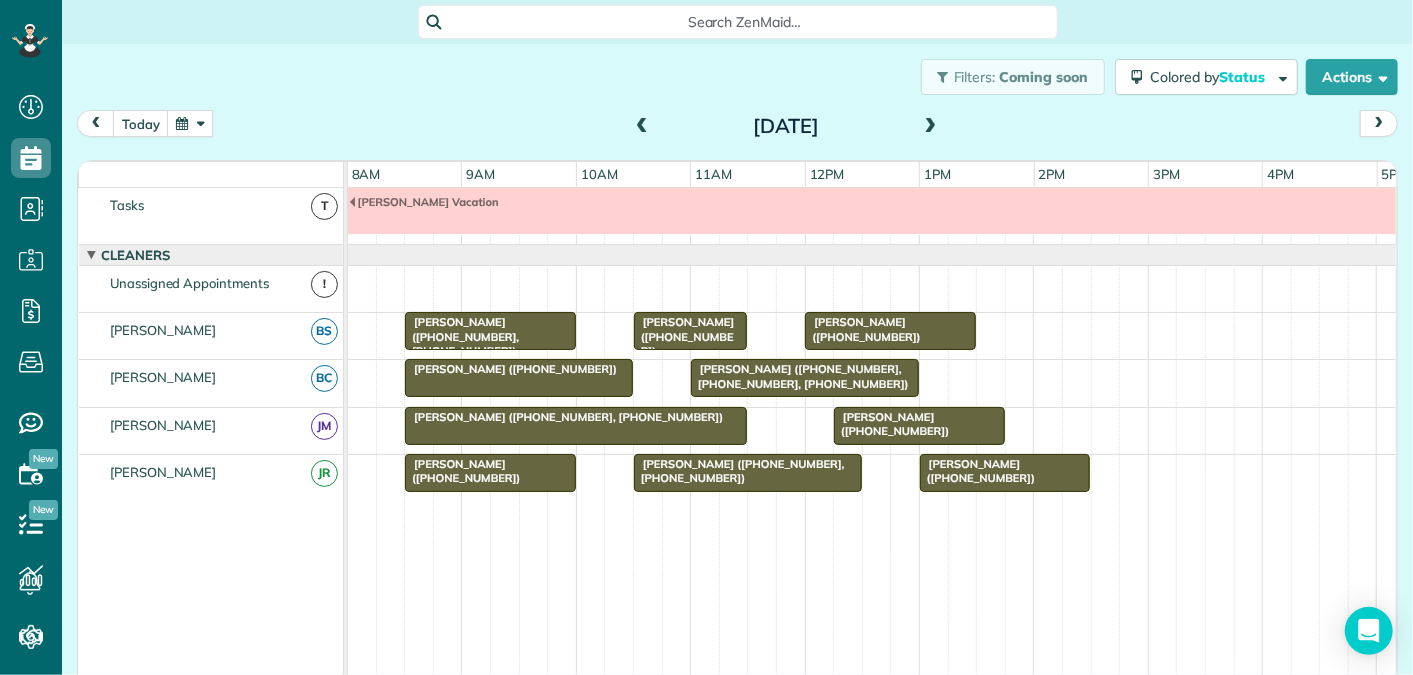 click at bounding box center [642, 127] 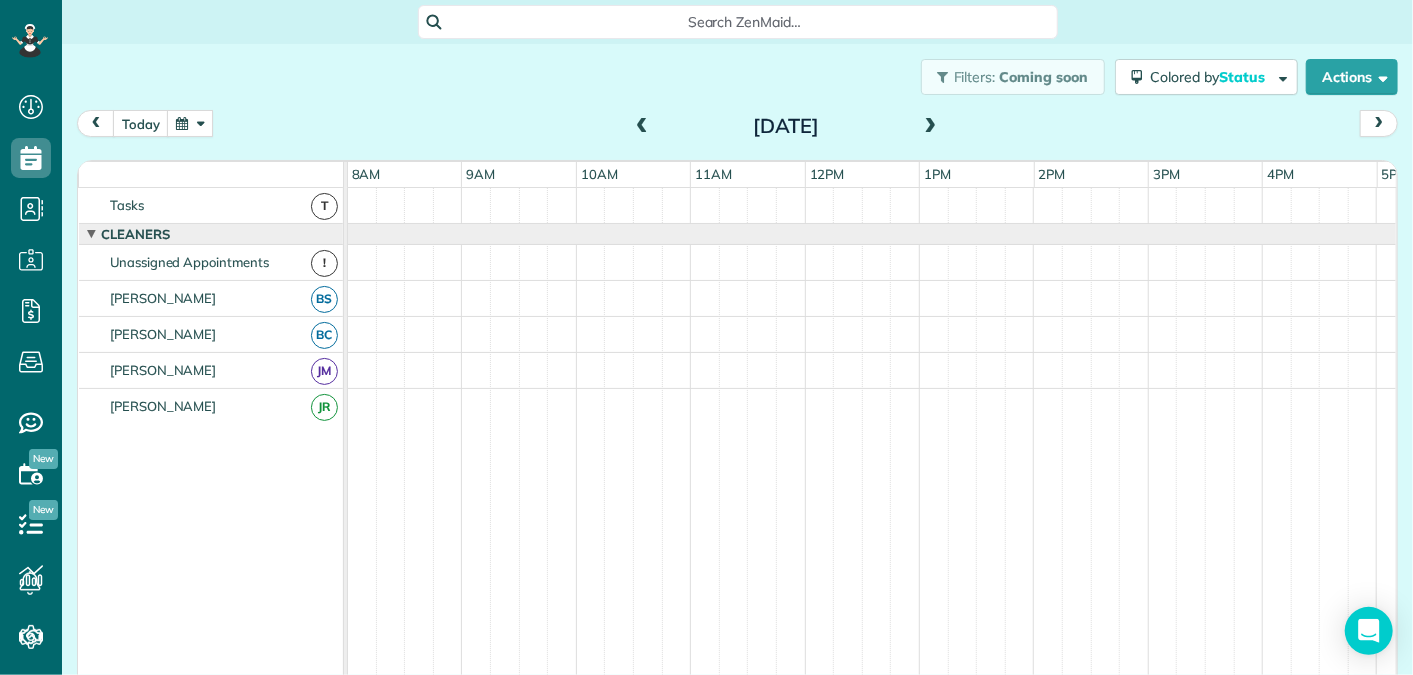 scroll, scrollTop: 0, scrollLeft: 0, axis: both 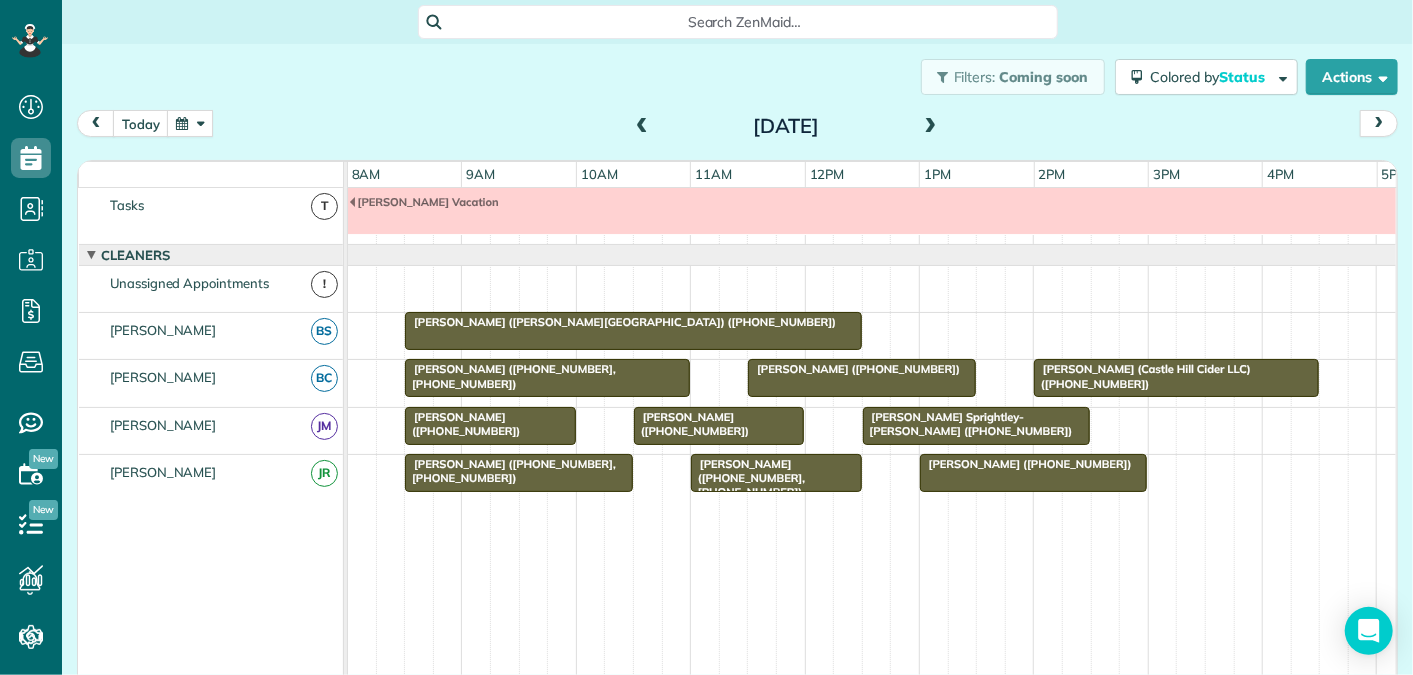 click at bounding box center [642, 127] 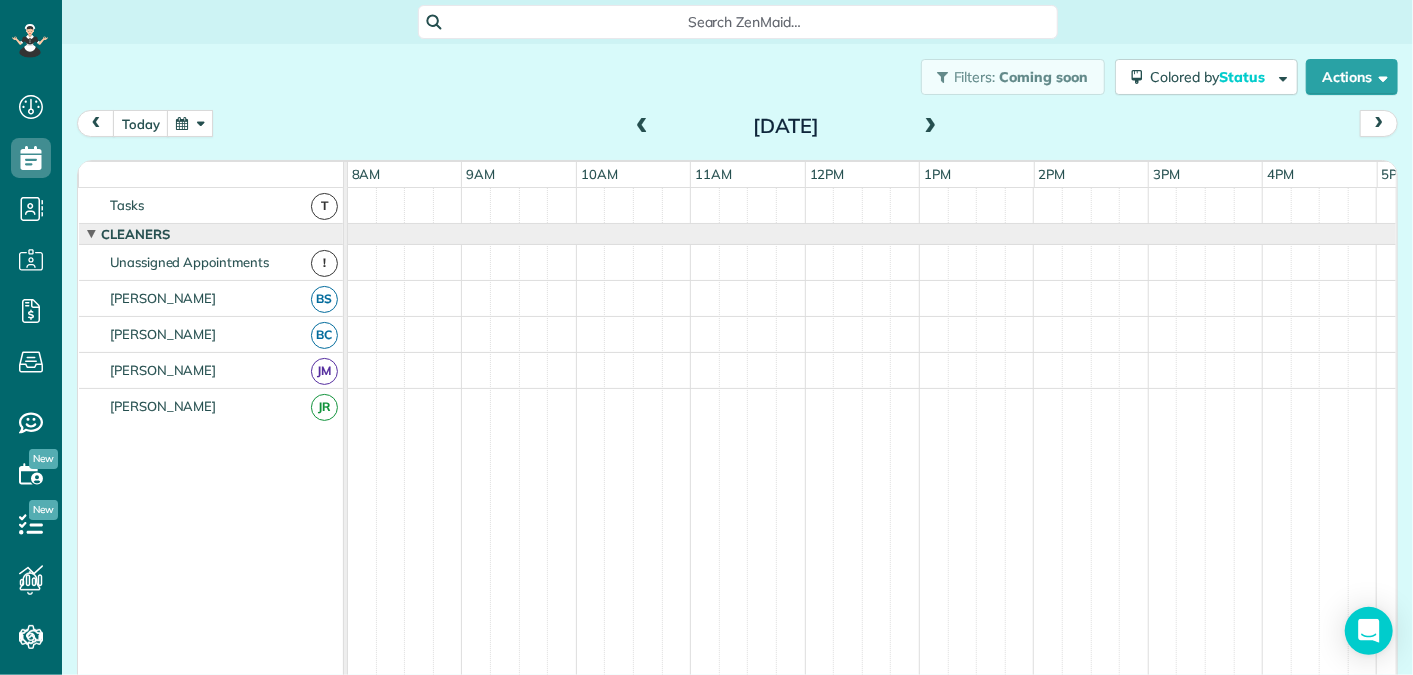 scroll, scrollTop: 0, scrollLeft: 0, axis: both 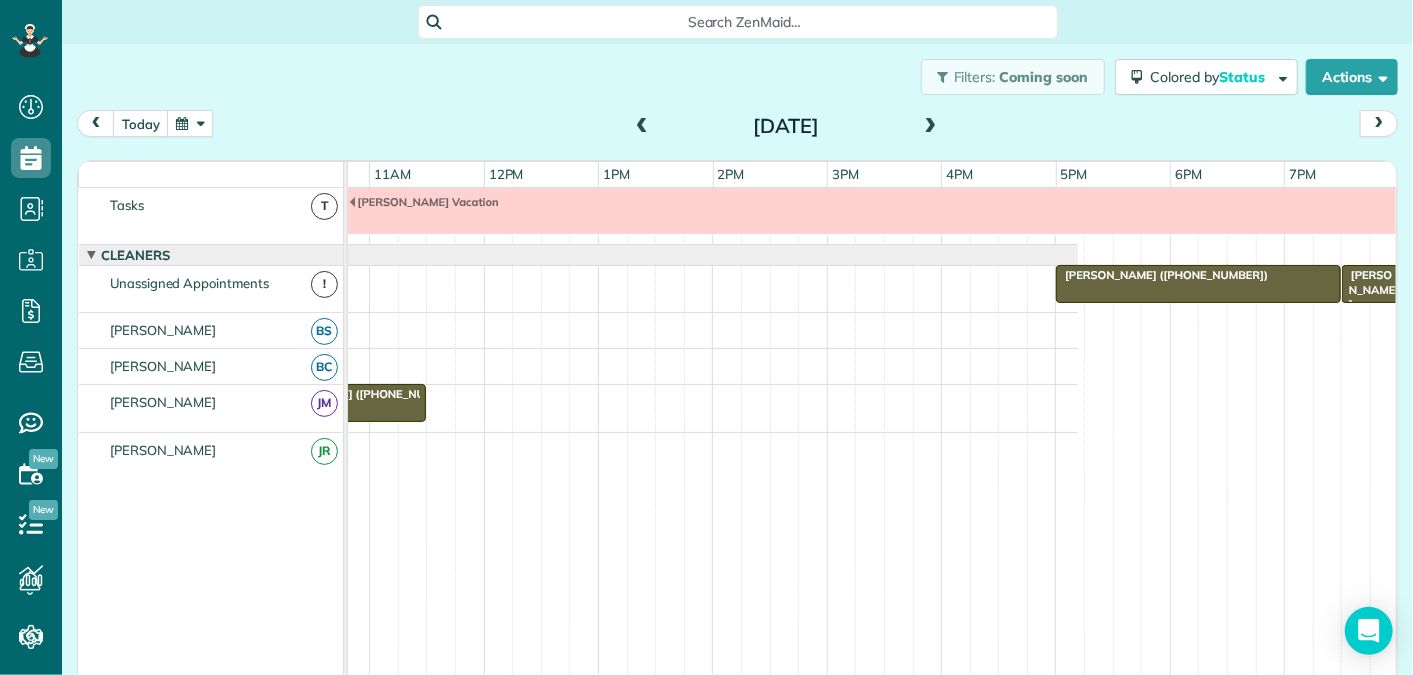click at bounding box center (931, 127) 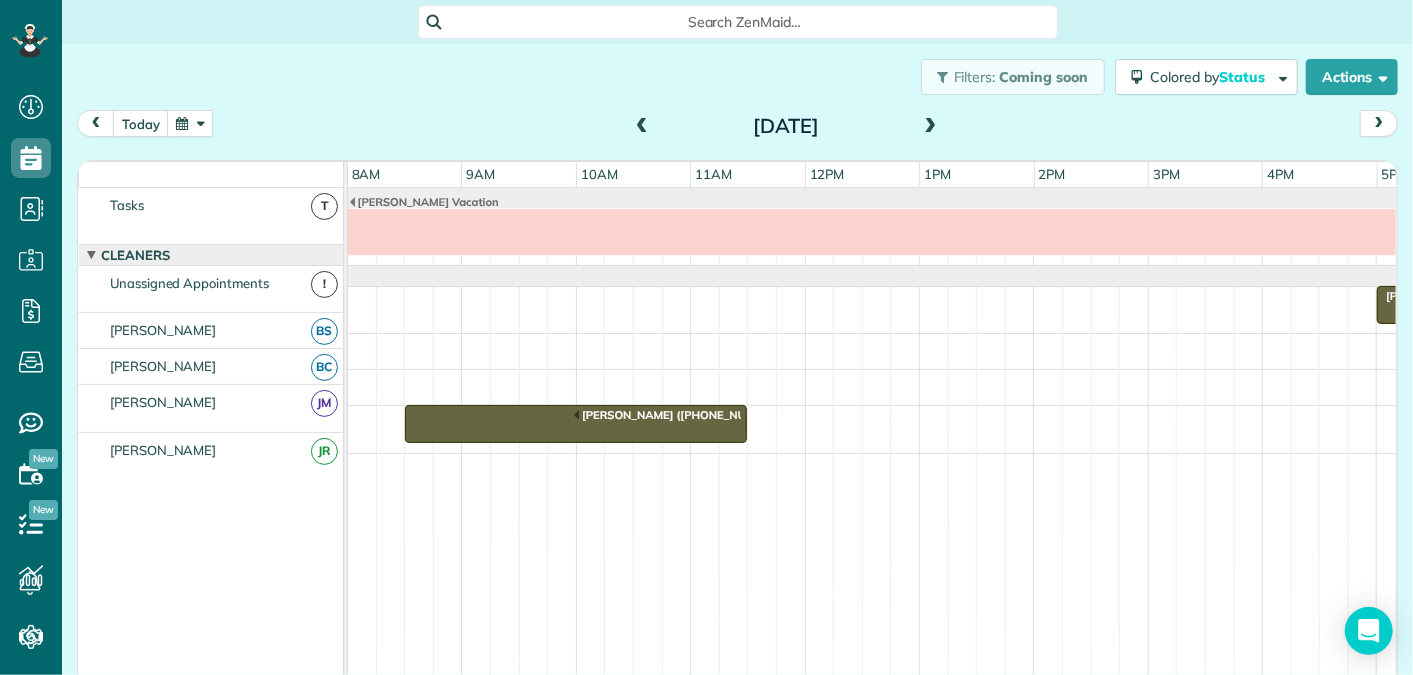 scroll, scrollTop: 0, scrollLeft: 0, axis: both 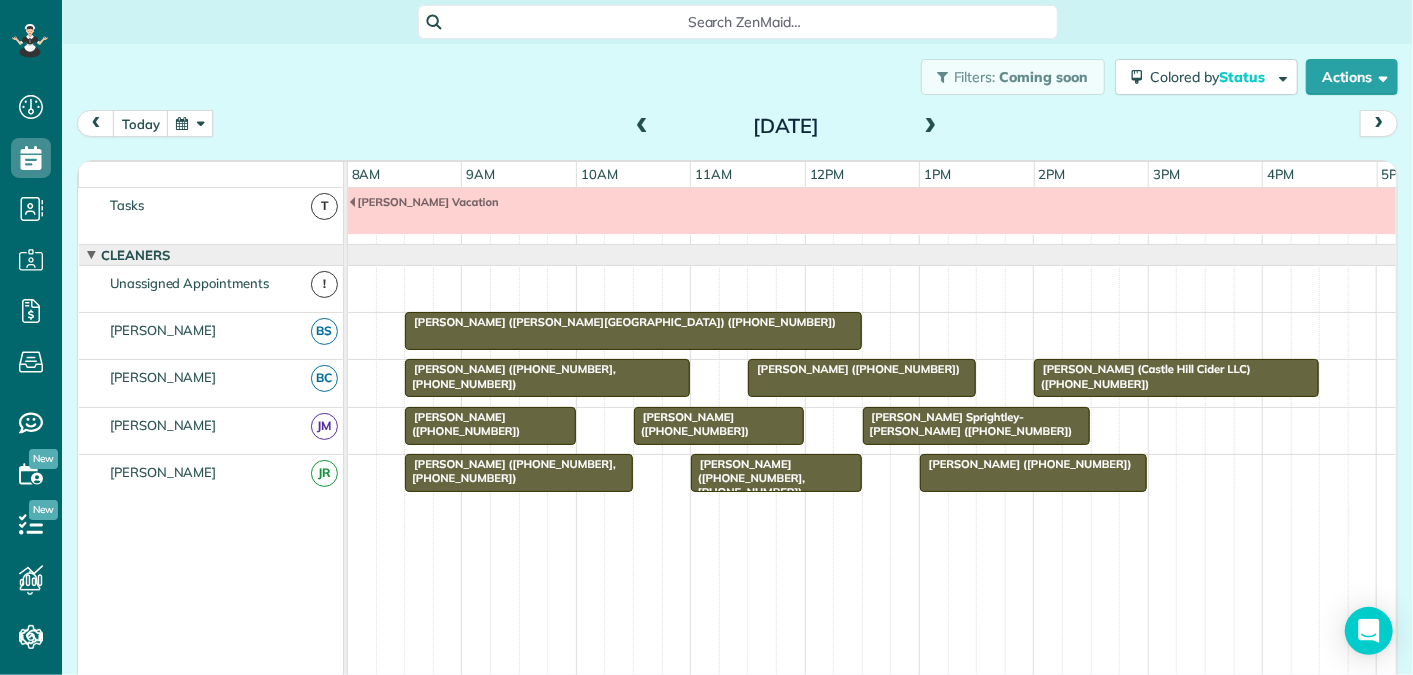 click at bounding box center (642, 127) 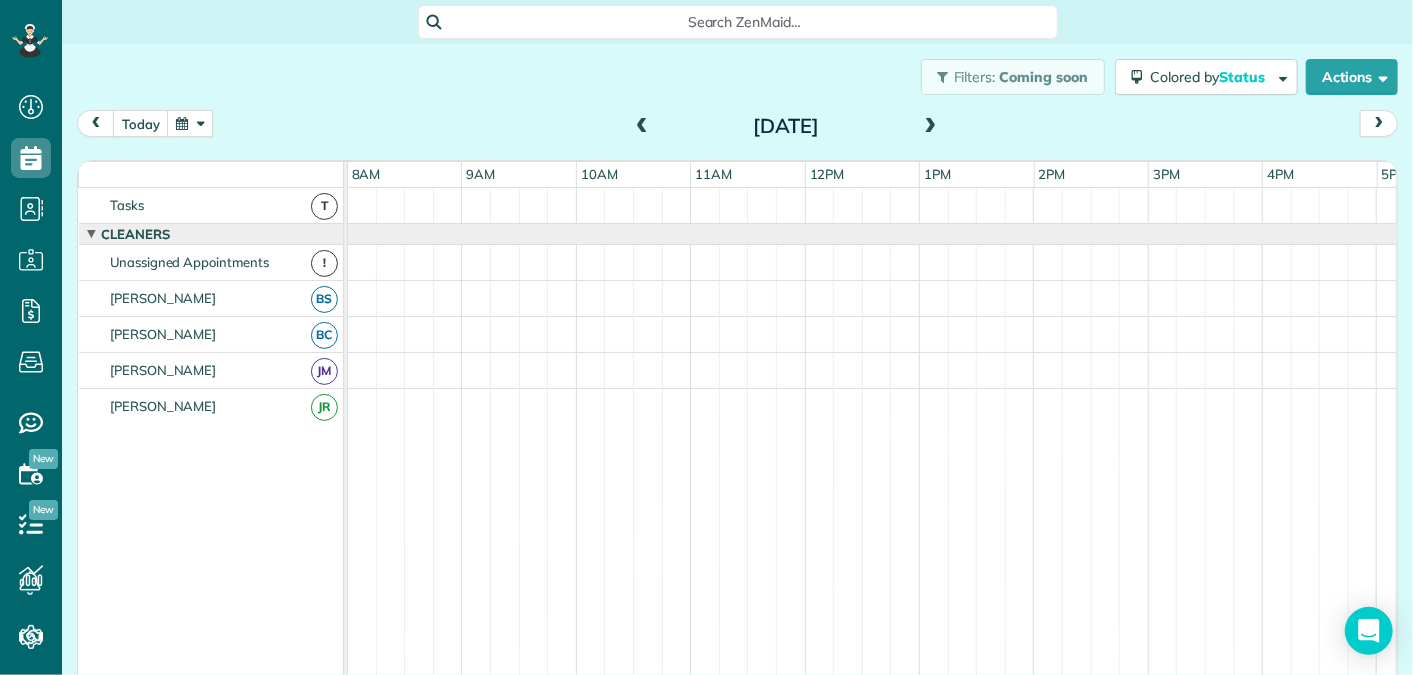 scroll, scrollTop: 0, scrollLeft: 0, axis: both 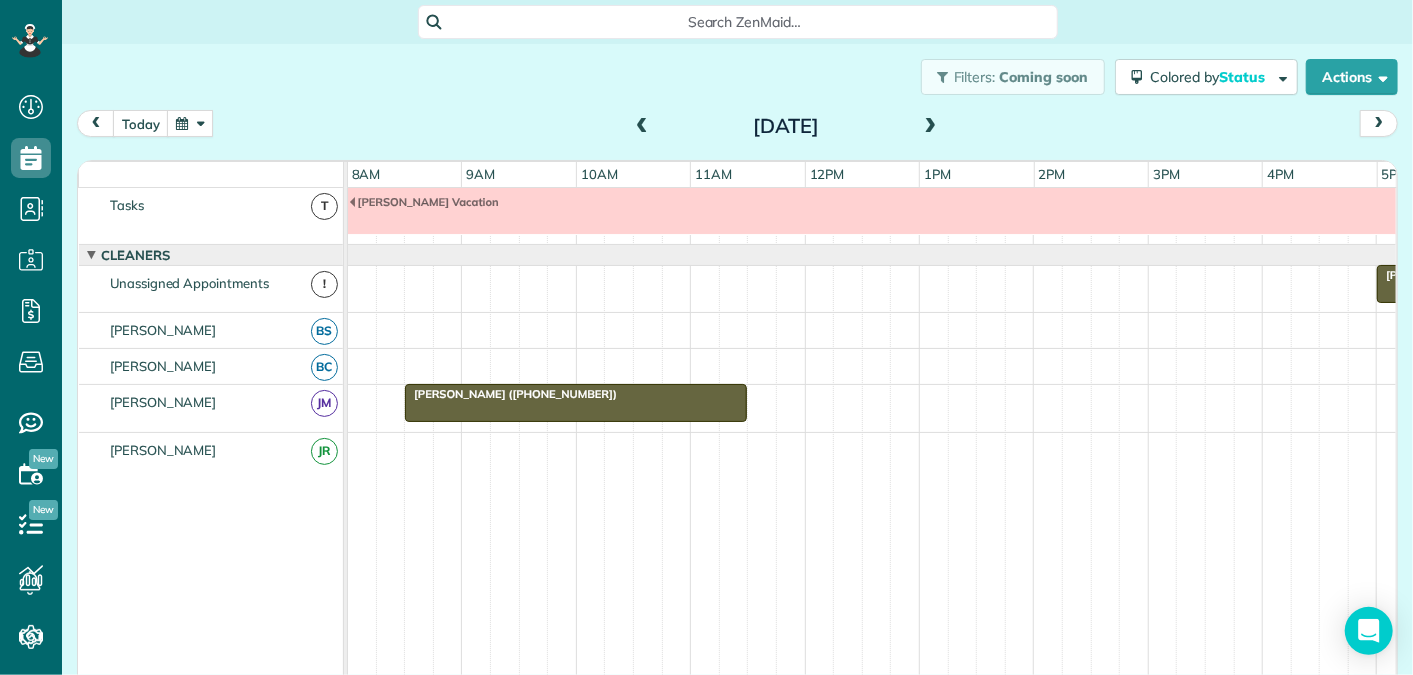 click at bounding box center (931, 127) 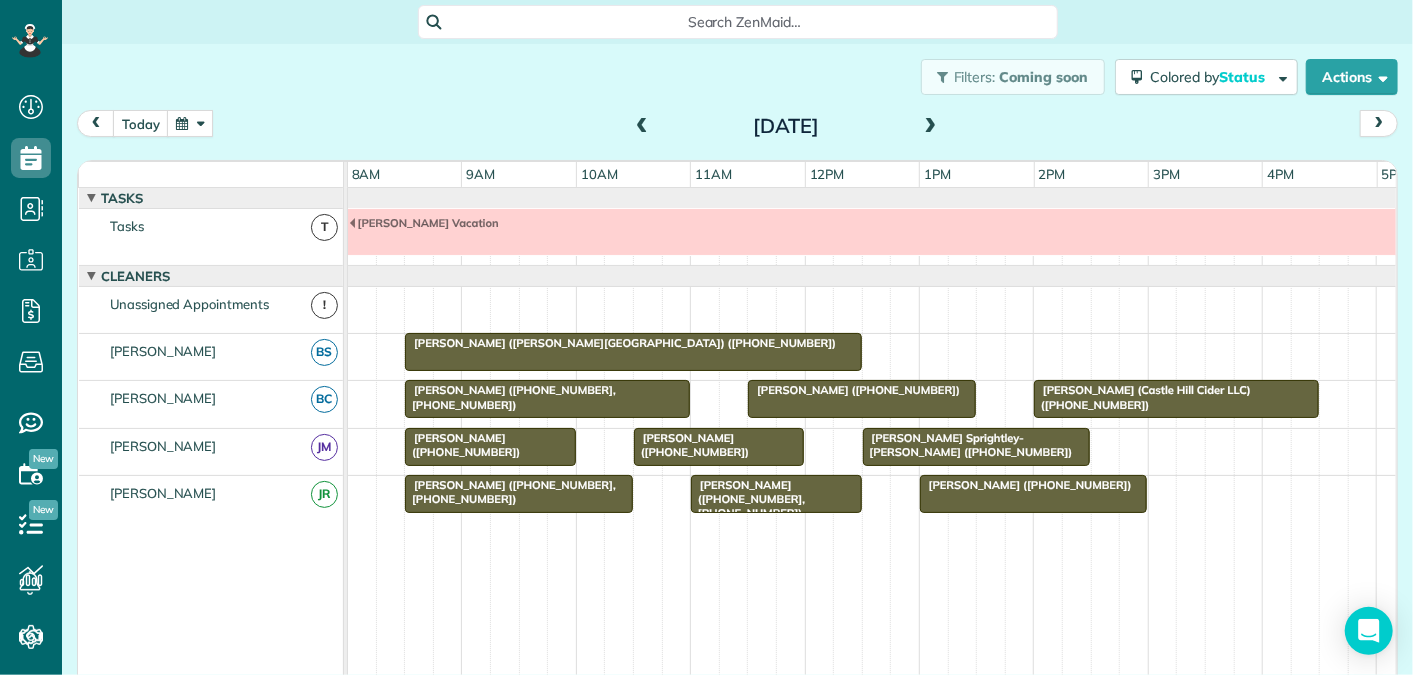 scroll, scrollTop: 21, scrollLeft: 0, axis: vertical 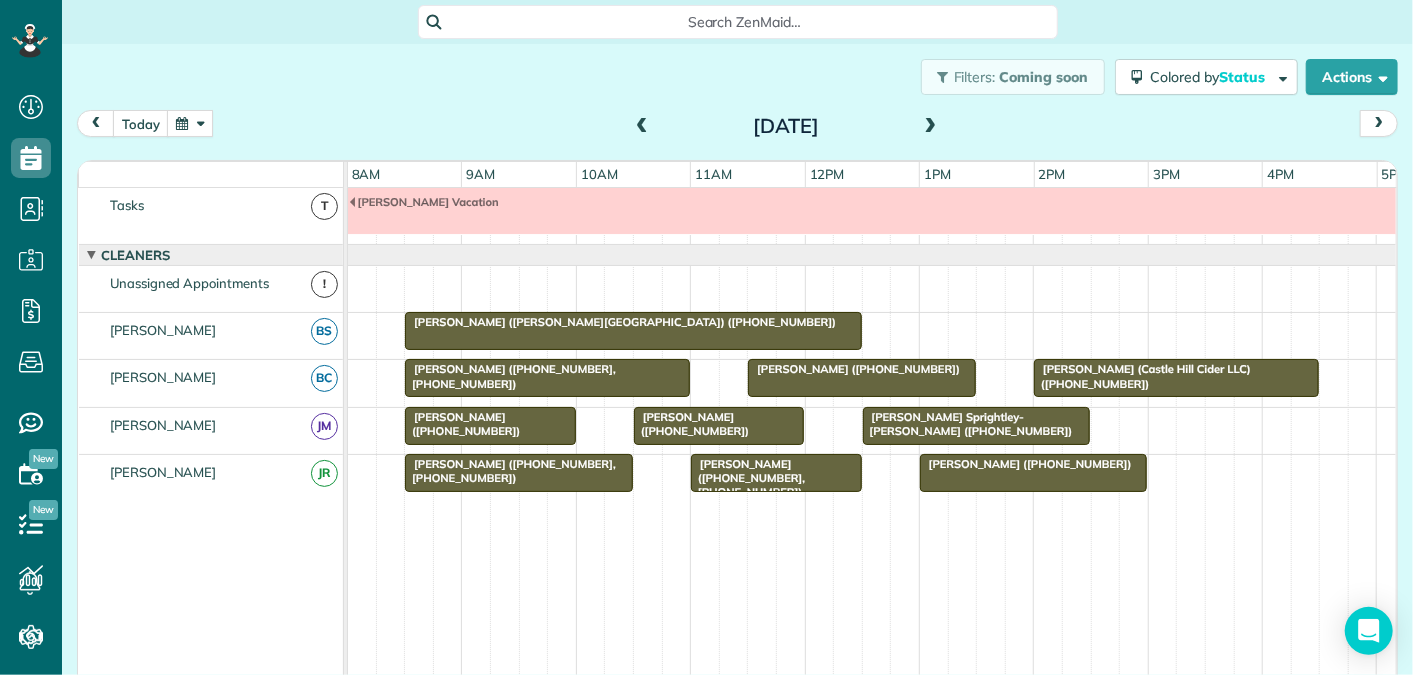click at bounding box center [931, 127] 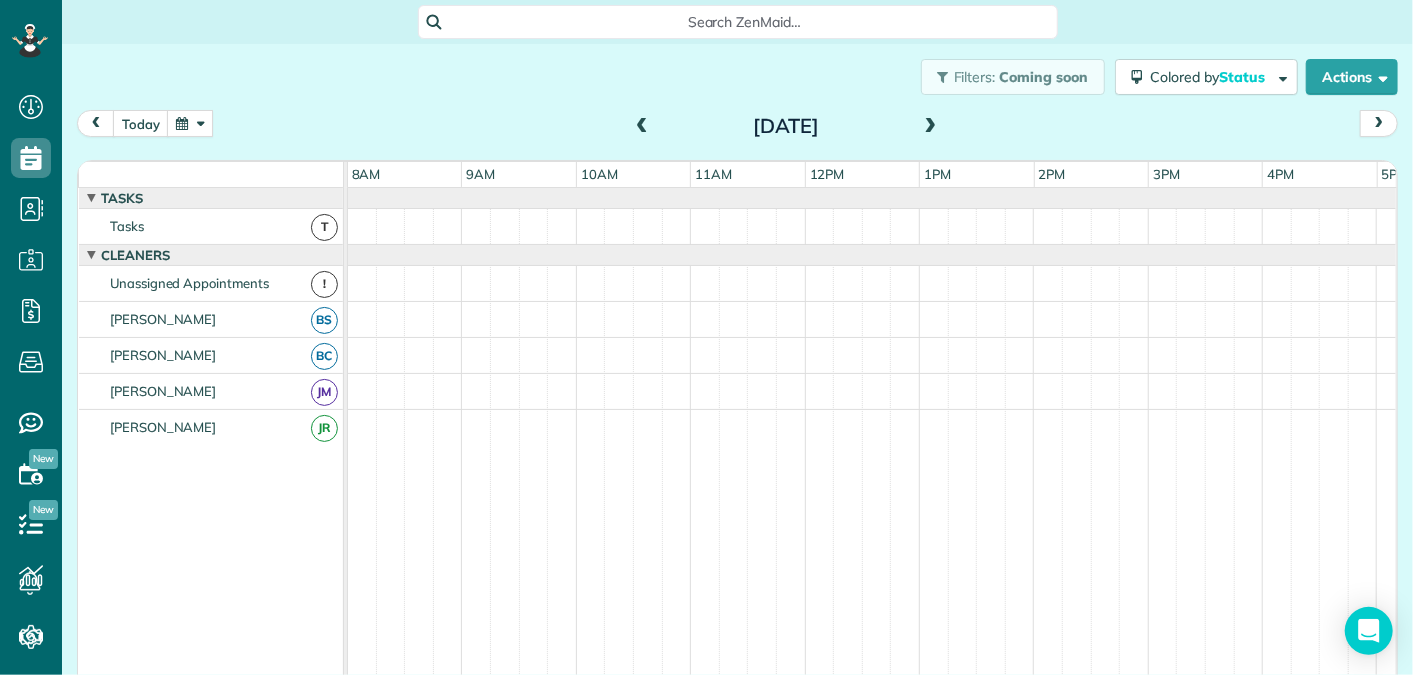 scroll, scrollTop: 21, scrollLeft: 0, axis: vertical 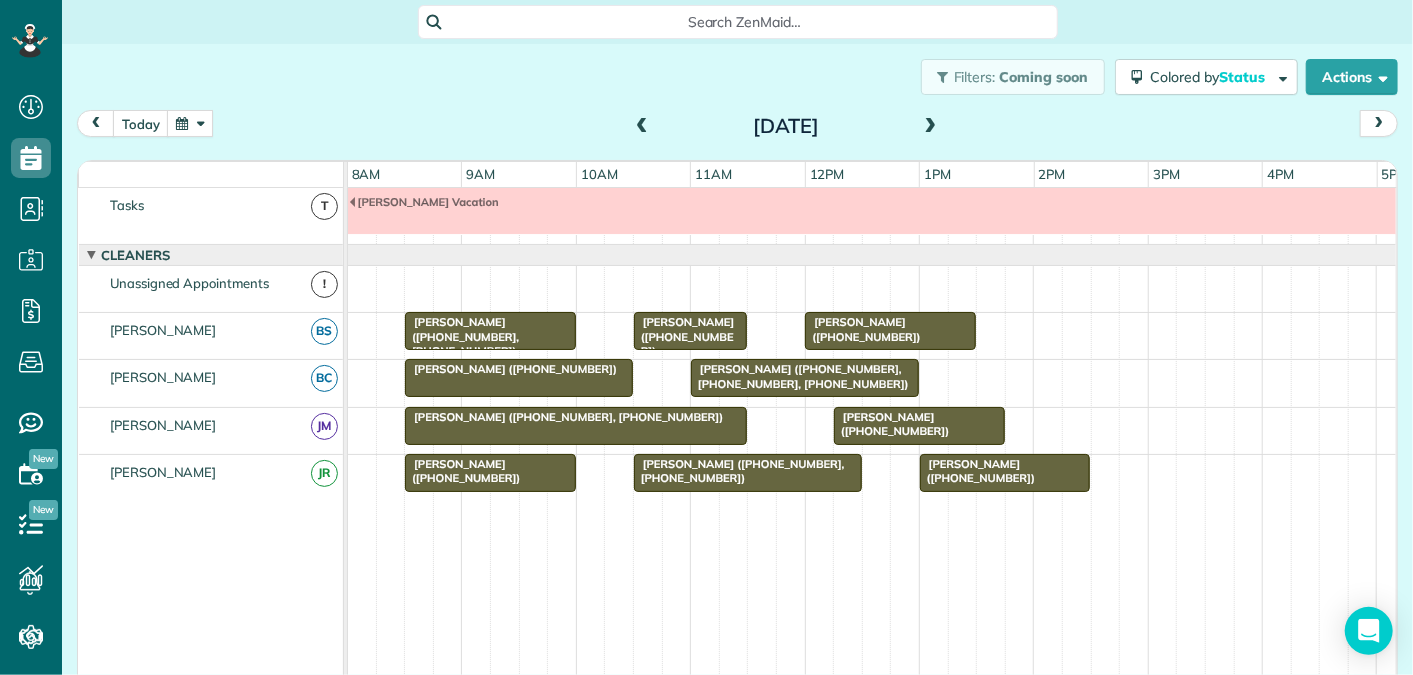 click on "[PERSON_NAME] ([PHONE_NUMBER], [PHONE_NUMBER], [PHONE_NUMBER])" at bounding box center [800, 376] 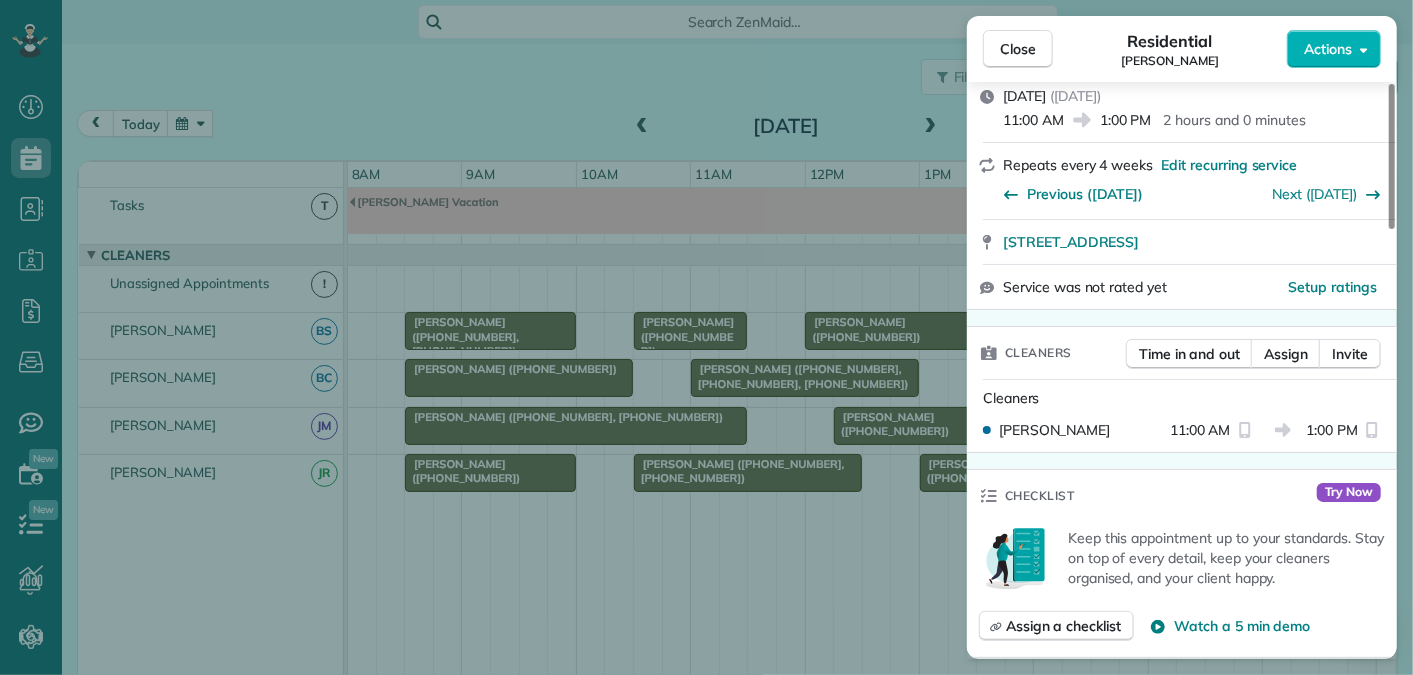 scroll, scrollTop: 0, scrollLeft: 0, axis: both 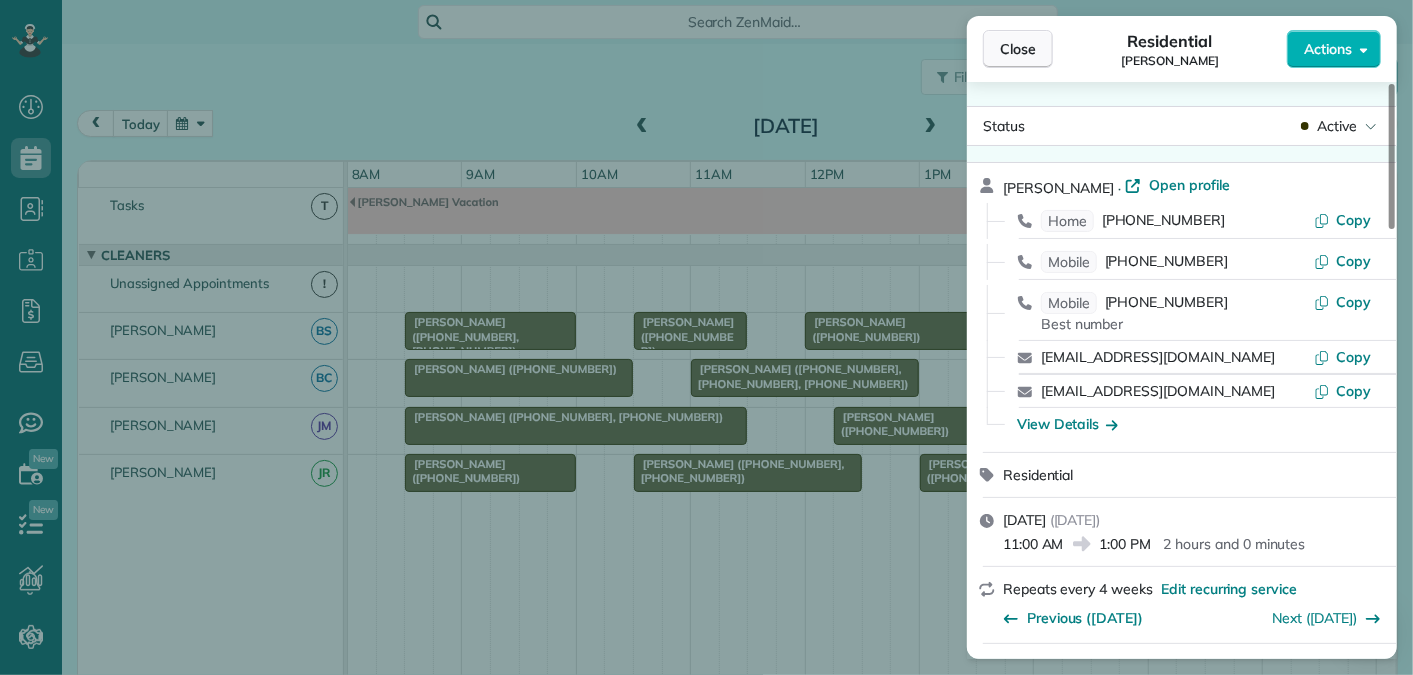 click on "Close" at bounding box center [1018, 49] 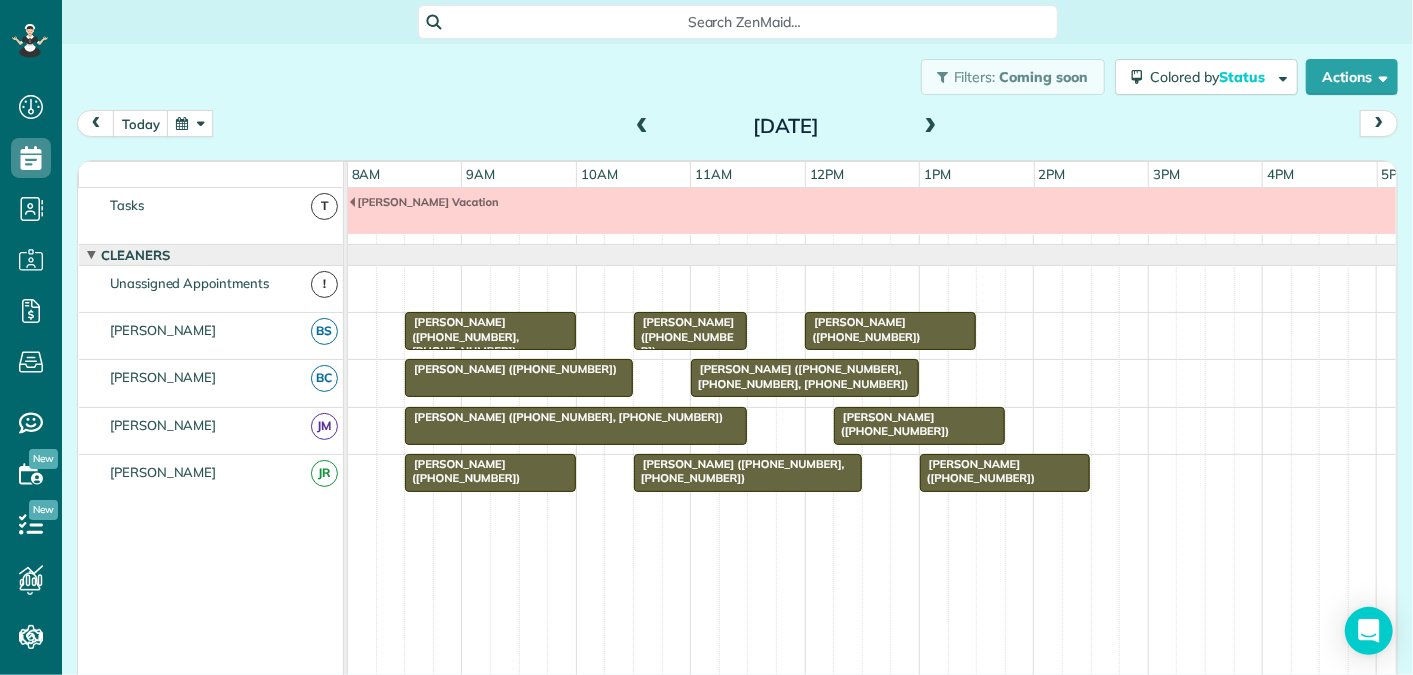 click at bounding box center [931, 127] 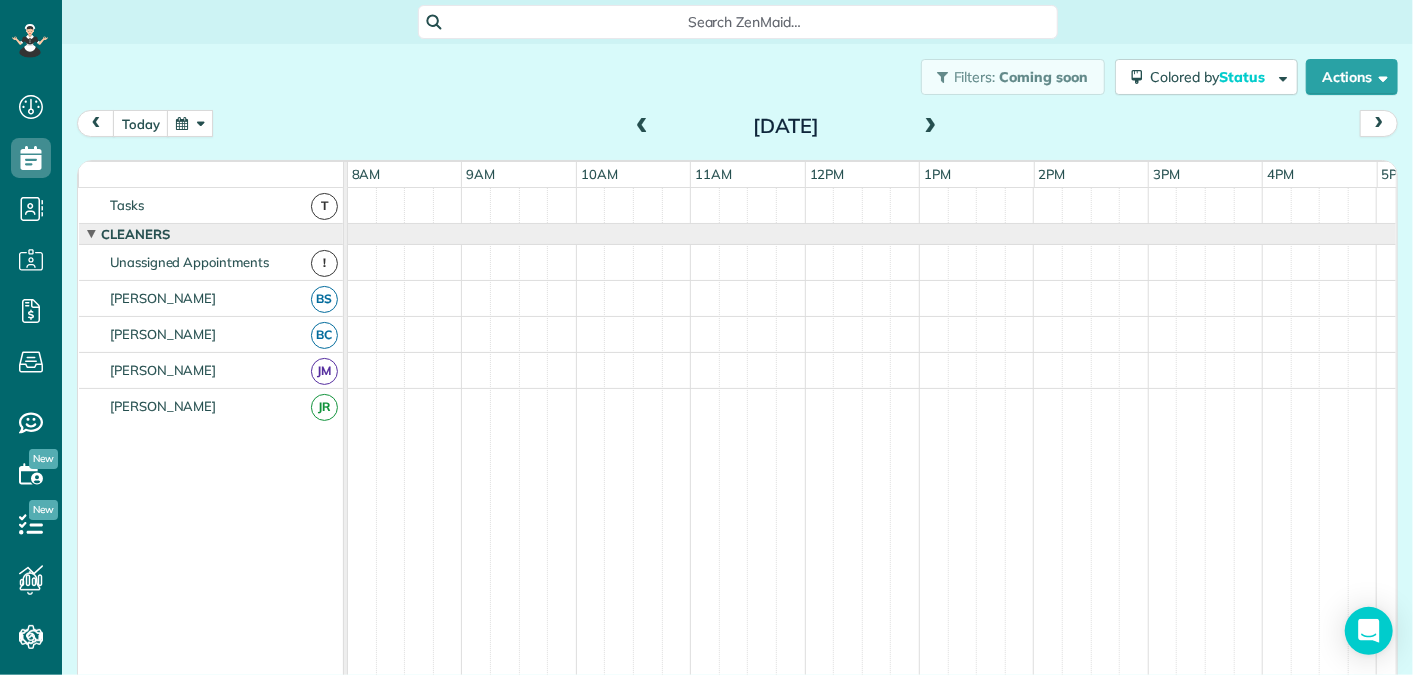 scroll, scrollTop: 0, scrollLeft: 0, axis: both 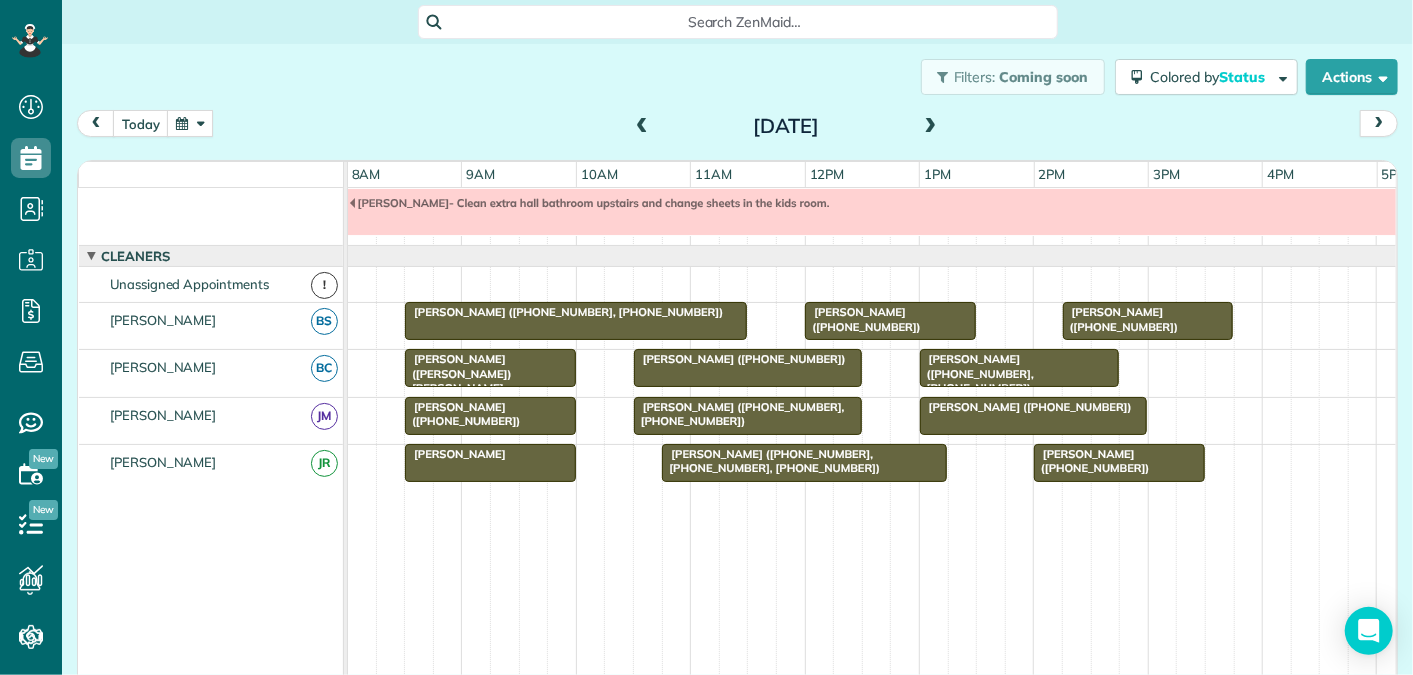 click on "[PERSON_NAME] ([PHONE_NUMBER], [PHONE_NUMBER], [PHONE_NUMBER])" at bounding box center [771, 461] 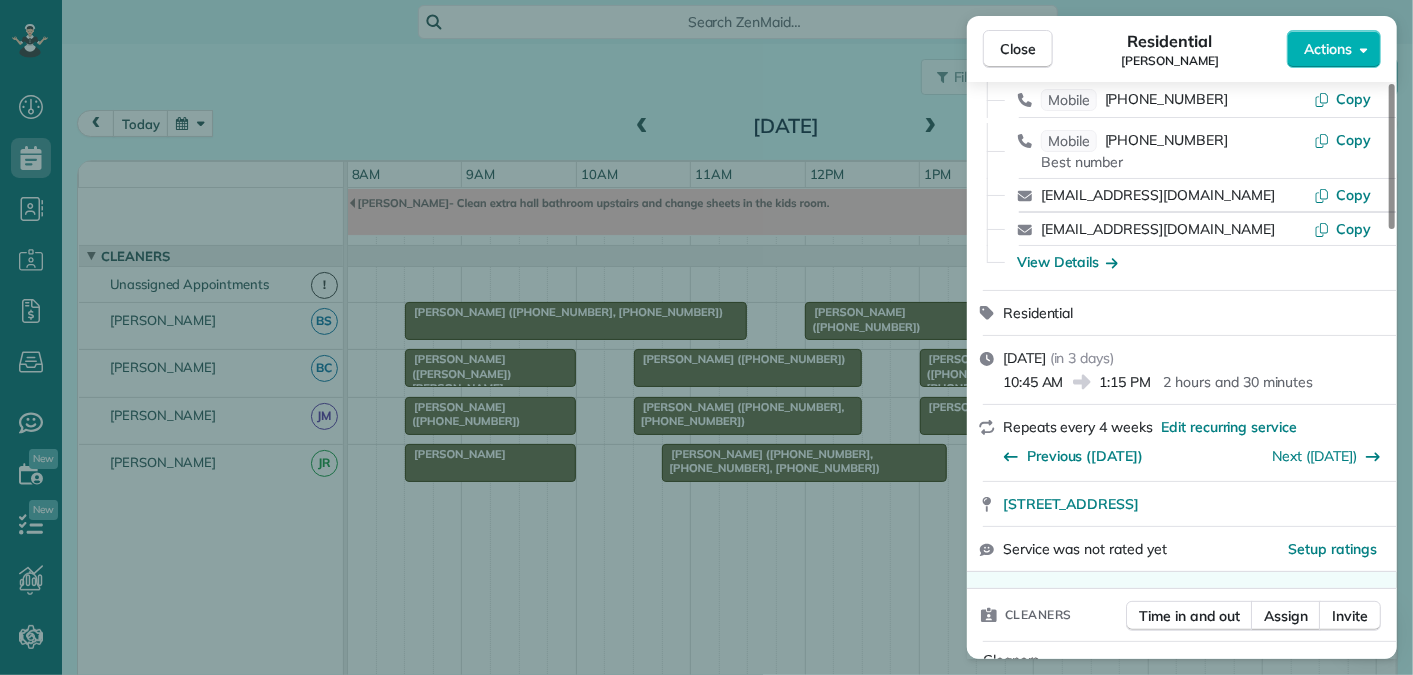 scroll, scrollTop: 0, scrollLeft: 0, axis: both 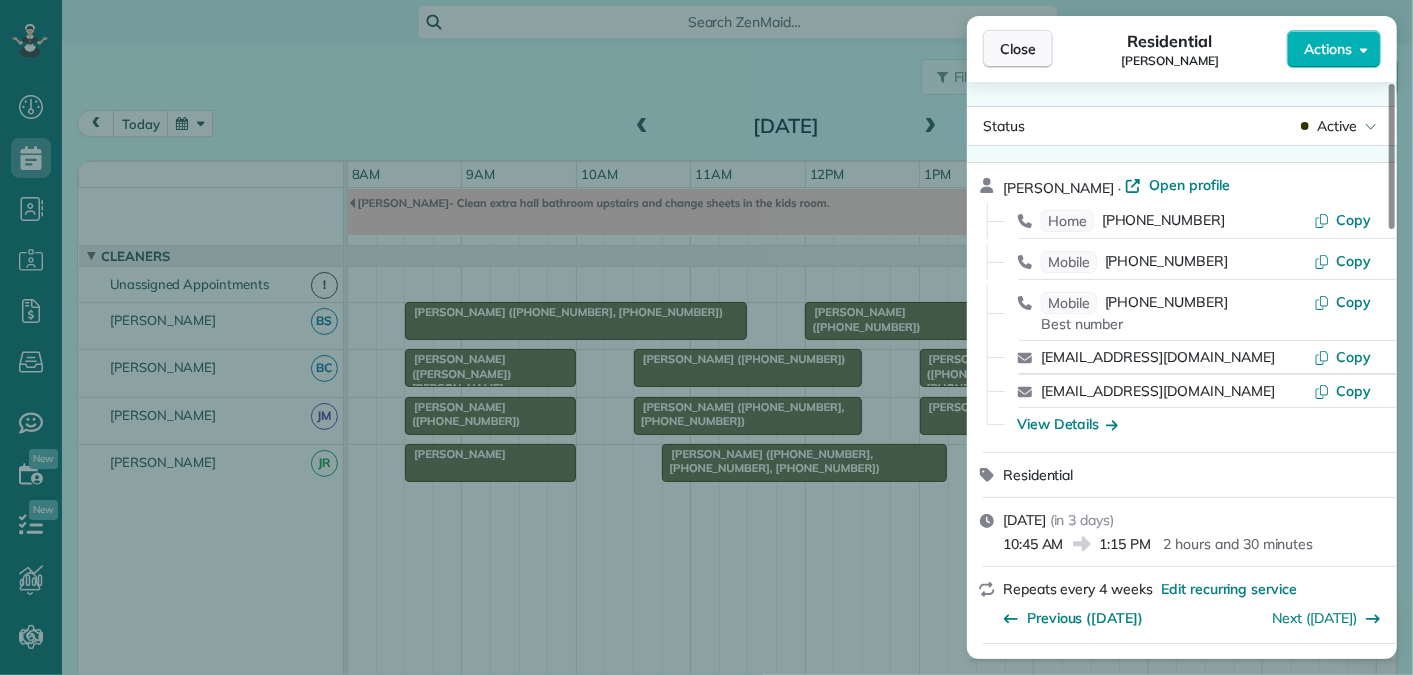 click on "Close" at bounding box center [1018, 49] 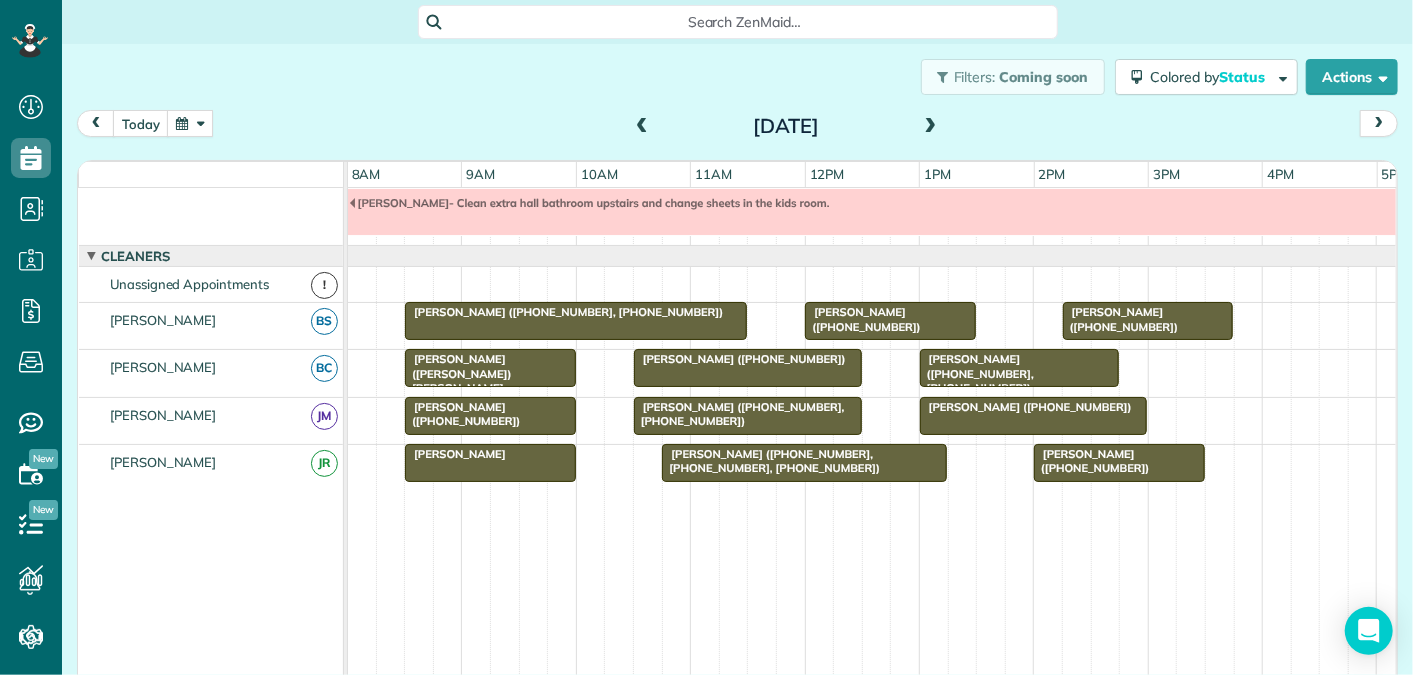 click at bounding box center [642, 127] 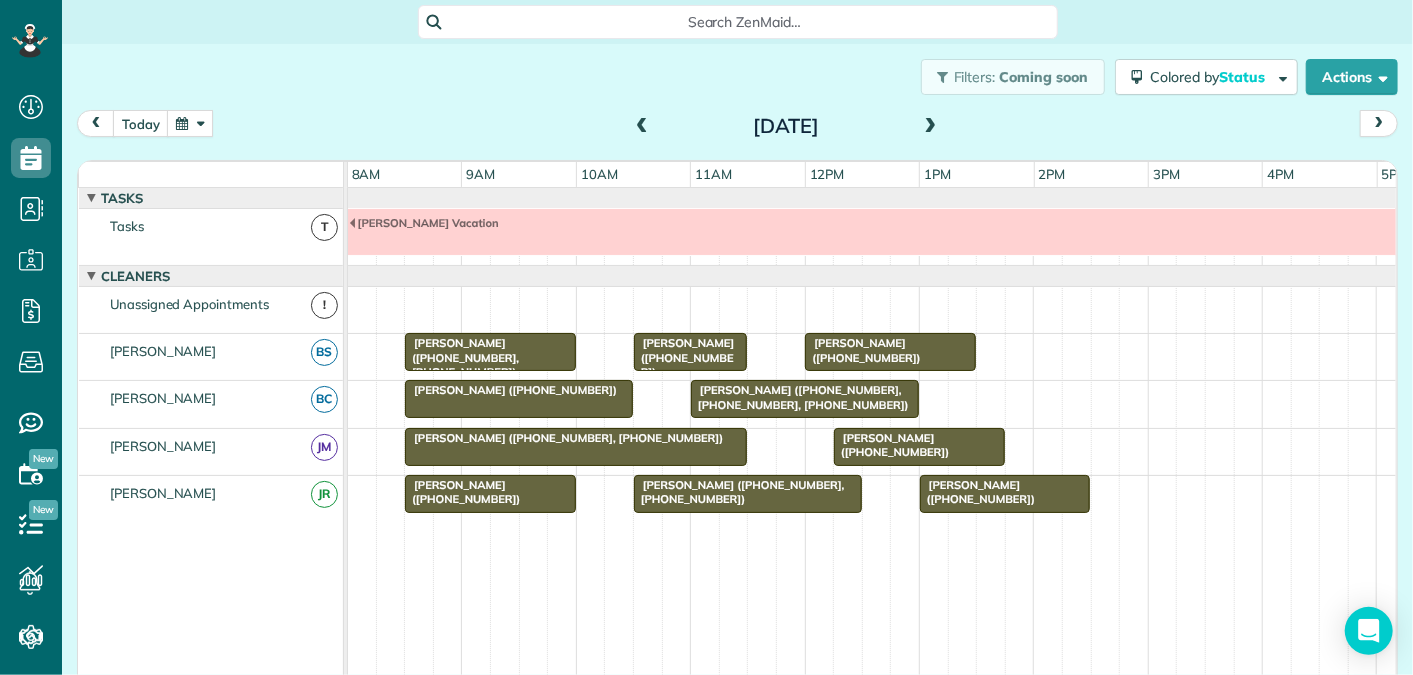 scroll, scrollTop: 21, scrollLeft: 0, axis: vertical 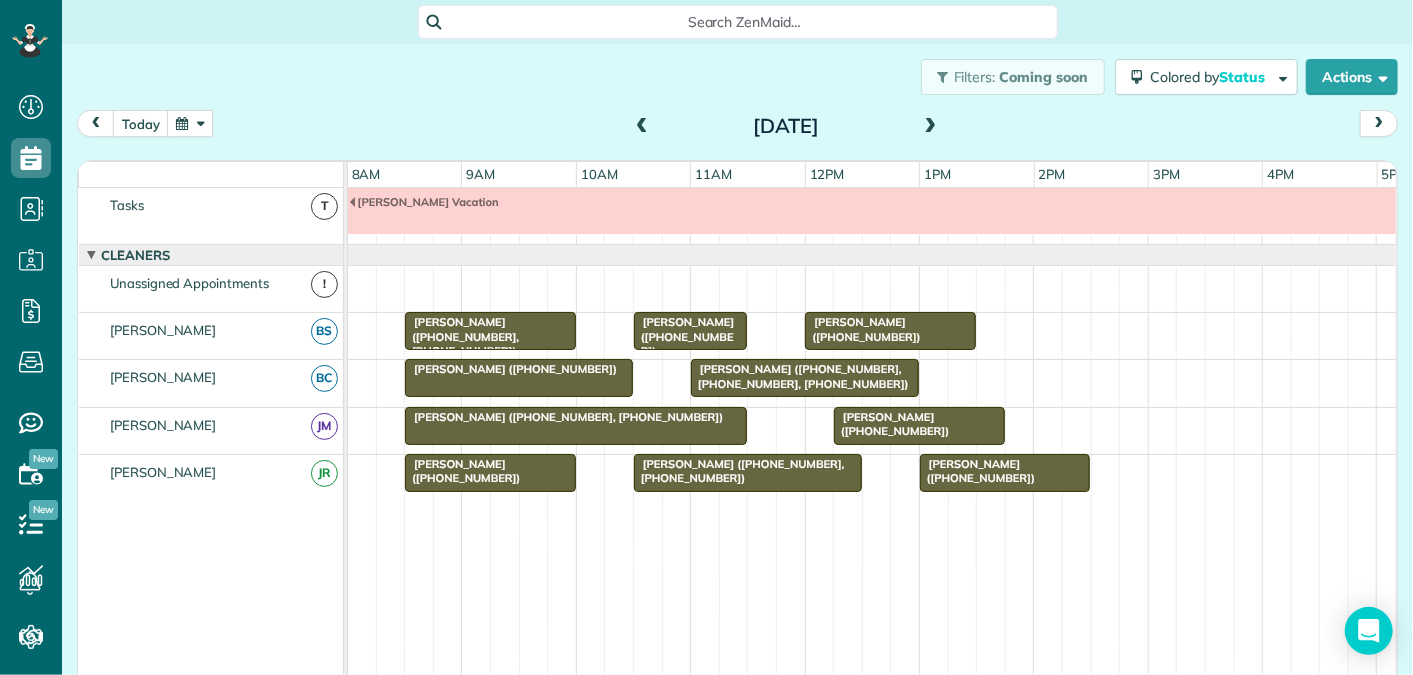 click at bounding box center [642, 127] 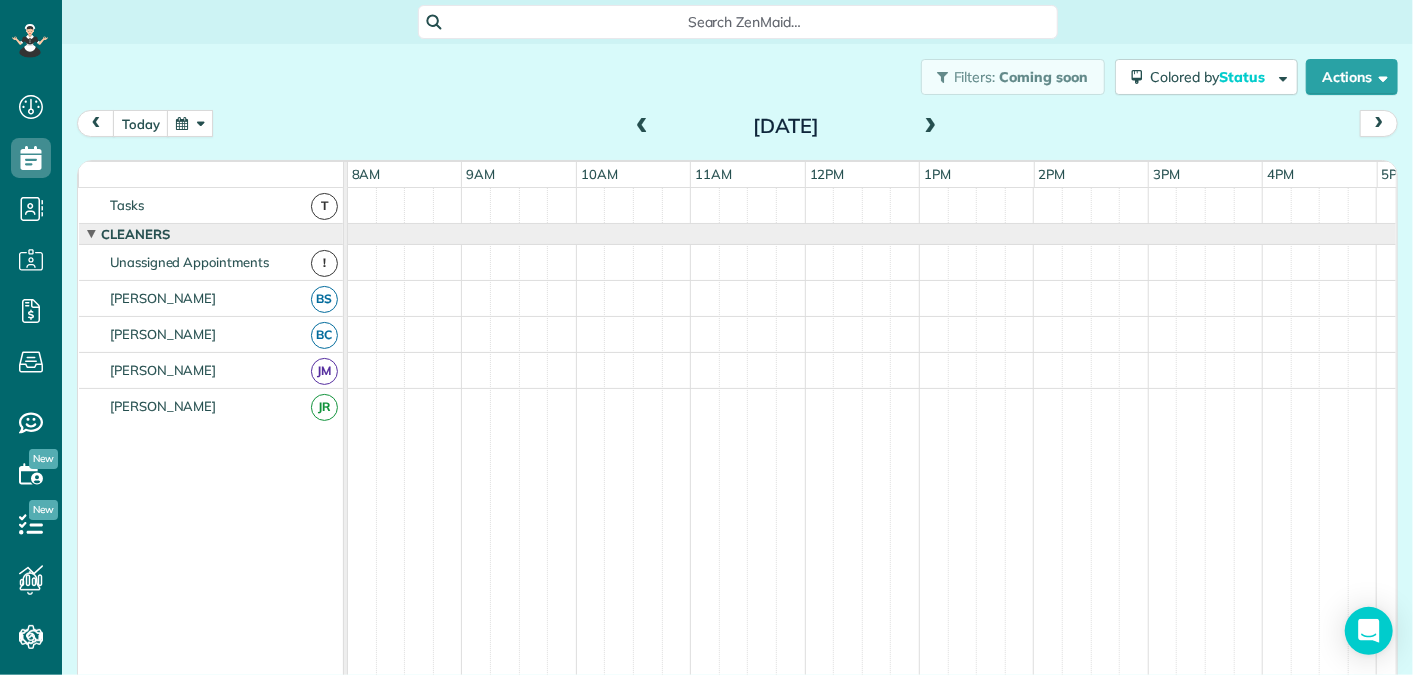 scroll, scrollTop: 0, scrollLeft: 0, axis: both 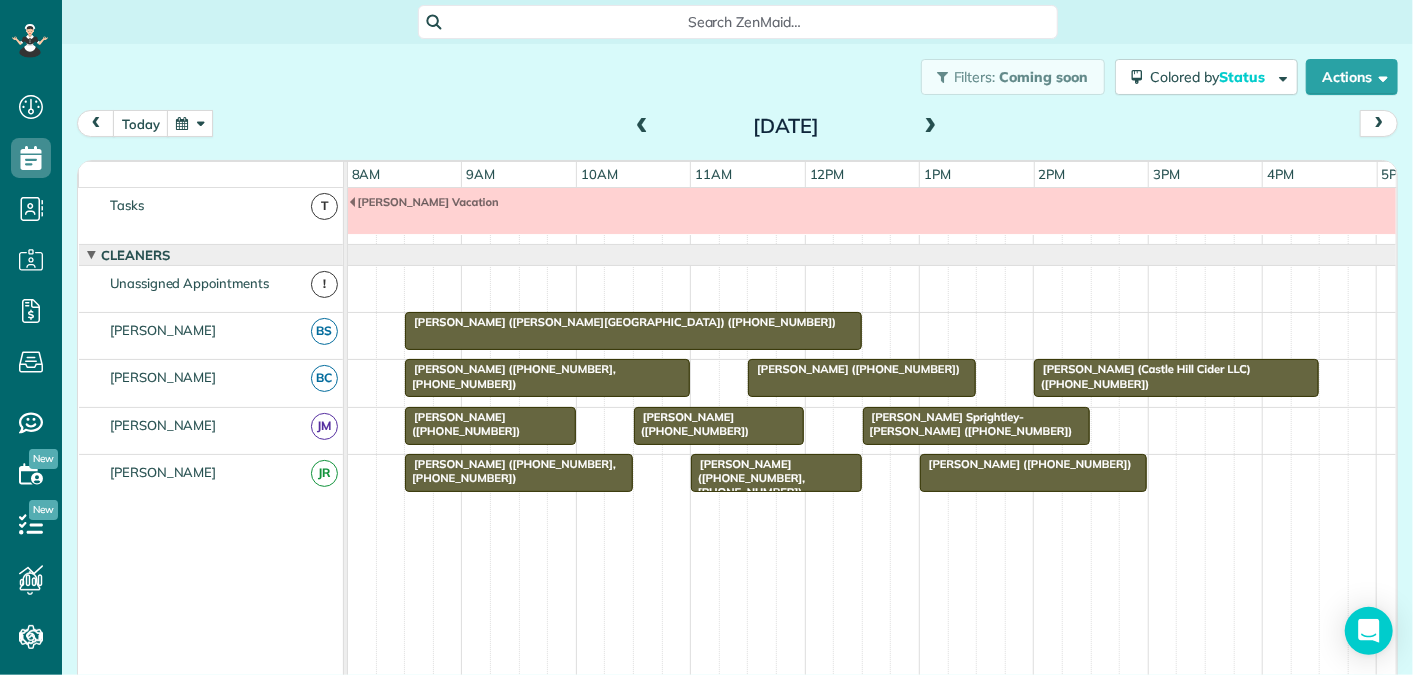 click at bounding box center (642, 127) 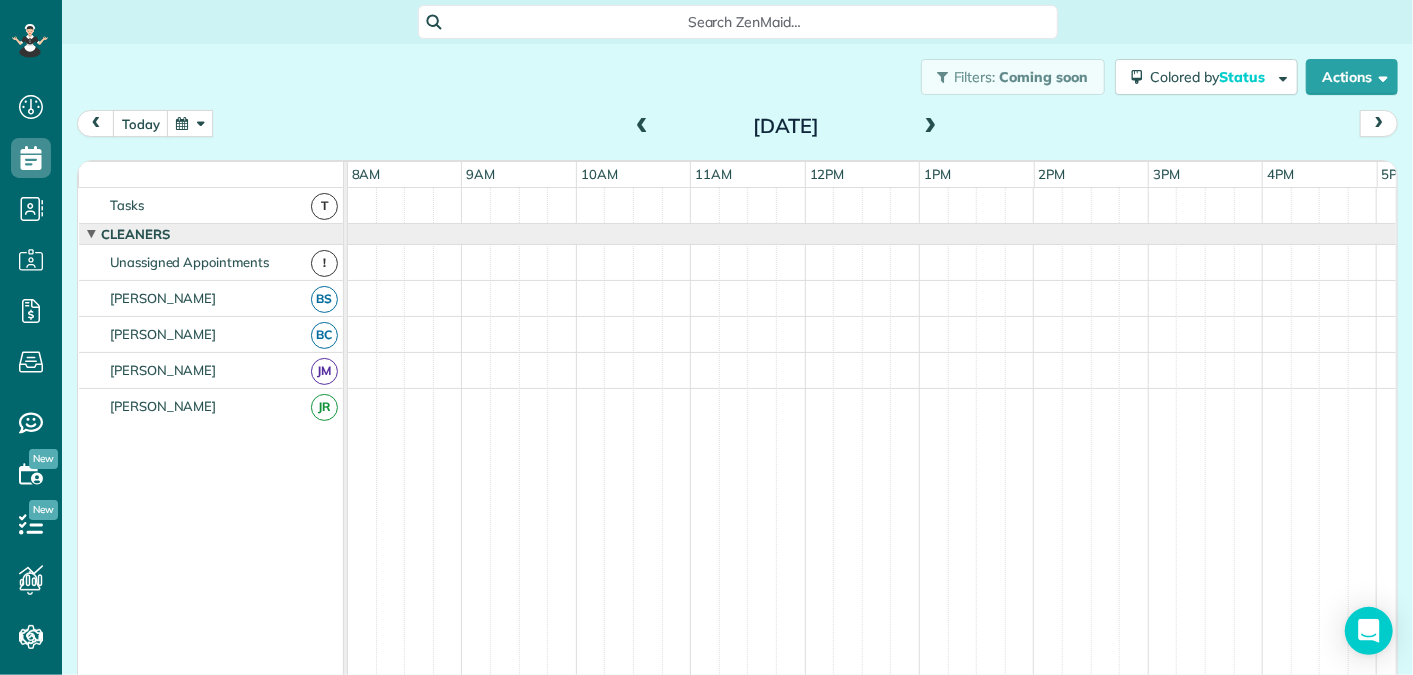 scroll, scrollTop: 0, scrollLeft: 0, axis: both 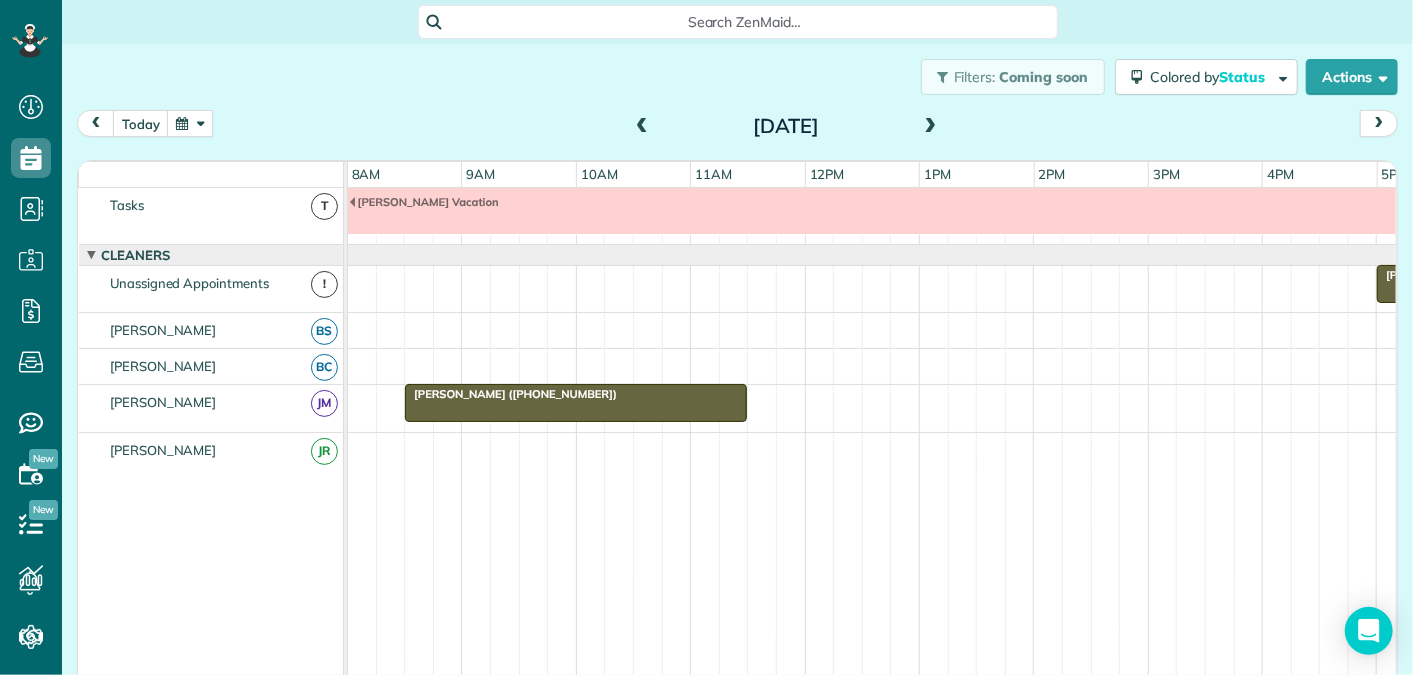 click at bounding box center [931, 127] 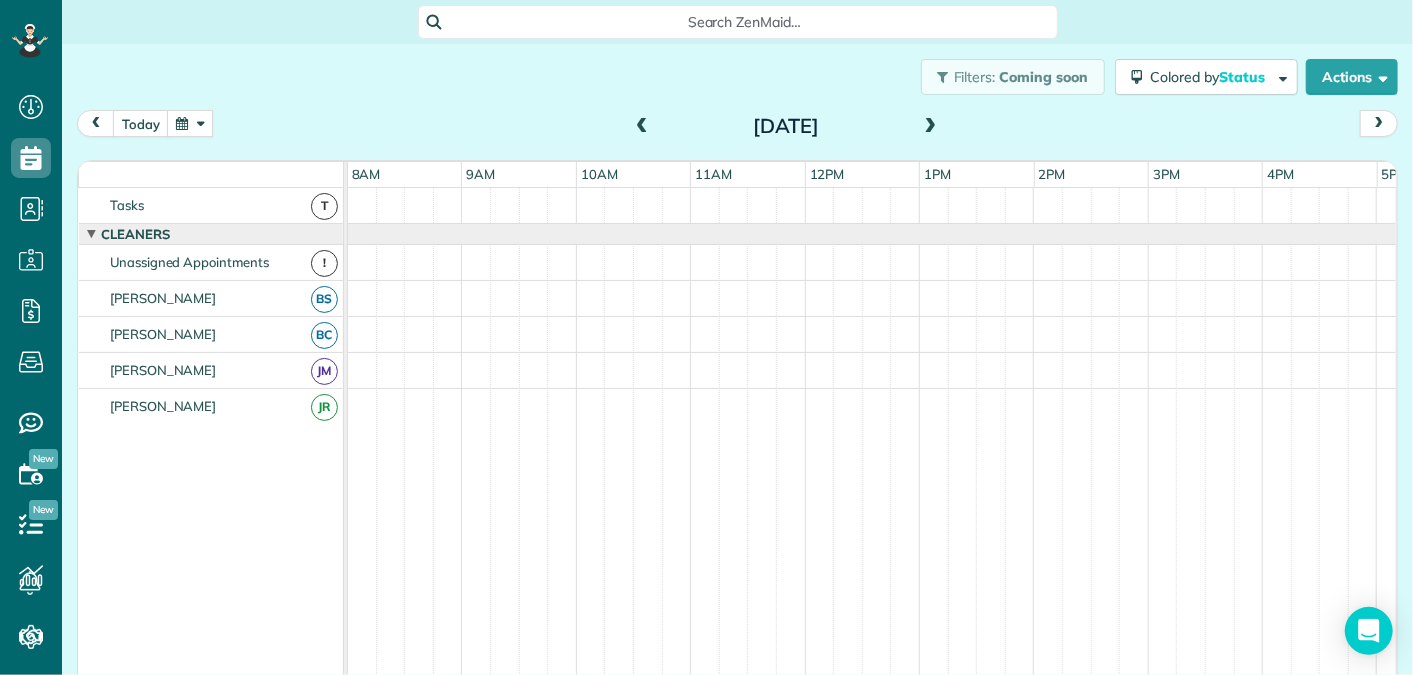 scroll, scrollTop: 0, scrollLeft: 0, axis: both 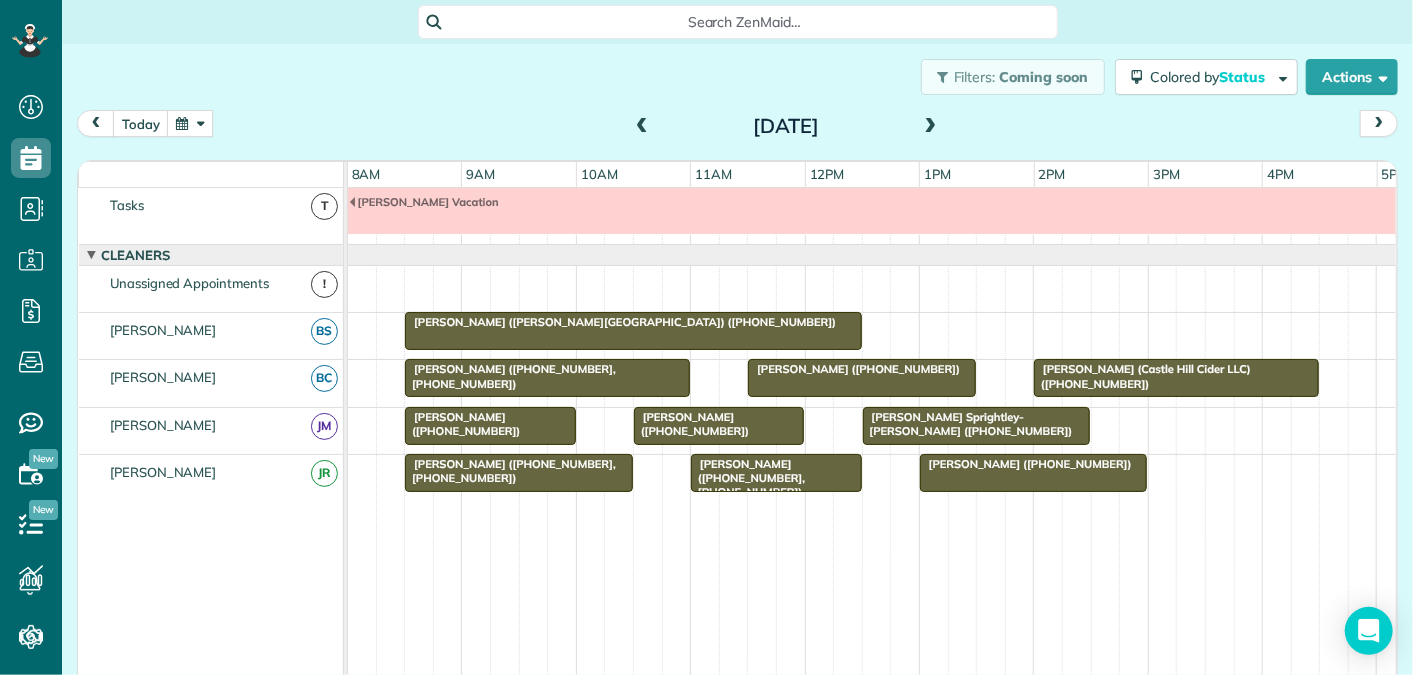 click at bounding box center (931, 127) 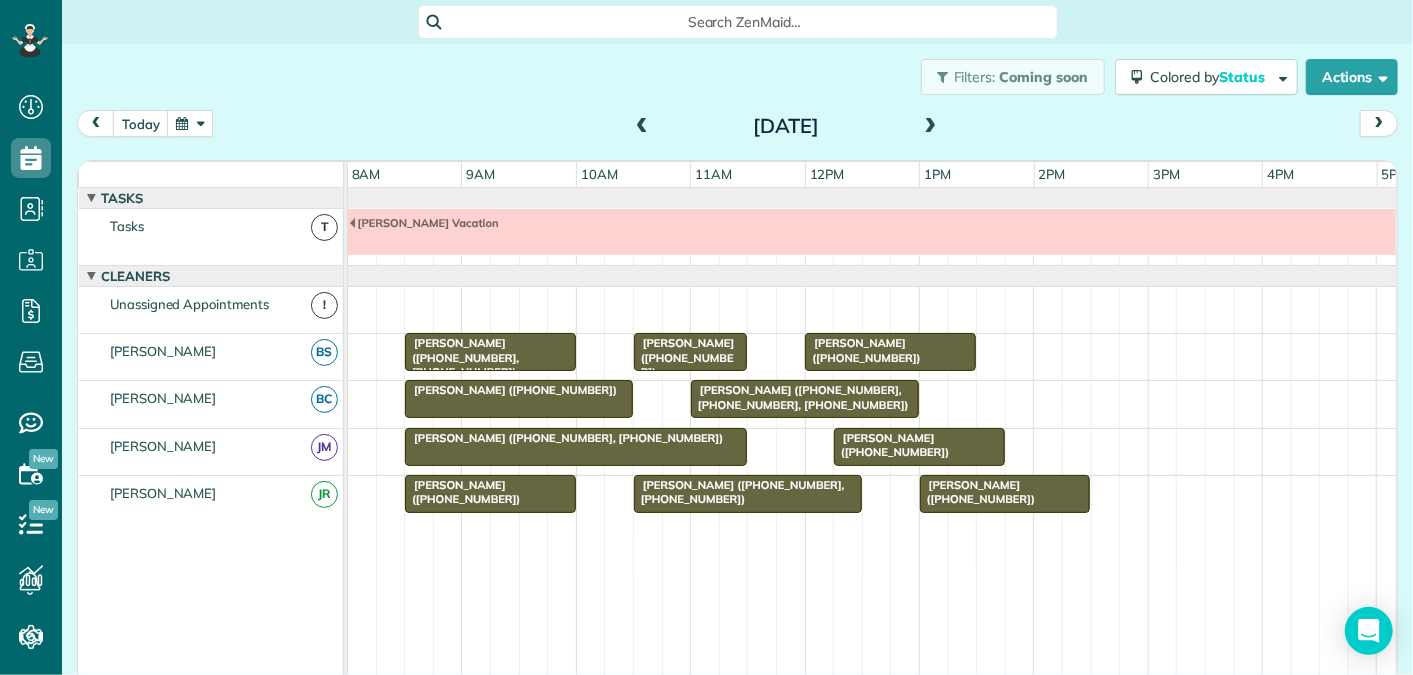 scroll, scrollTop: 21, scrollLeft: 0, axis: vertical 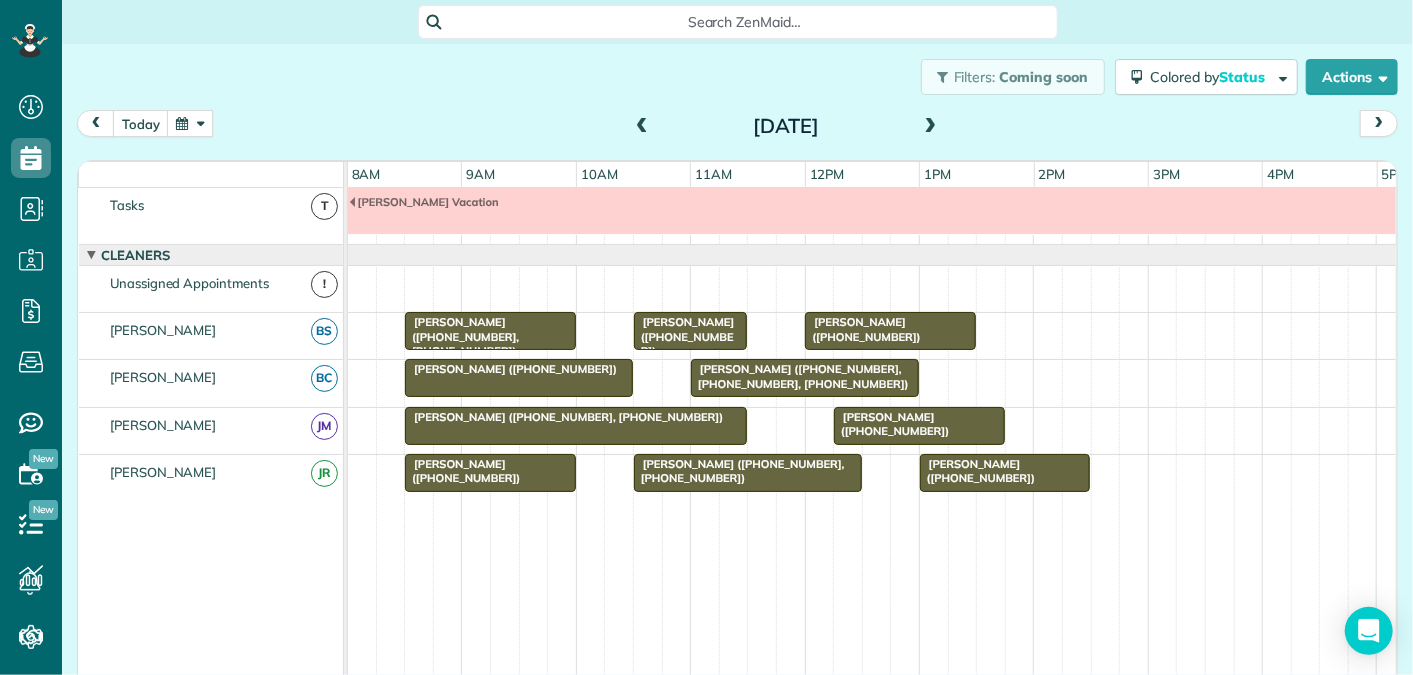 click at bounding box center [931, 127] 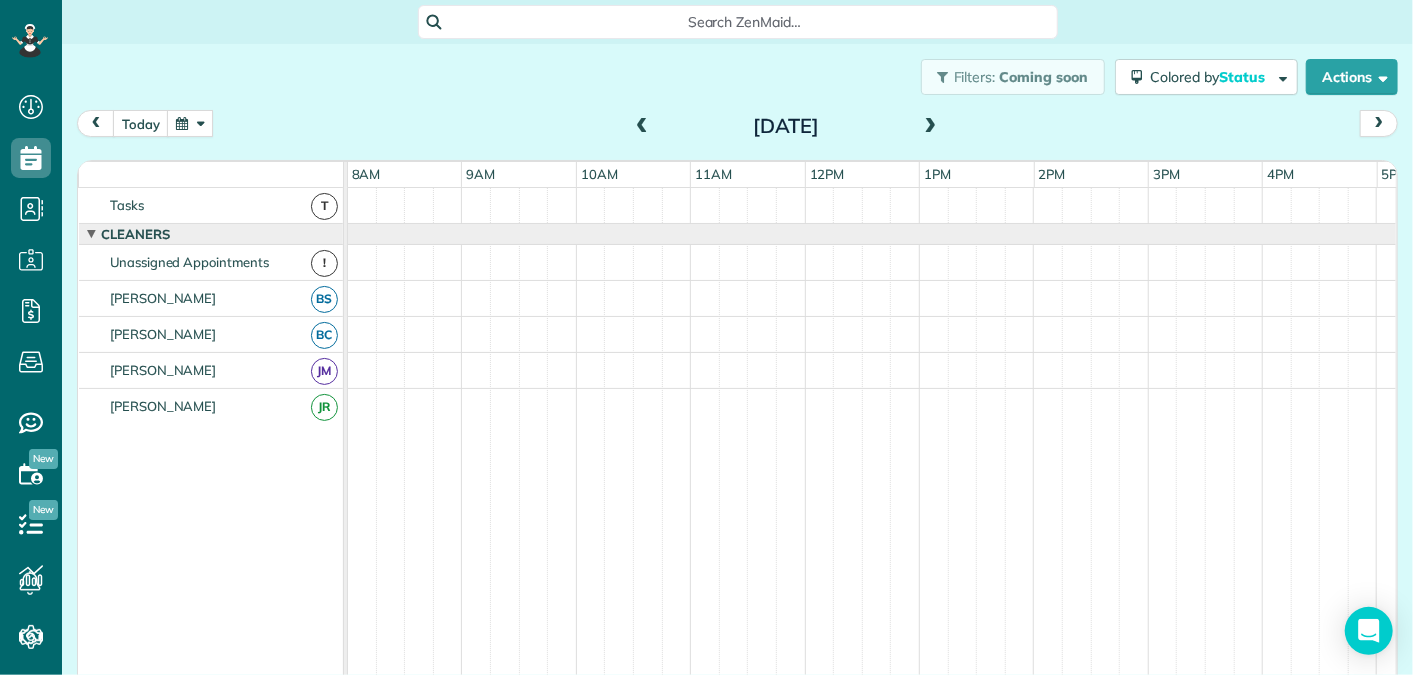 scroll, scrollTop: 0, scrollLeft: 0, axis: both 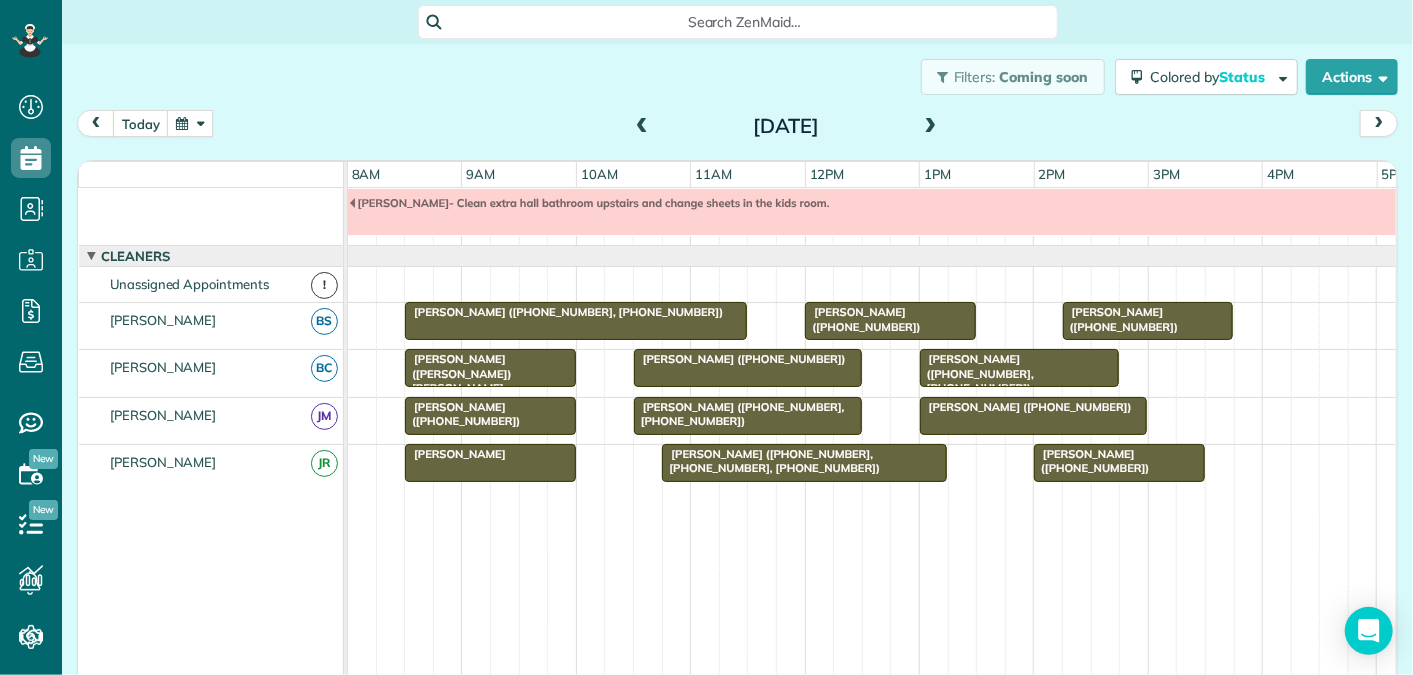 click at bounding box center (931, 127) 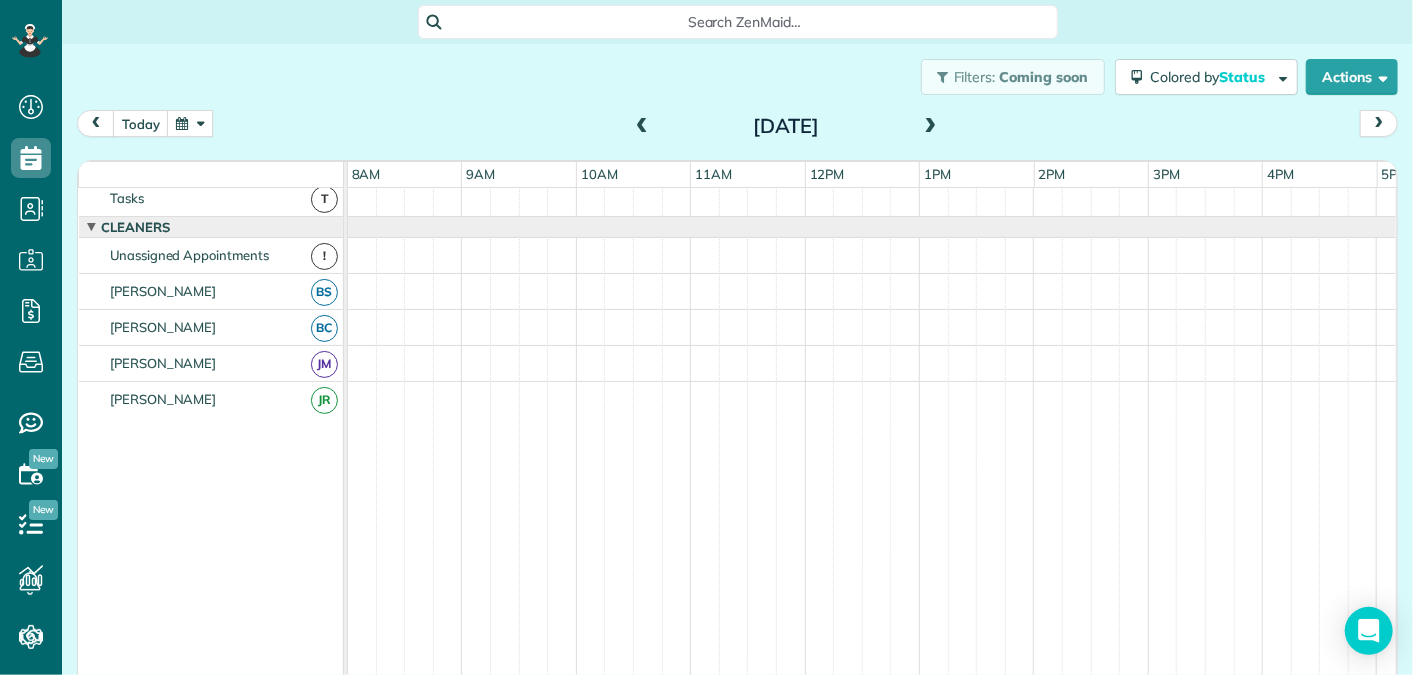 scroll, scrollTop: 0, scrollLeft: 0, axis: both 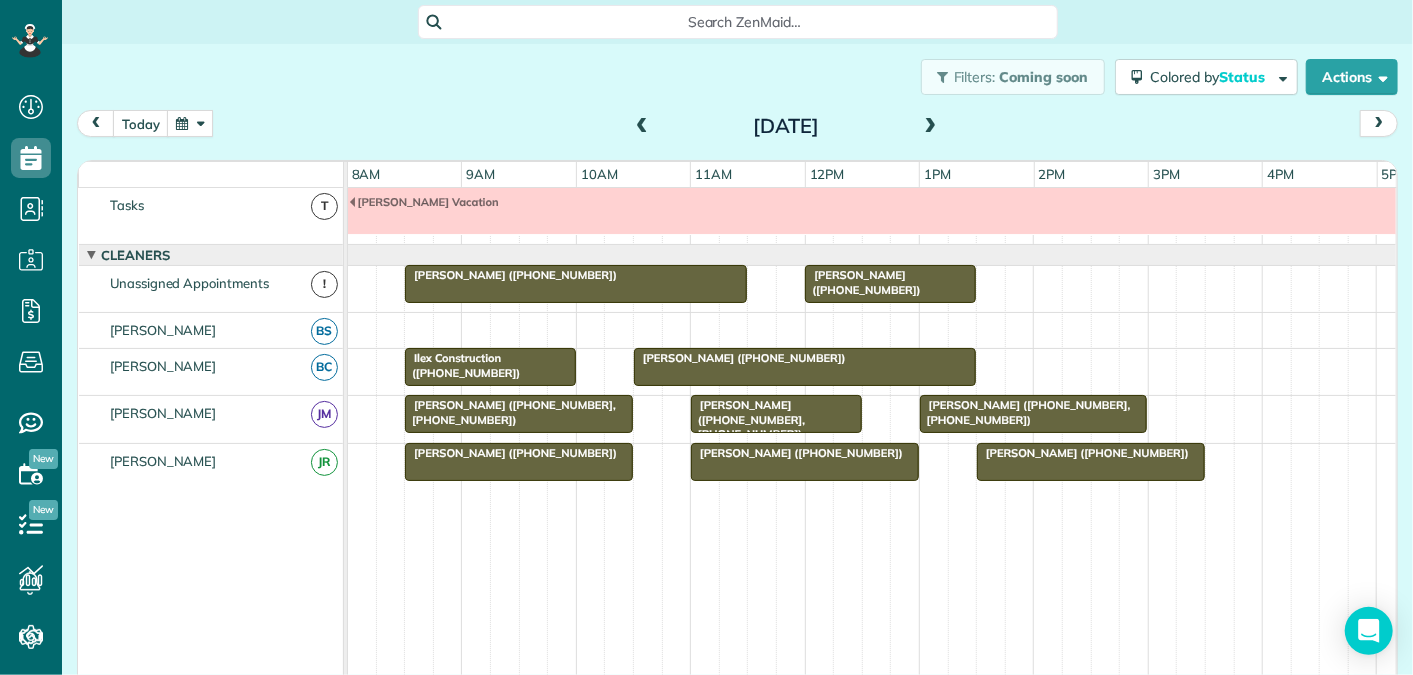 click at bounding box center [642, 127] 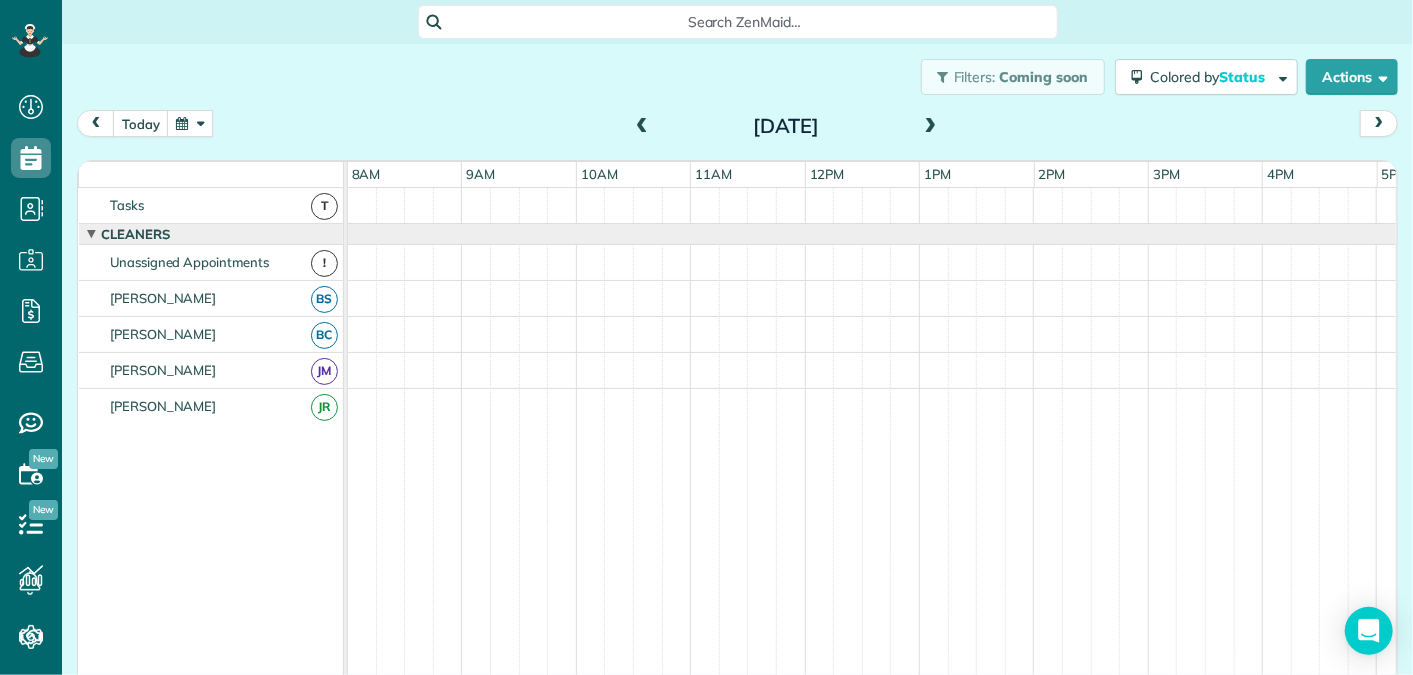 scroll, scrollTop: 0, scrollLeft: 0, axis: both 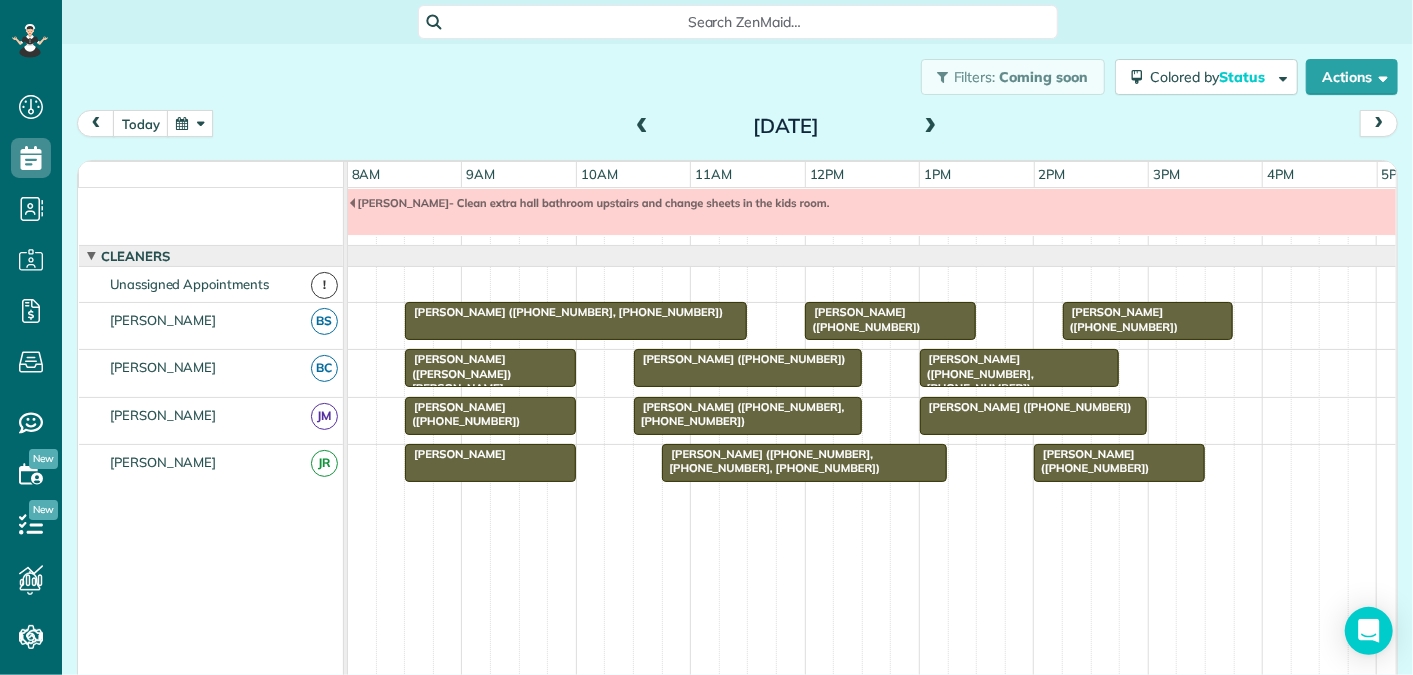 click at bounding box center [642, 127] 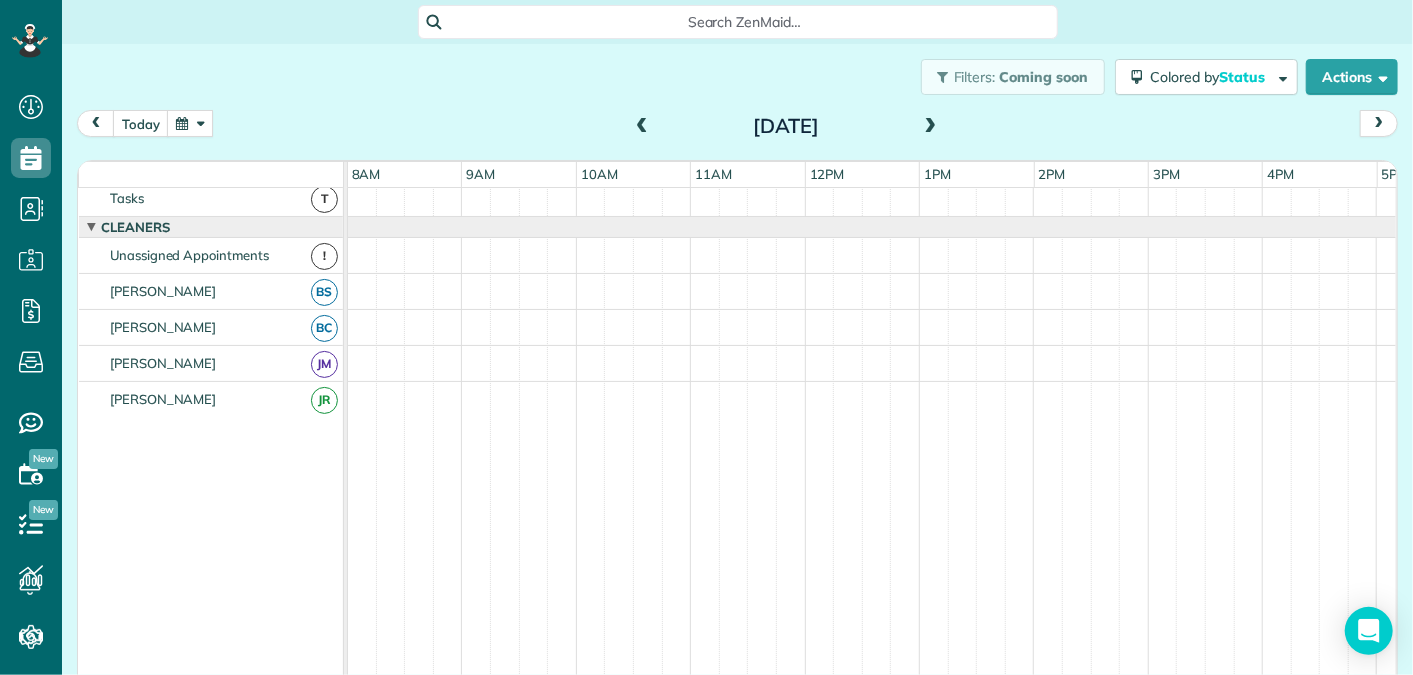 scroll, scrollTop: 21, scrollLeft: 0, axis: vertical 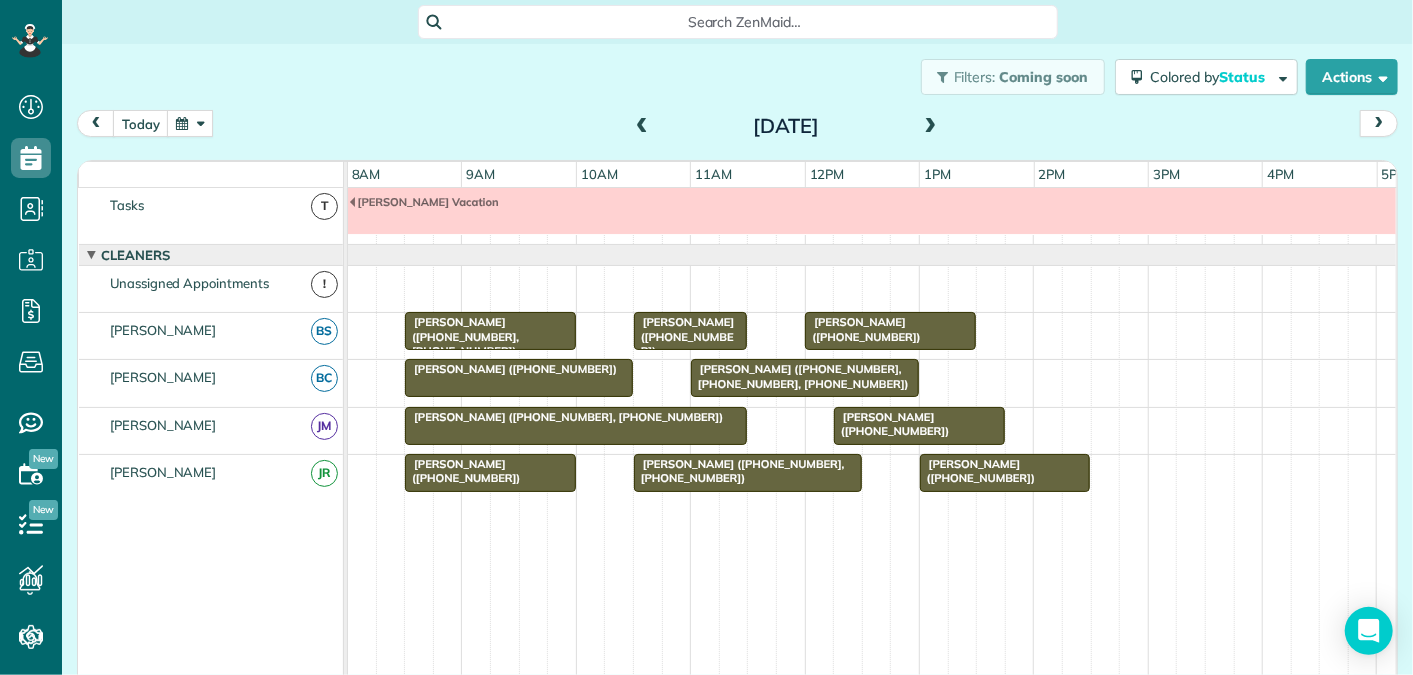 click at bounding box center (1005, 473) 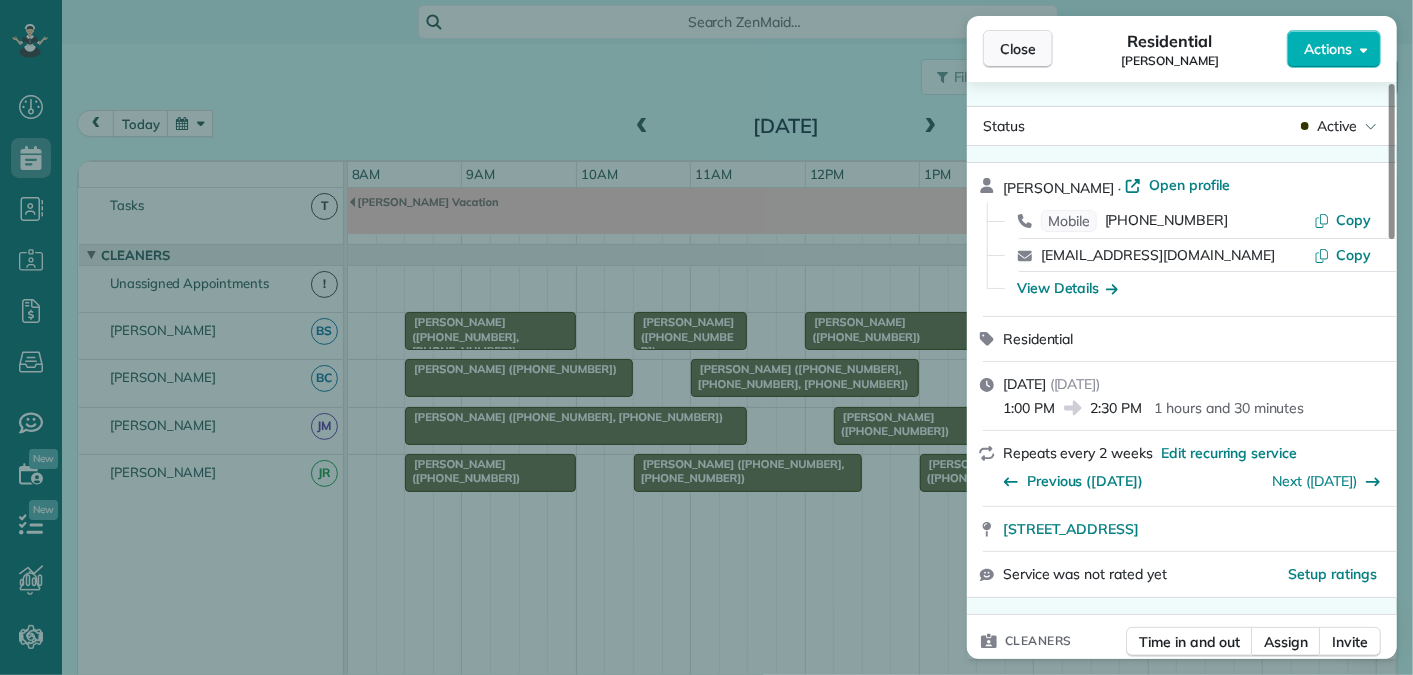 click on "Close" at bounding box center [1018, 49] 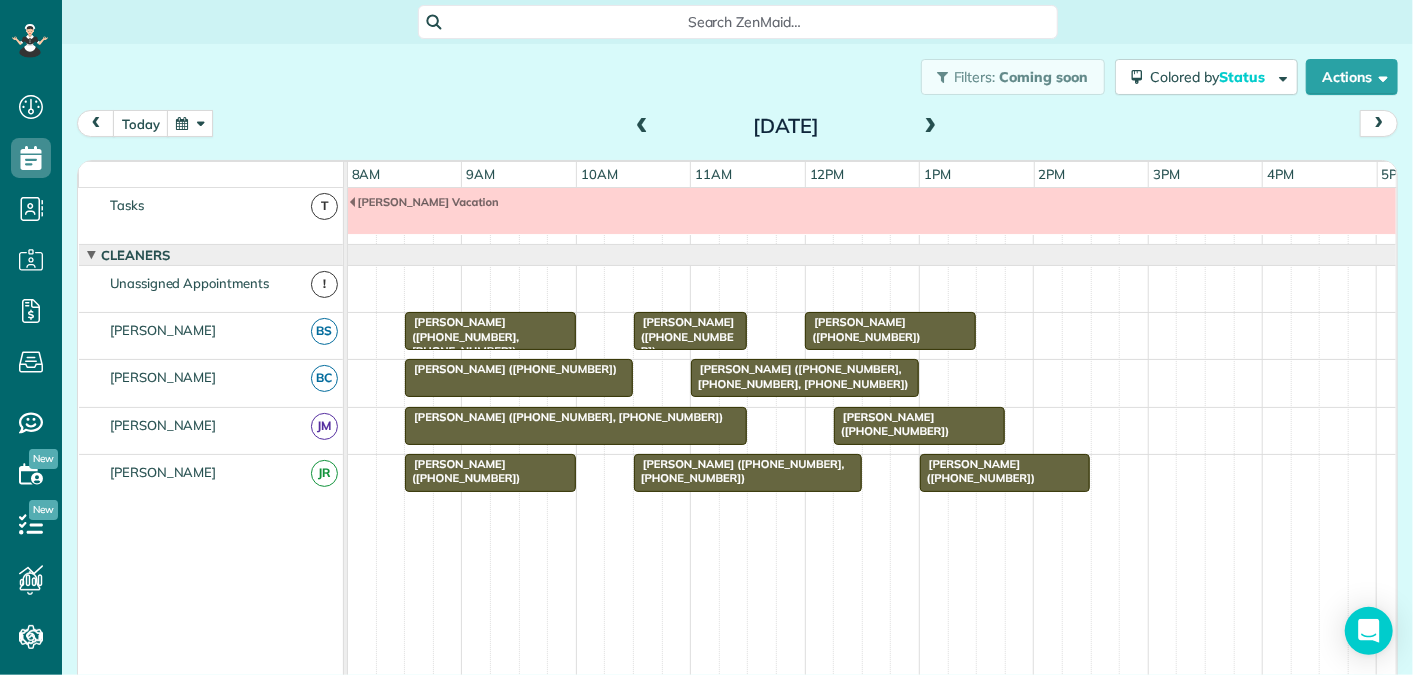 click at bounding box center (1005, 473) 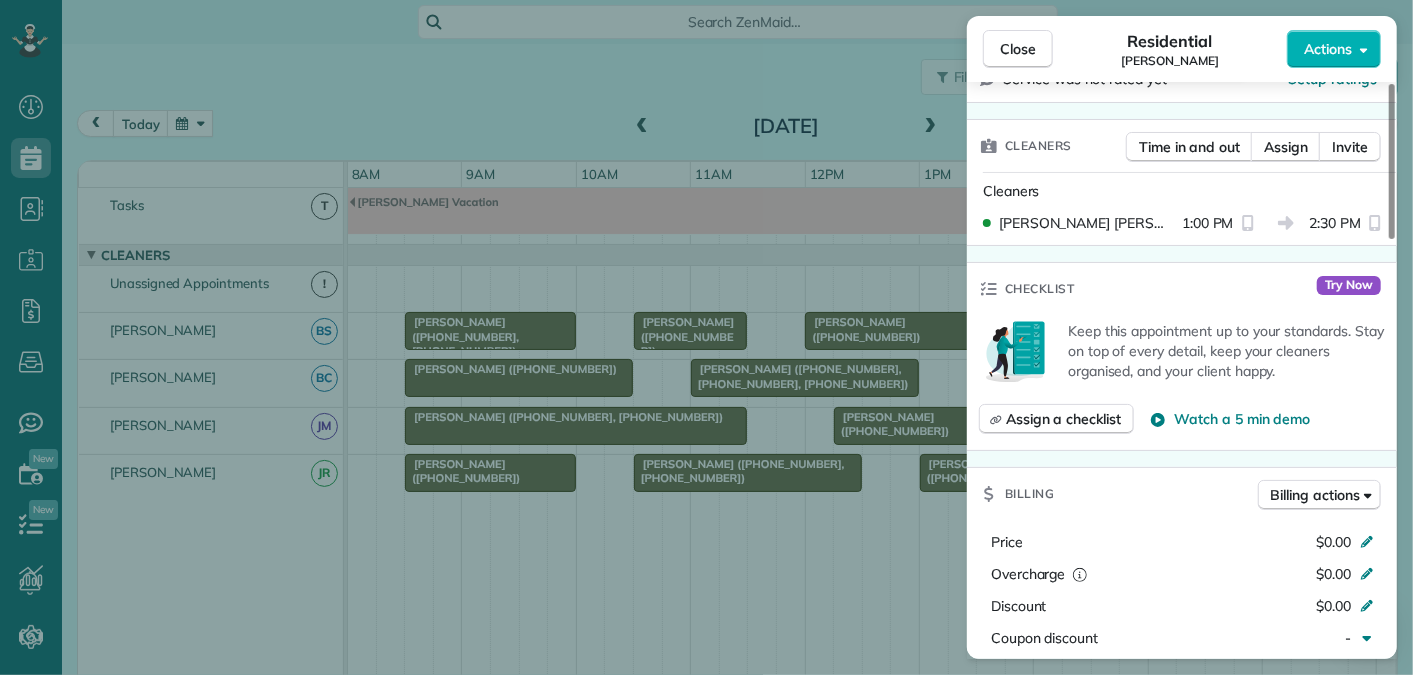 scroll, scrollTop: 496, scrollLeft: 0, axis: vertical 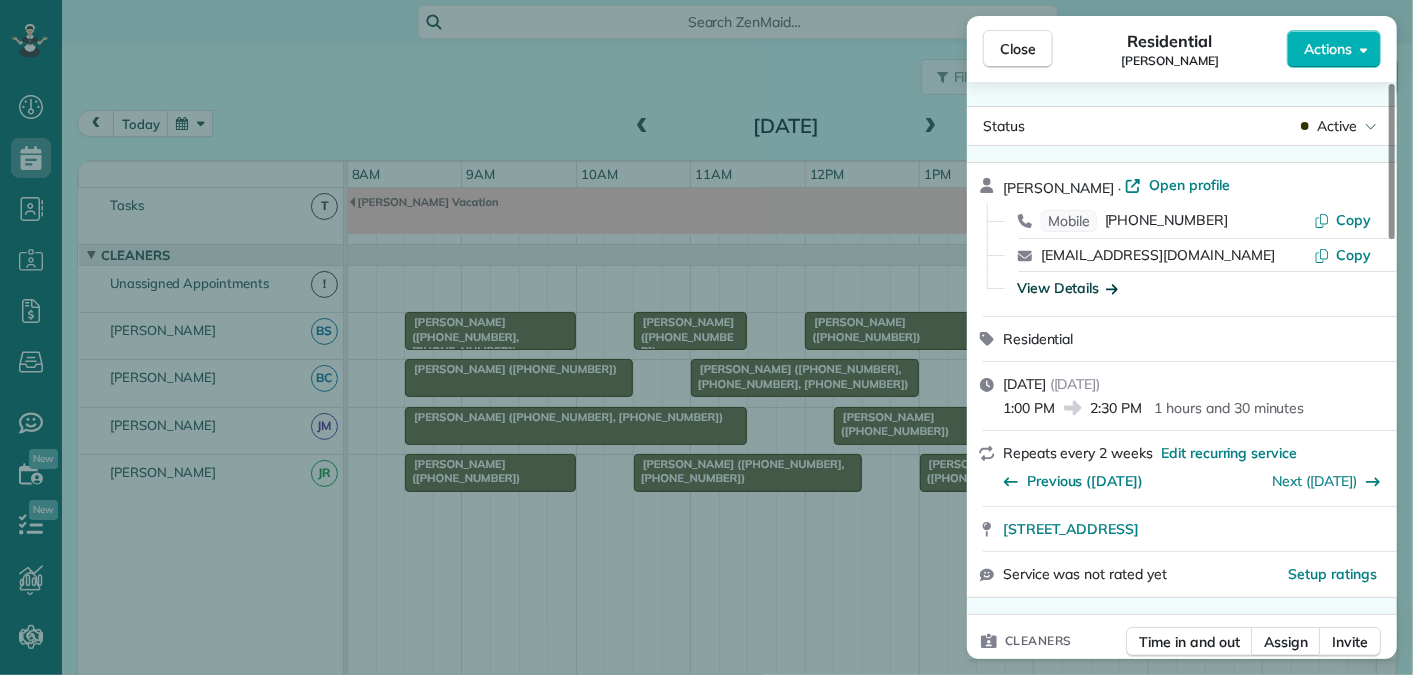 click on "View Details" at bounding box center (1067, 288) 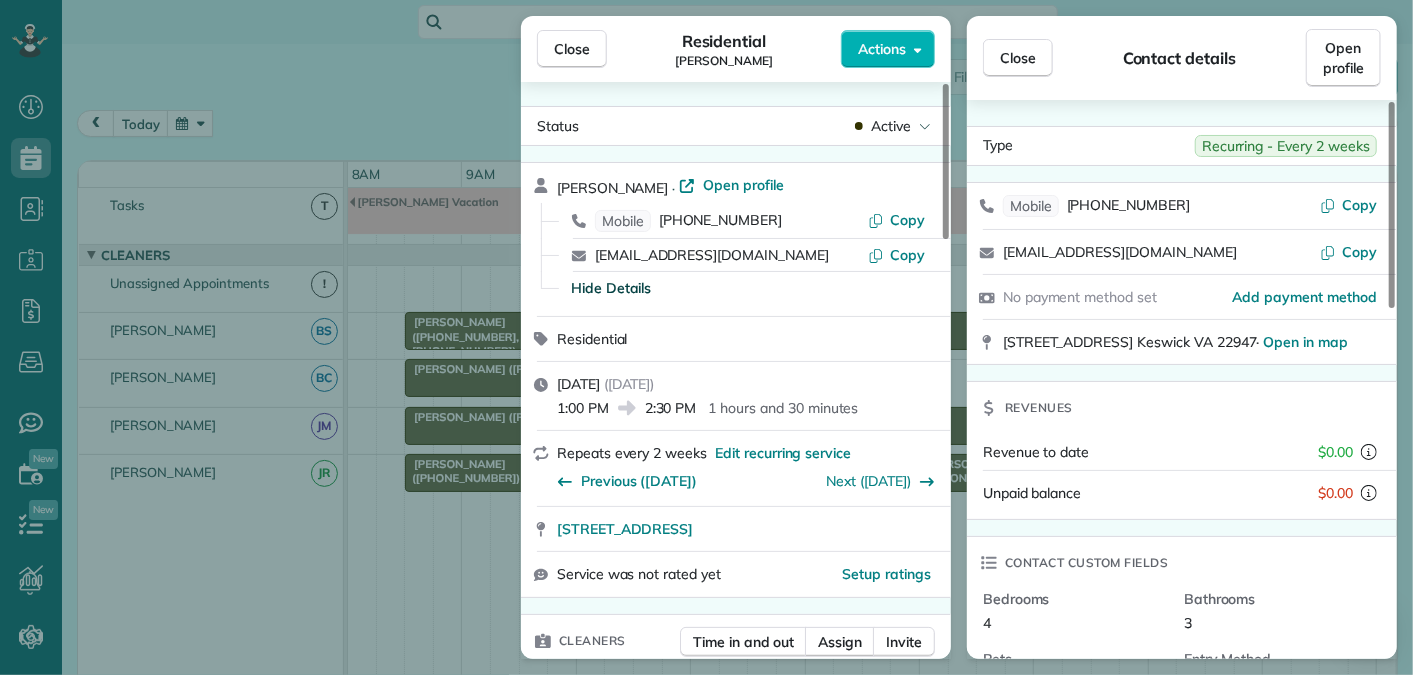 click on "Revenue to date $0.00" at bounding box center [1182, 452] 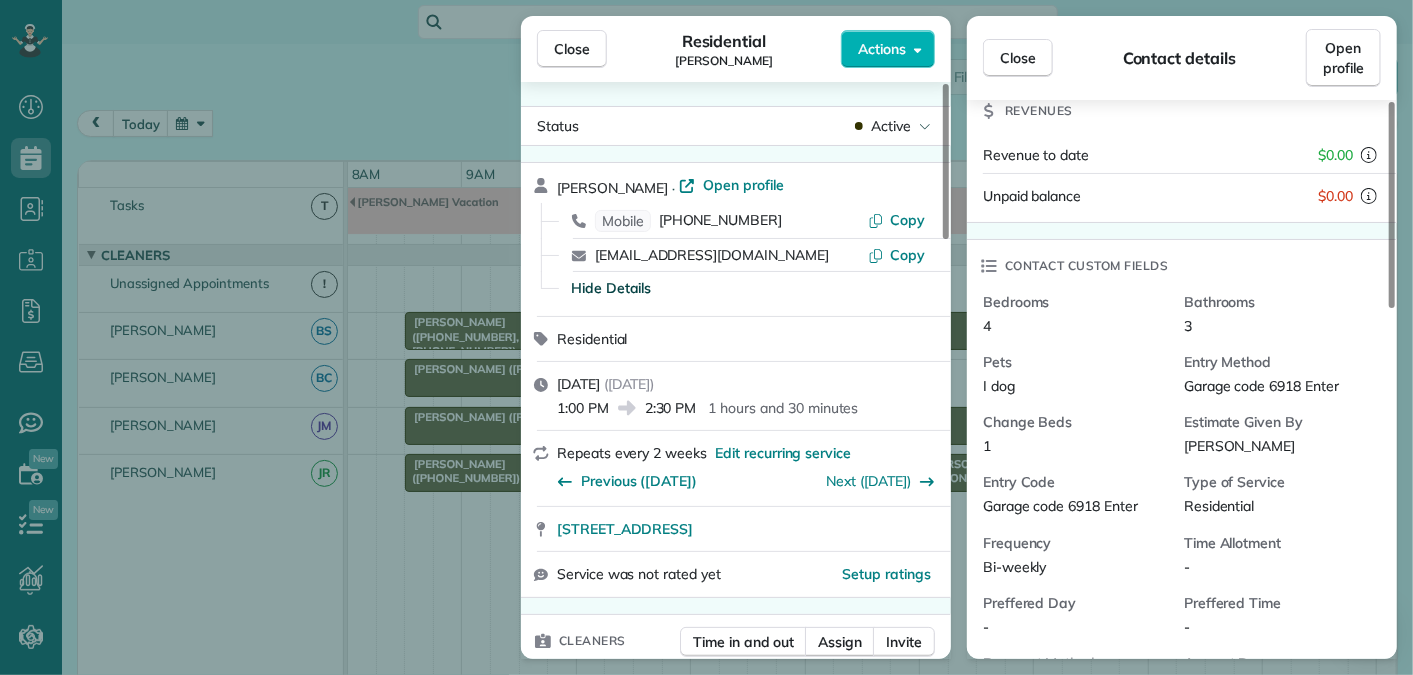 scroll, scrollTop: 0, scrollLeft: 0, axis: both 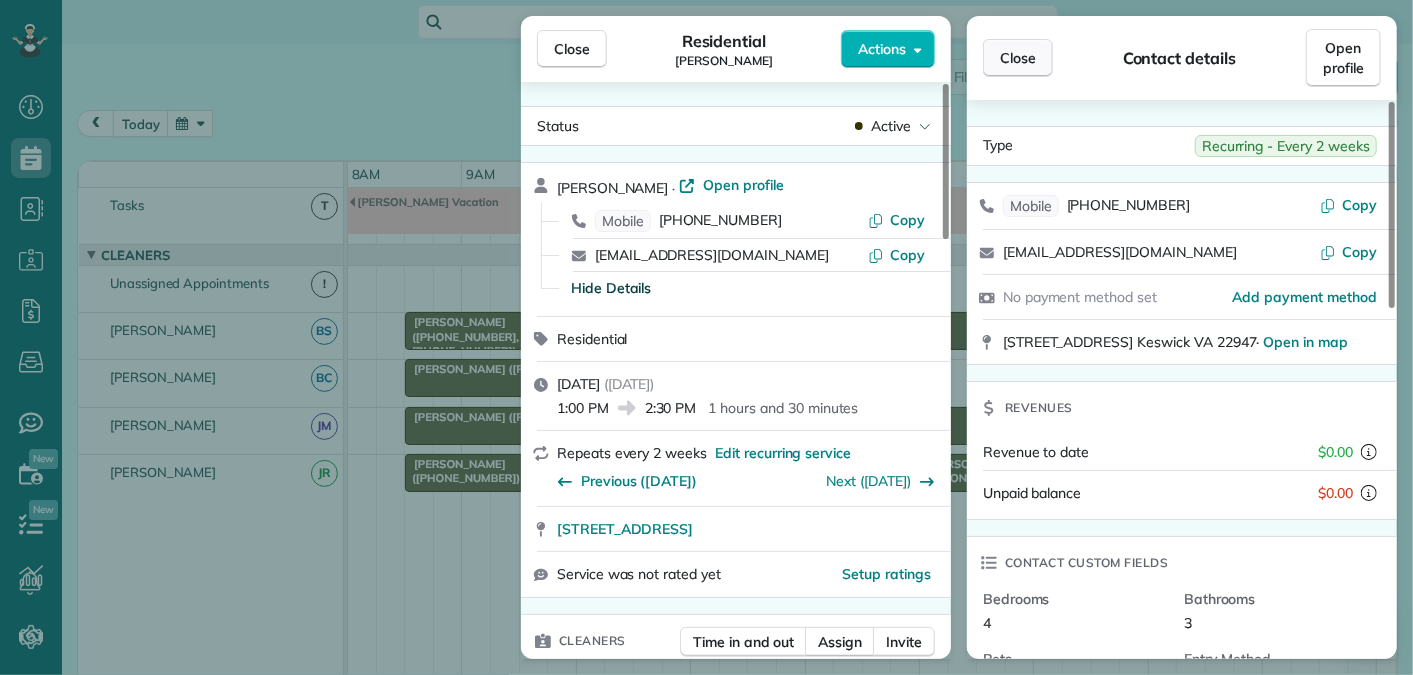 click on "Close" at bounding box center (1018, 58) 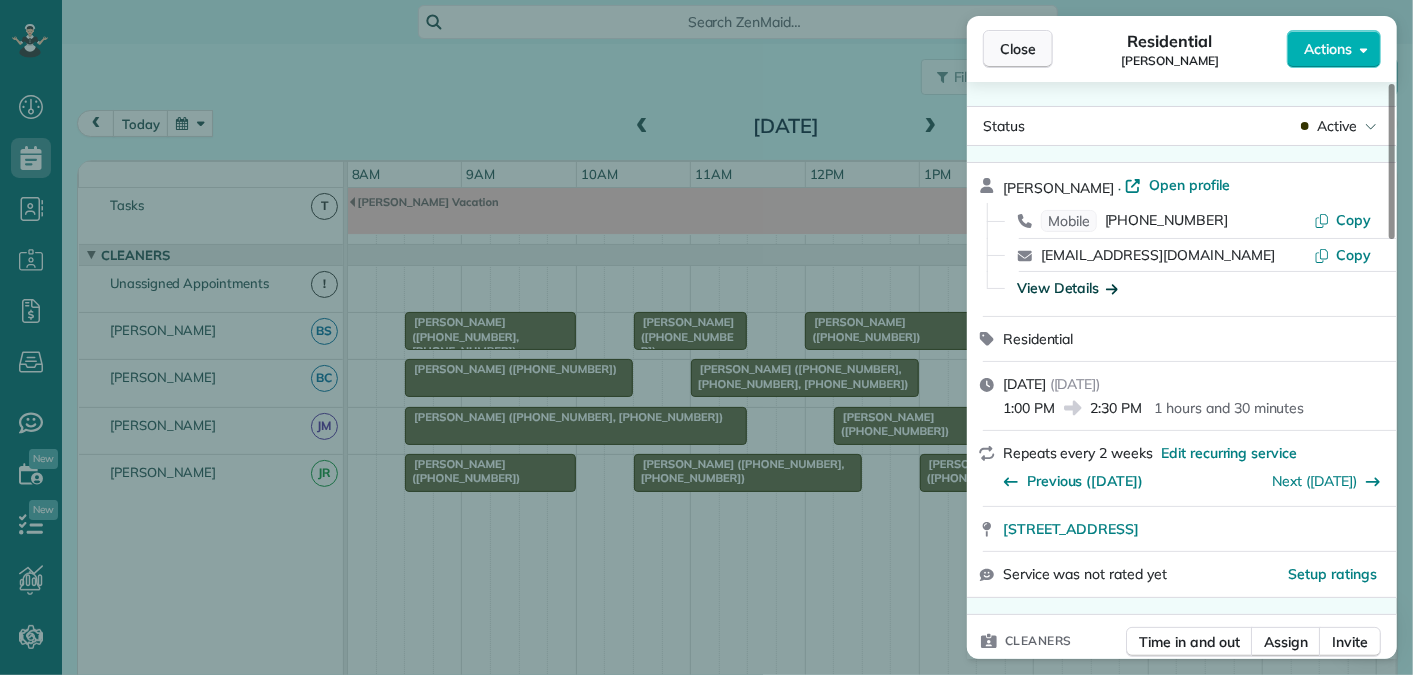 click on "Close" at bounding box center [1018, 49] 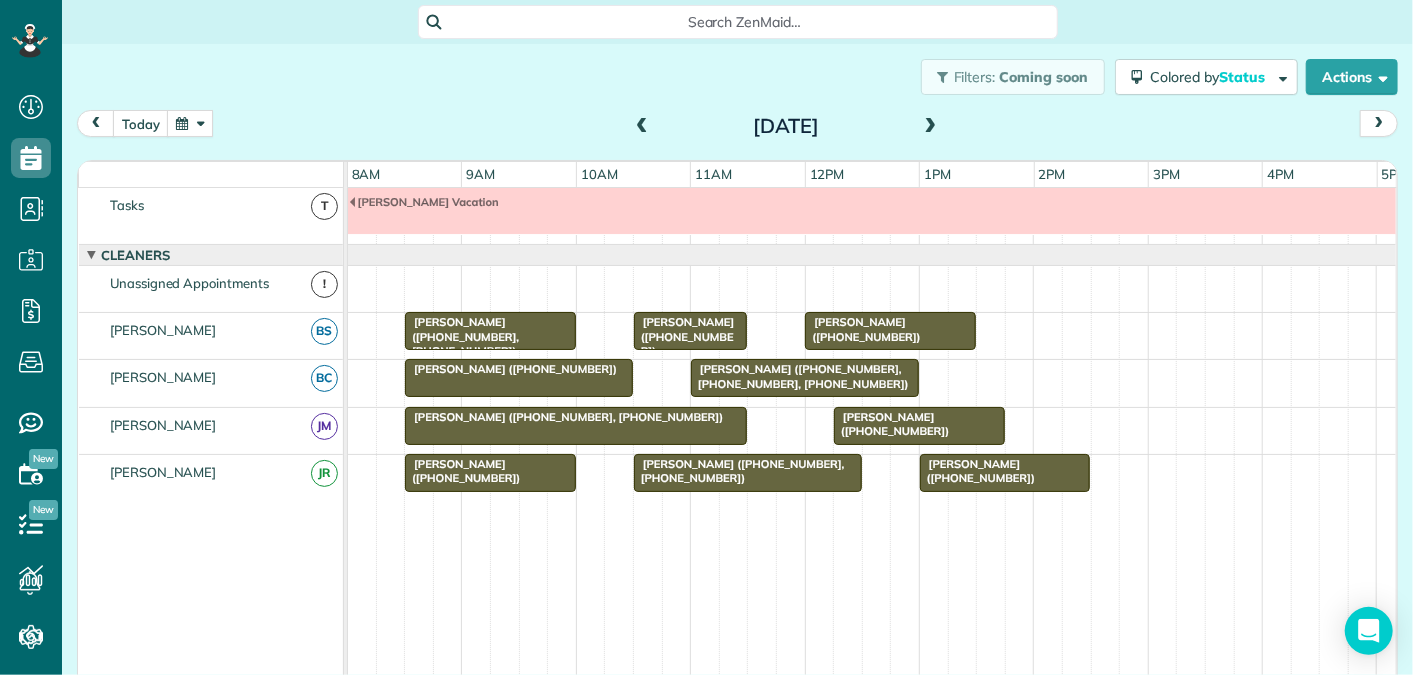 click at bounding box center [642, 127] 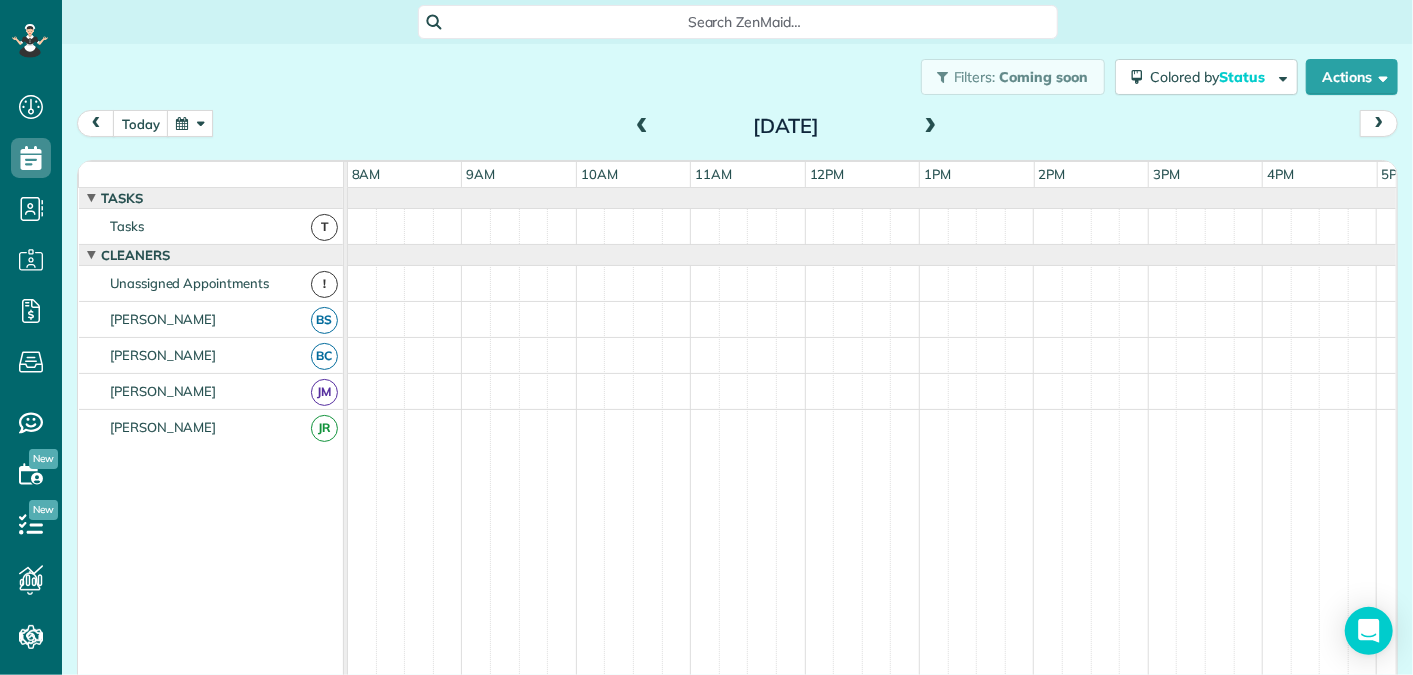 scroll, scrollTop: 21, scrollLeft: 0, axis: vertical 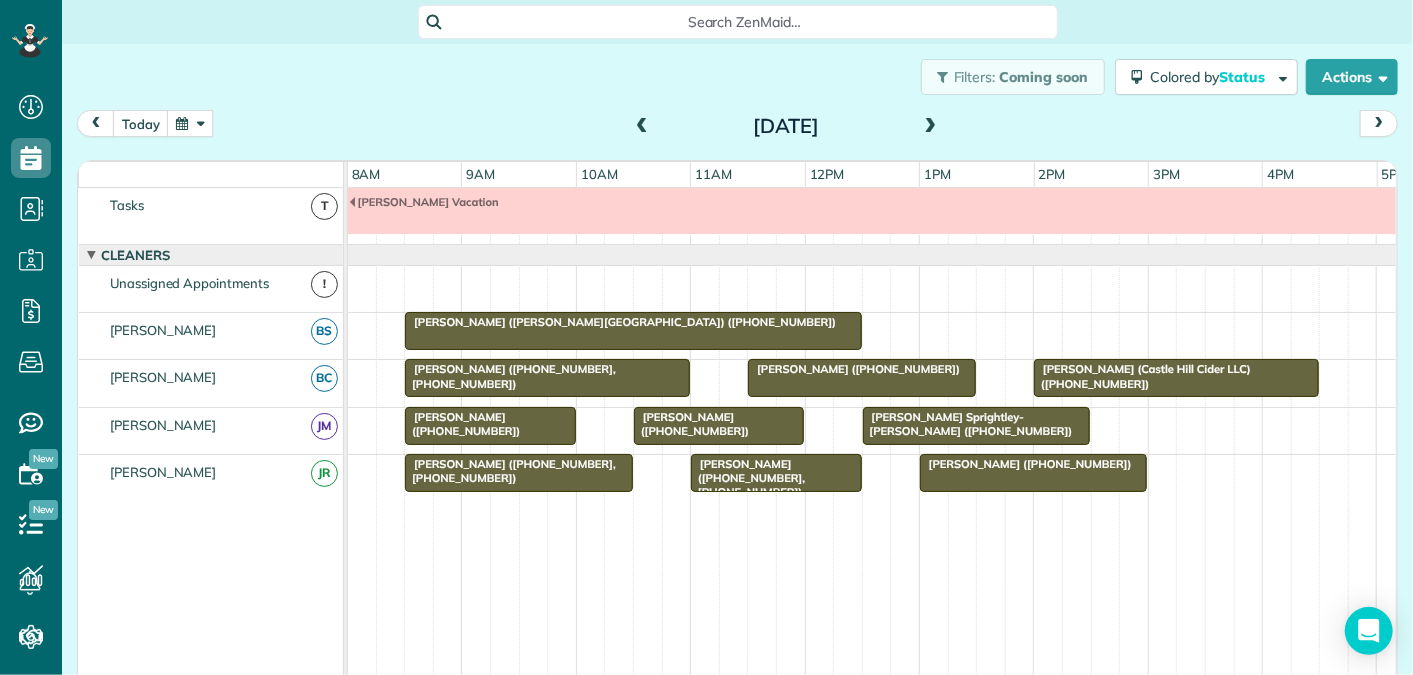 click at bounding box center [931, 127] 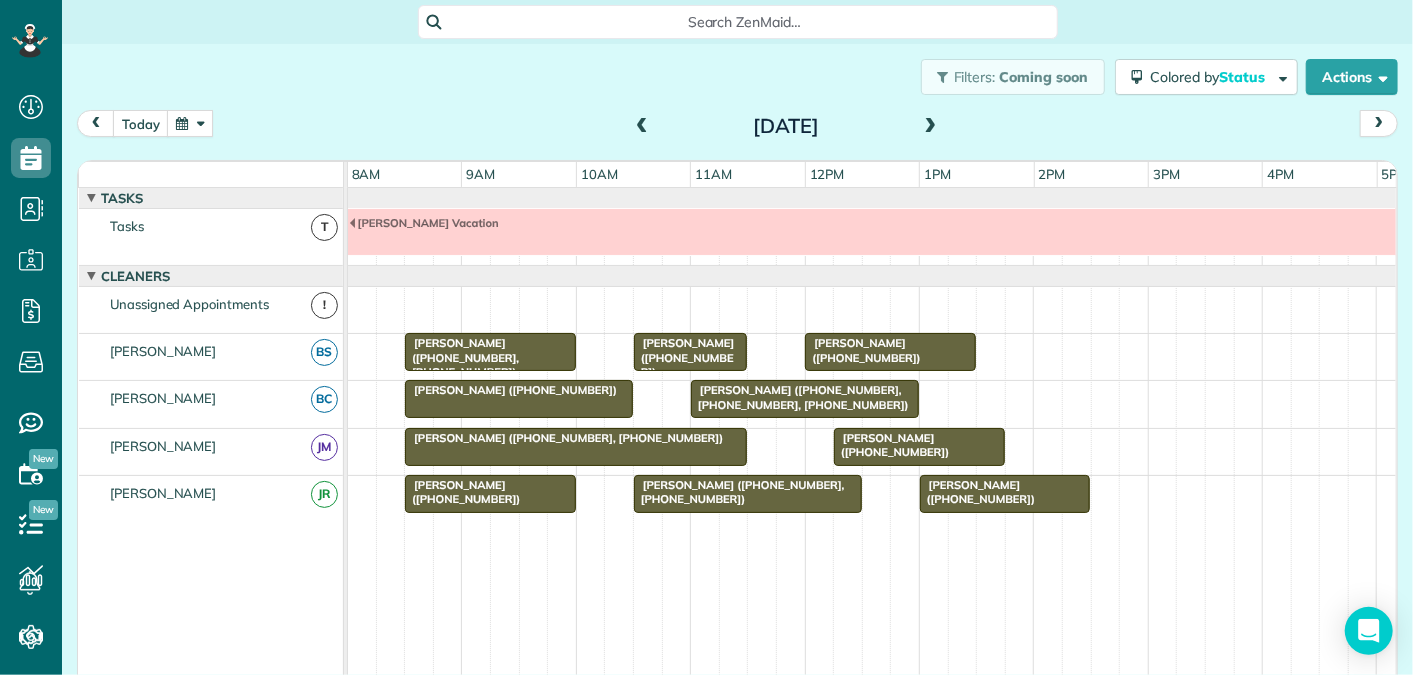 scroll, scrollTop: 21, scrollLeft: 0, axis: vertical 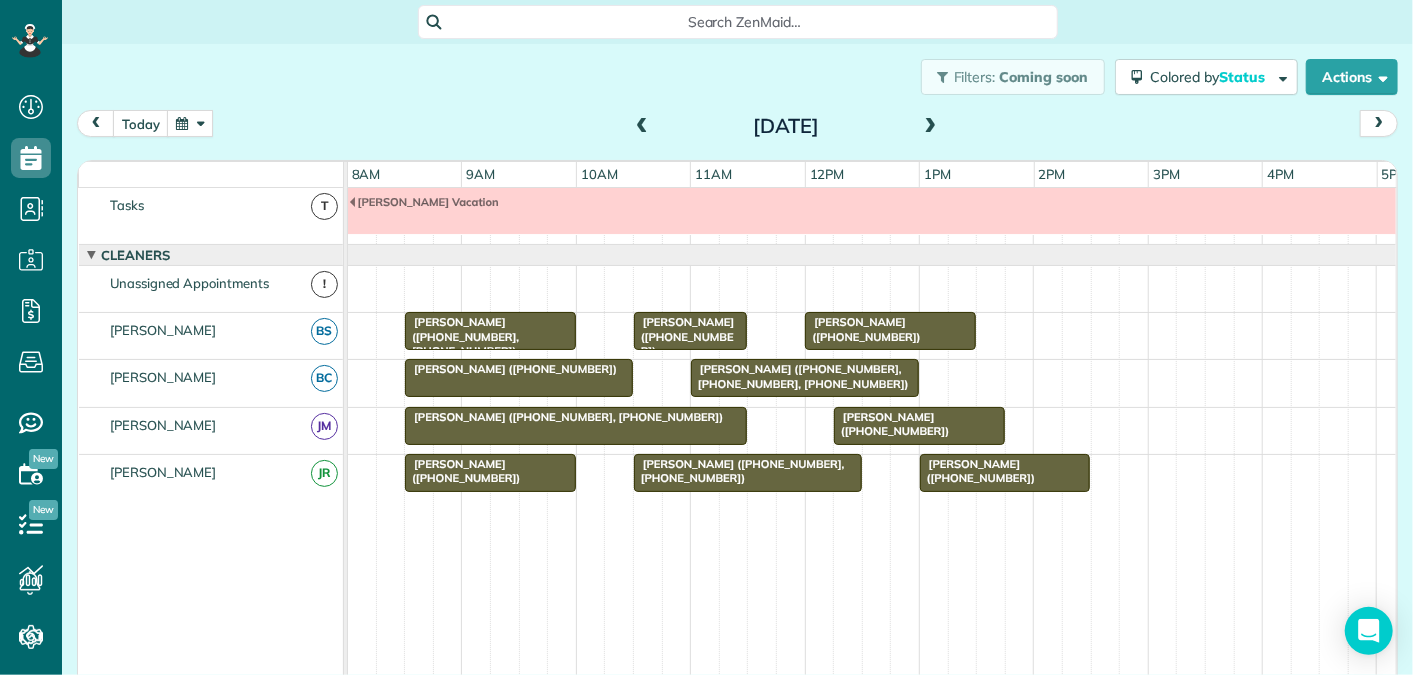 click at bounding box center [931, 127] 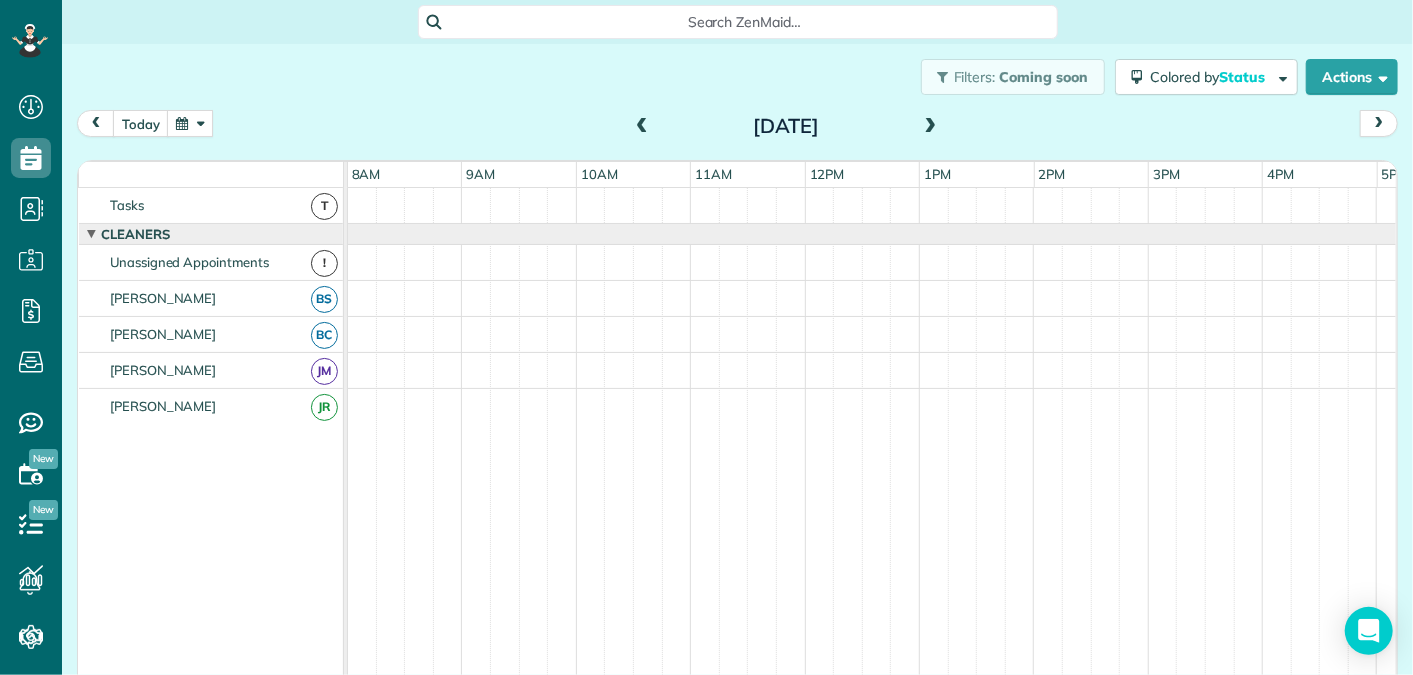 scroll, scrollTop: 0, scrollLeft: 0, axis: both 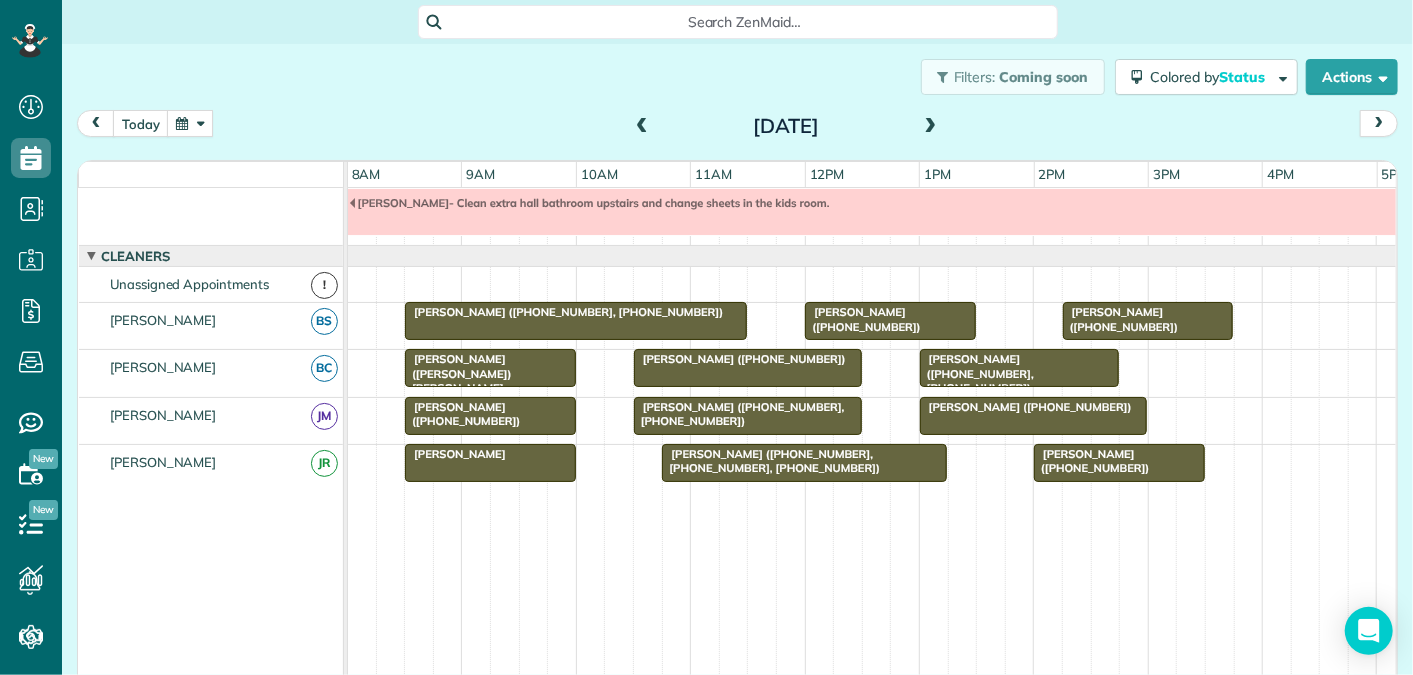 click at bounding box center [642, 127] 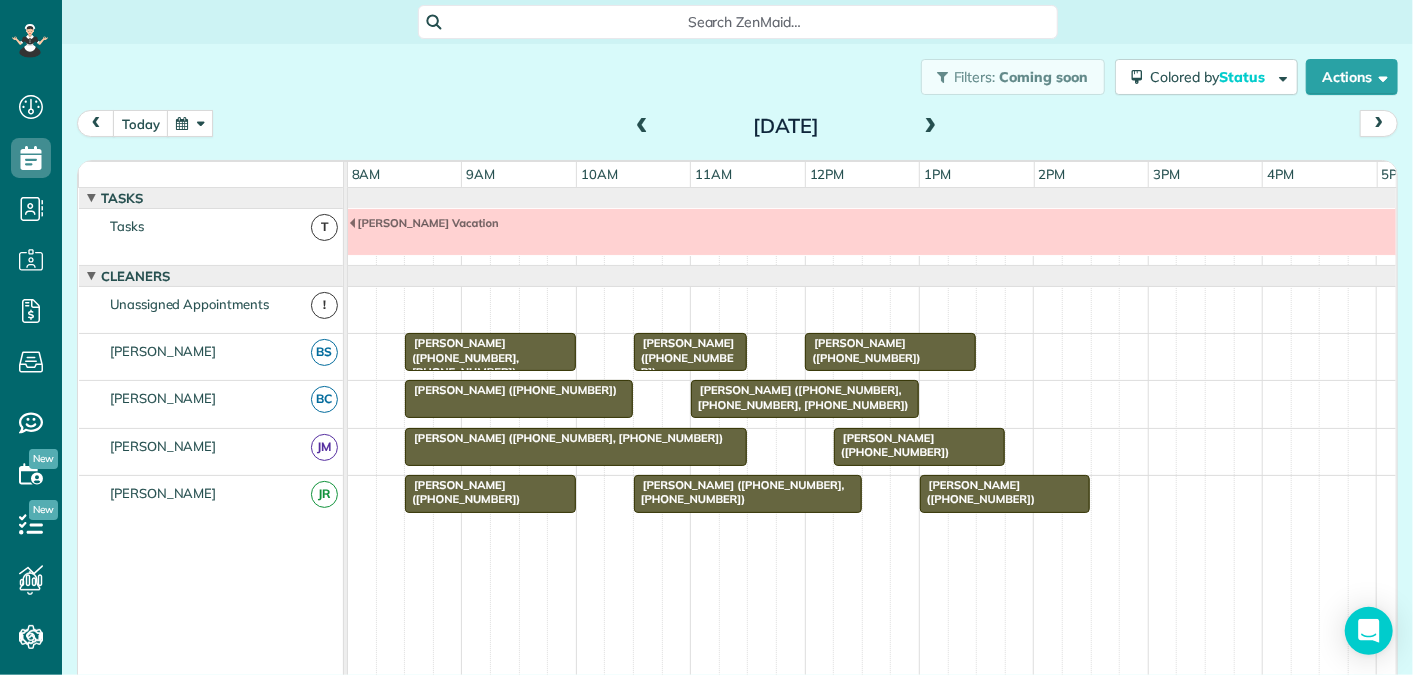scroll, scrollTop: 21, scrollLeft: 0, axis: vertical 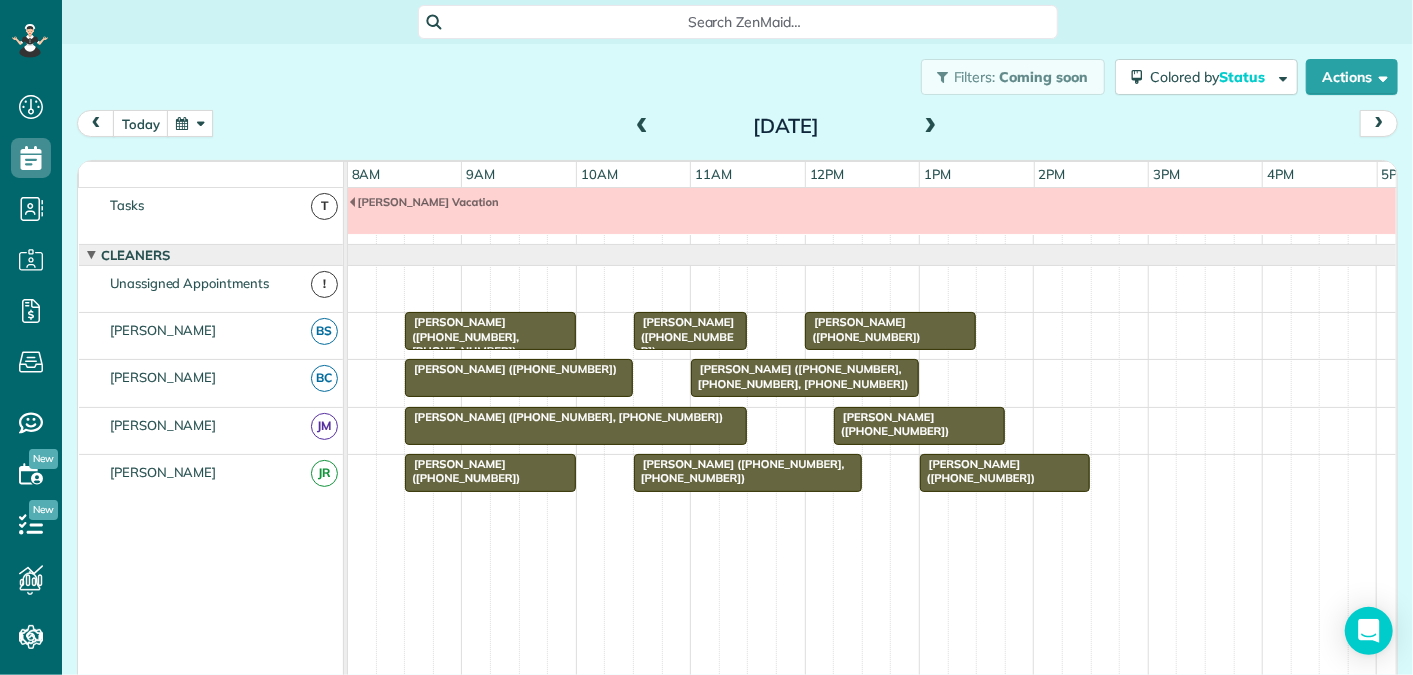 click at bounding box center (642, 127) 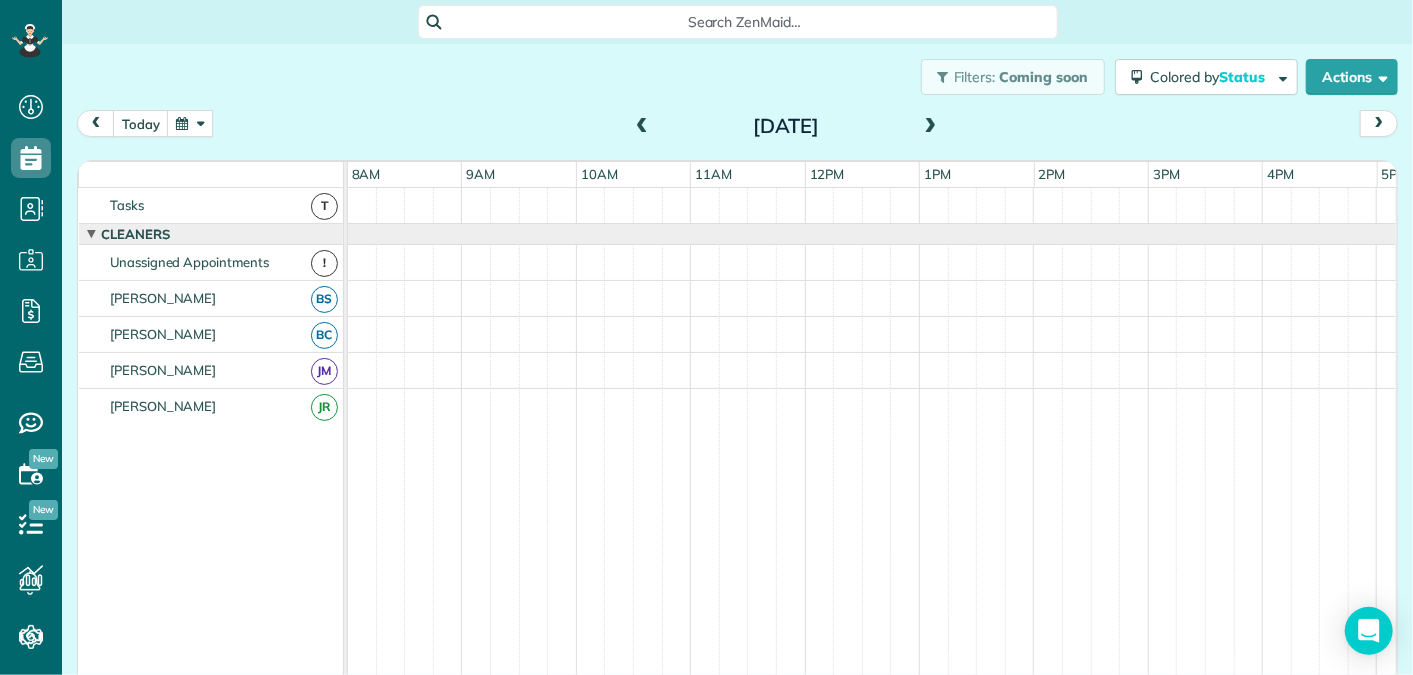 scroll, scrollTop: 0, scrollLeft: 0, axis: both 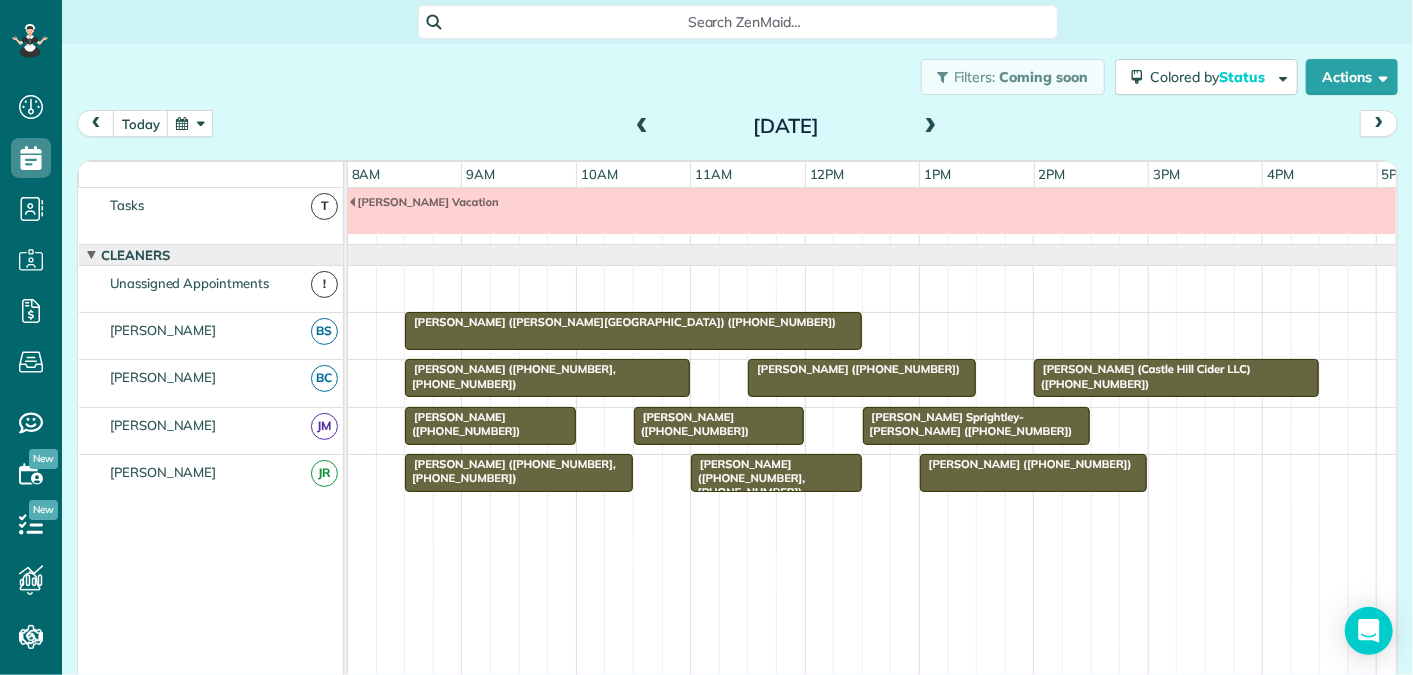 click on "[DATE]   [DATE]" at bounding box center [737, 128] 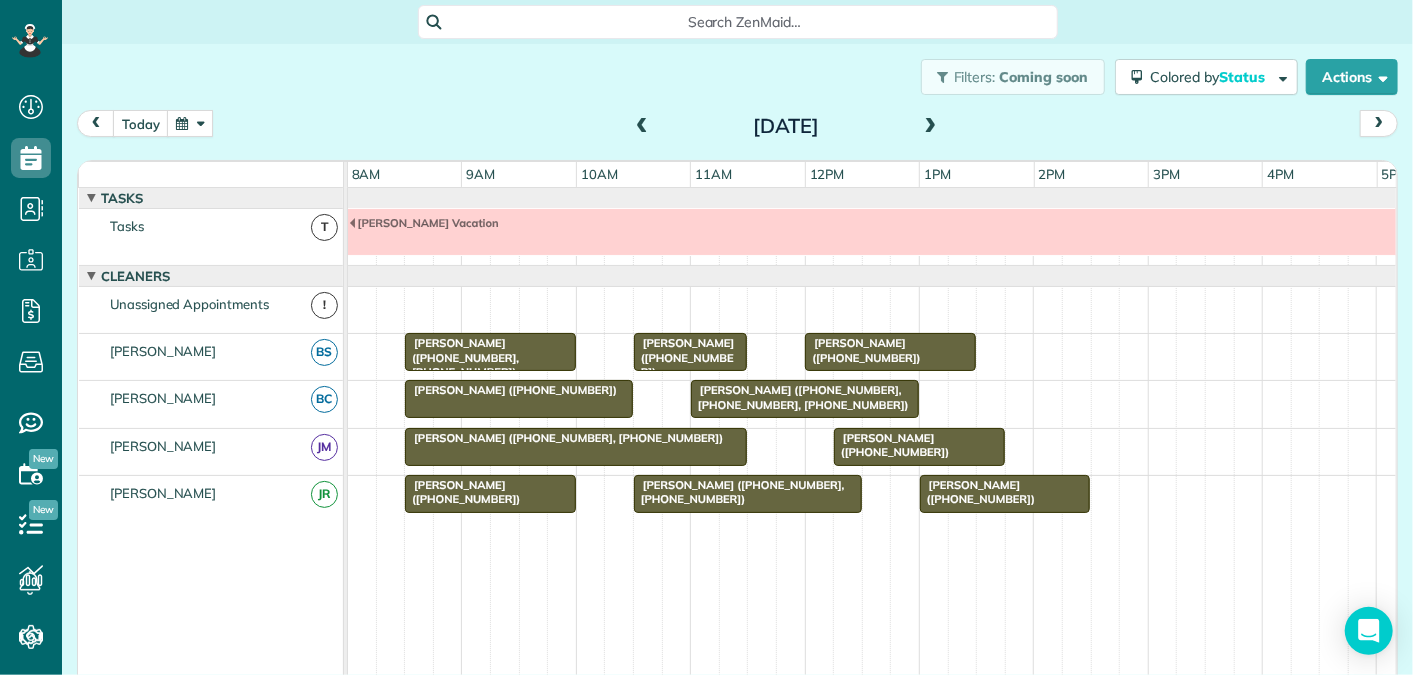 scroll, scrollTop: 21, scrollLeft: 0, axis: vertical 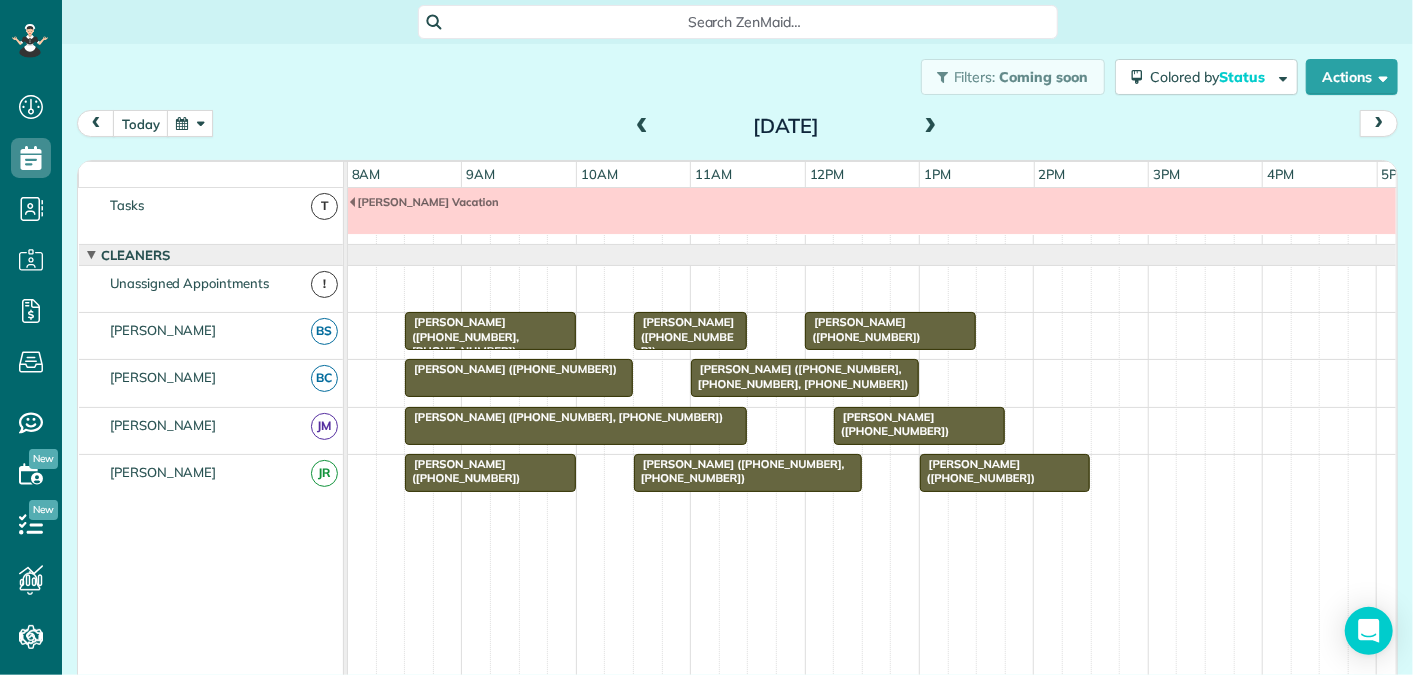 click at bounding box center [931, 127] 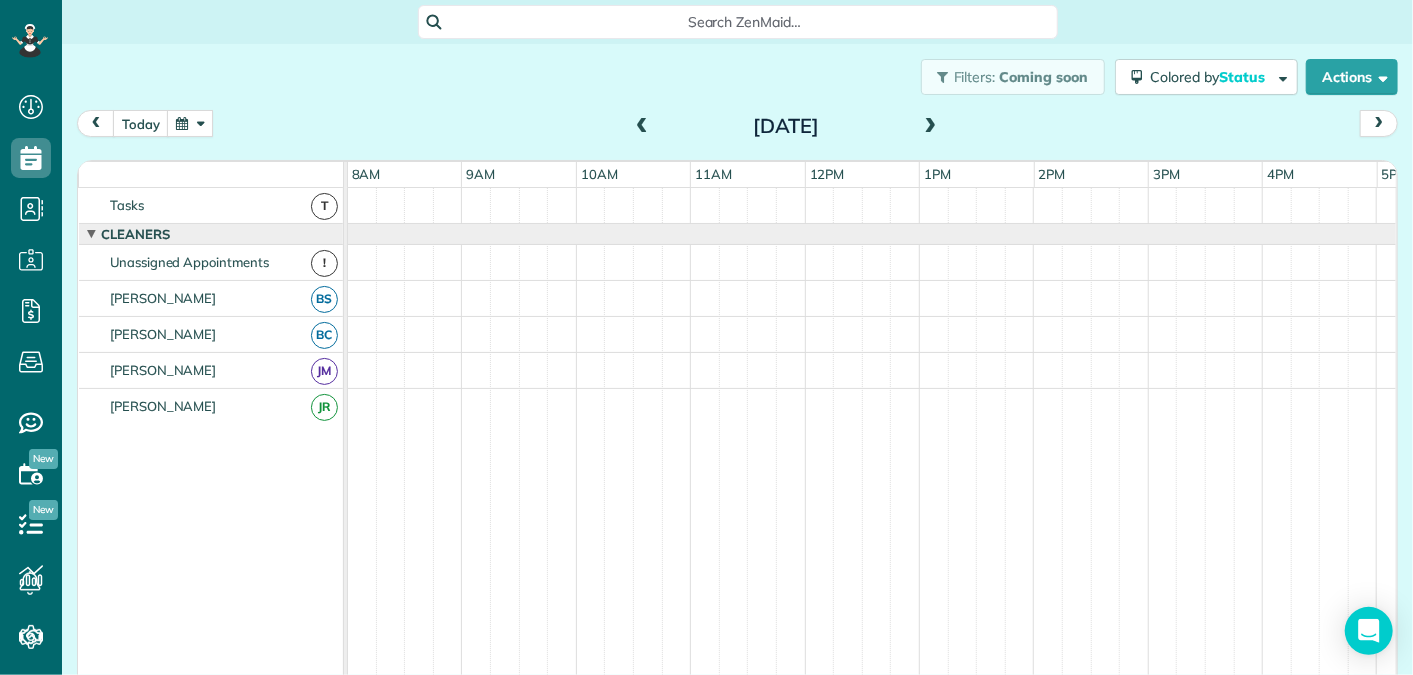 scroll, scrollTop: 0, scrollLeft: 0, axis: both 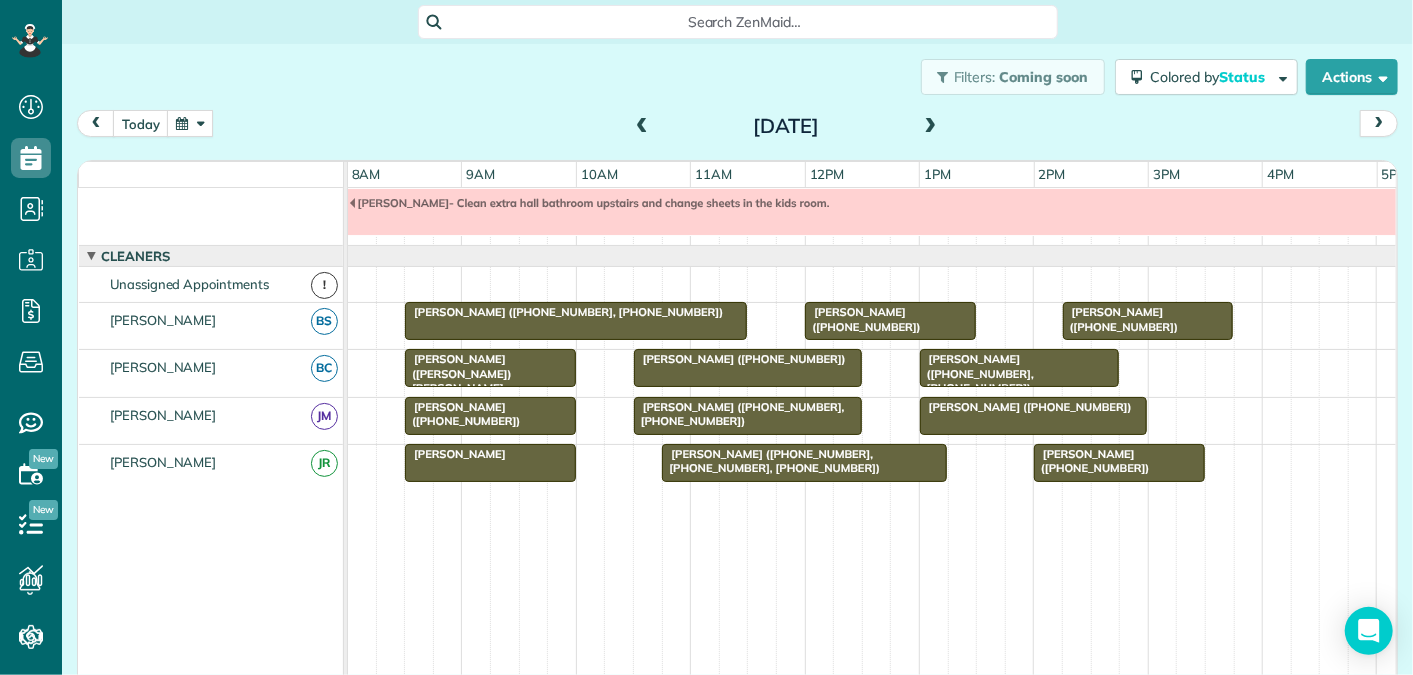 click at bounding box center (931, 127) 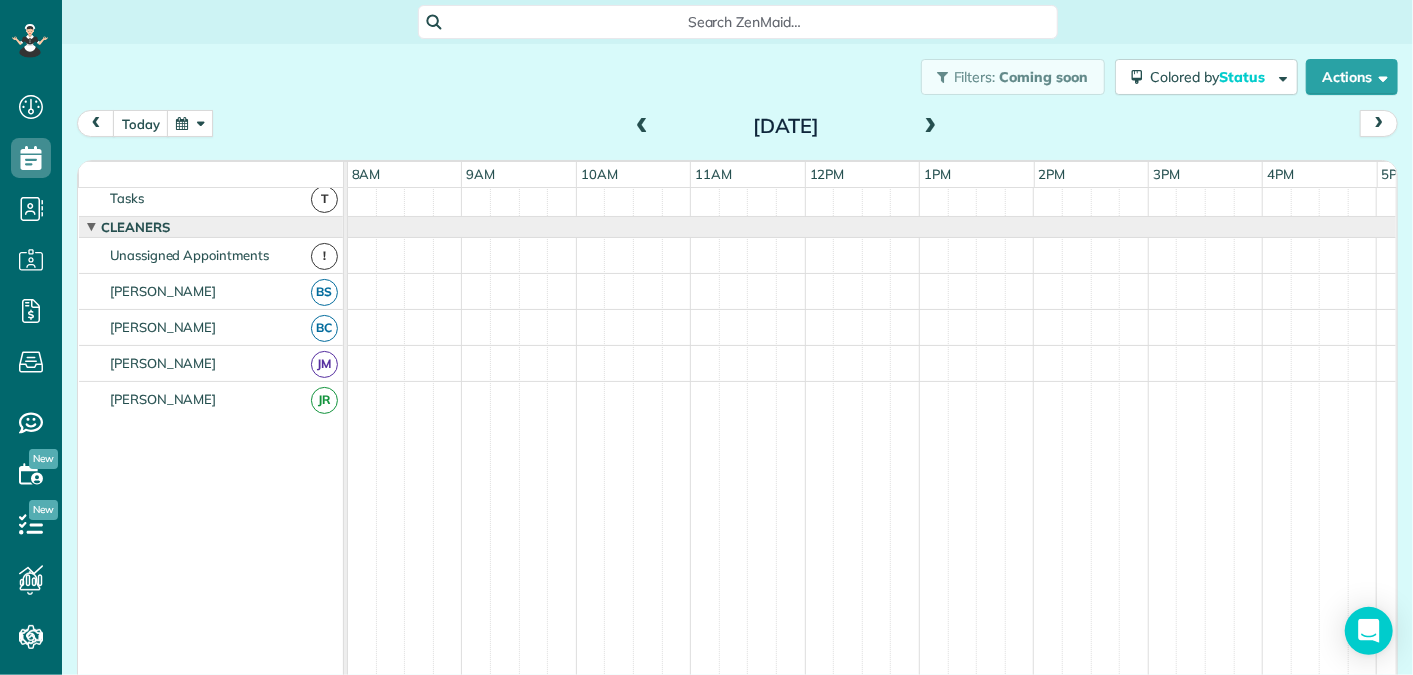 scroll, scrollTop: 0, scrollLeft: 0, axis: both 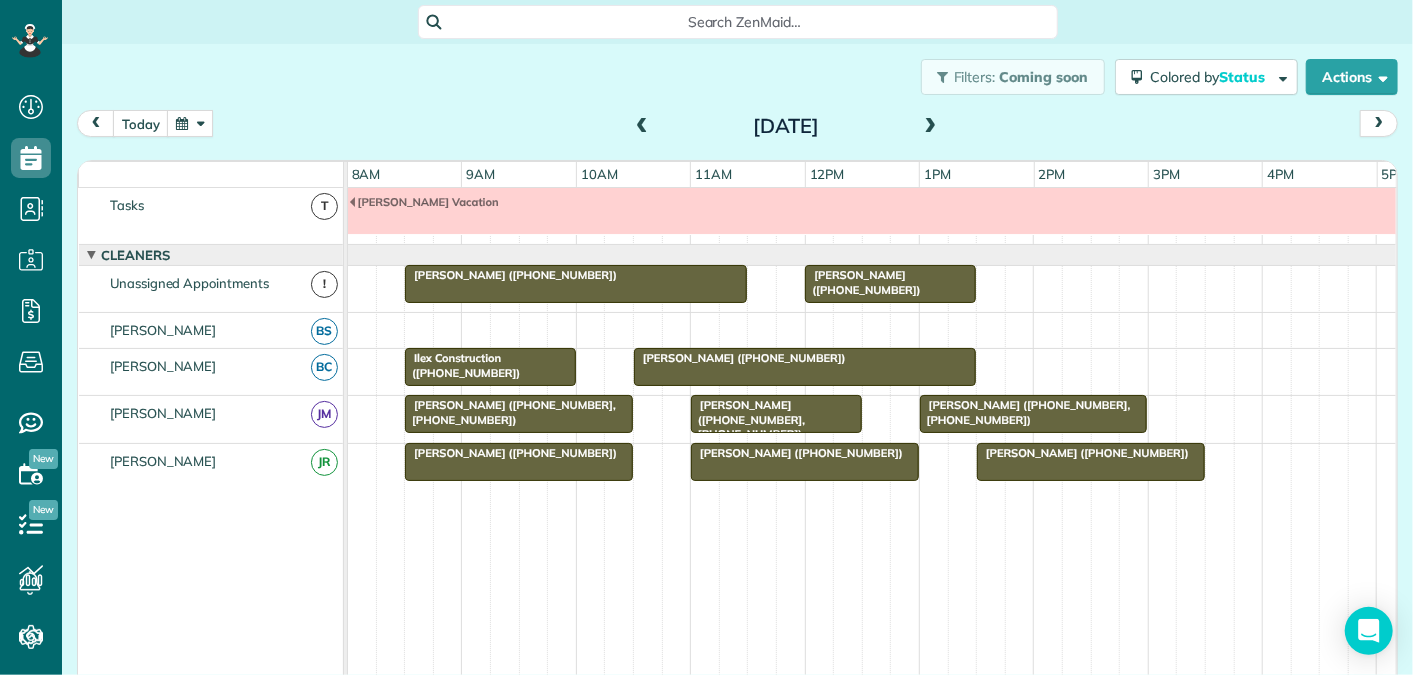 click at bounding box center [642, 127] 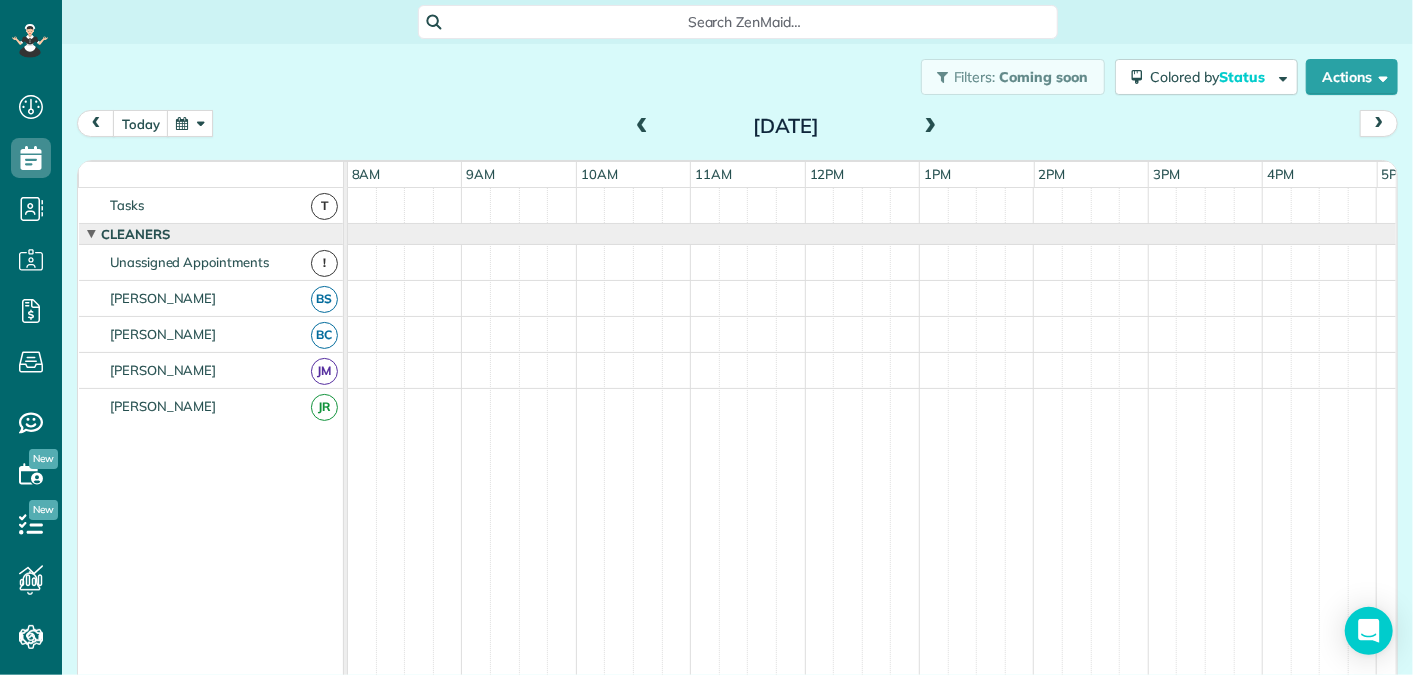 scroll, scrollTop: 0, scrollLeft: 0, axis: both 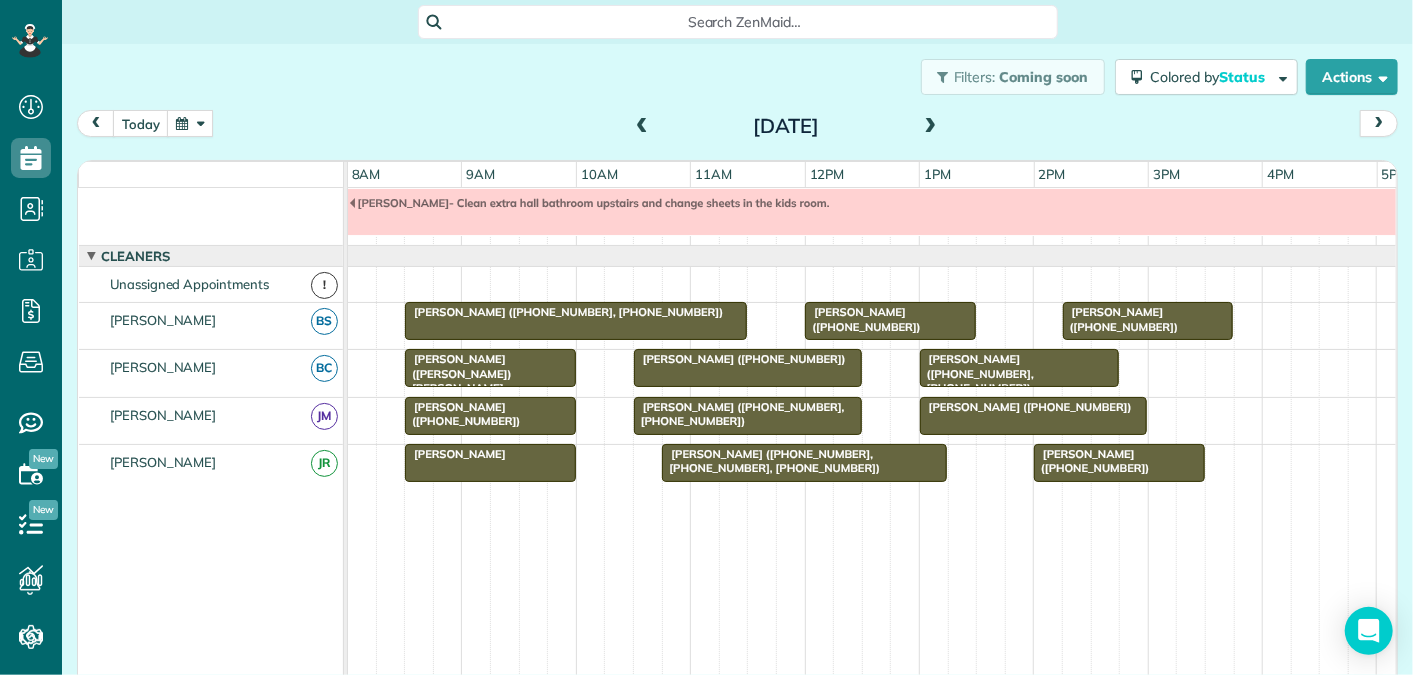 click at bounding box center (642, 127) 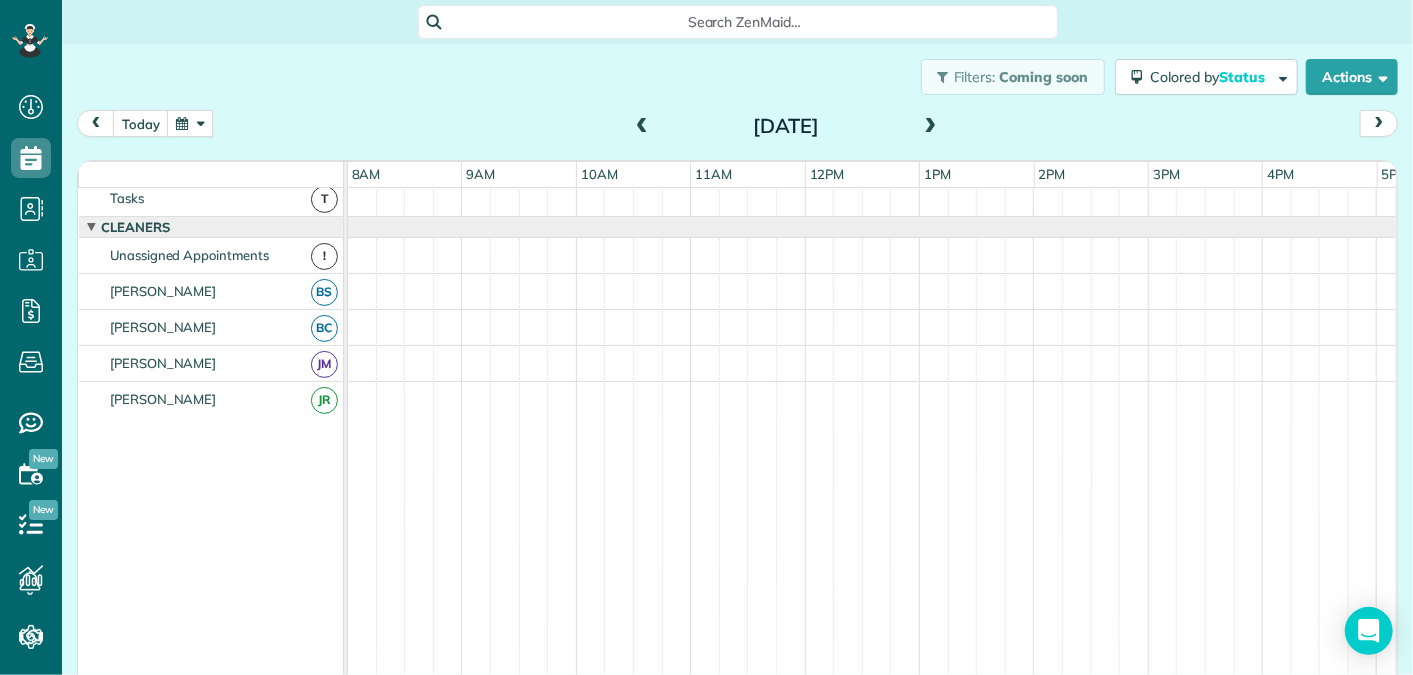 scroll, scrollTop: 0, scrollLeft: 0, axis: both 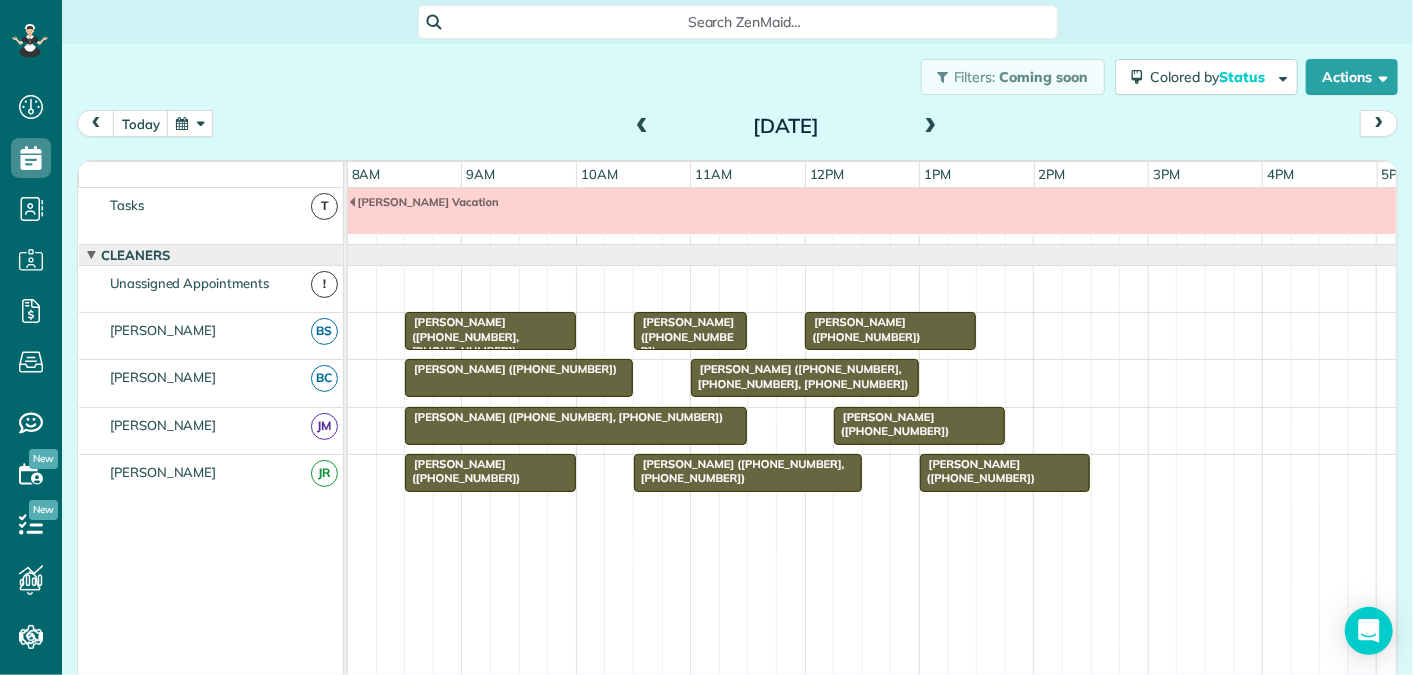 click at bounding box center (642, 127) 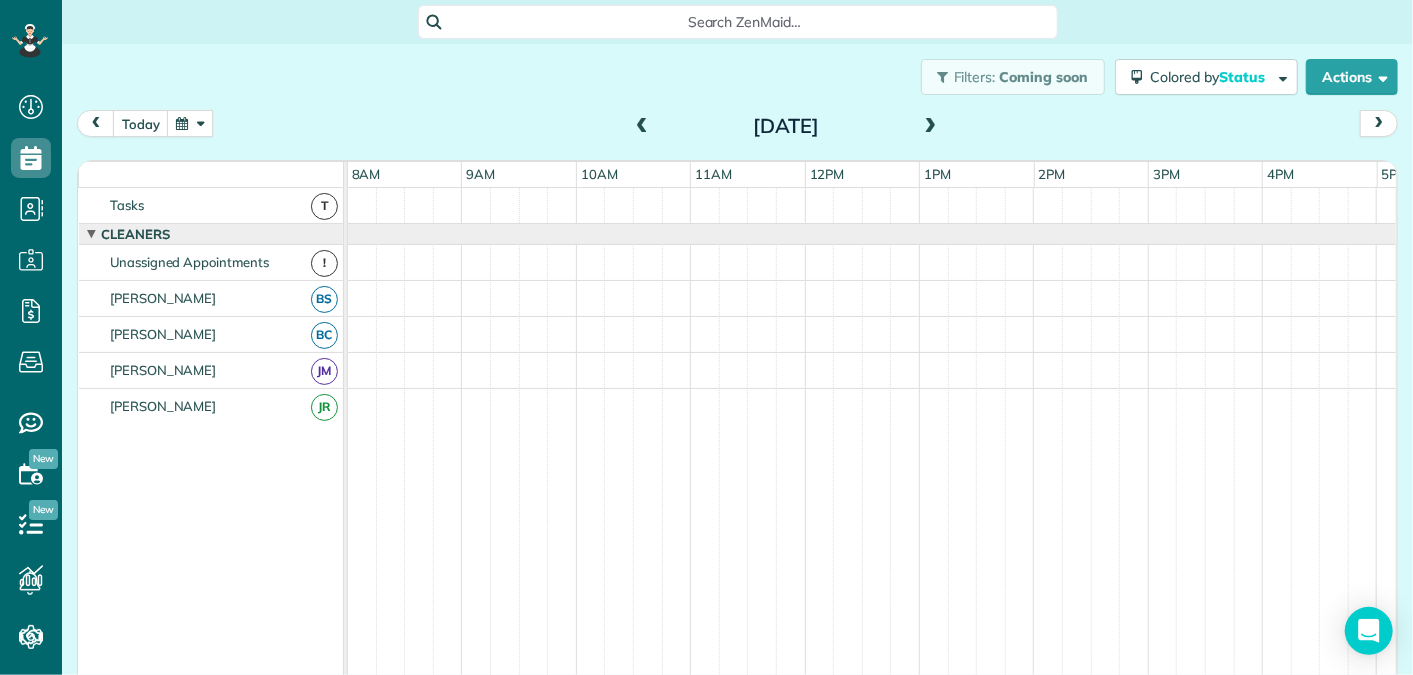 scroll, scrollTop: 0, scrollLeft: 0, axis: both 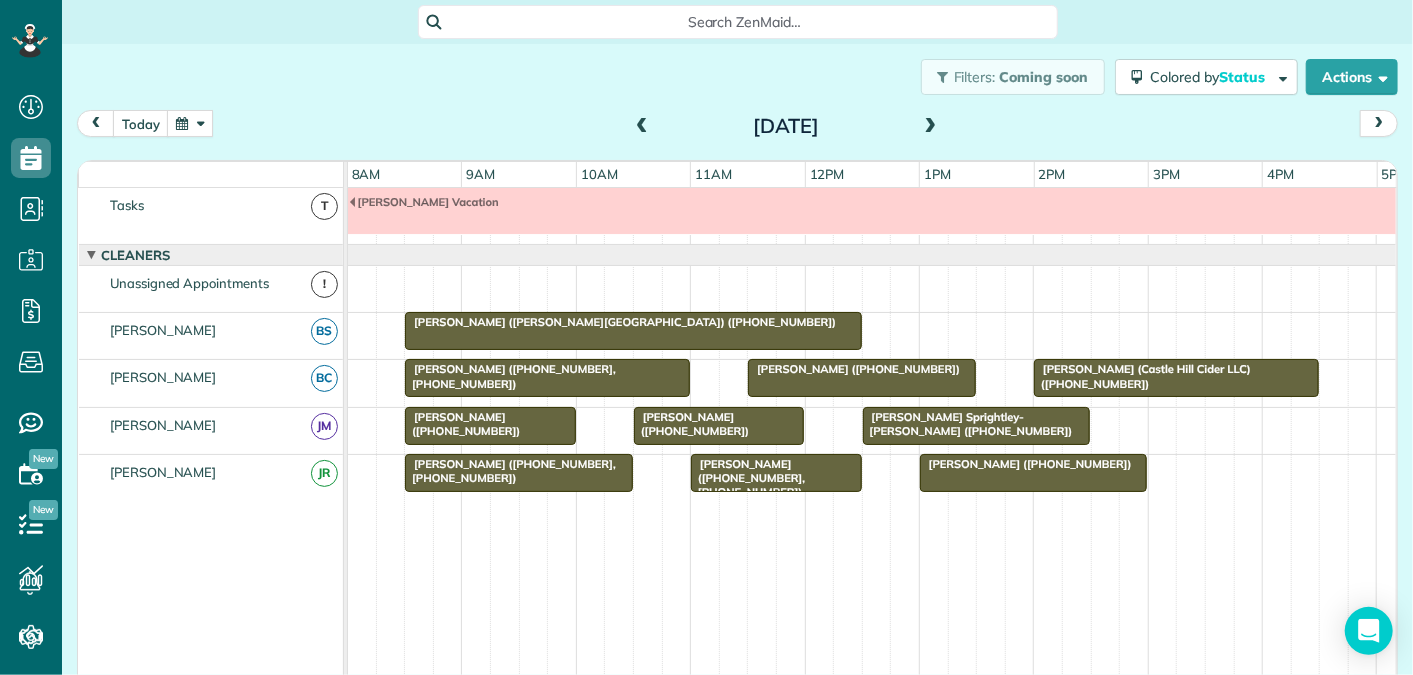 click at bounding box center [931, 127] 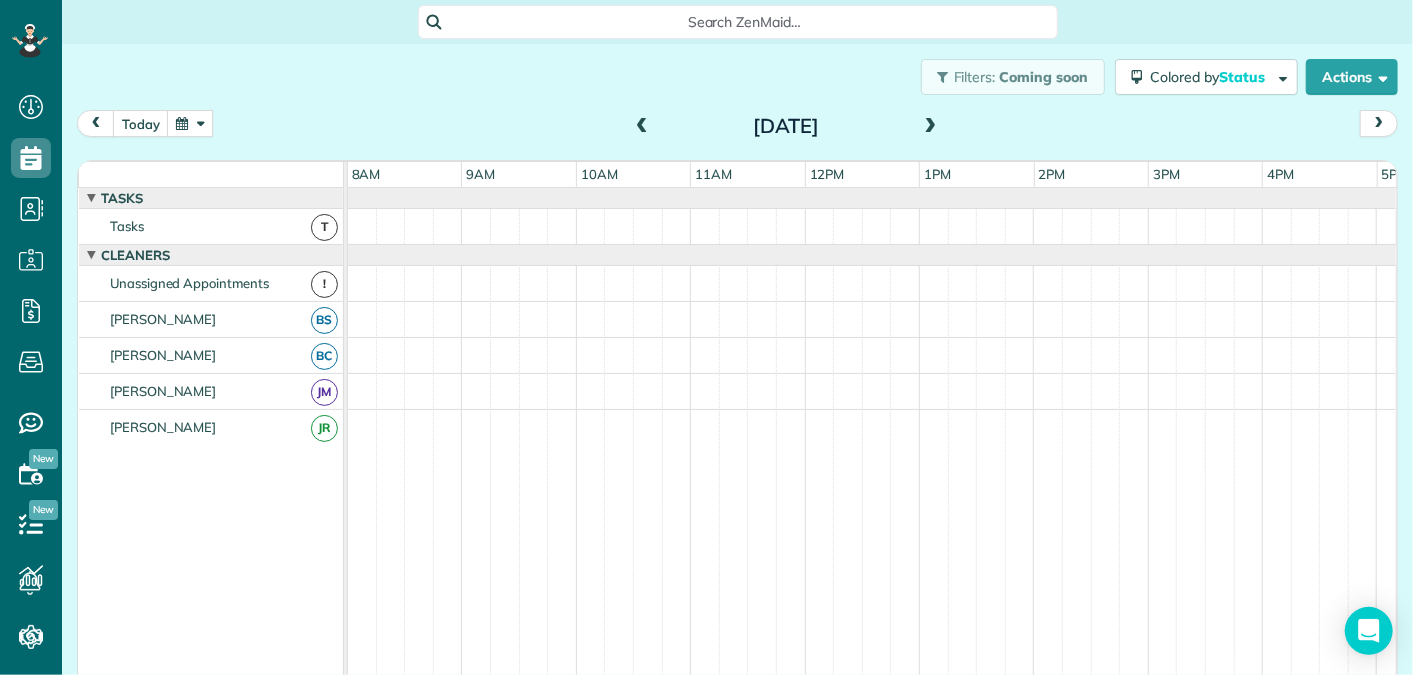 scroll, scrollTop: 21, scrollLeft: 0, axis: vertical 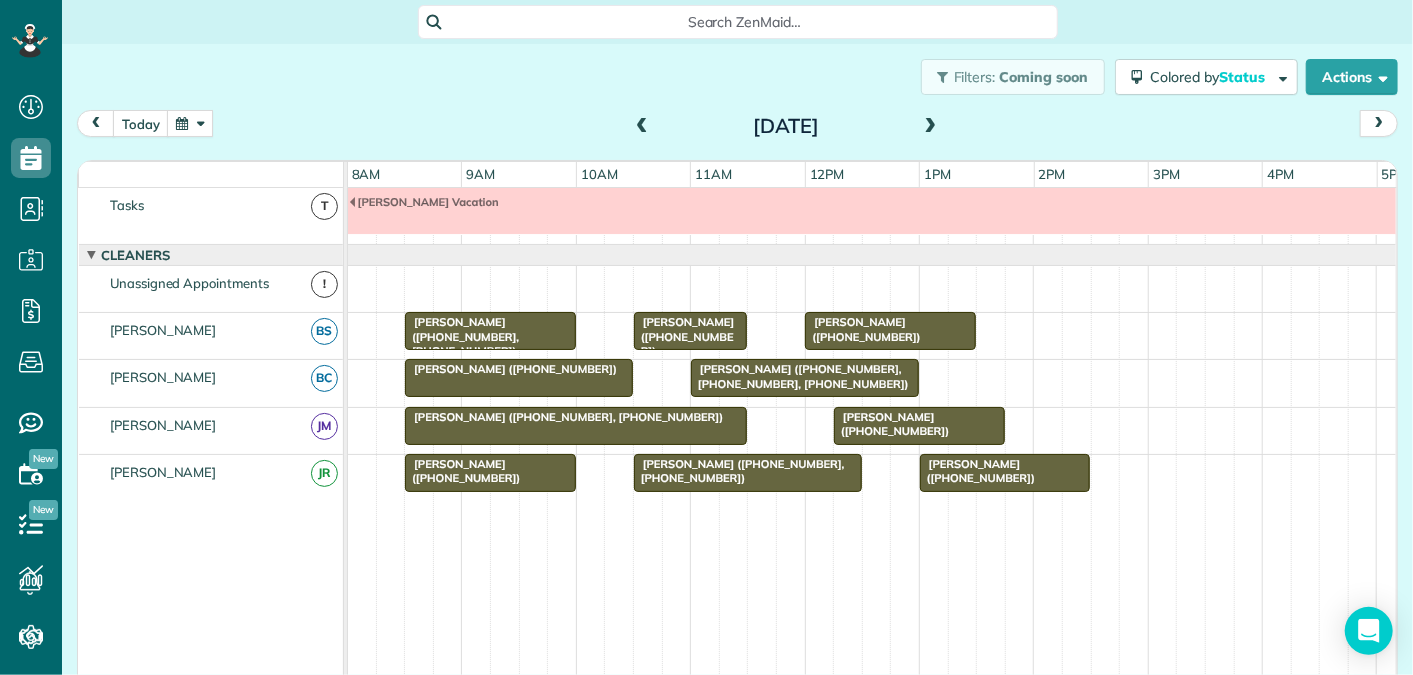 click at bounding box center [642, 127] 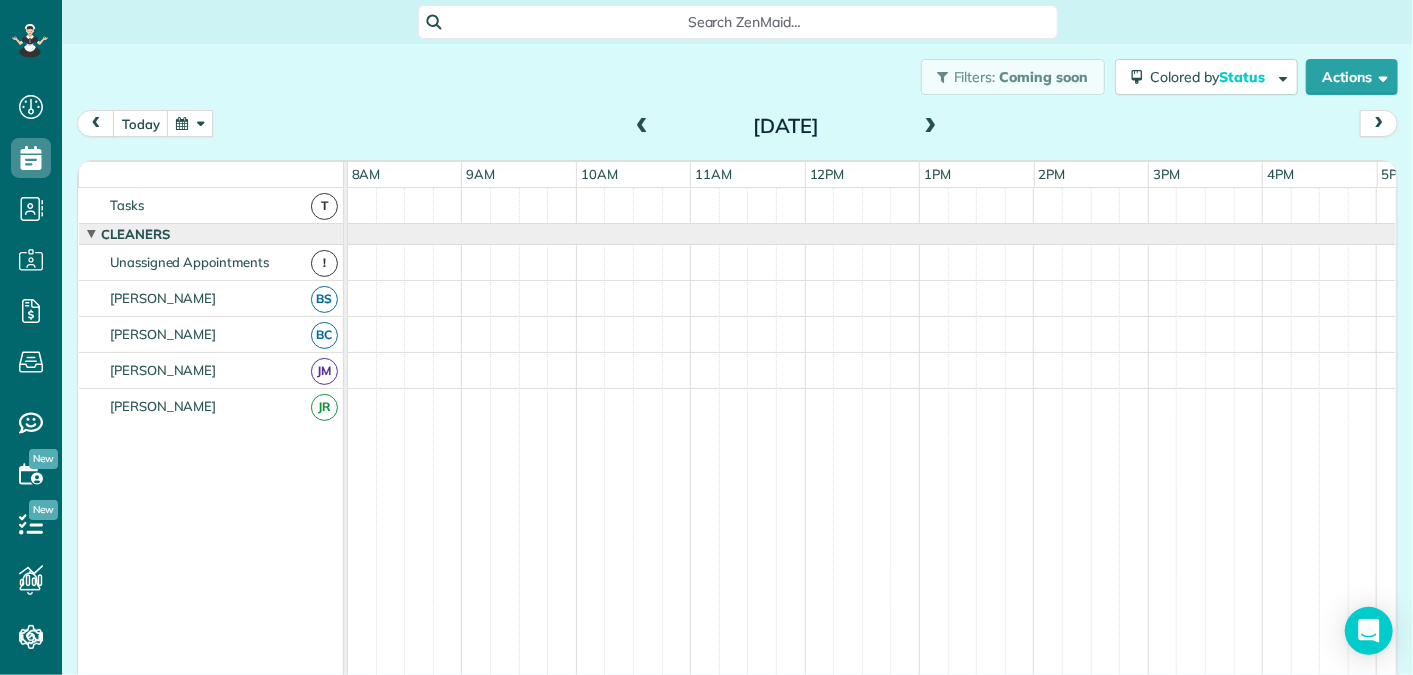 scroll, scrollTop: 0, scrollLeft: 0, axis: both 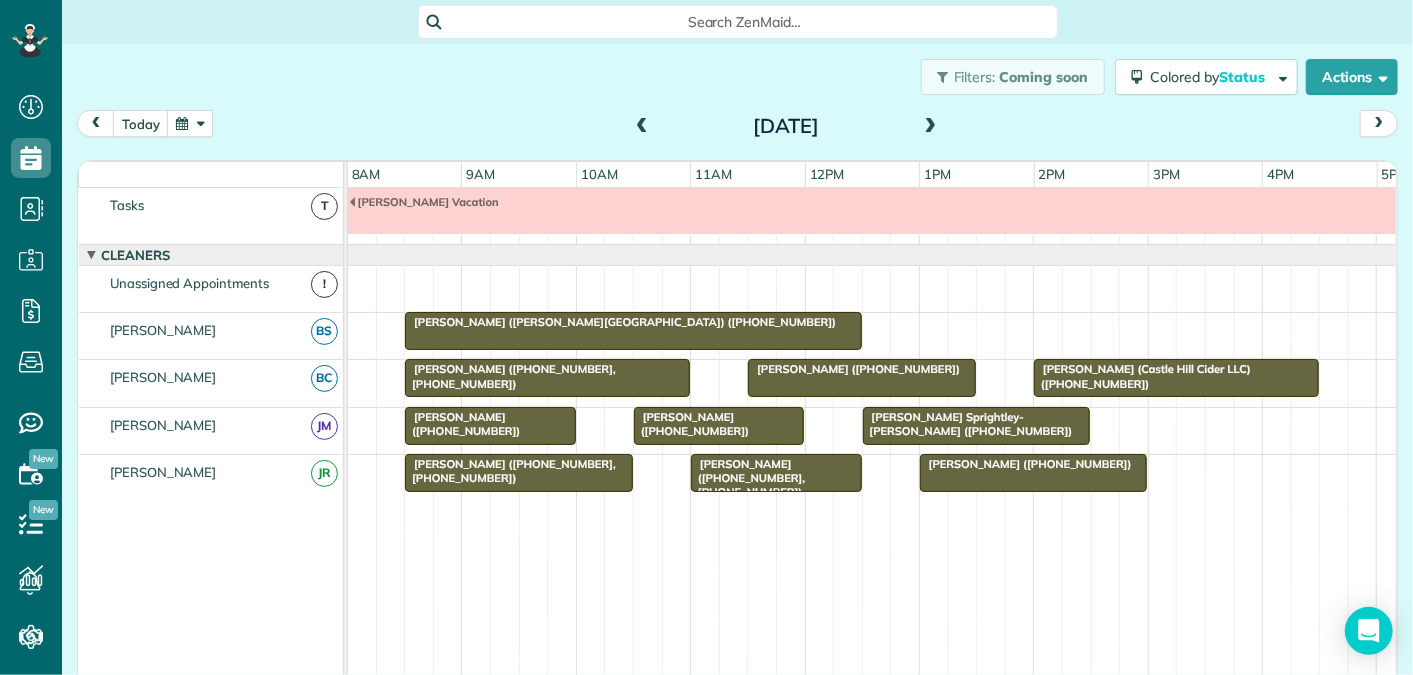 click at bounding box center [642, 127] 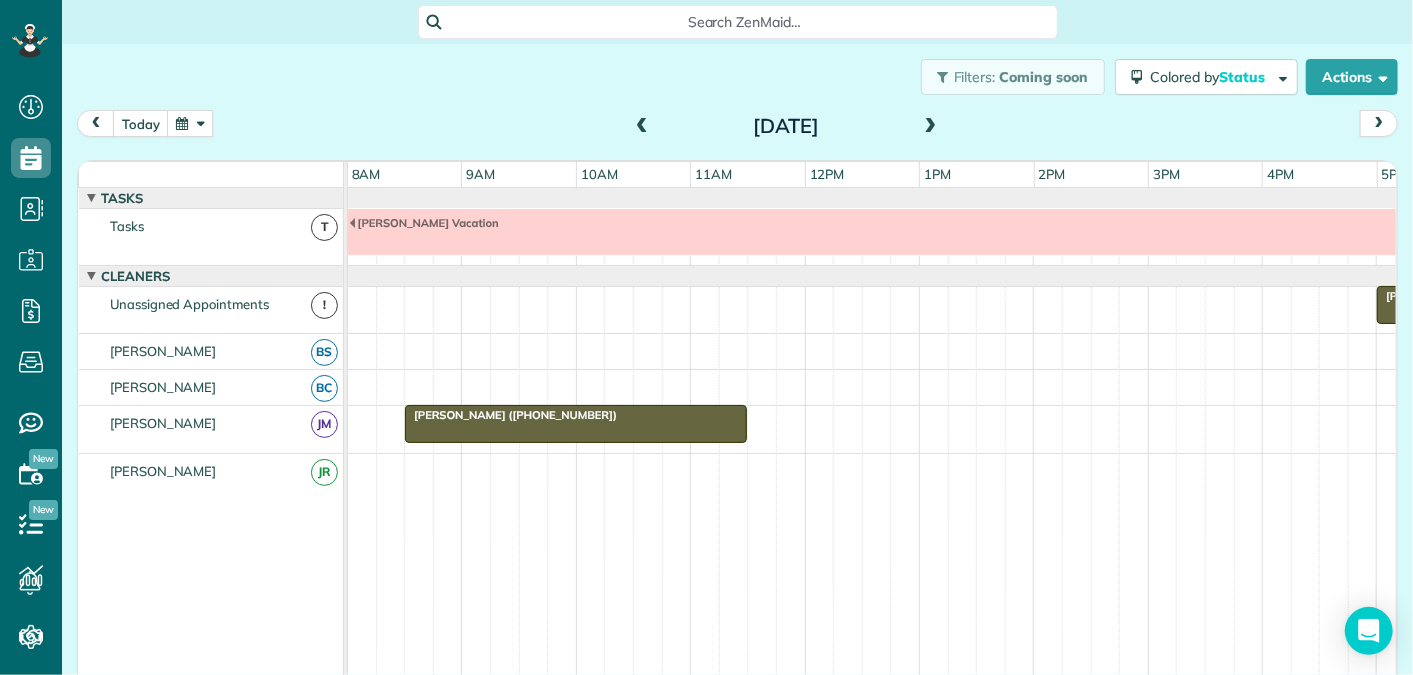 scroll, scrollTop: 21, scrollLeft: 0, axis: vertical 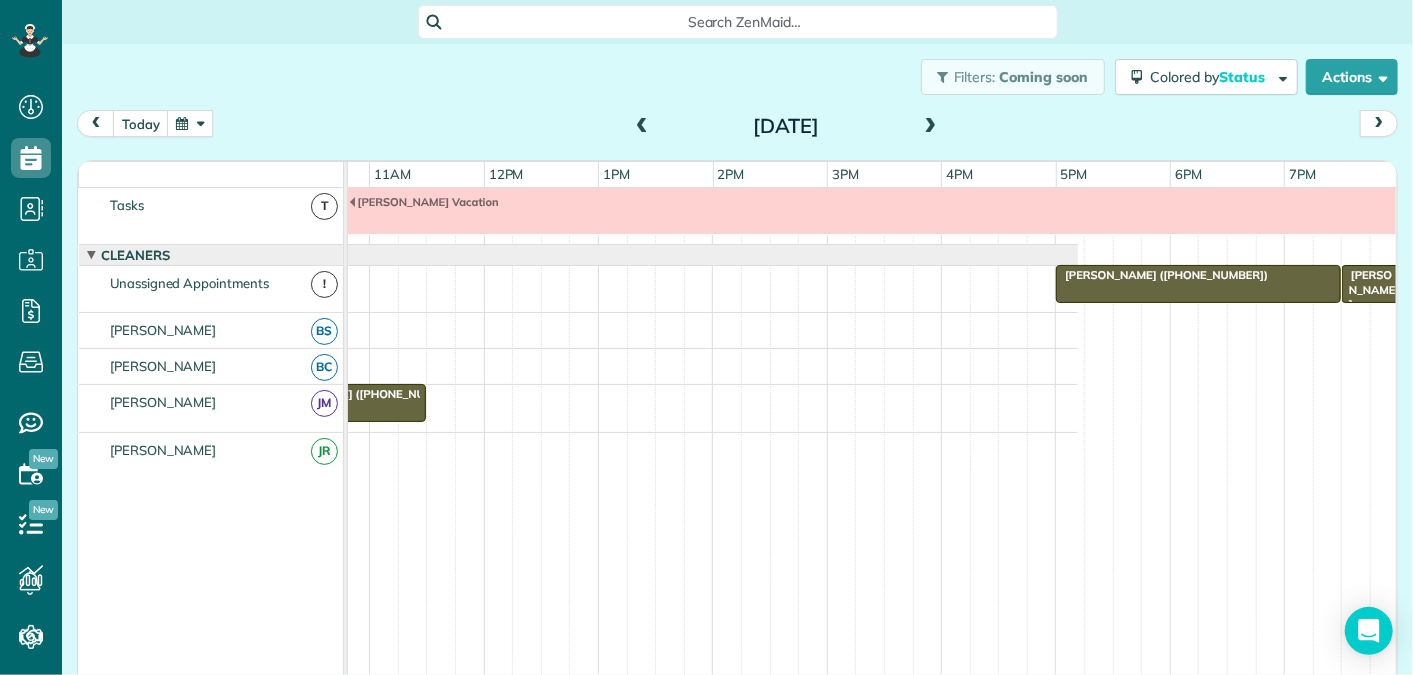 click at bounding box center [931, 127] 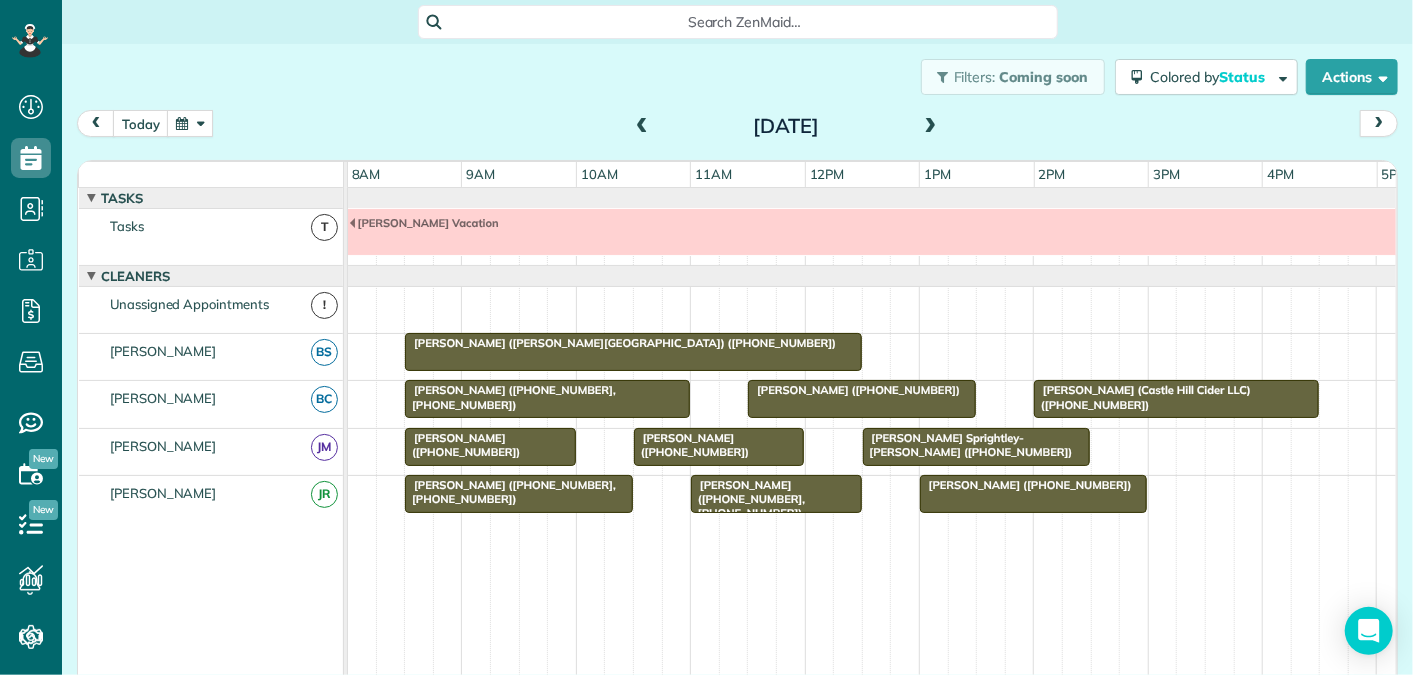scroll, scrollTop: 21, scrollLeft: 0, axis: vertical 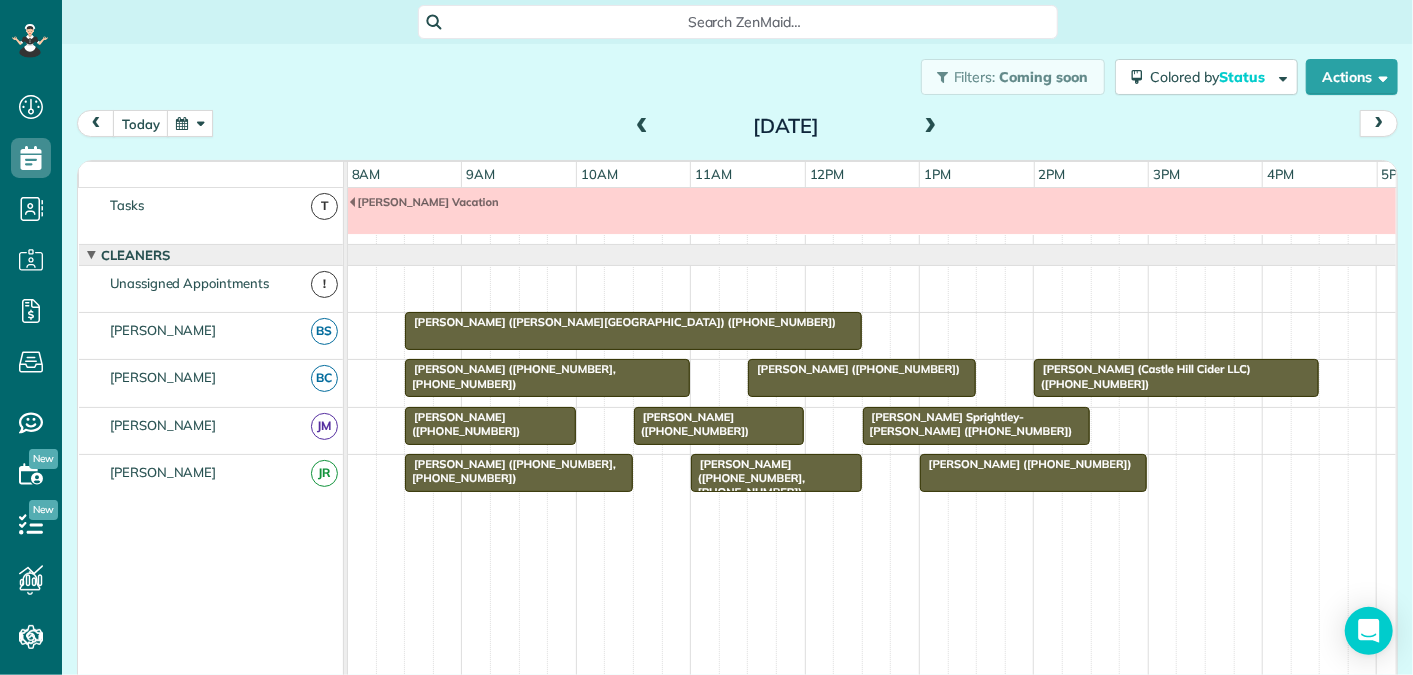 click at bounding box center [931, 127] 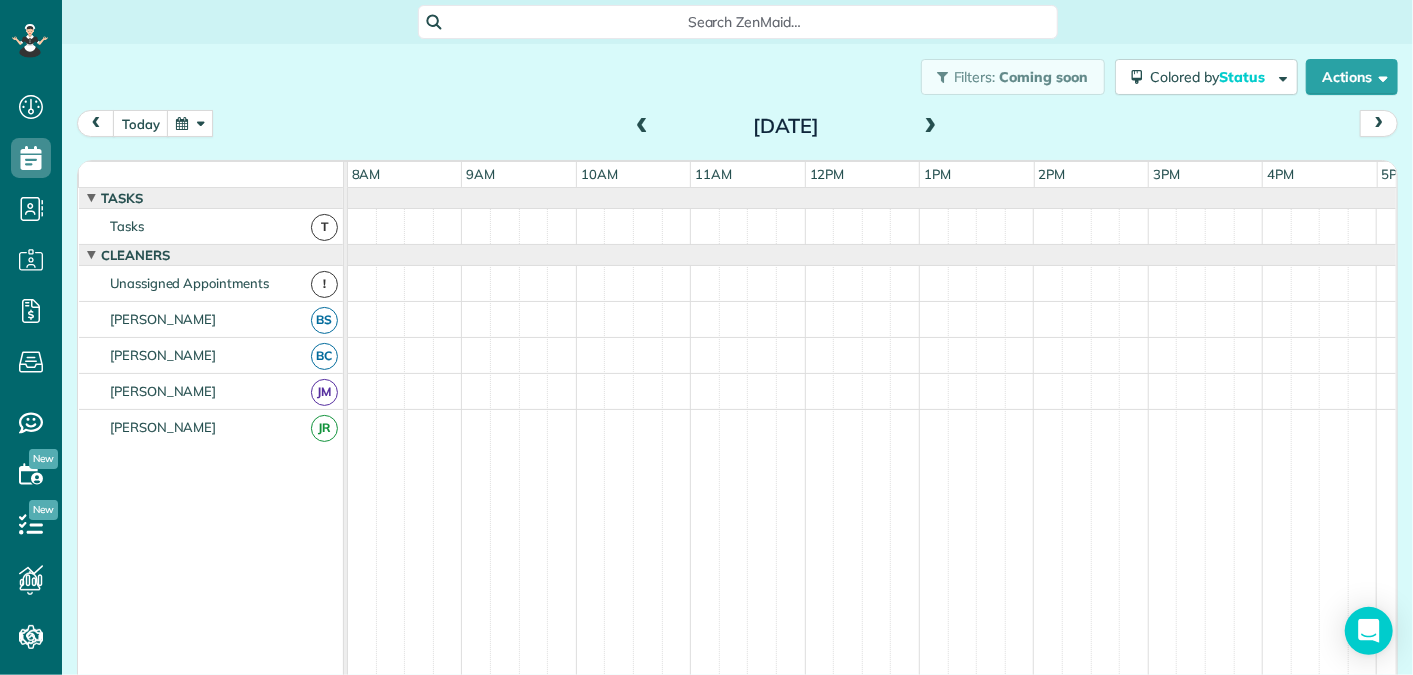 scroll, scrollTop: 21, scrollLeft: 0, axis: vertical 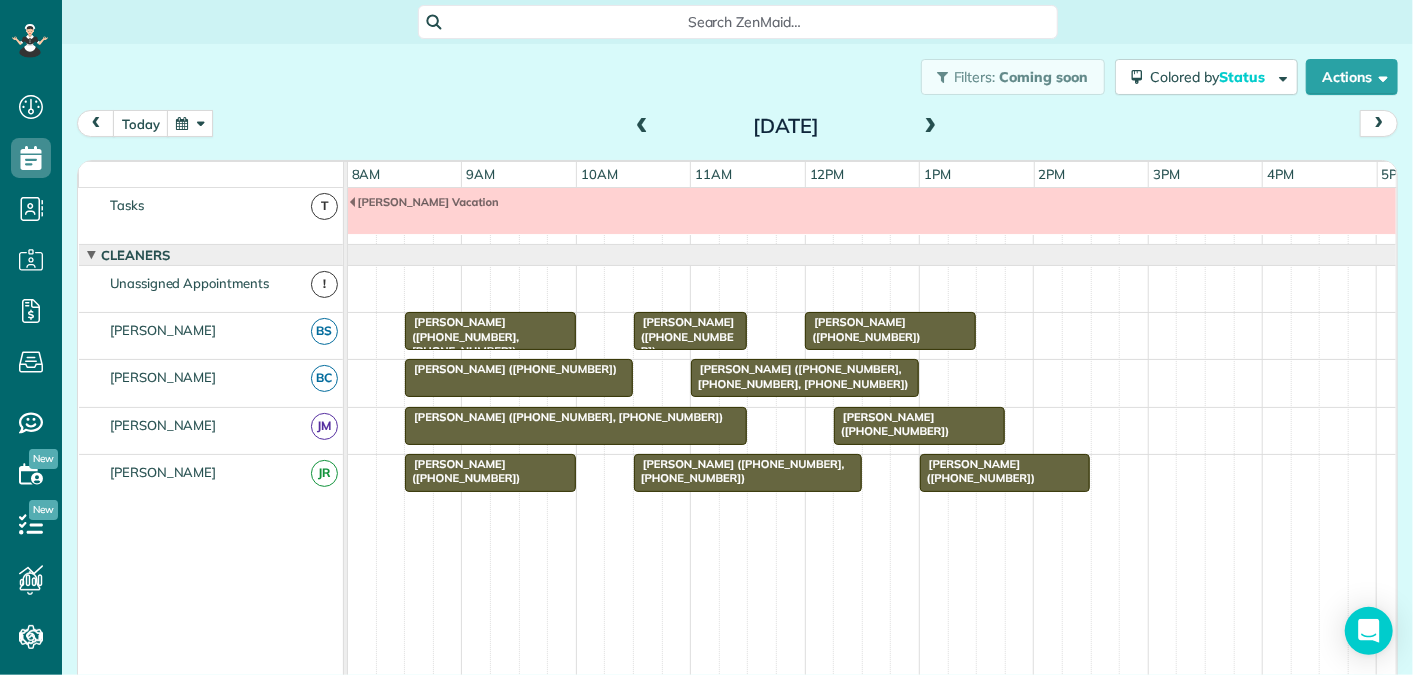 click at bounding box center [931, 127] 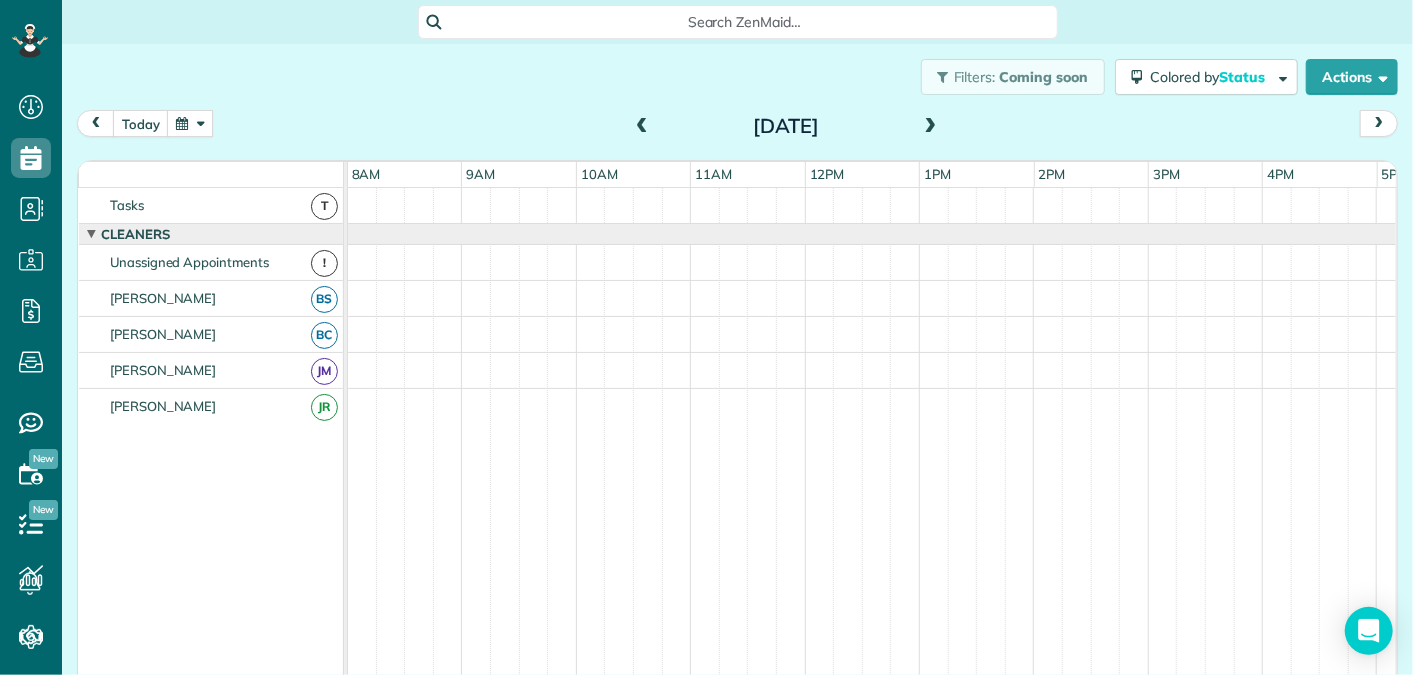 scroll, scrollTop: 0, scrollLeft: 0, axis: both 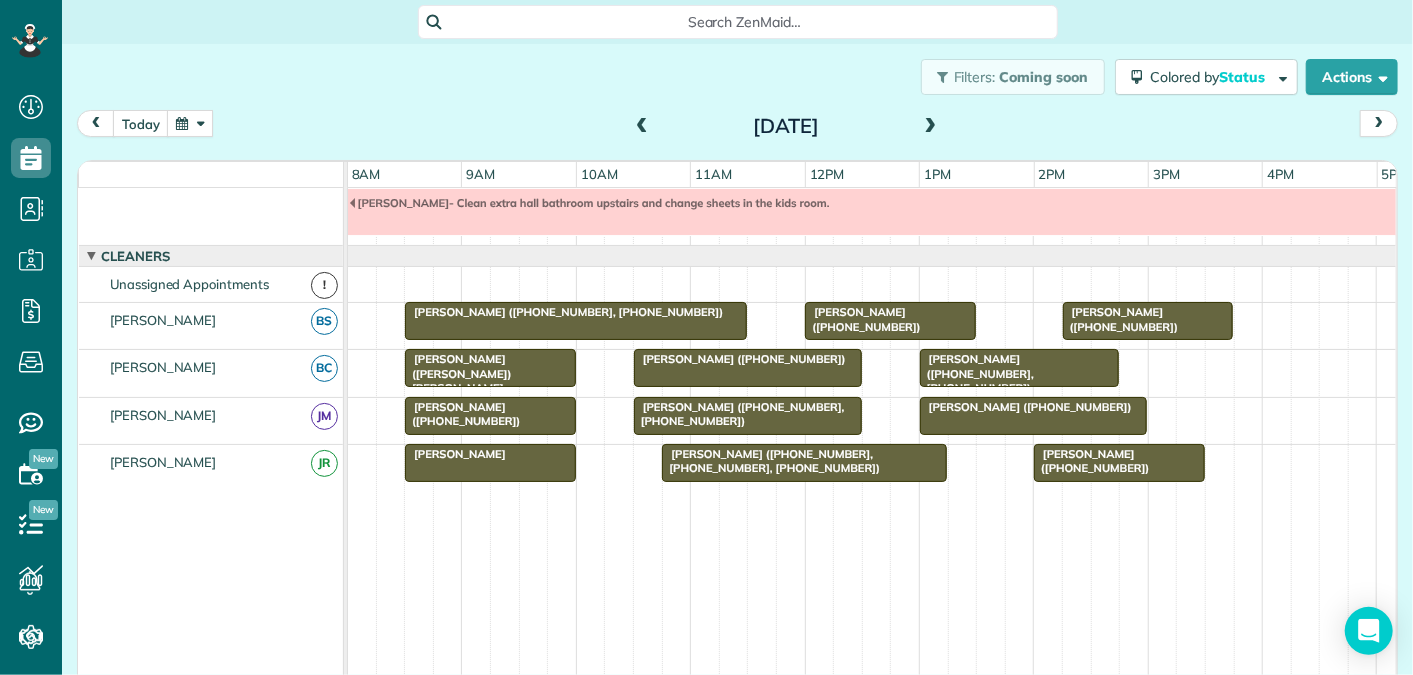 click at bounding box center (642, 127) 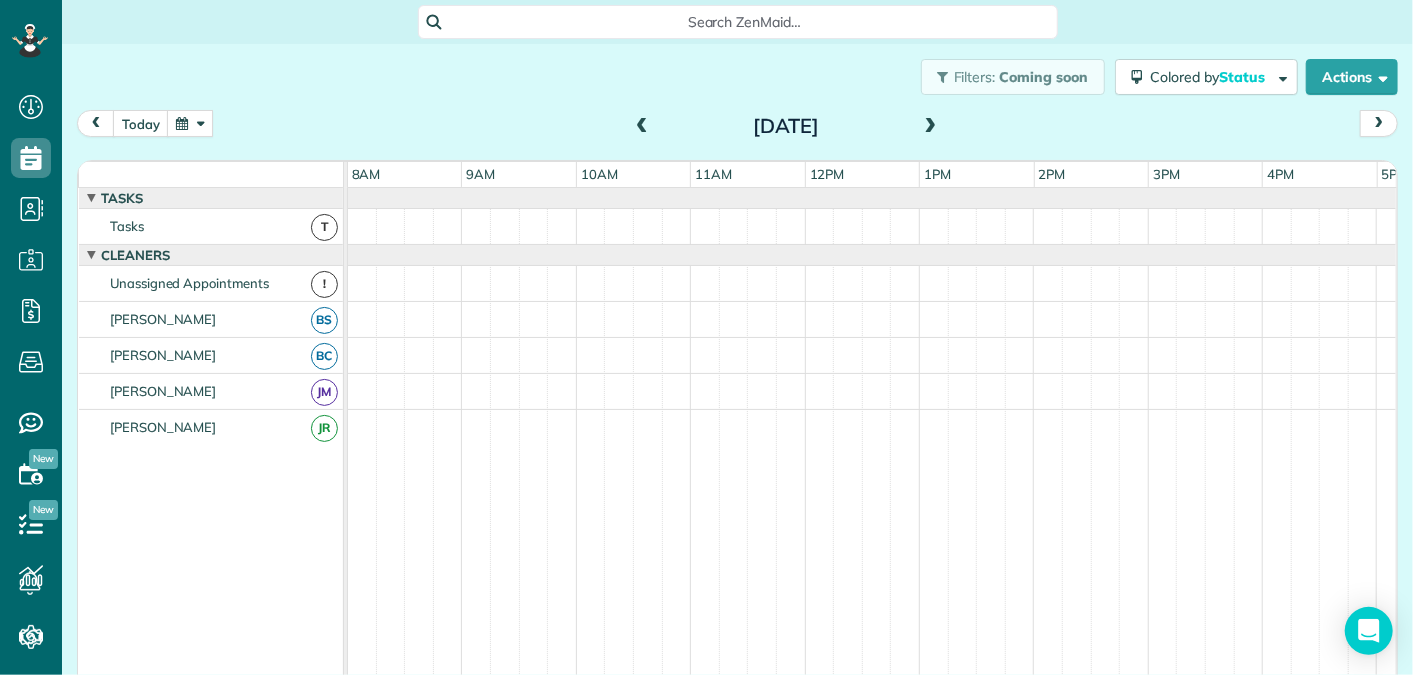 scroll, scrollTop: 21, scrollLeft: 0, axis: vertical 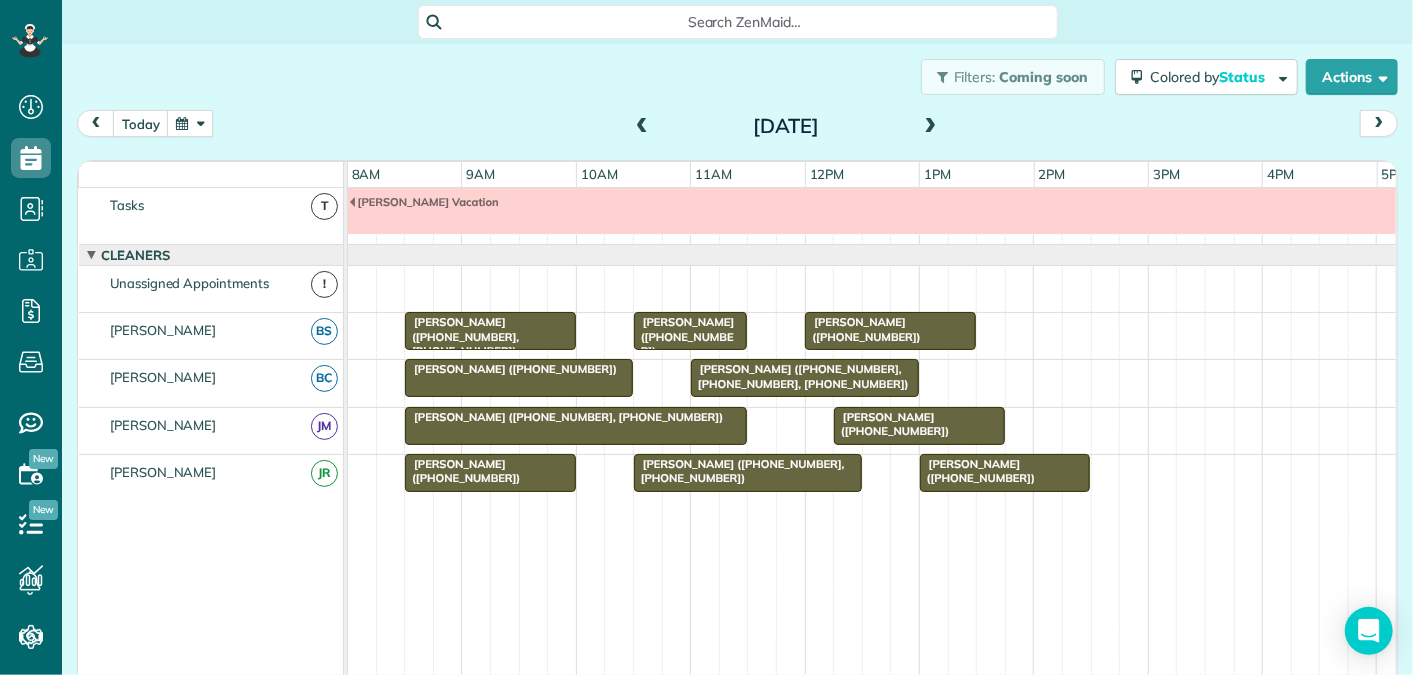 click at bounding box center (642, 127) 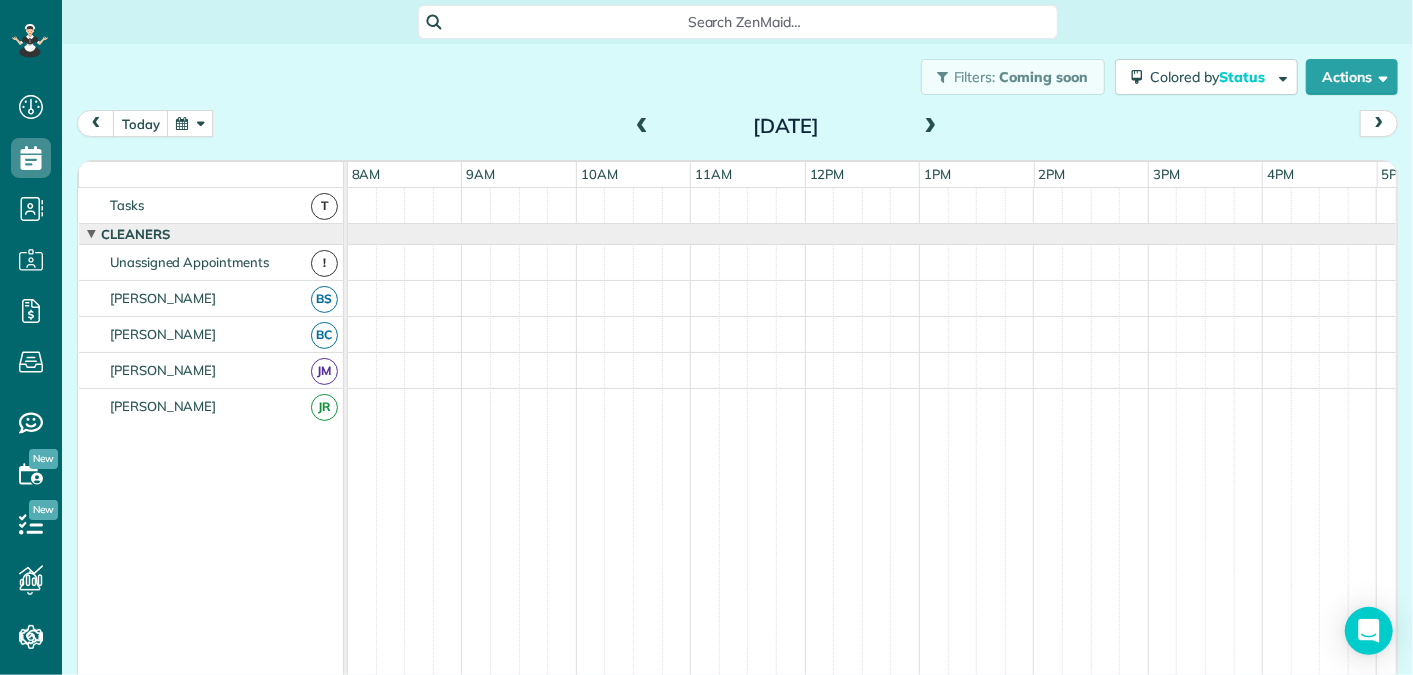 scroll, scrollTop: 0, scrollLeft: 0, axis: both 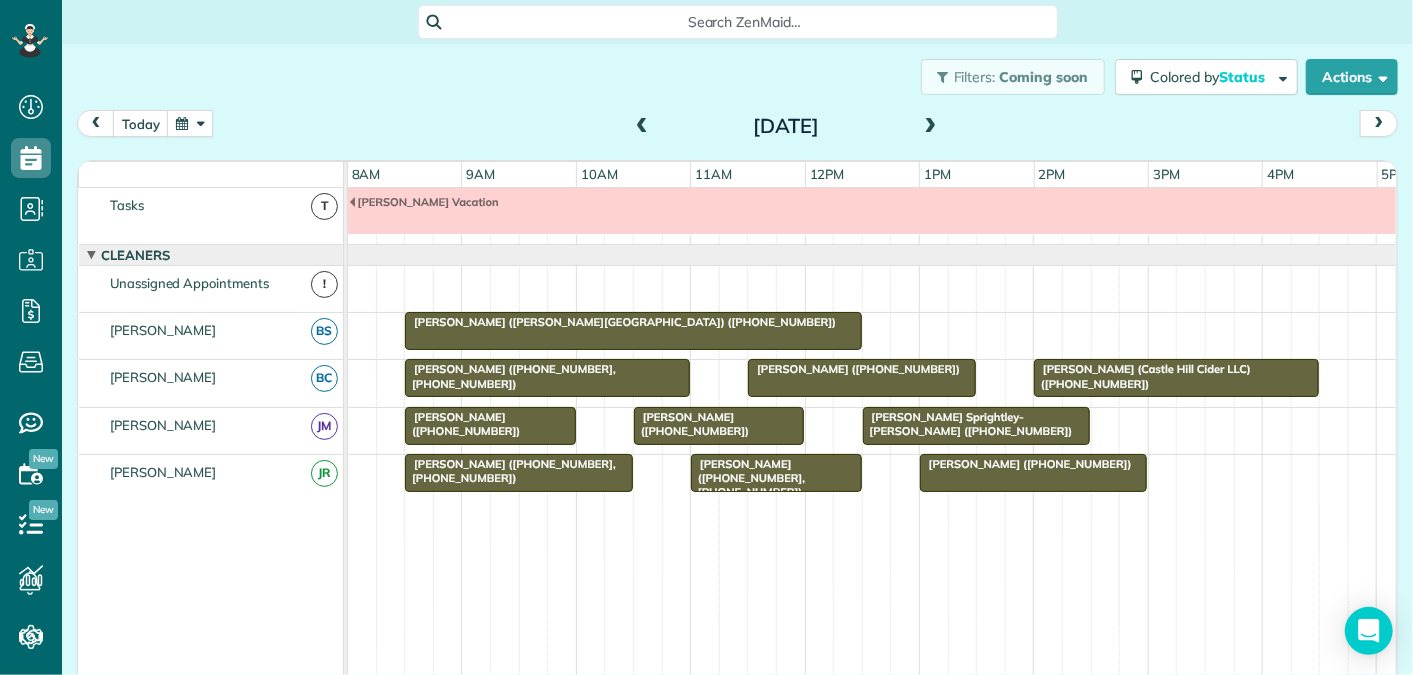 click at bounding box center (931, 127) 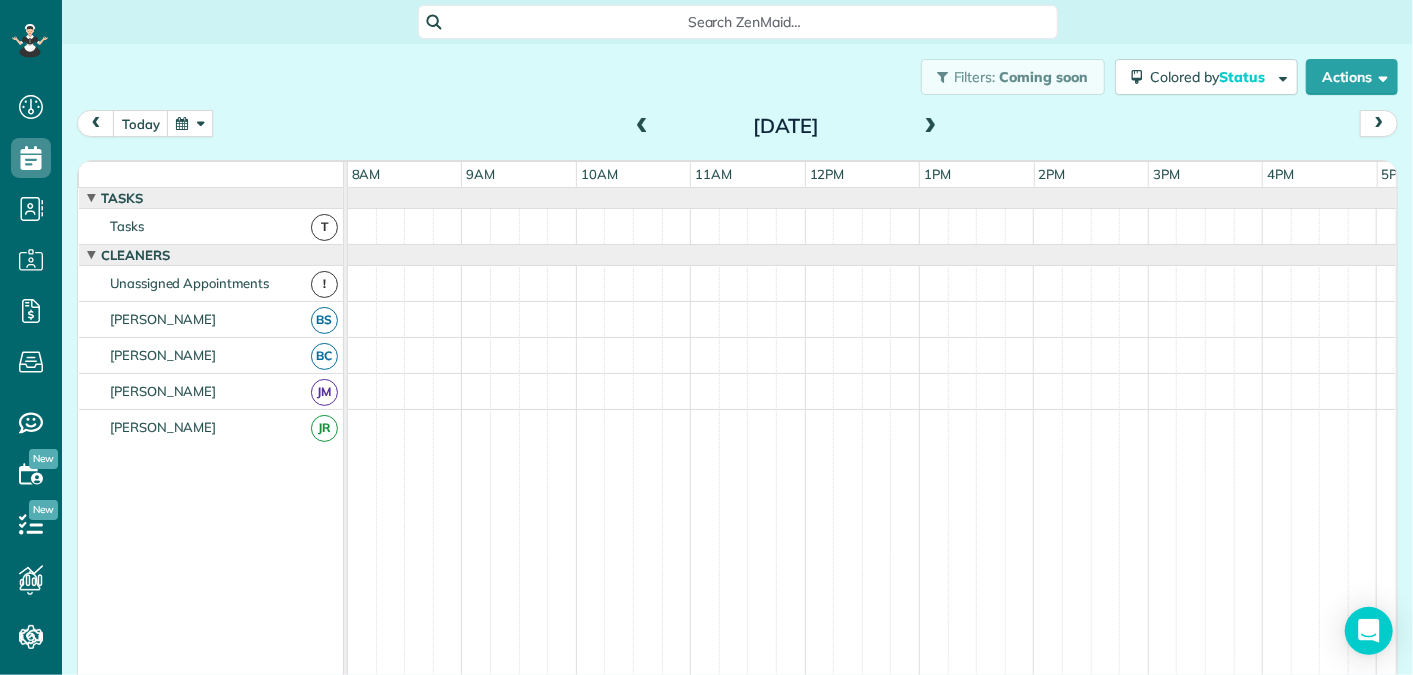 scroll, scrollTop: 21, scrollLeft: 0, axis: vertical 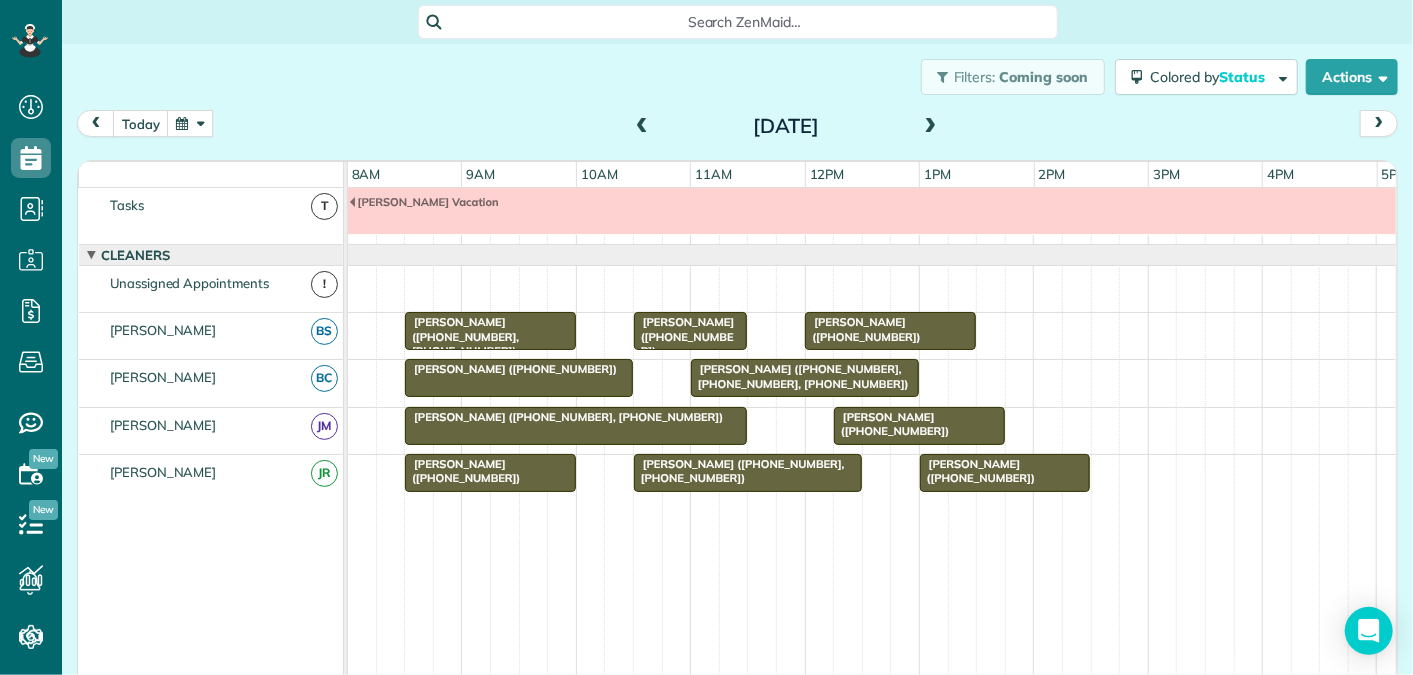 click at bounding box center (931, 127) 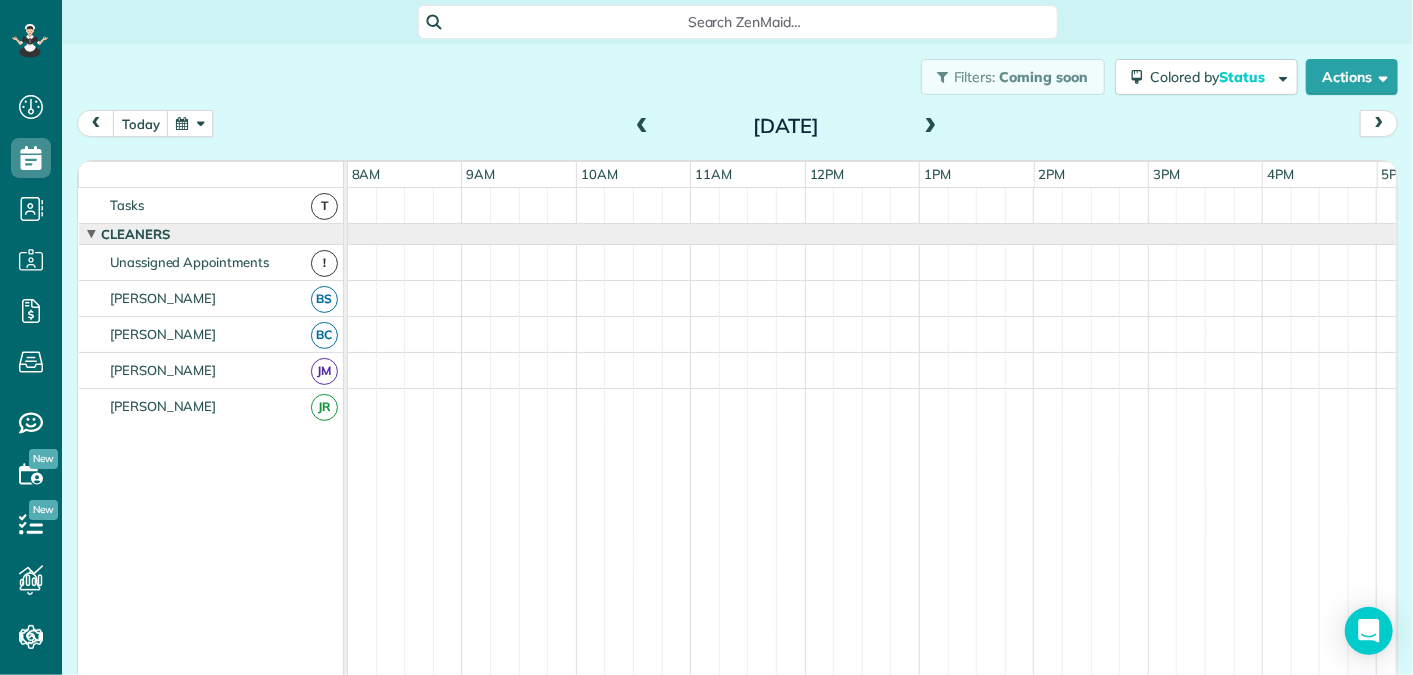 scroll, scrollTop: 0, scrollLeft: 0, axis: both 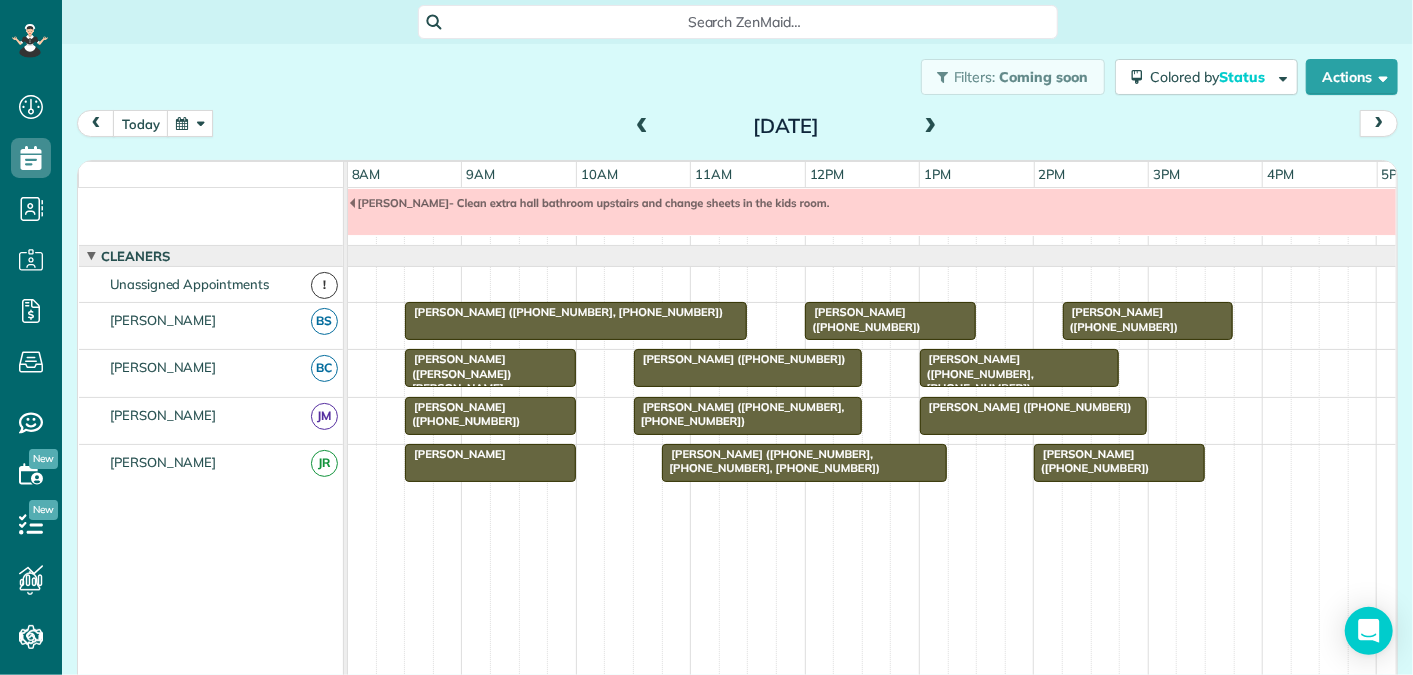 click on "[PERSON_NAME]" at bounding box center [455, 454] 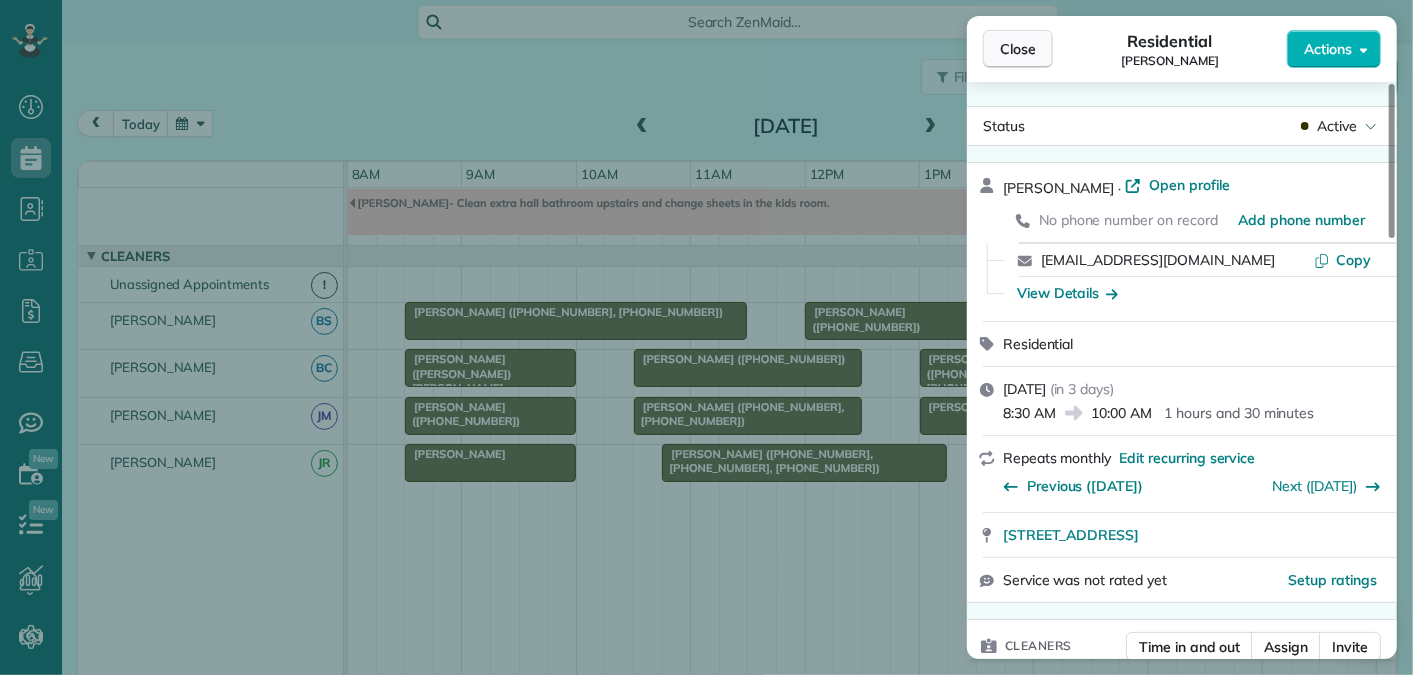 click on "Close" at bounding box center [1018, 49] 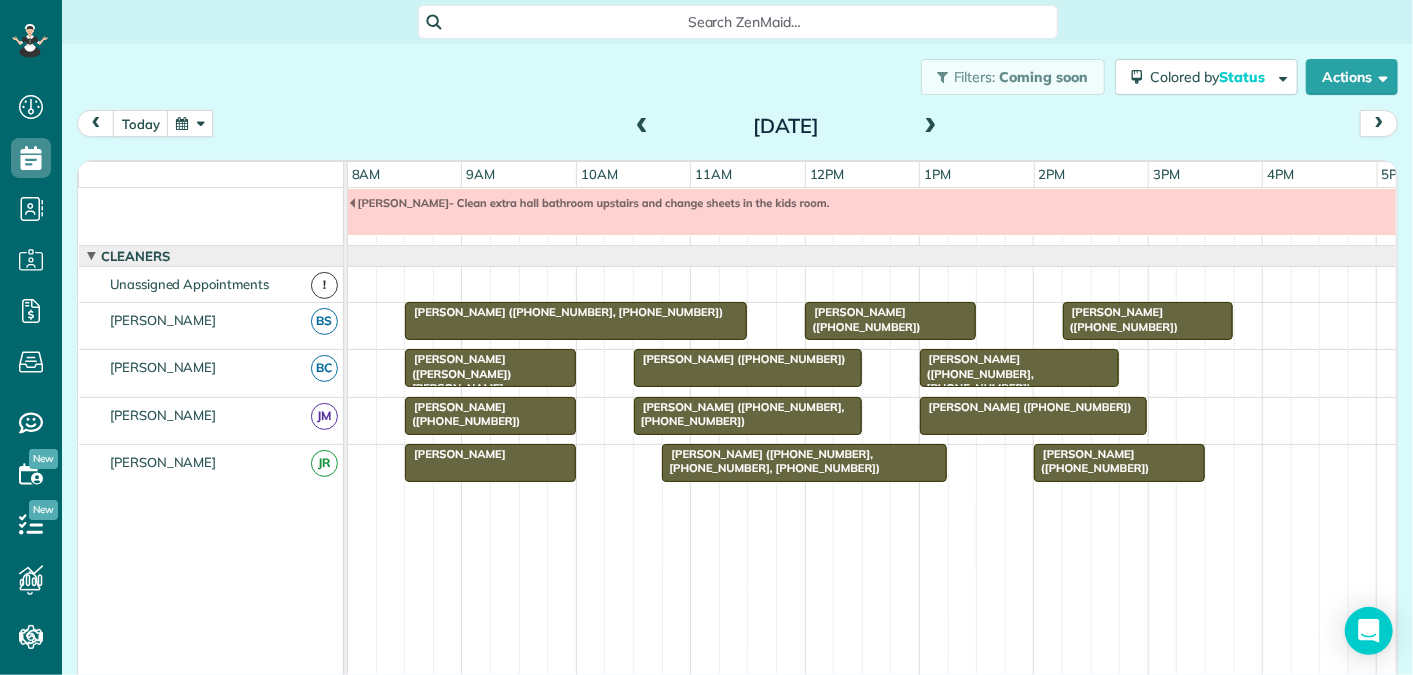 click at bounding box center (931, 127) 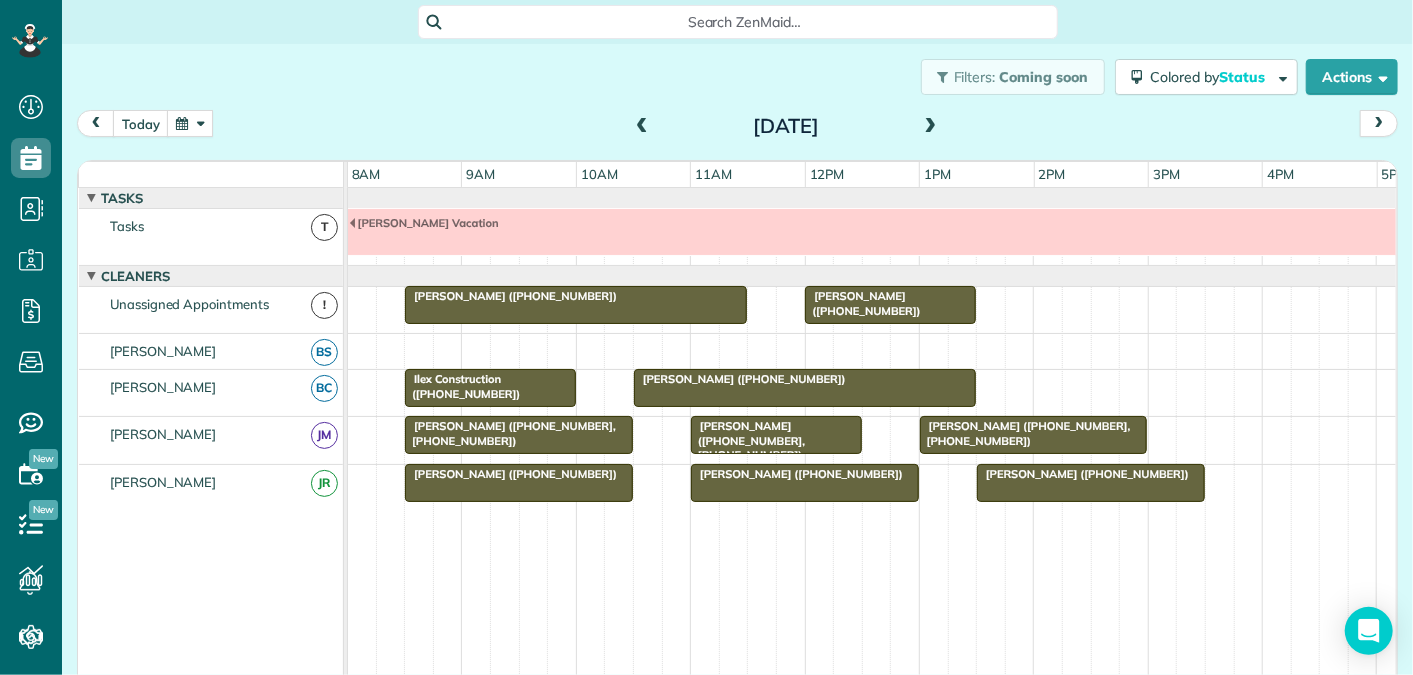scroll, scrollTop: 21, scrollLeft: 0, axis: vertical 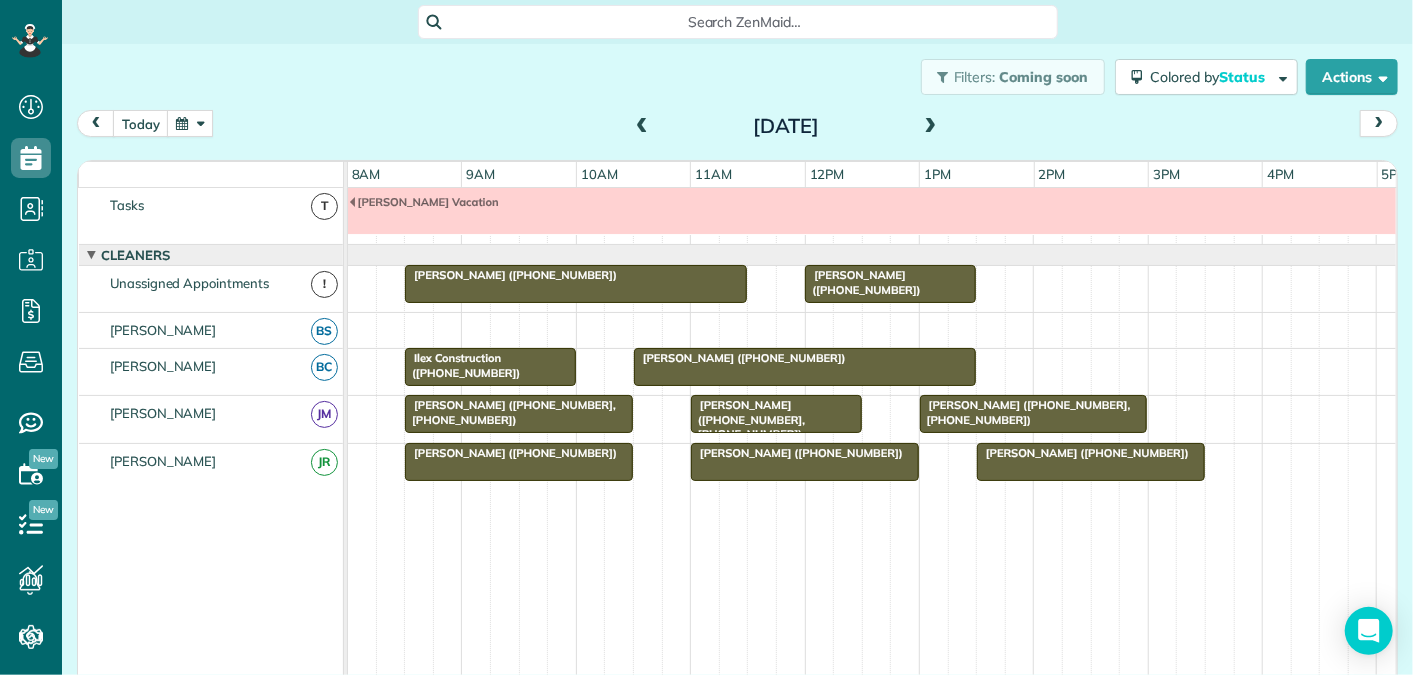 click at bounding box center (642, 127) 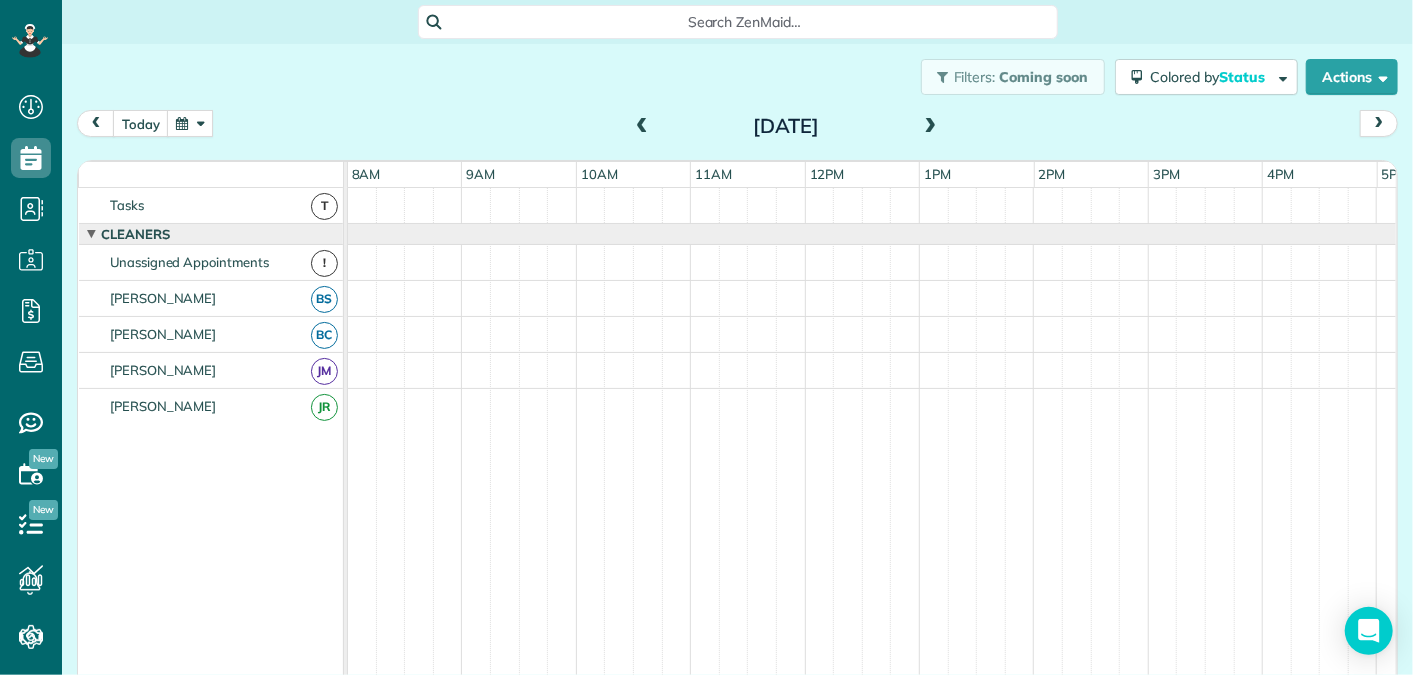 scroll, scrollTop: 0, scrollLeft: 0, axis: both 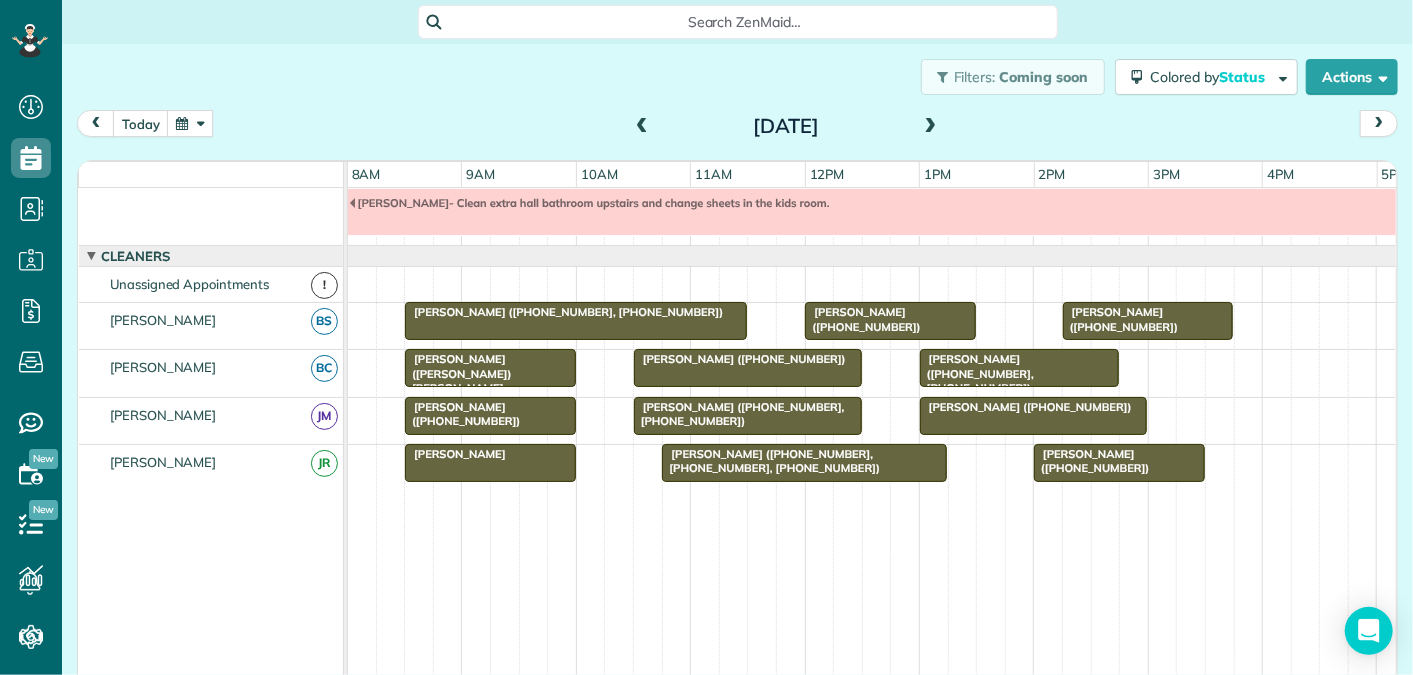 click at bounding box center [642, 127] 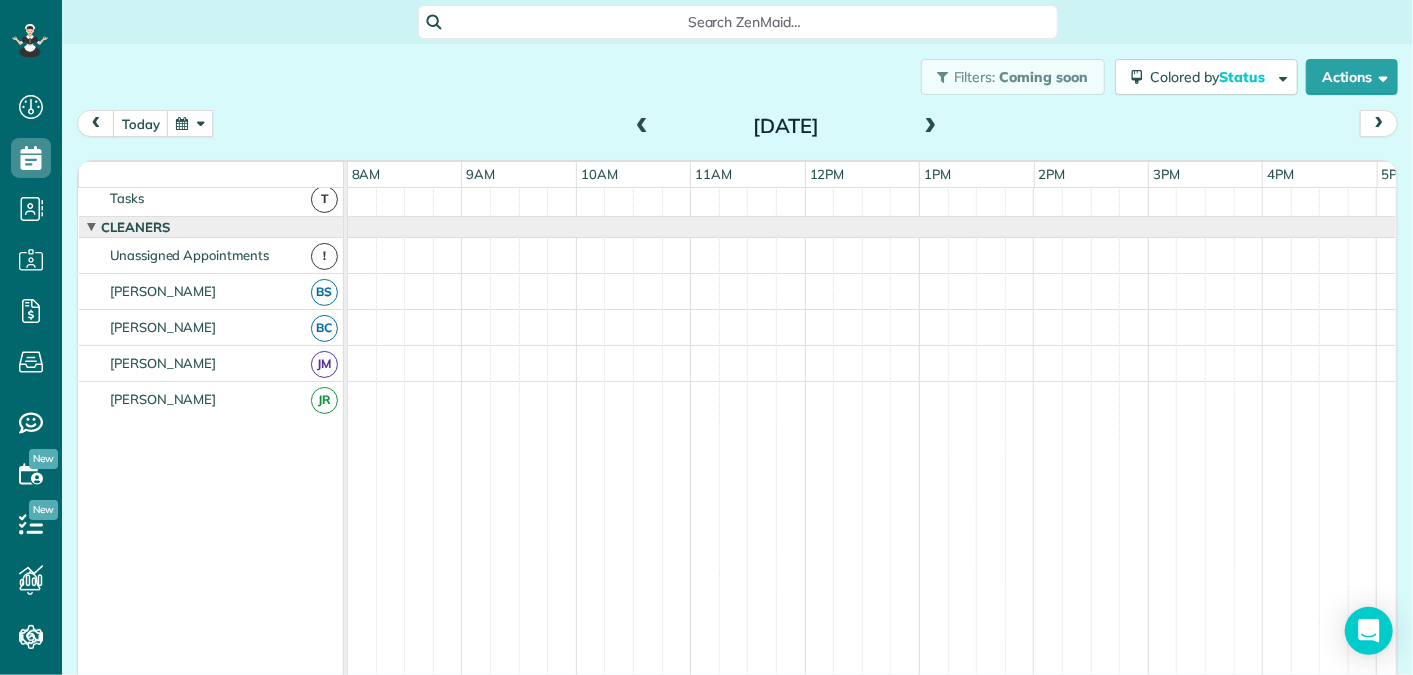 scroll, scrollTop: 0, scrollLeft: 0, axis: both 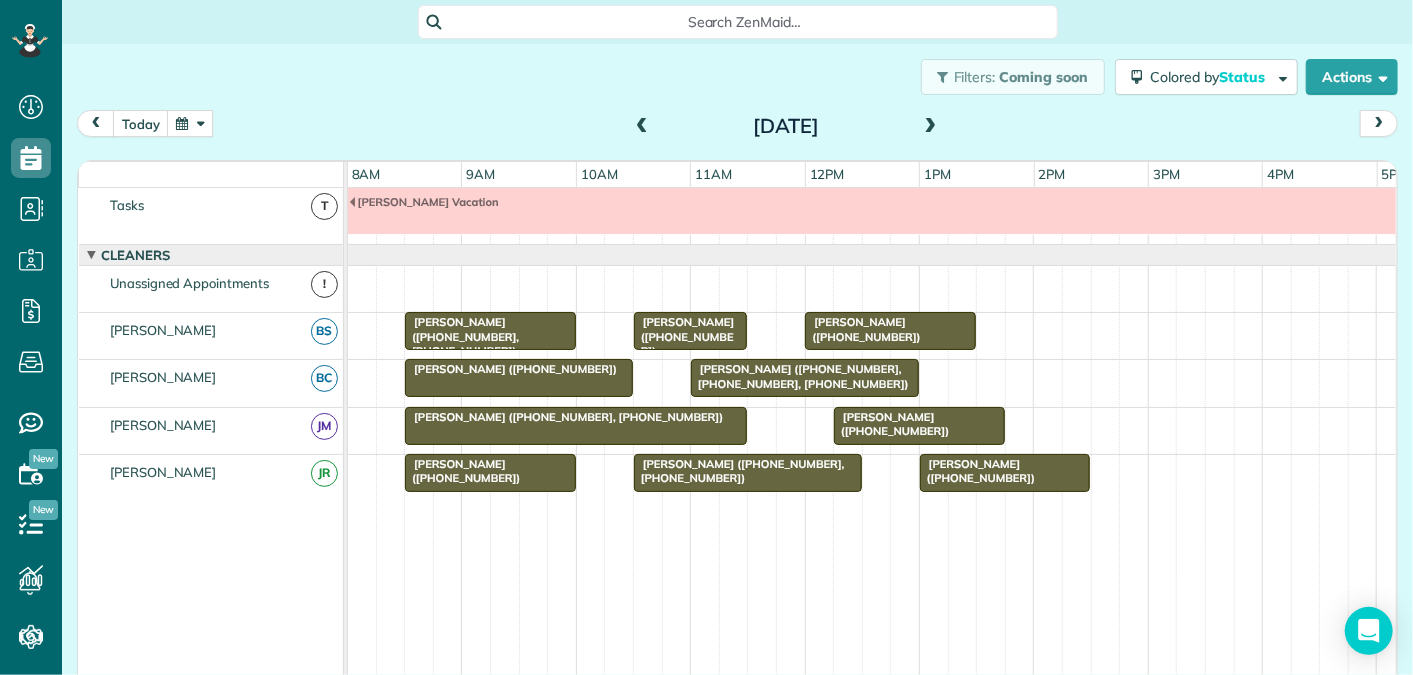 click at bounding box center [642, 127] 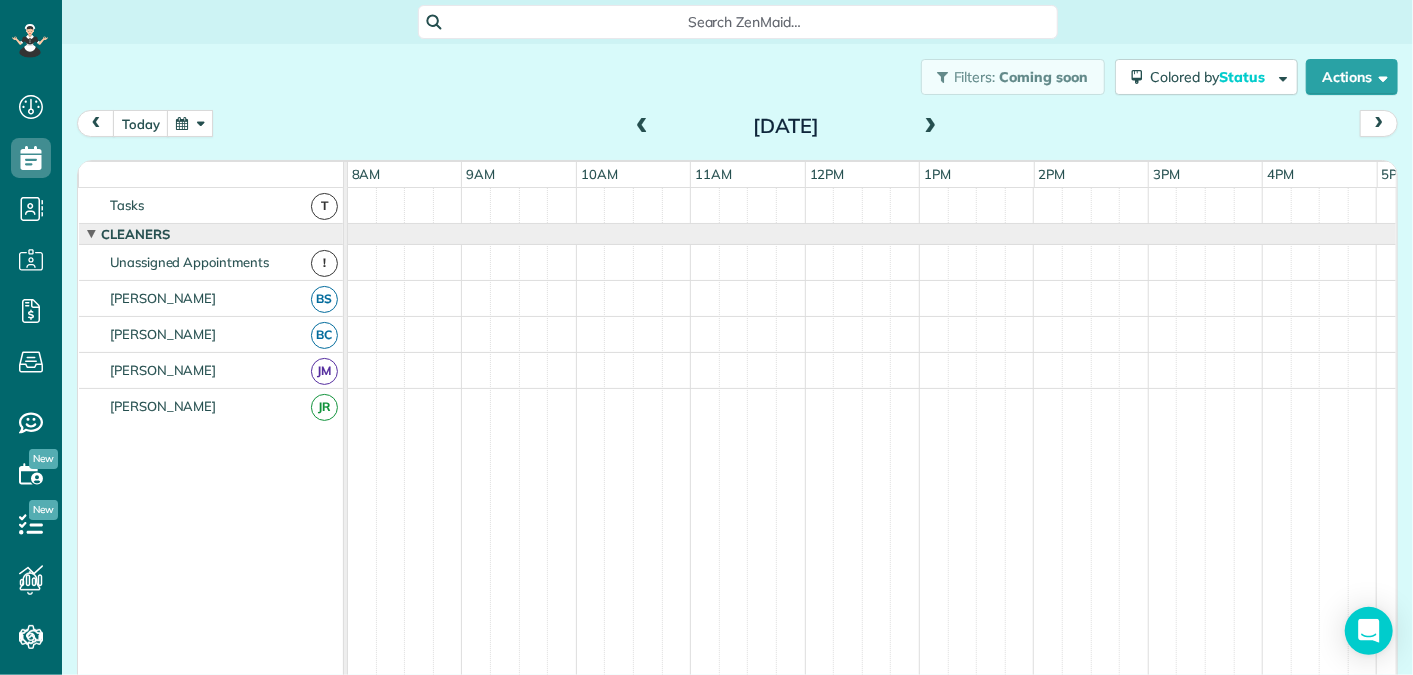 scroll, scrollTop: 0, scrollLeft: 0, axis: both 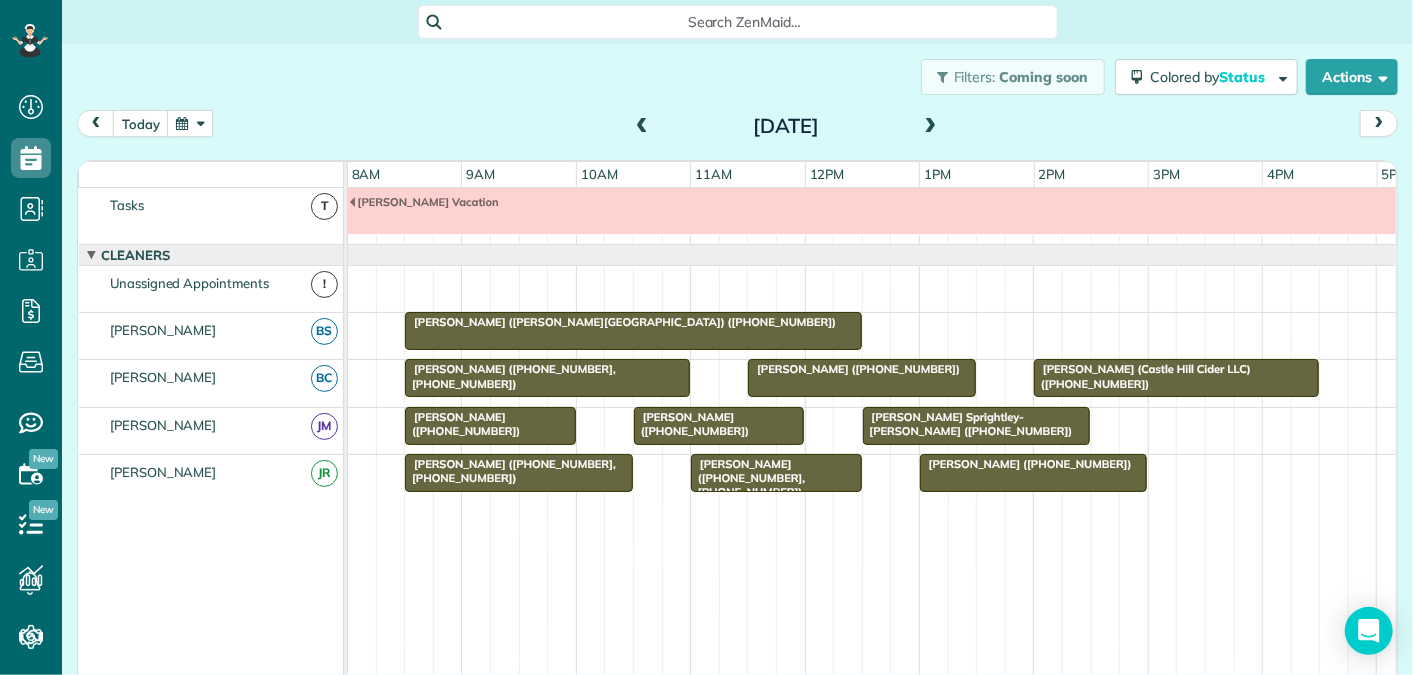 click at bounding box center (931, 127) 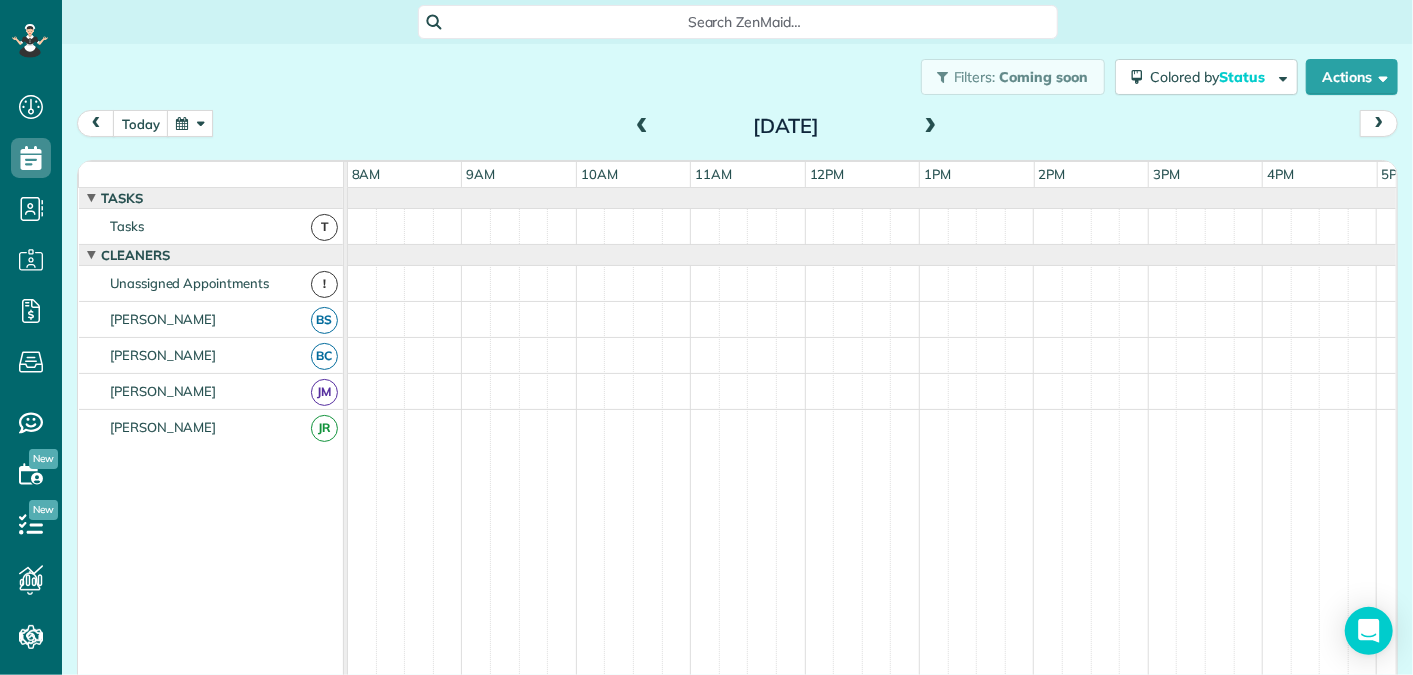 scroll, scrollTop: 21, scrollLeft: 0, axis: vertical 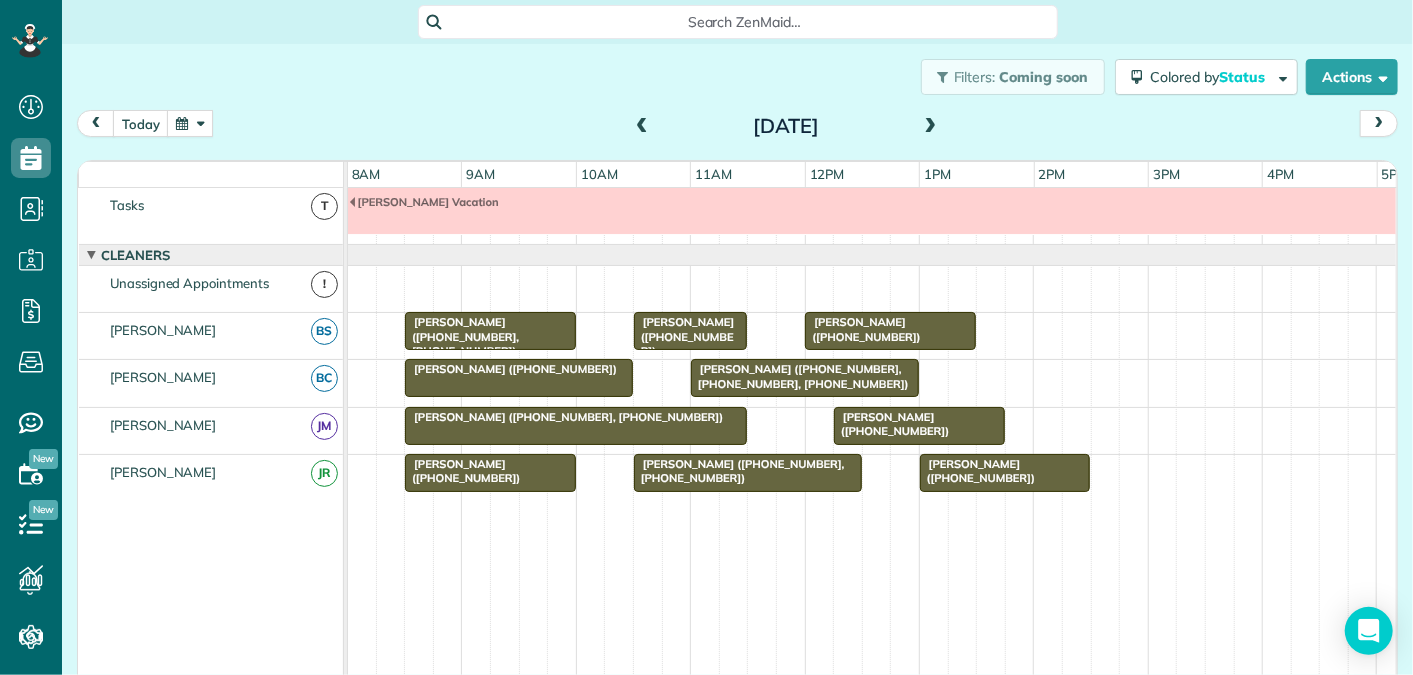 click on "[PERSON_NAME] ([PHONE_NUMBER])" at bounding box center [977, 471] 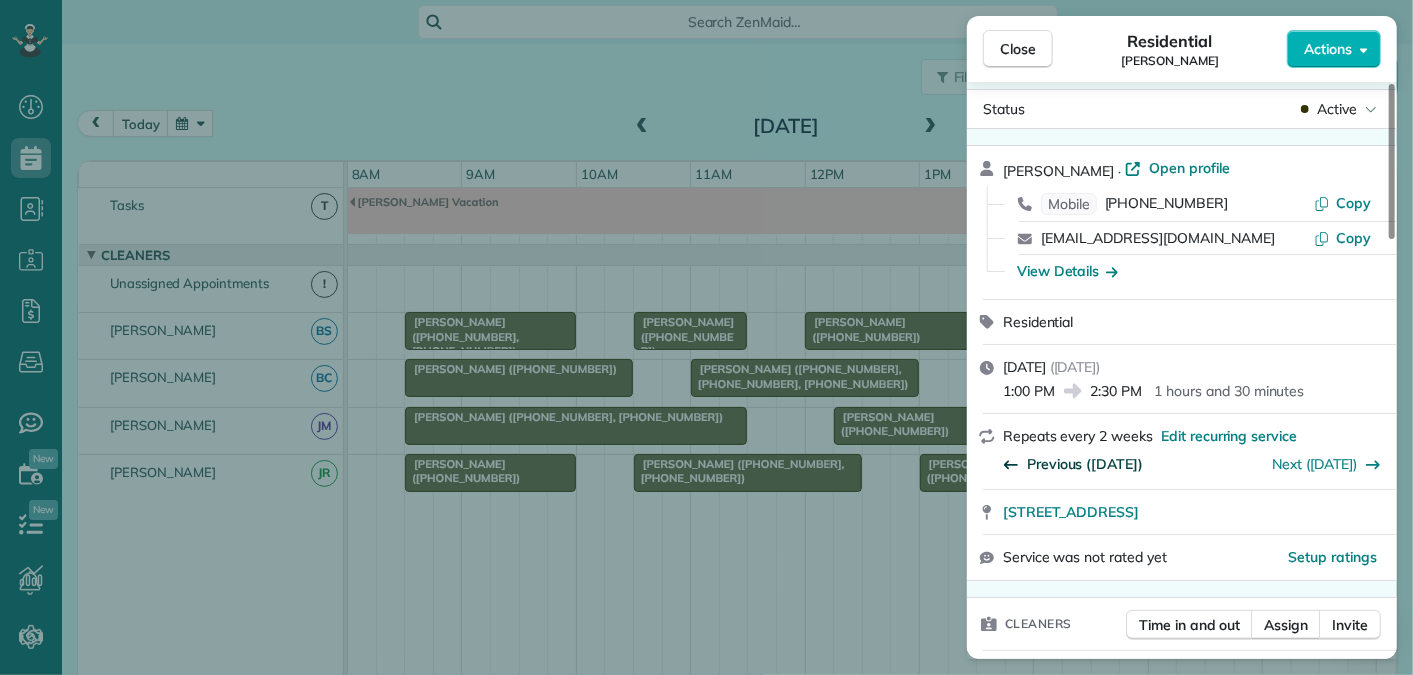 scroll, scrollTop: 12, scrollLeft: 0, axis: vertical 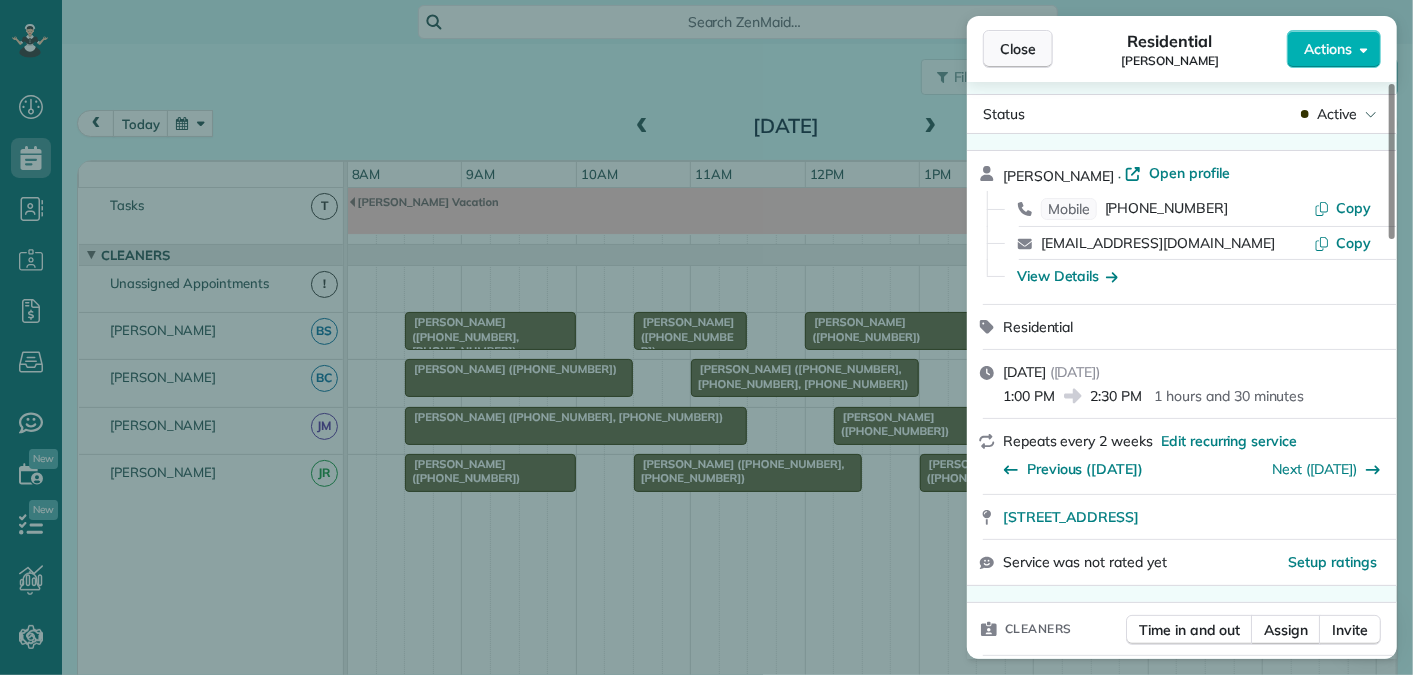 click on "Close" at bounding box center [1018, 49] 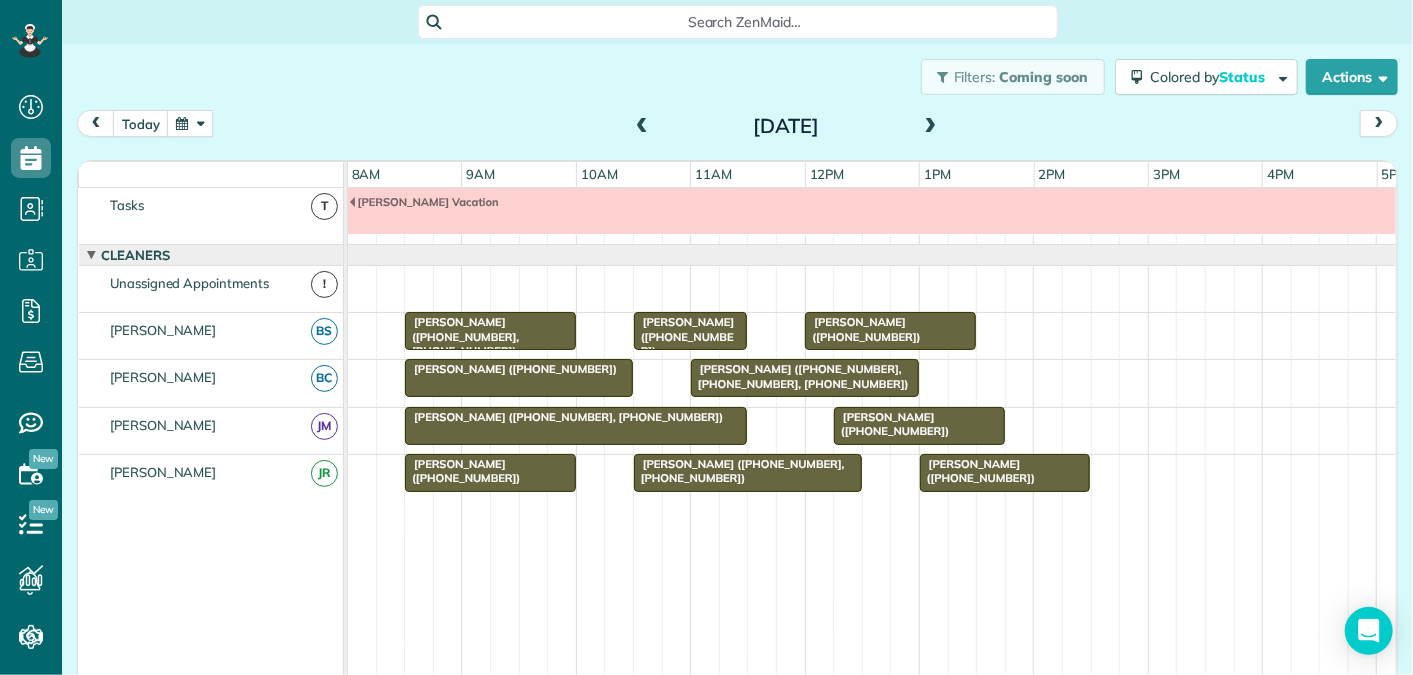 click at bounding box center [190, 123] 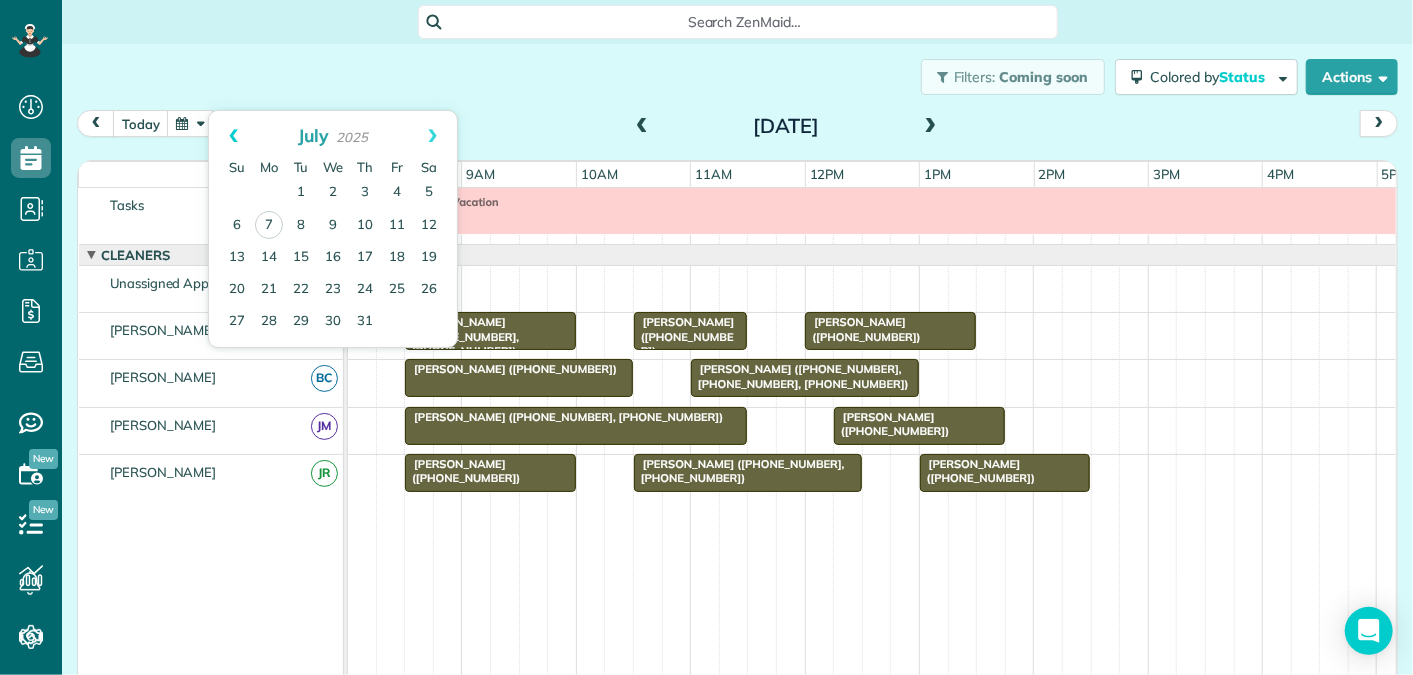 click on "Prev" at bounding box center [233, 136] 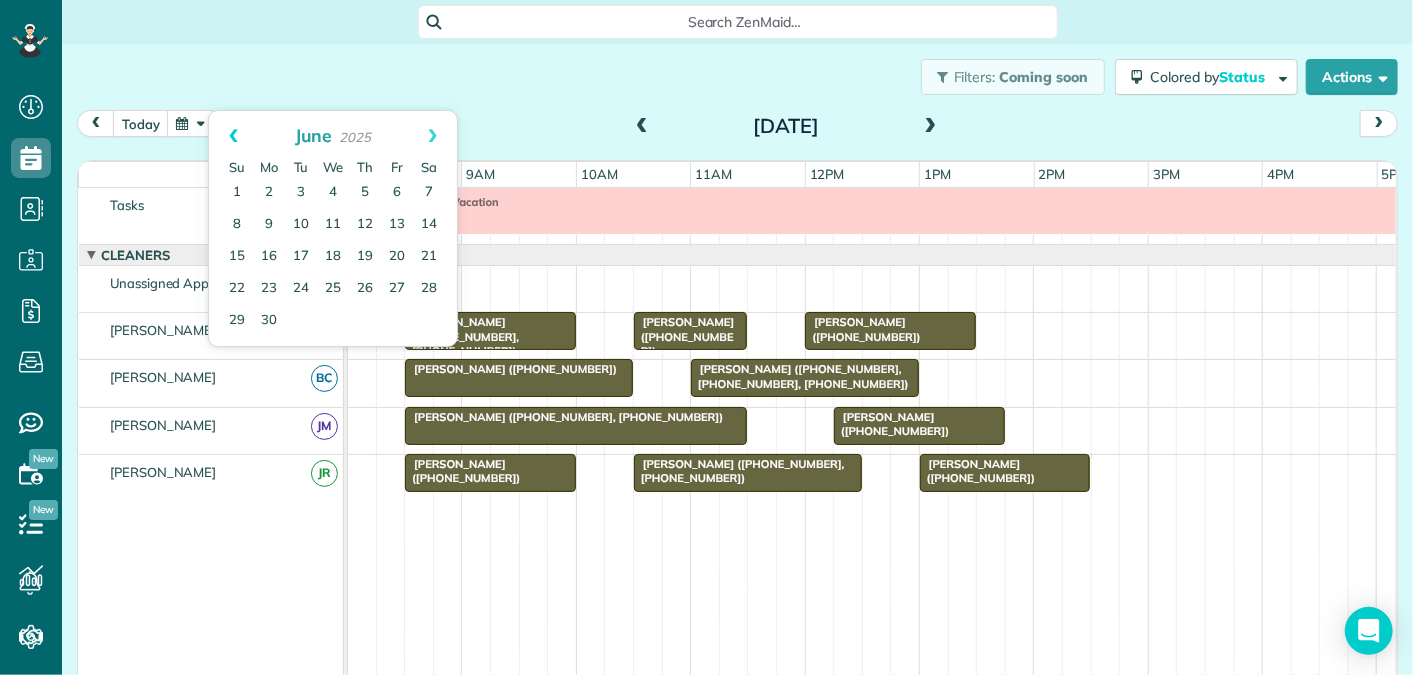 click on "Prev" at bounding box center (233, 136) 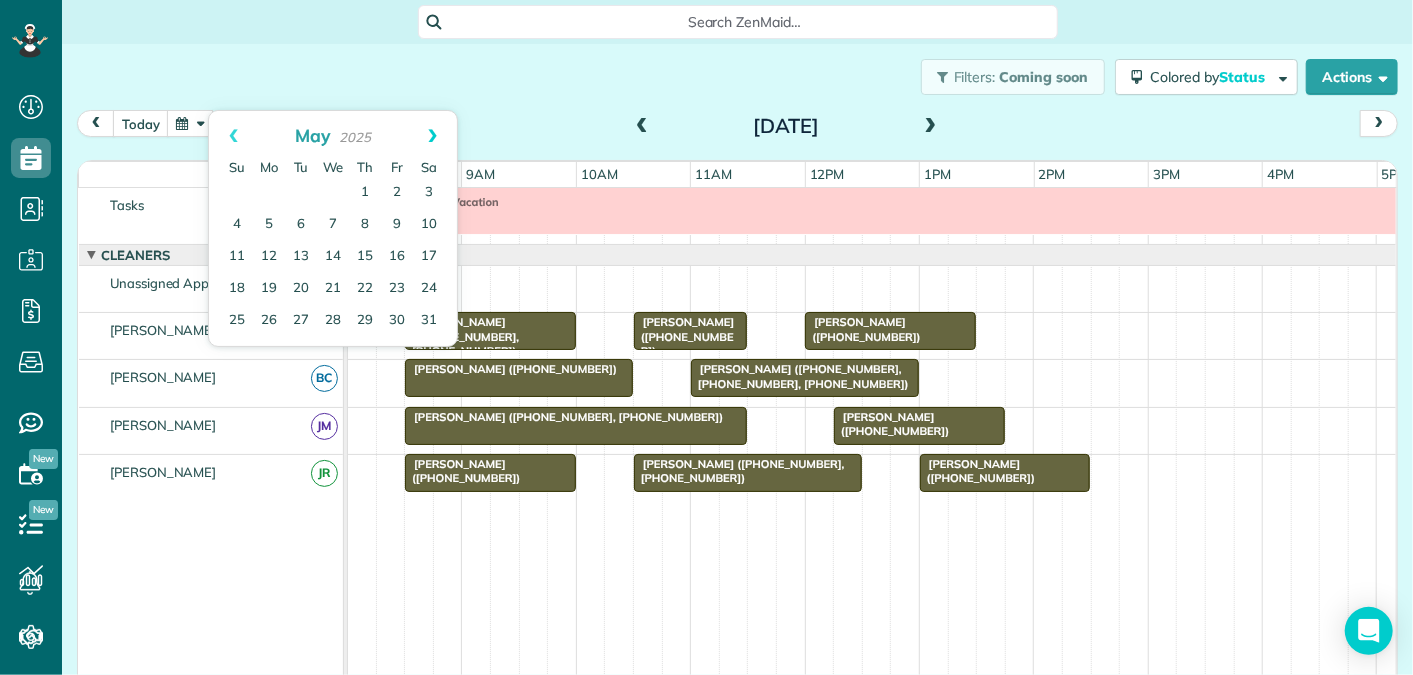 click on "Next" at bounding box center [432, 136] 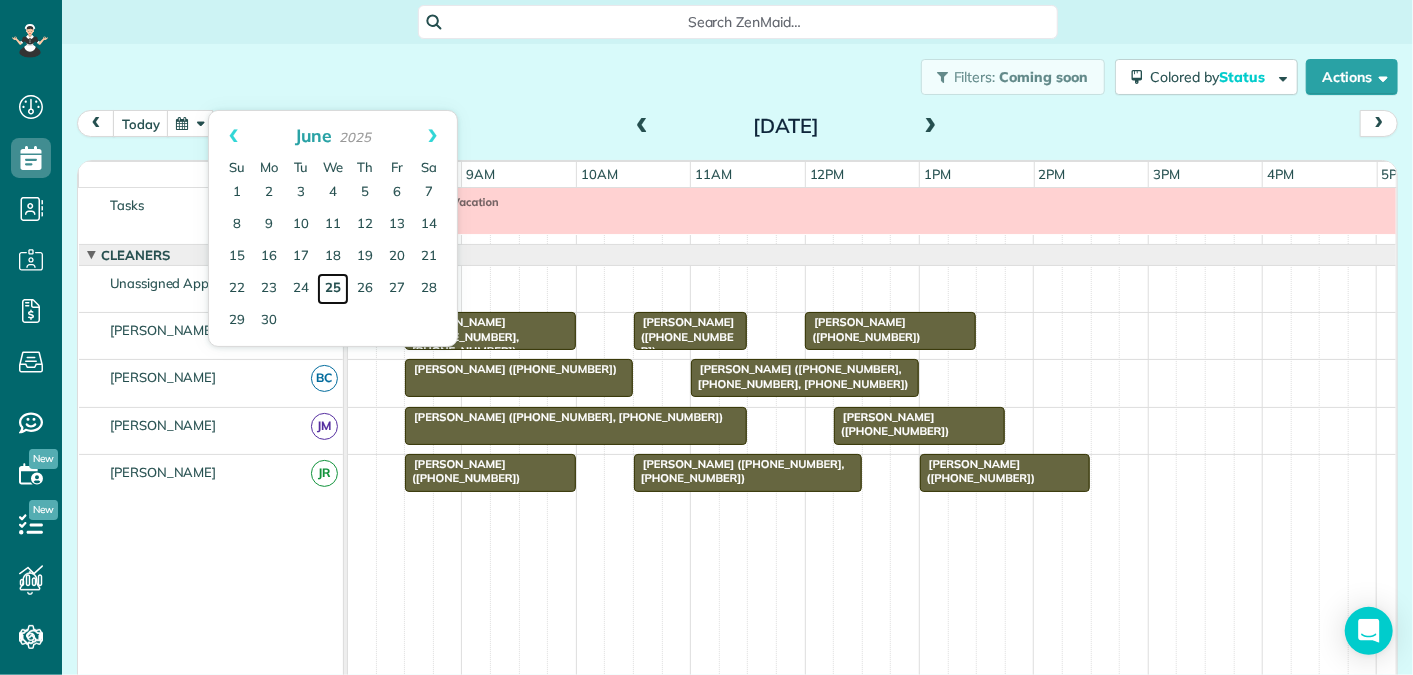 click on "25" at bounding box center (333, 289) 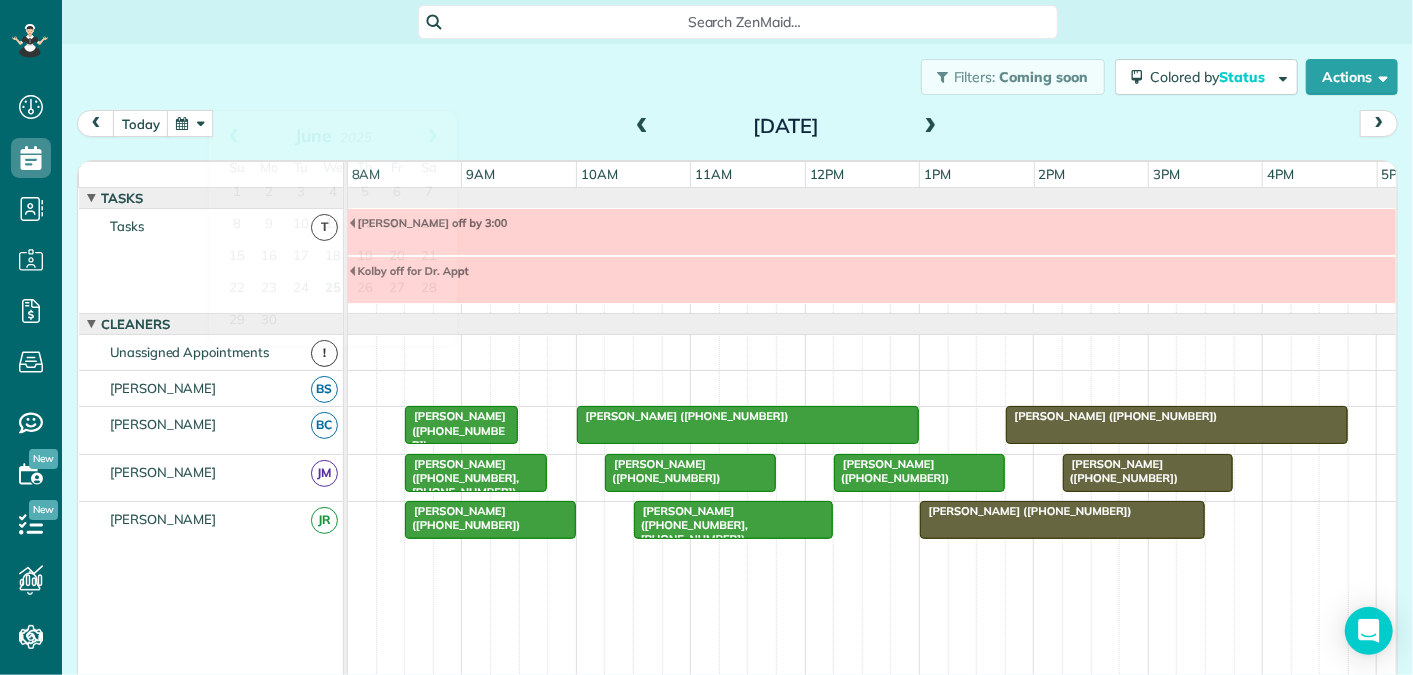 scroll, scrollTop: 68, scrollLeft: 0, axis: vertical 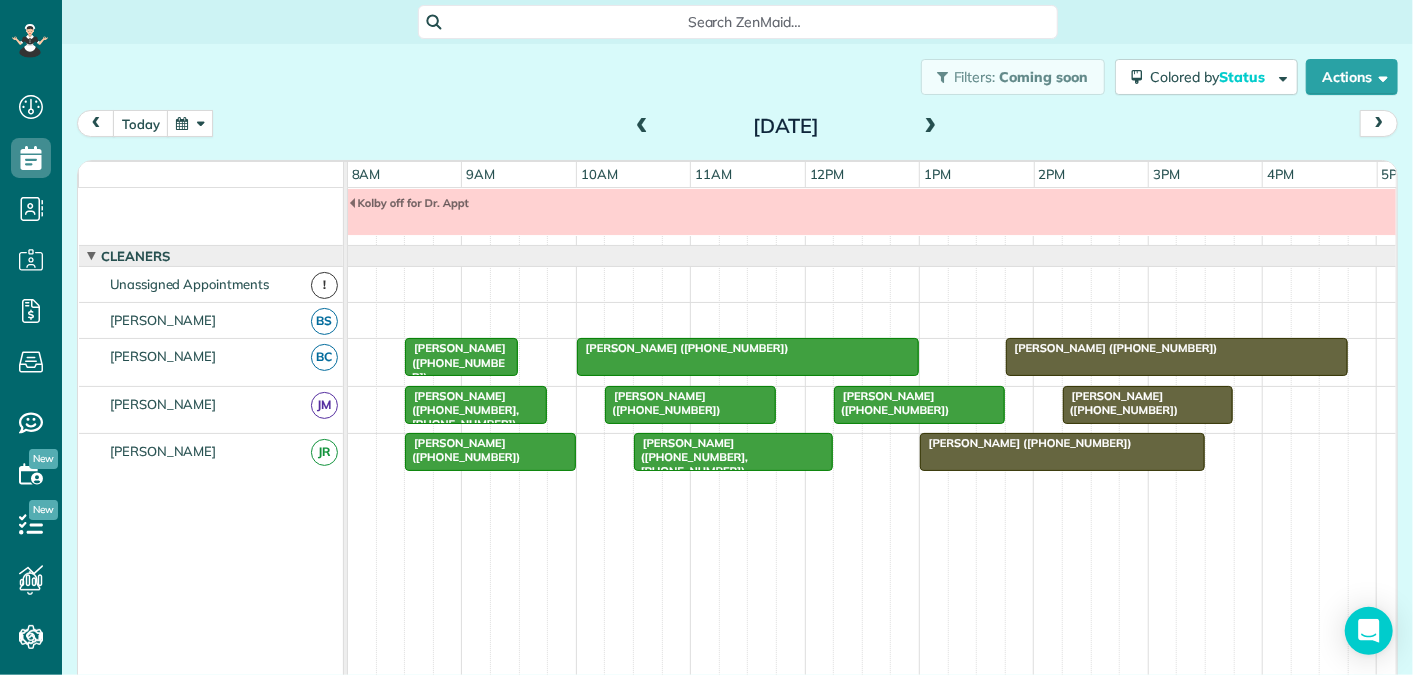 click at bounding box center (190, 123) 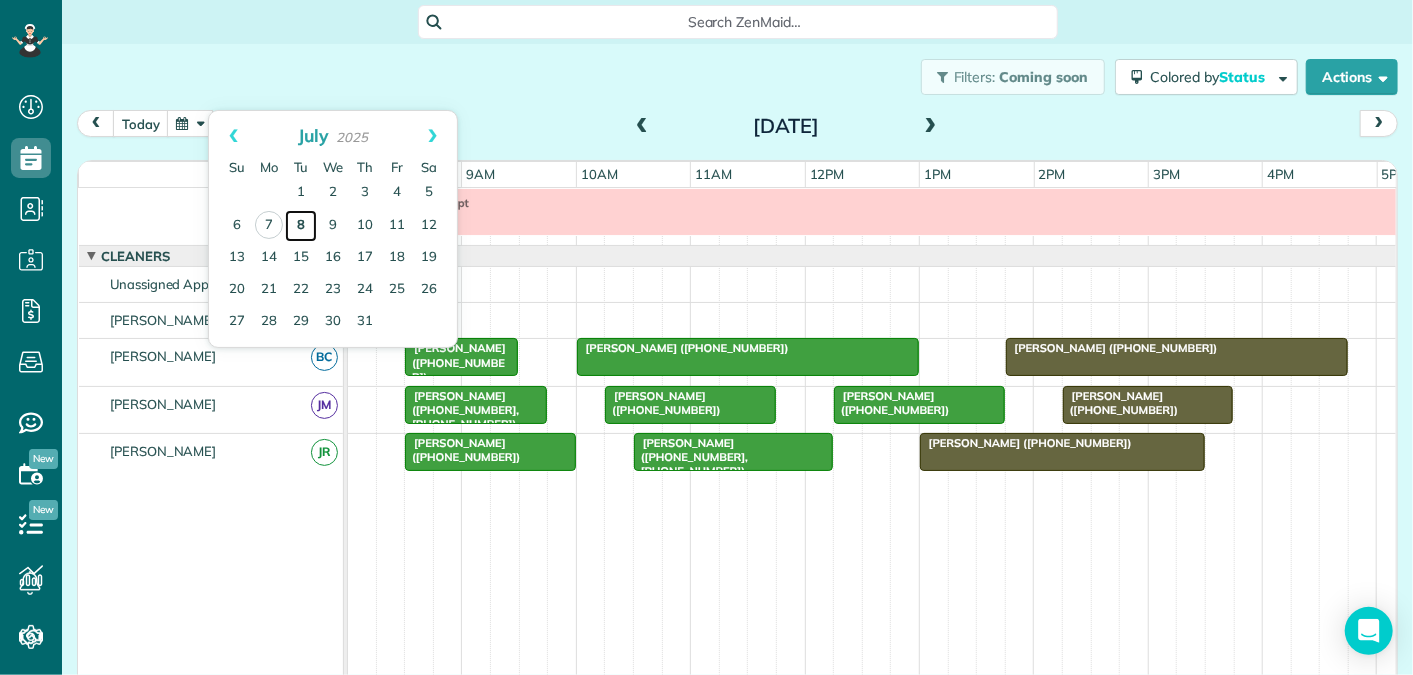 click on "8" at bounding box center [301, 226] 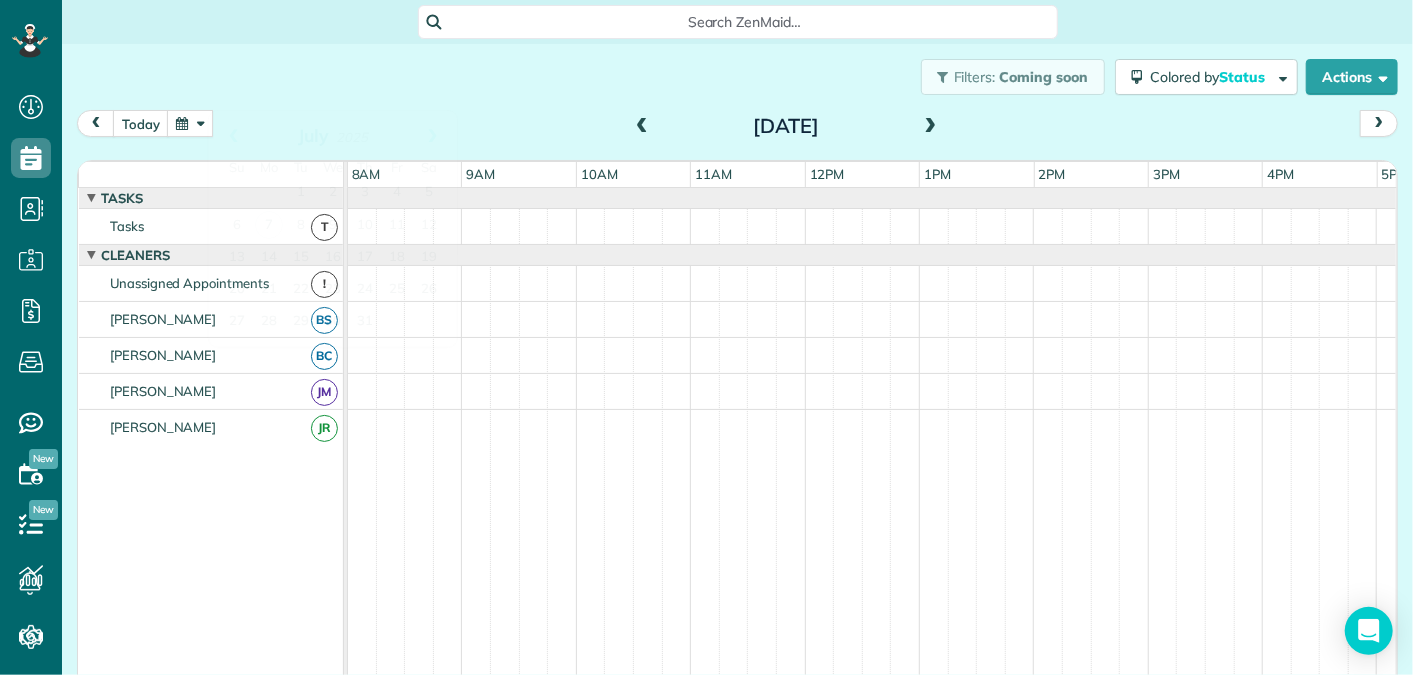 scroll, scrollTop: 21, scrollLeft: 0, axis: vertical 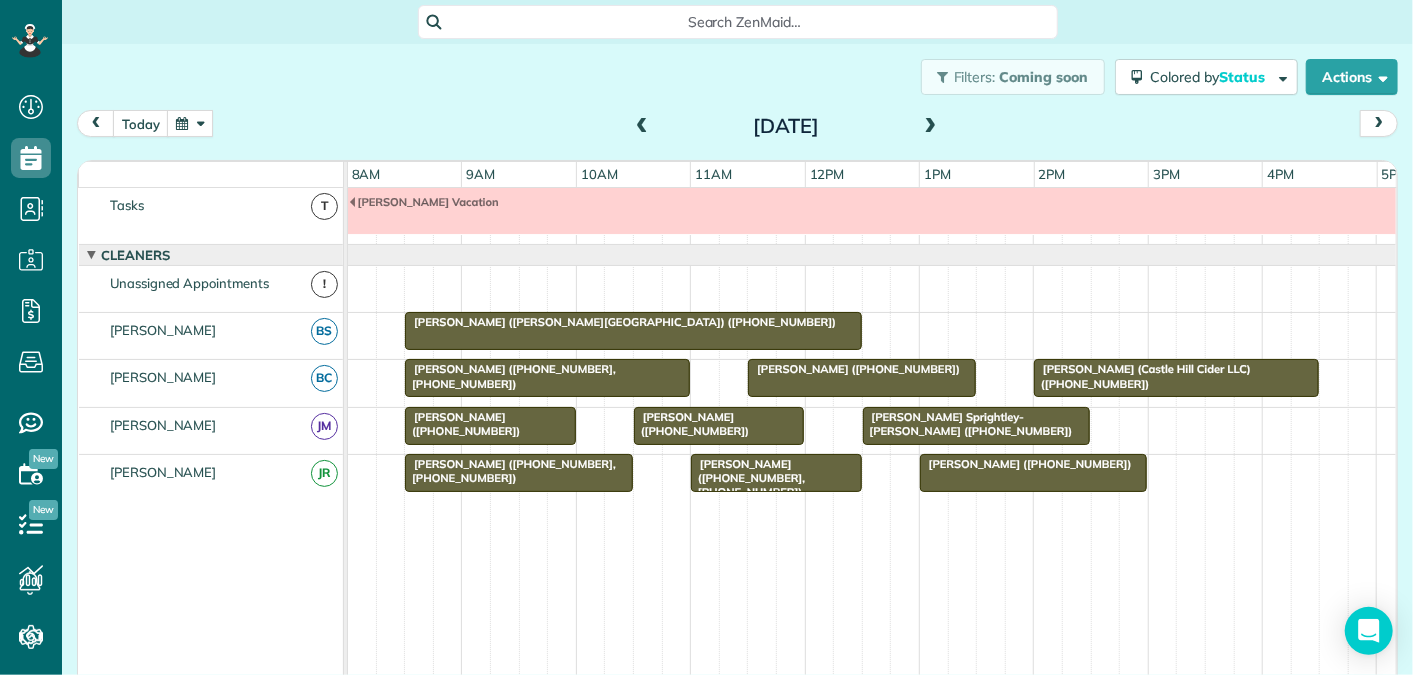 click at bounding box center (931, 127) 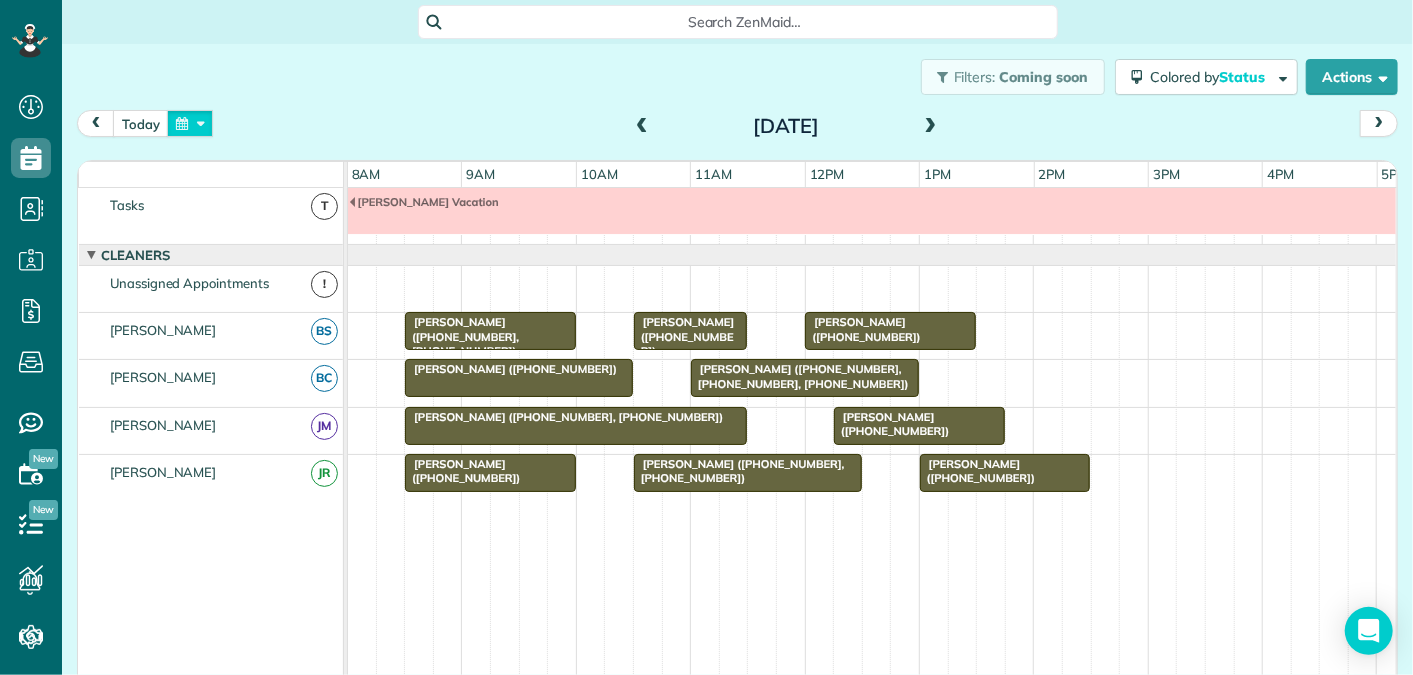 click at bounding box center [190, 123] 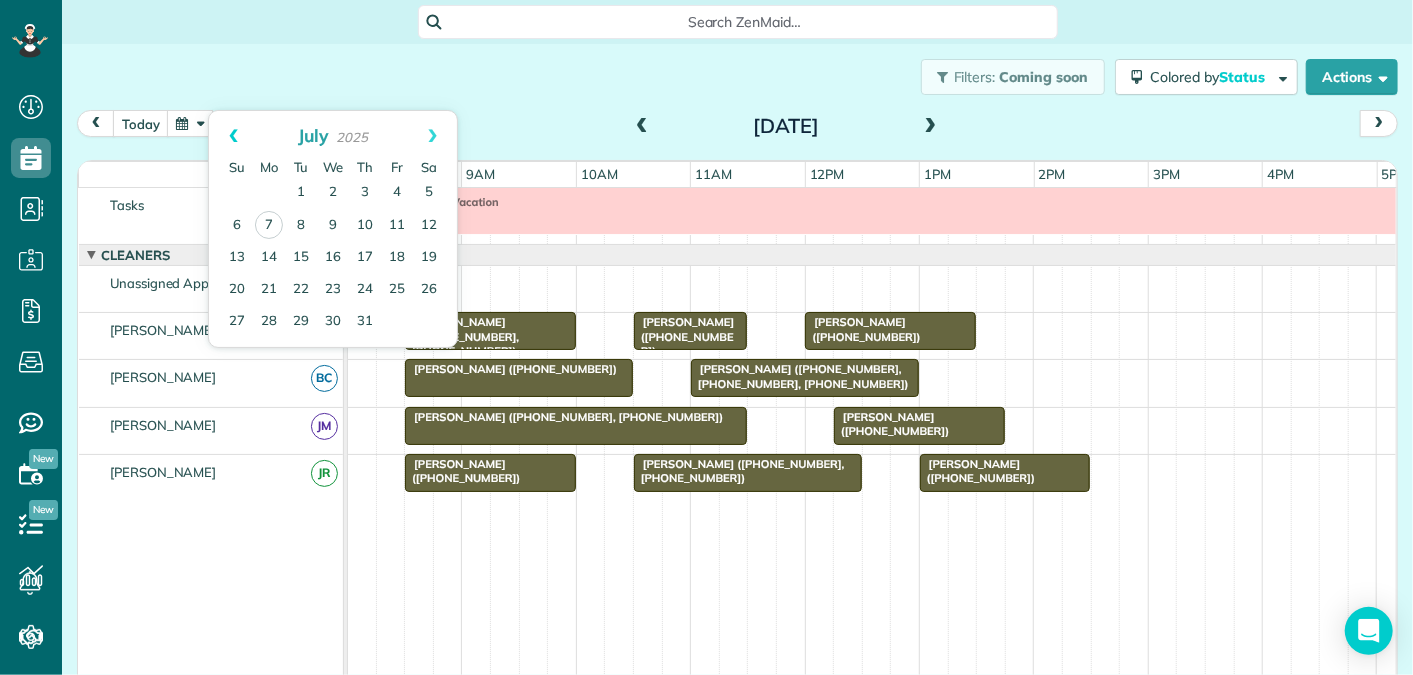 click on "Prev" at bounding box center (233, 136) 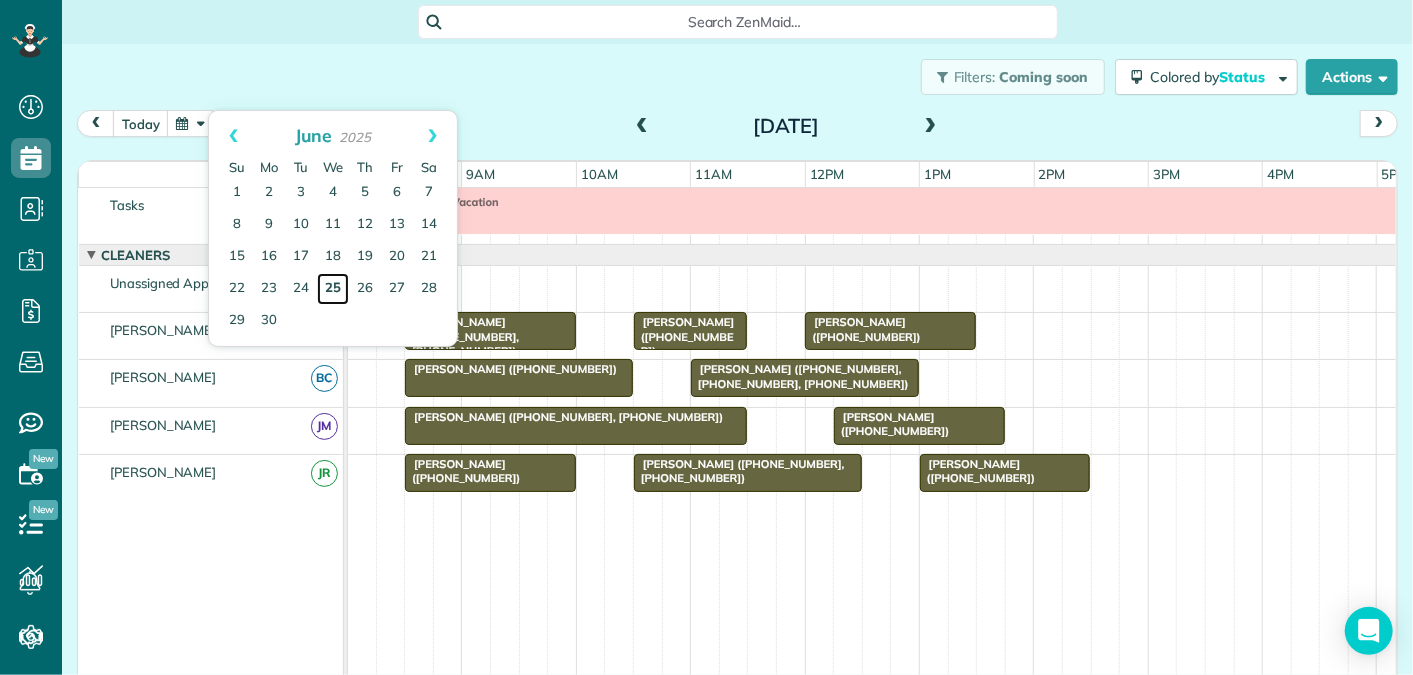 click on "25" at bounding box center (333, 289) 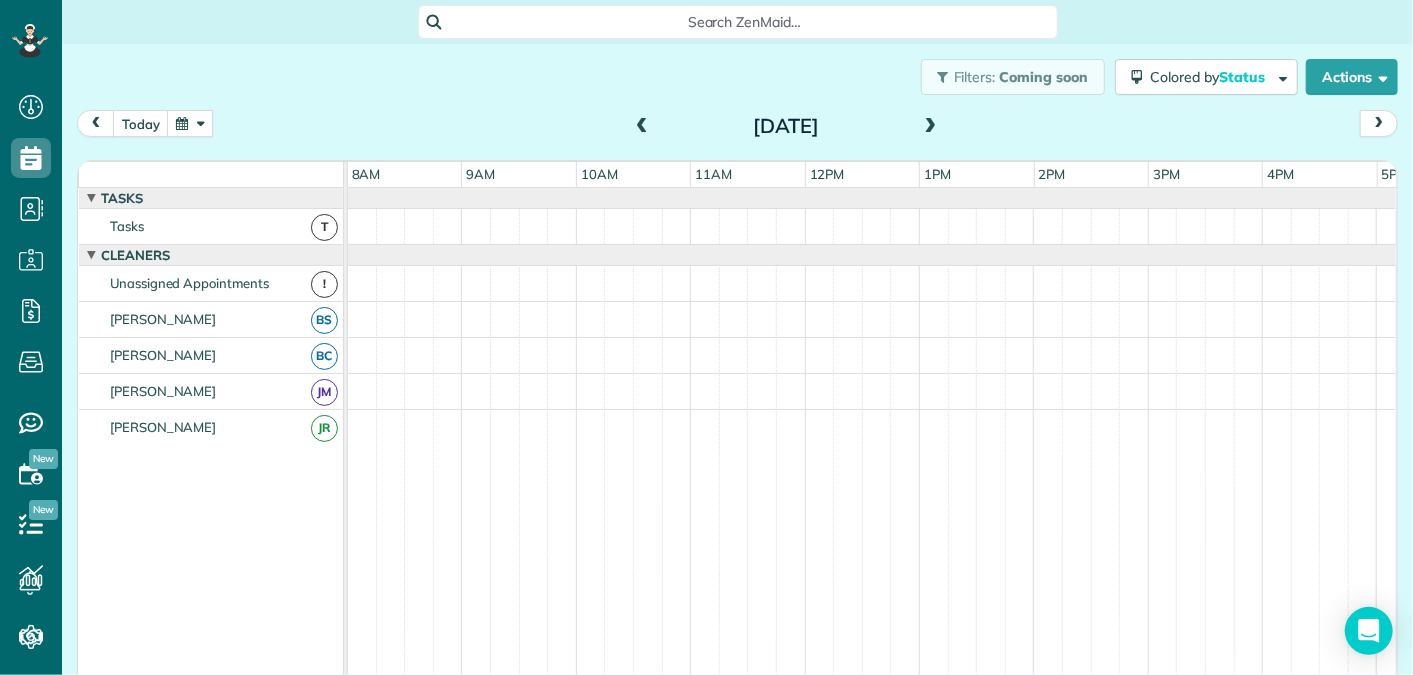scroll, scrollTop: 68, scrollLeft: 0, axis: vertical 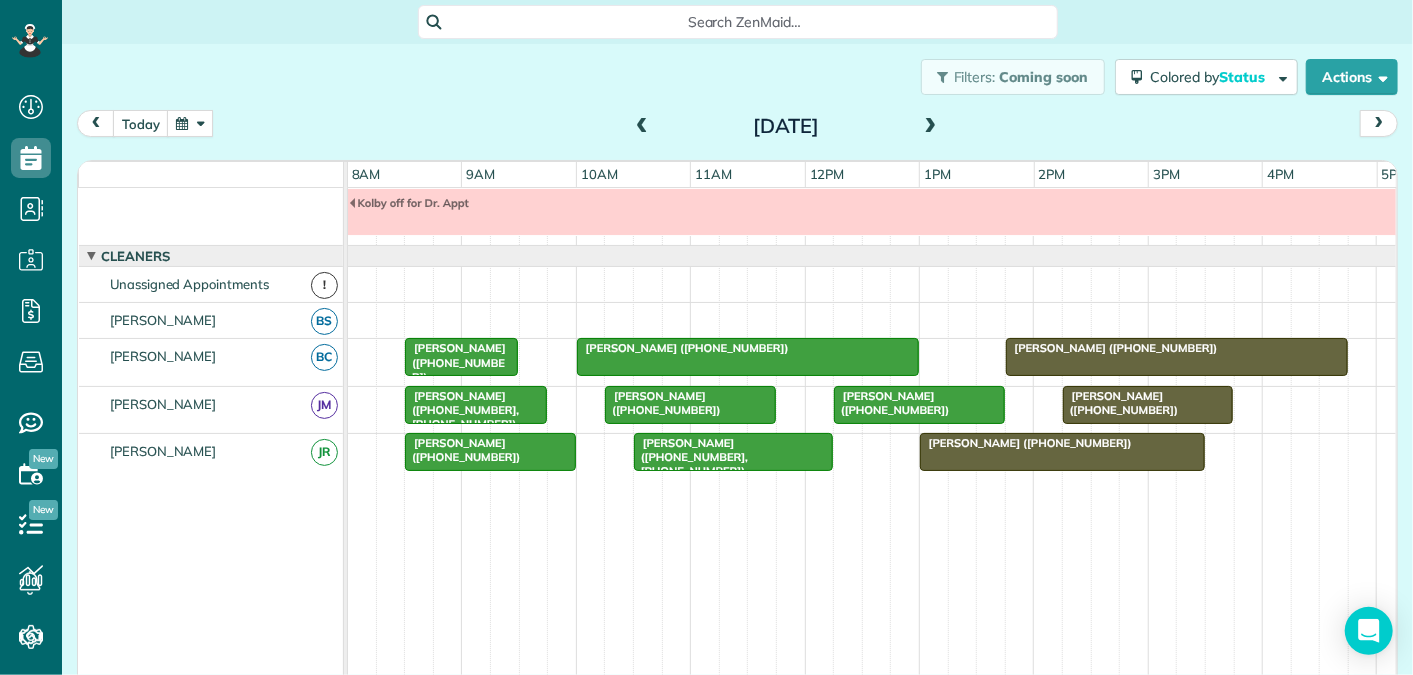 click on "[PERSON_NAME] ([PHONE_NUMBER])" at bounding box center (1120, 403) 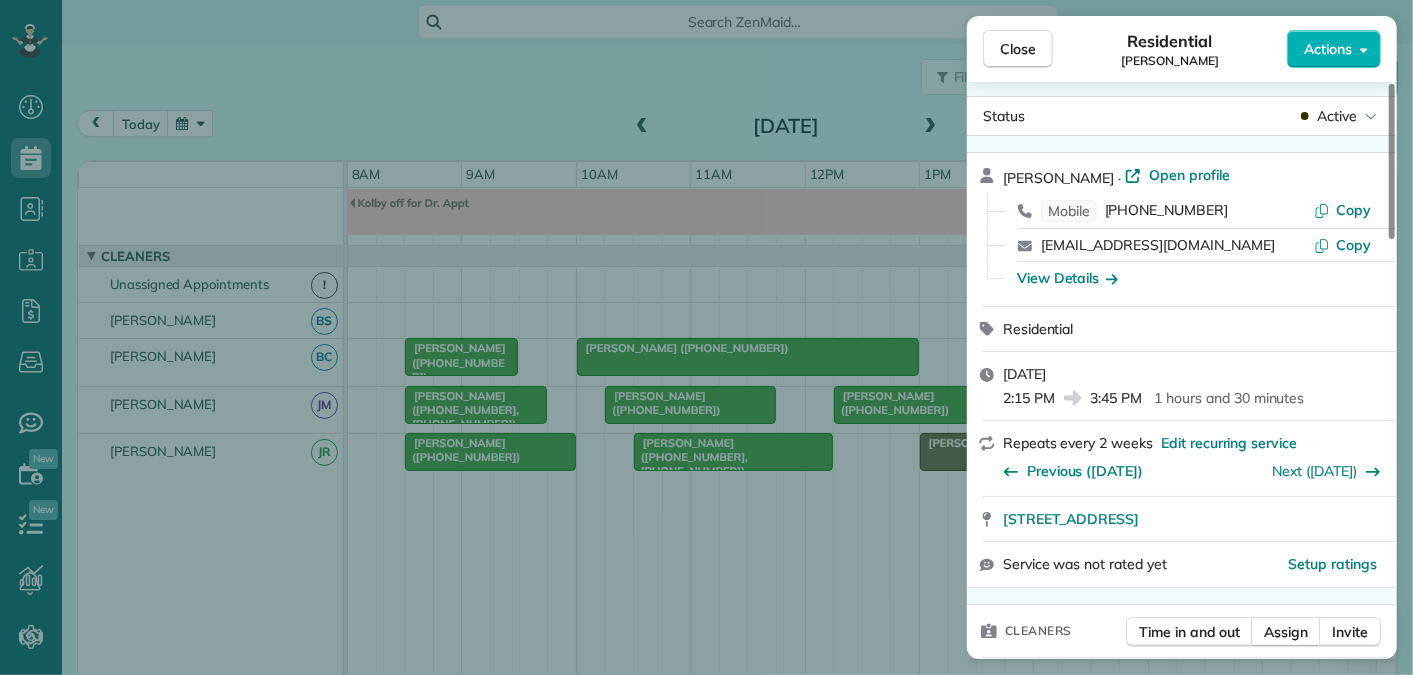scroll, scrollTop: 0, scrollLeft: 0, axis: both 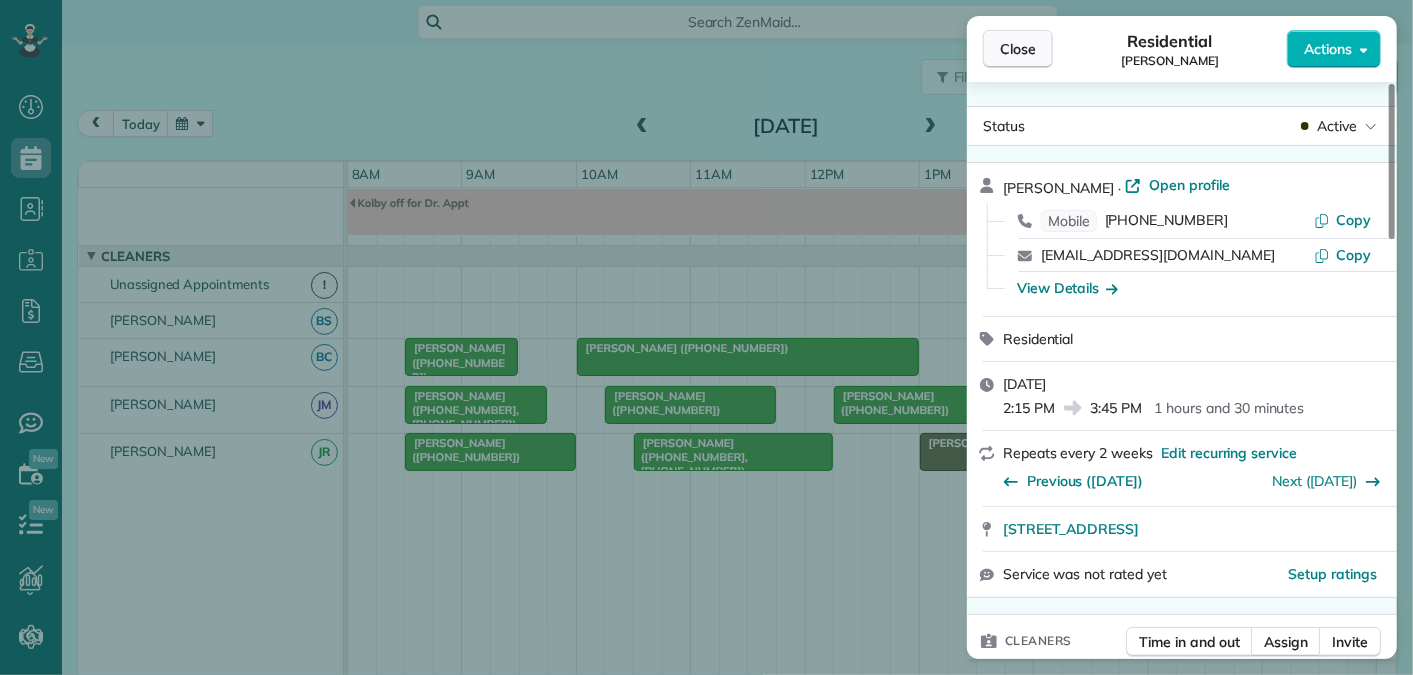 click on "Close" at bounding box center (1018, 49) 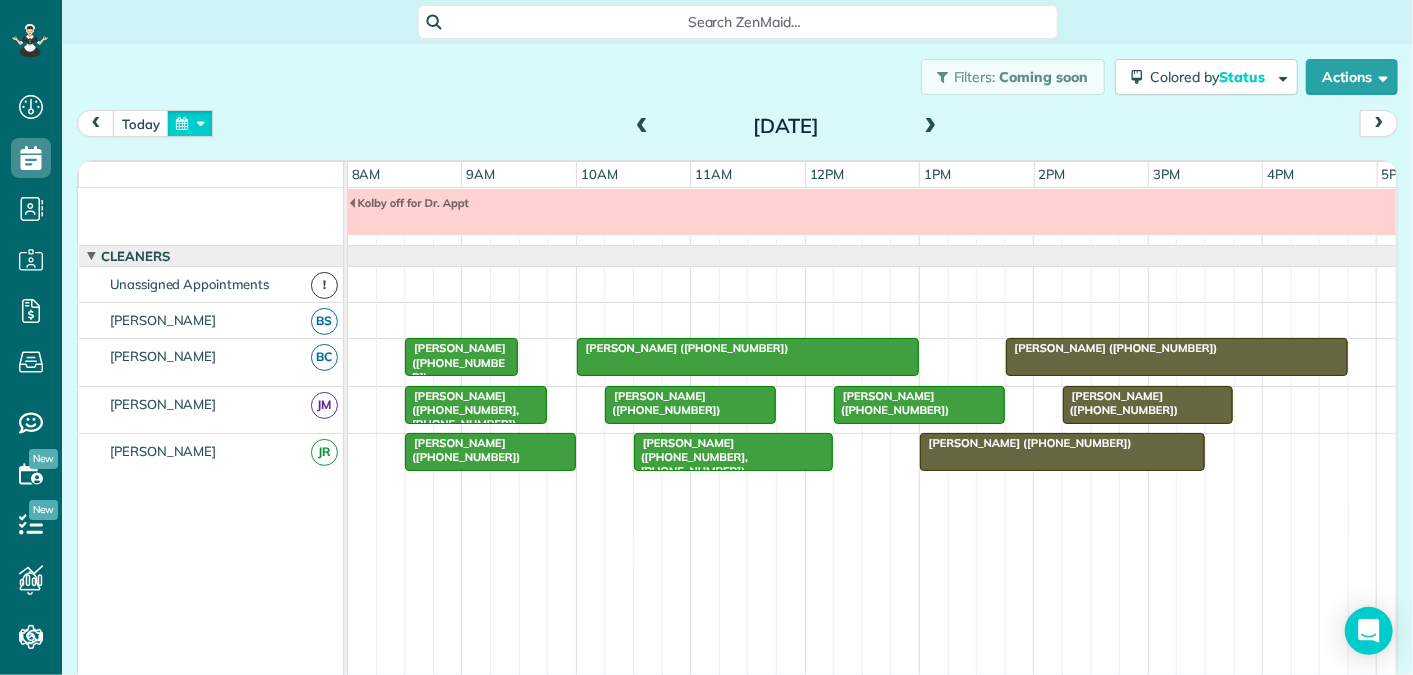 click at bounding box center [190, 123] 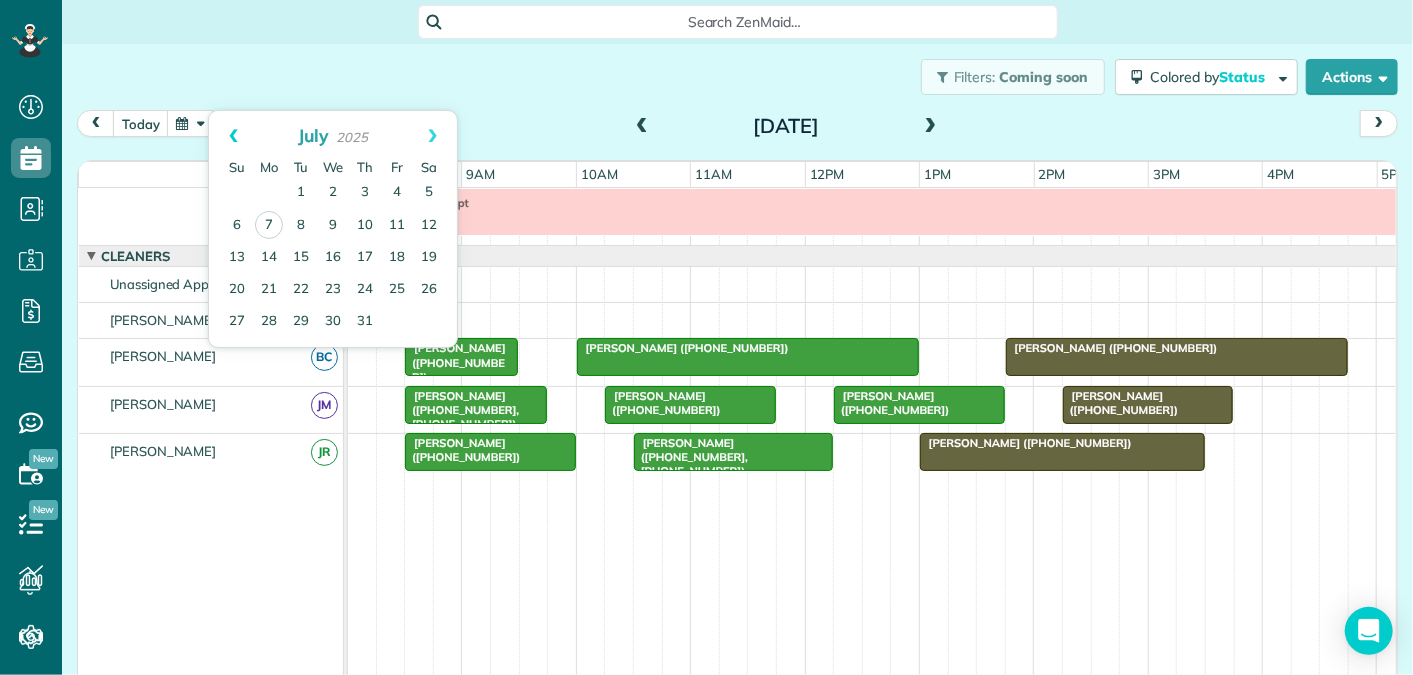 click on "Prev" at bounding box center (233, 136) 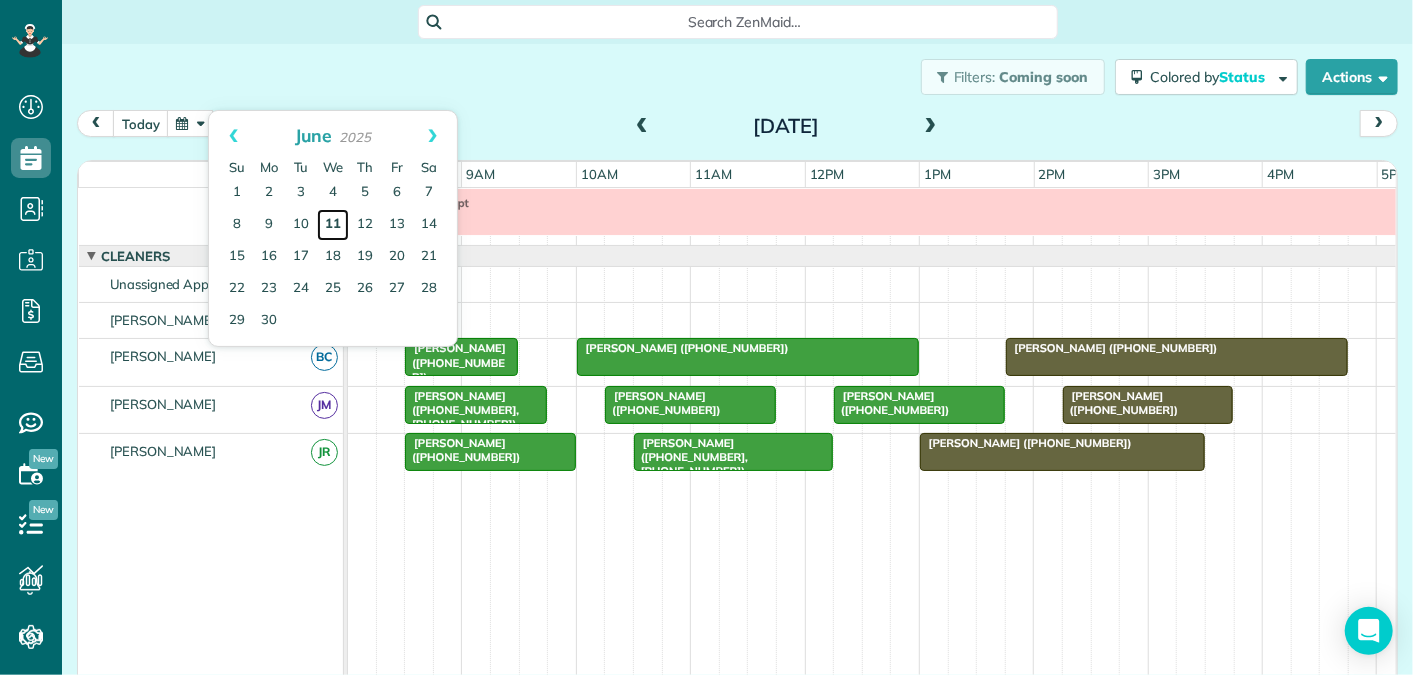 click on "11" at bounding box center [333, 225] 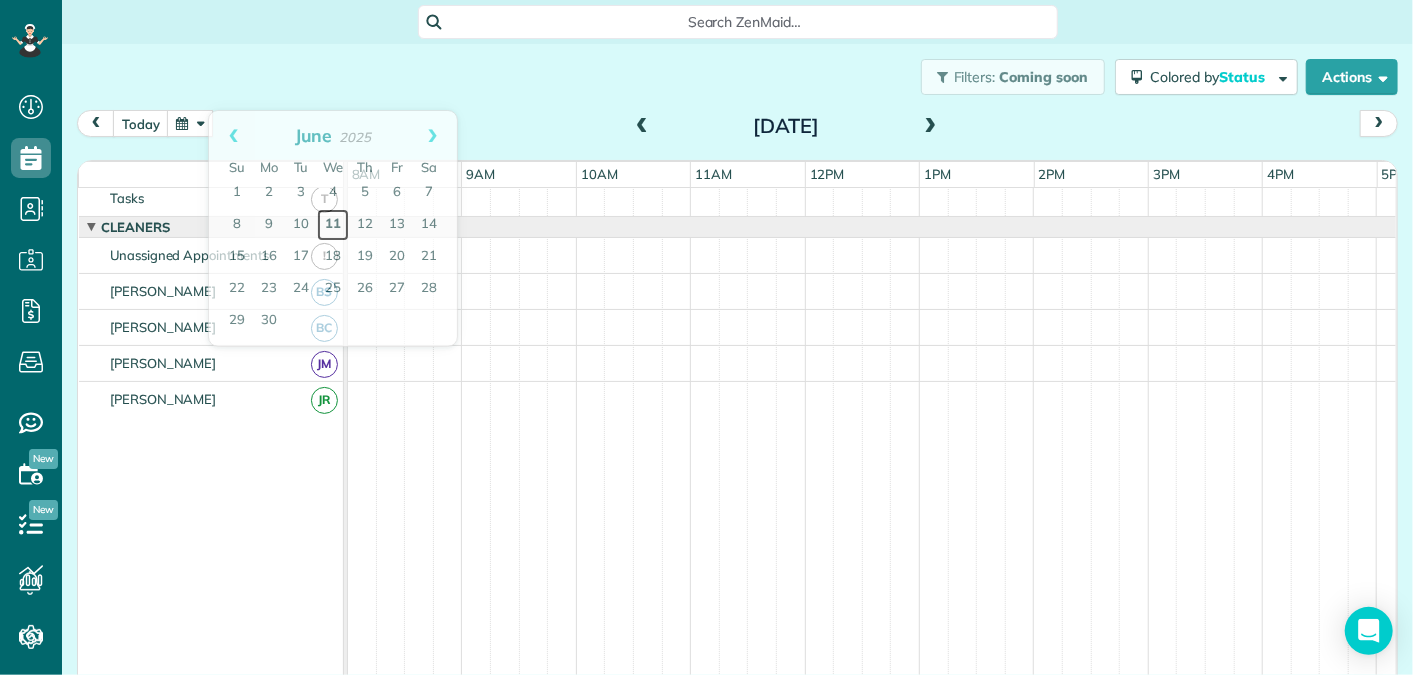 scroll, scrollTop: 0, scrollLeft: 0, axis: both 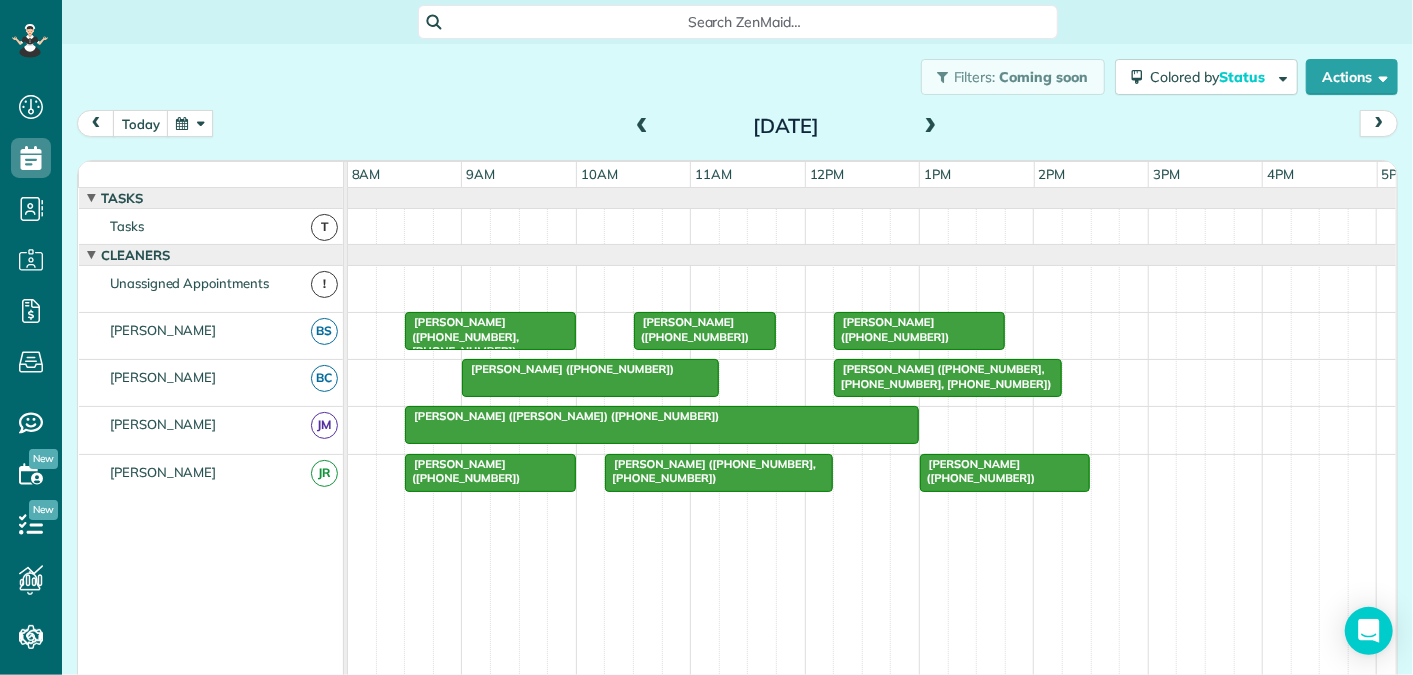 click at bounding box center [190, 123] 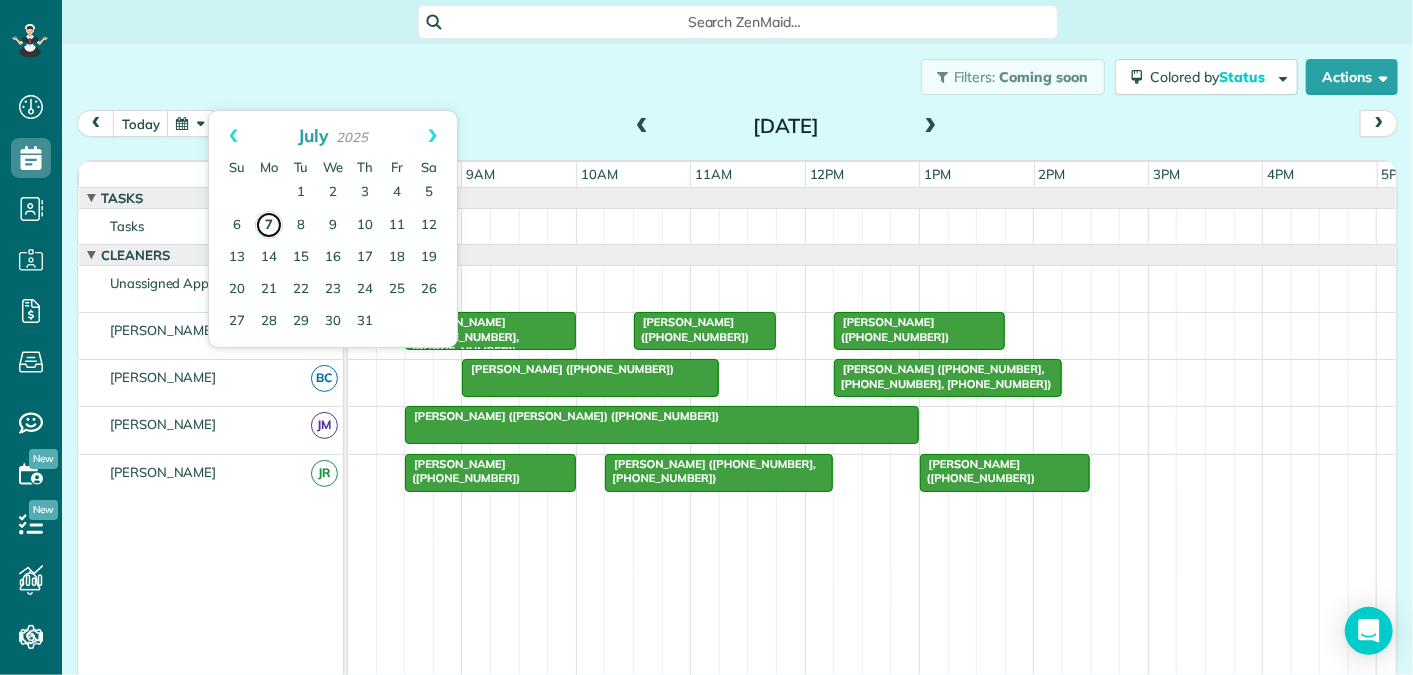 click on "7" at bounding box center (269, 225) 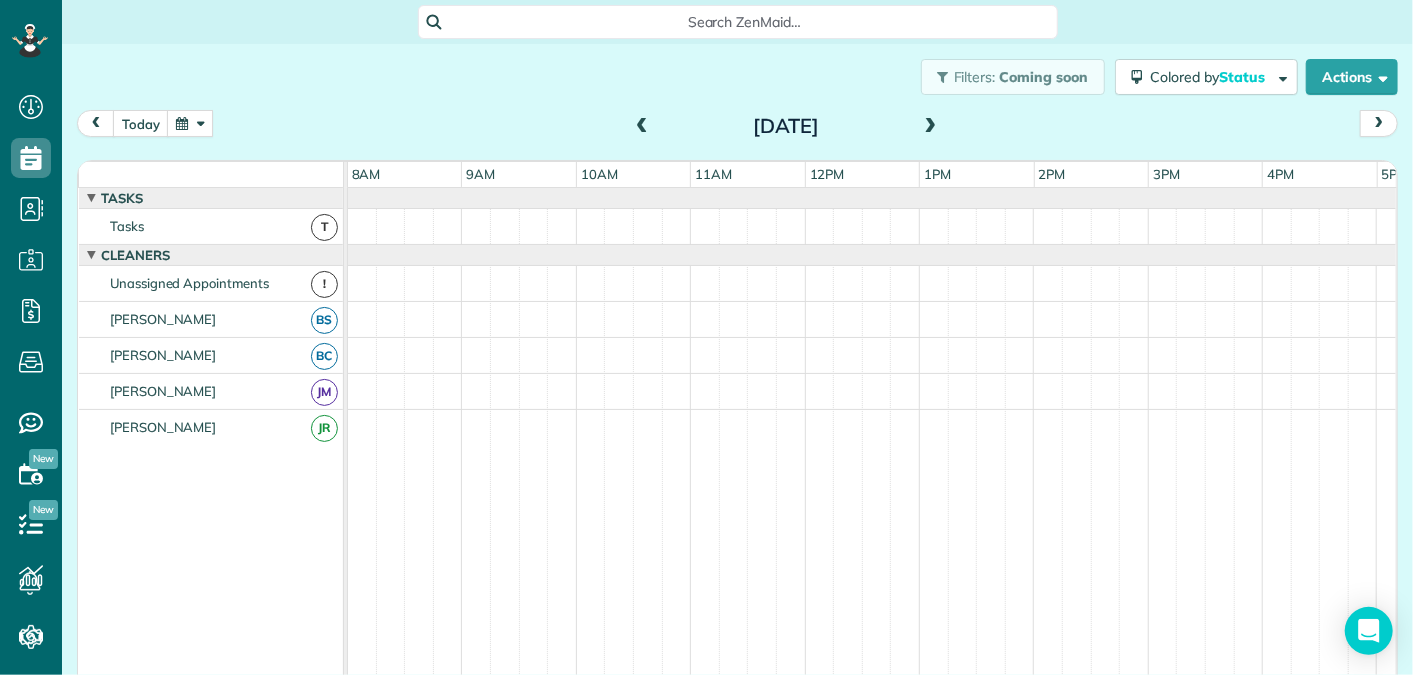 scroll, scrollTop: 21, scrollLeft: 0, axis: vertical 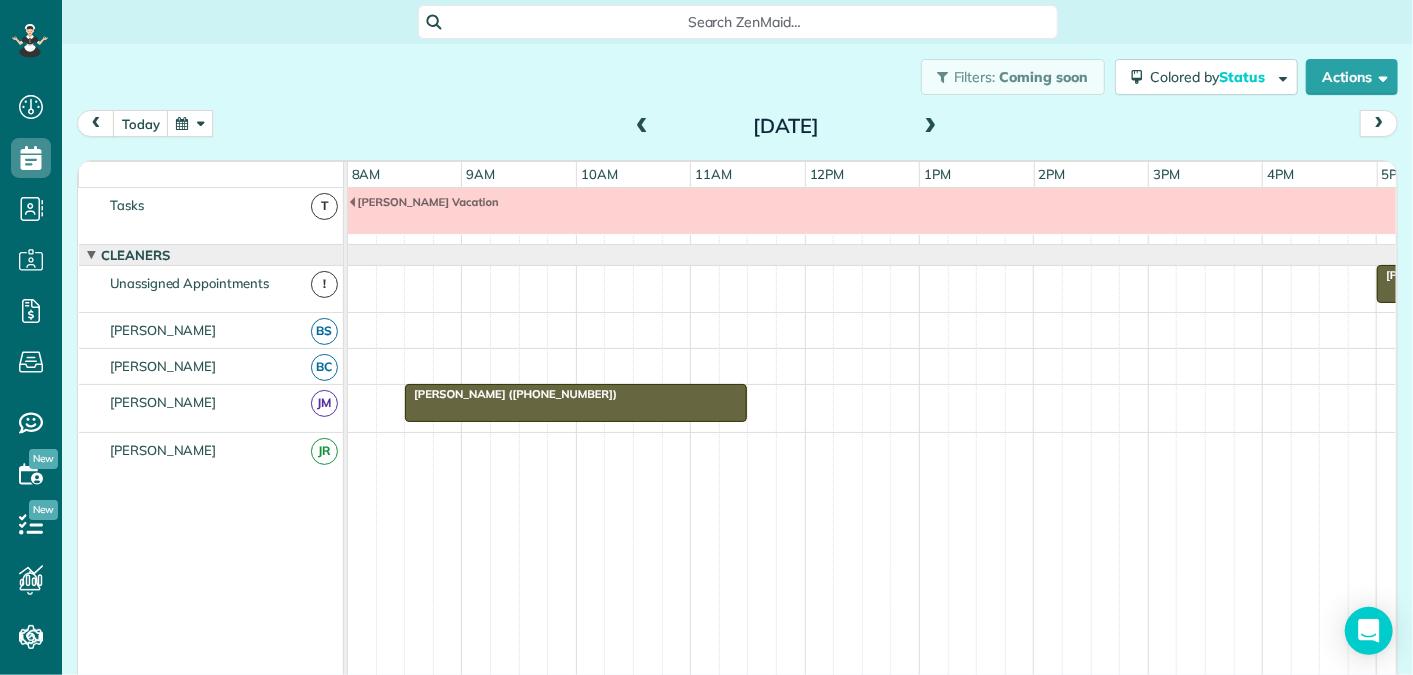 click at bounding box center [931, 127] 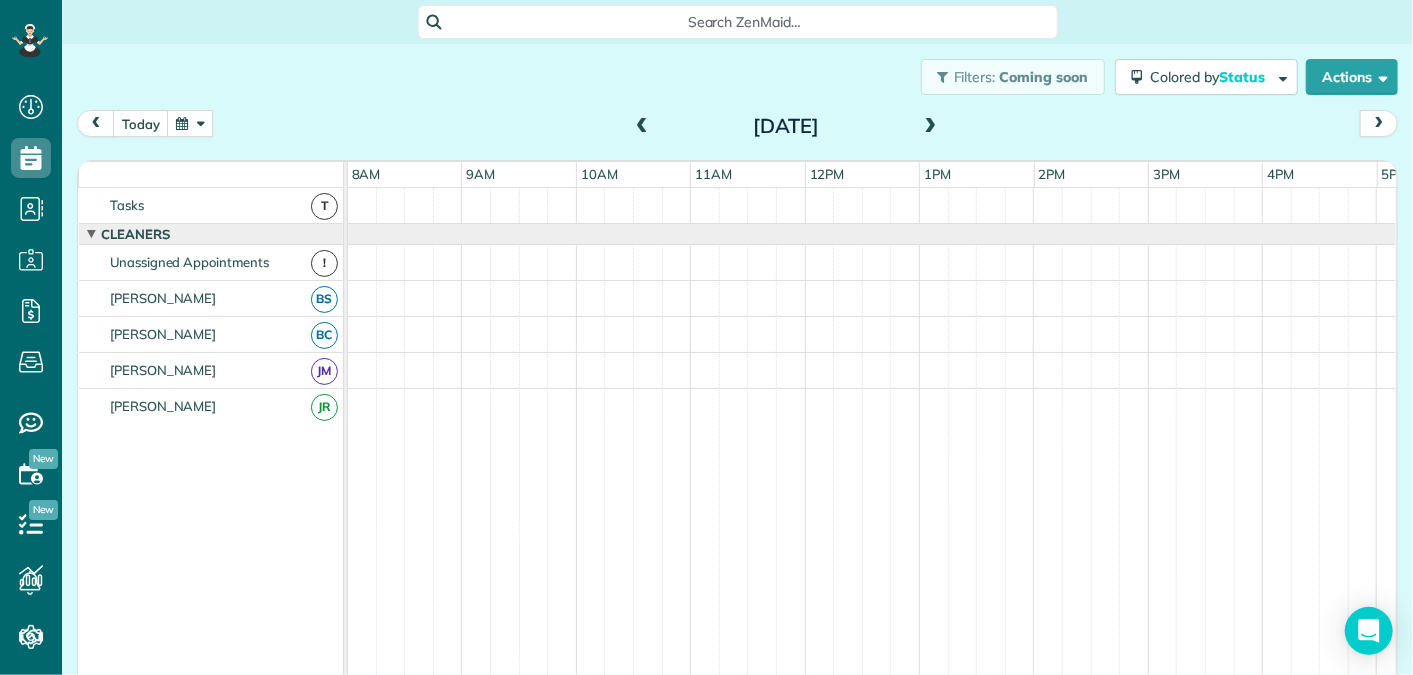 scroll, scrollTop: 0, scrollLeft: 0, axis: both 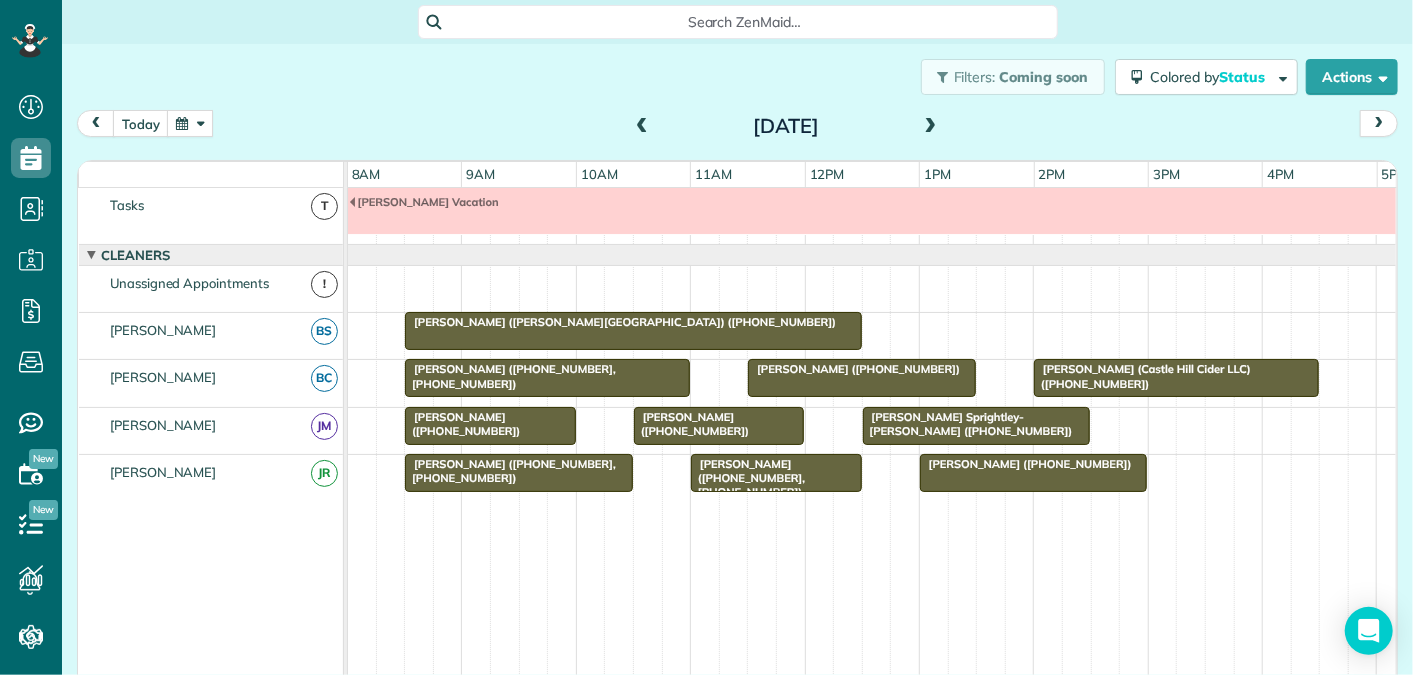 click at bounding box center (931, 127) 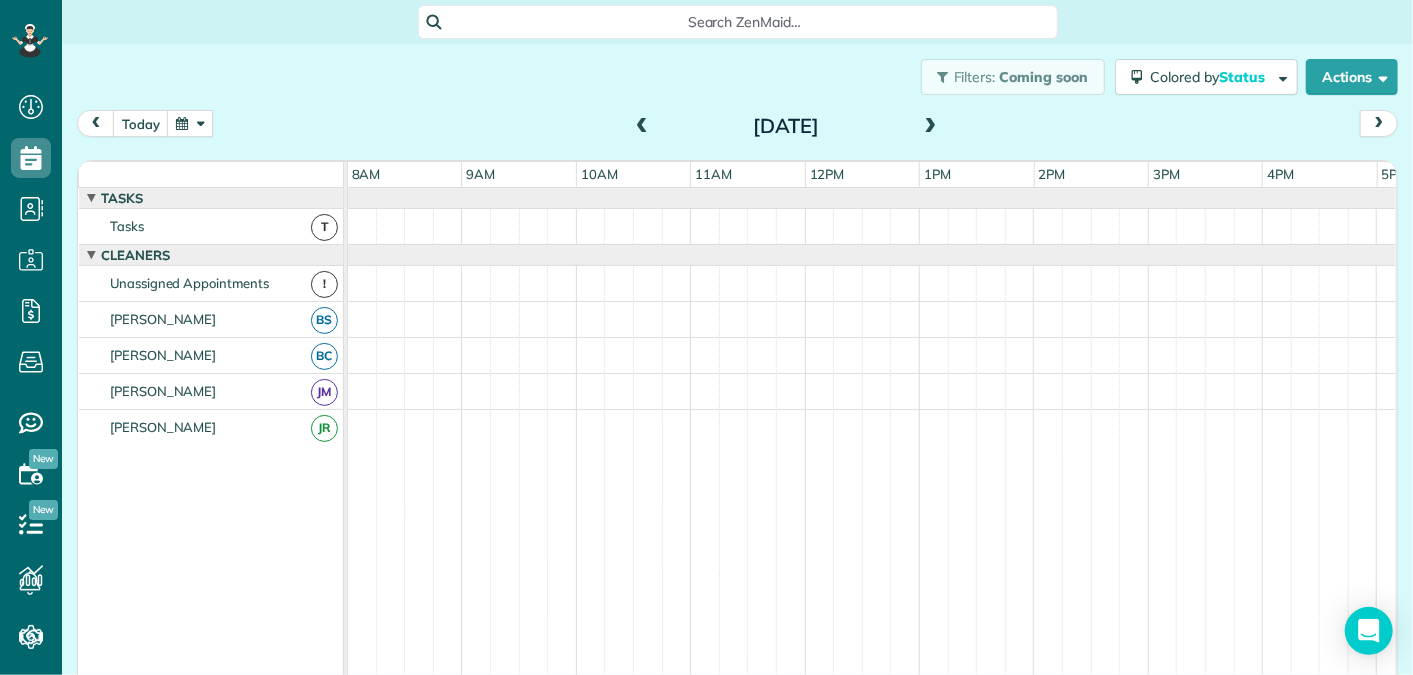 scroll, scrollTop: 21, scrollLeft: 0, axis: vertical 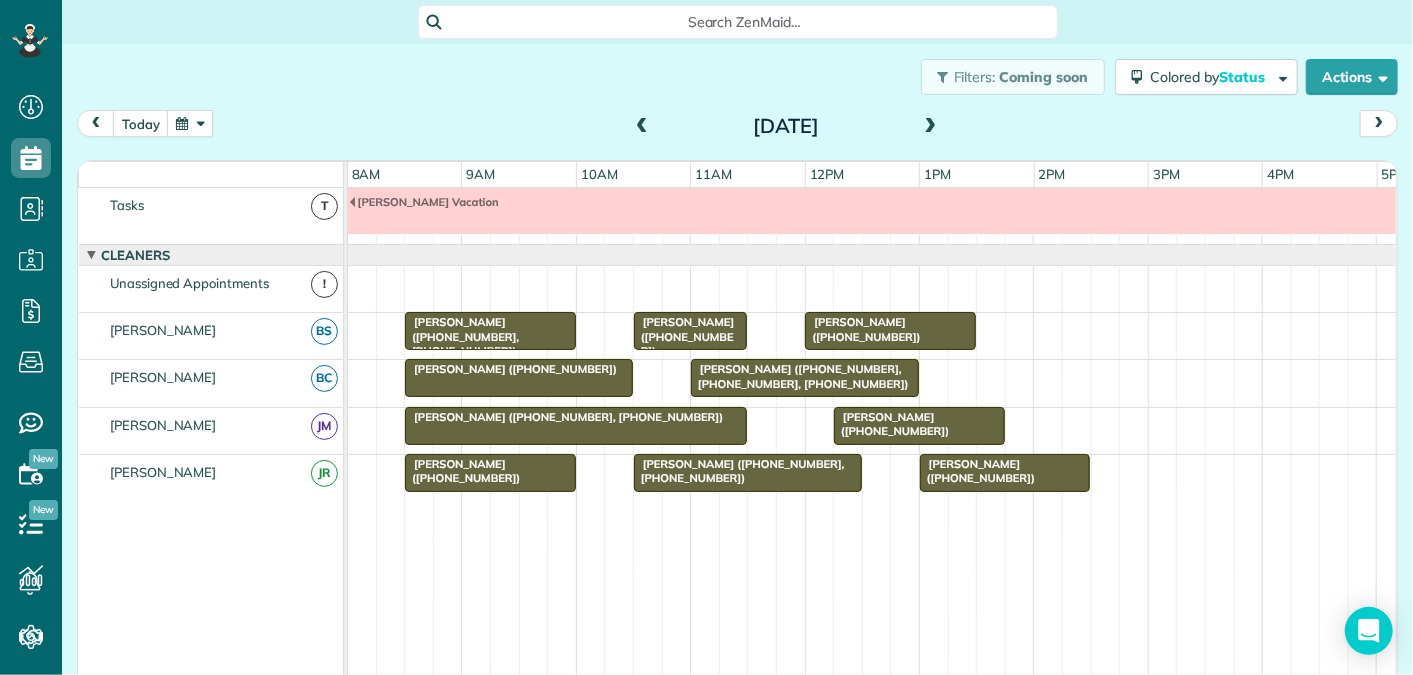 click at bounding box center (931, 127) 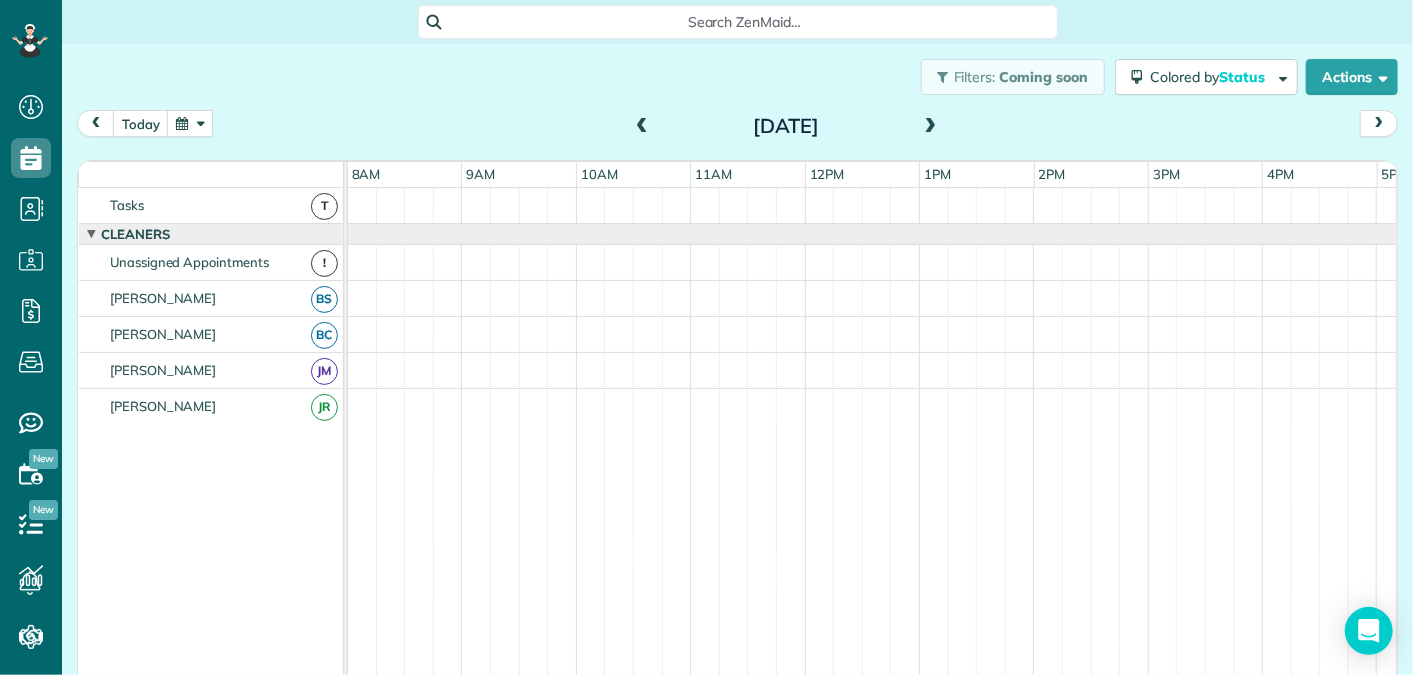 scroll, scrollTop: 0, scrollLeft: 0, axis: both 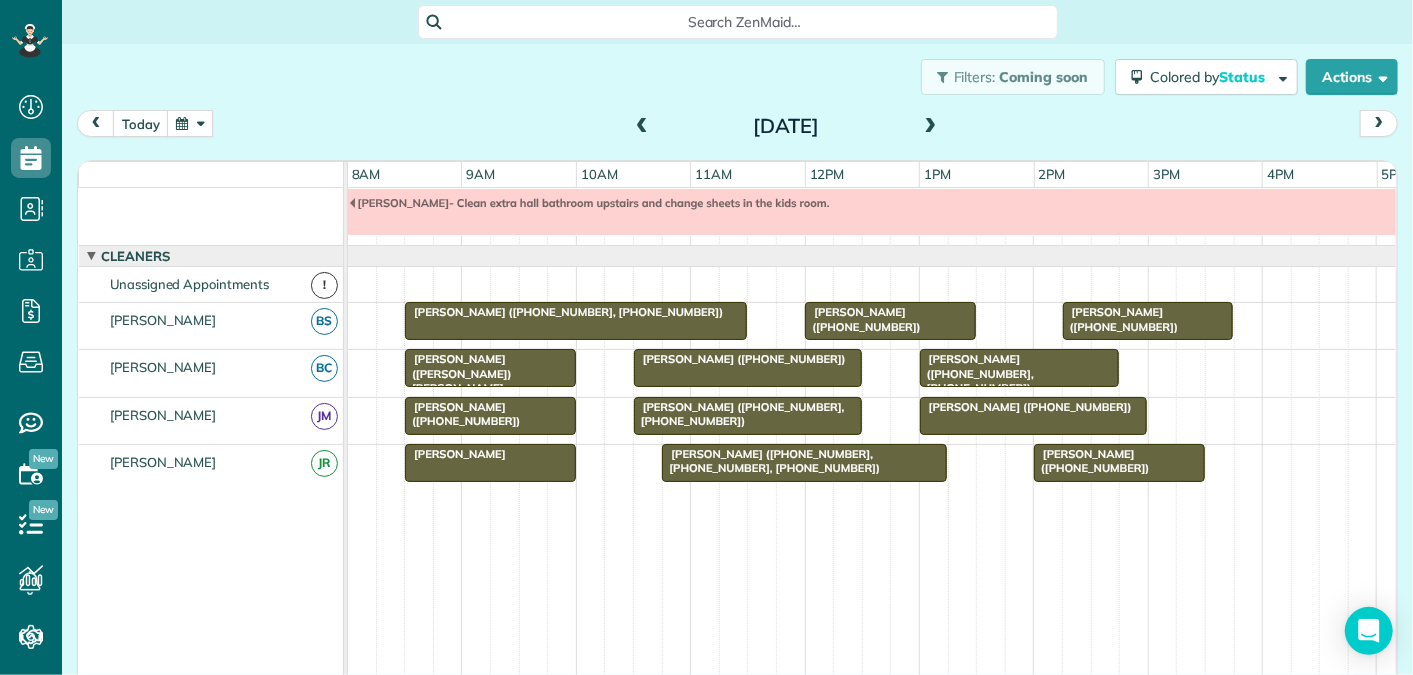 click at bounding box center (931, 127) 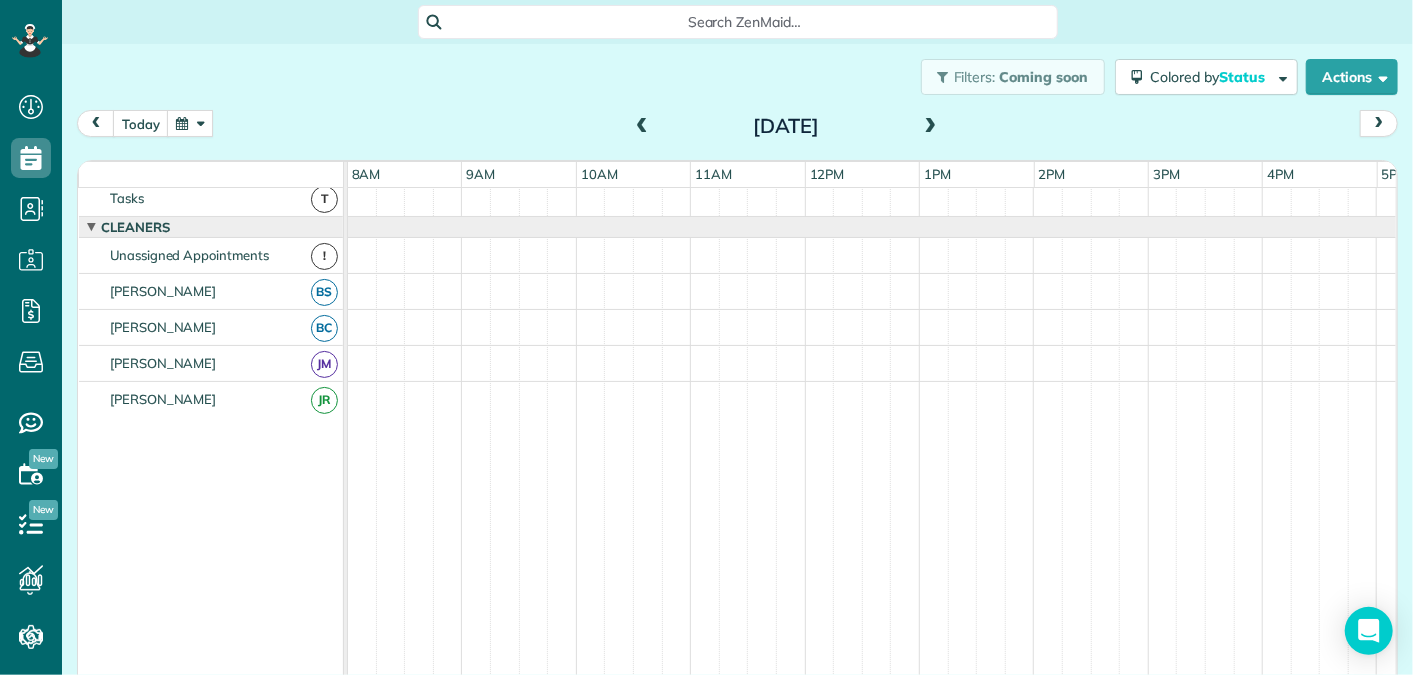scroll, scrollTop: 0, scrollLeft: 0, axis: both 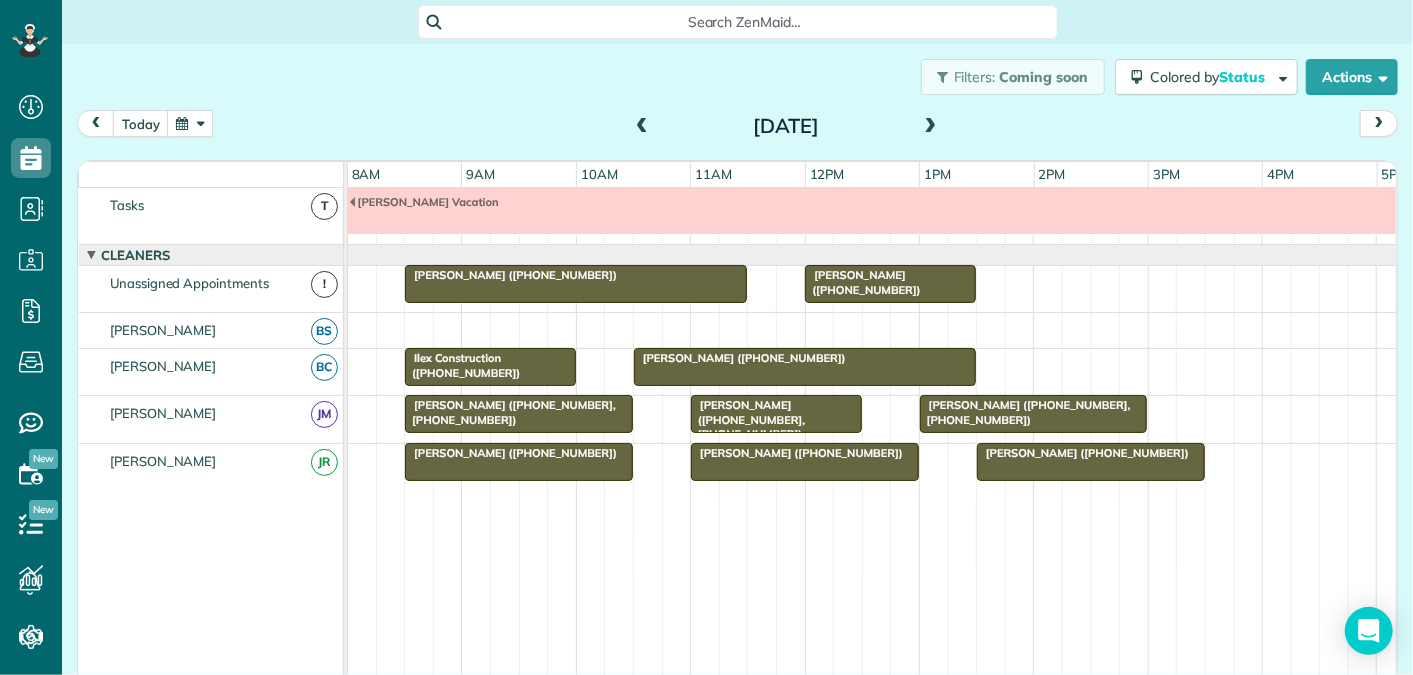 click at bounding box center [642, 127] 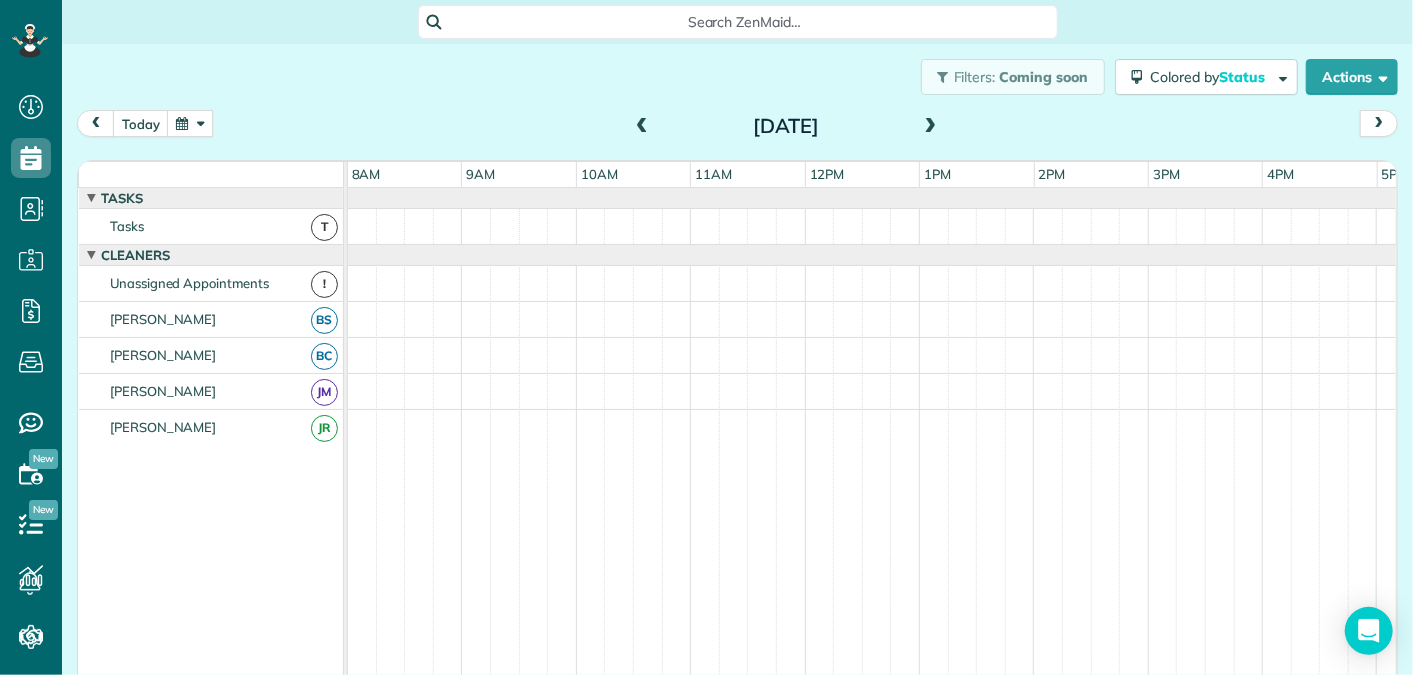 click at bounding box center (642, 127) 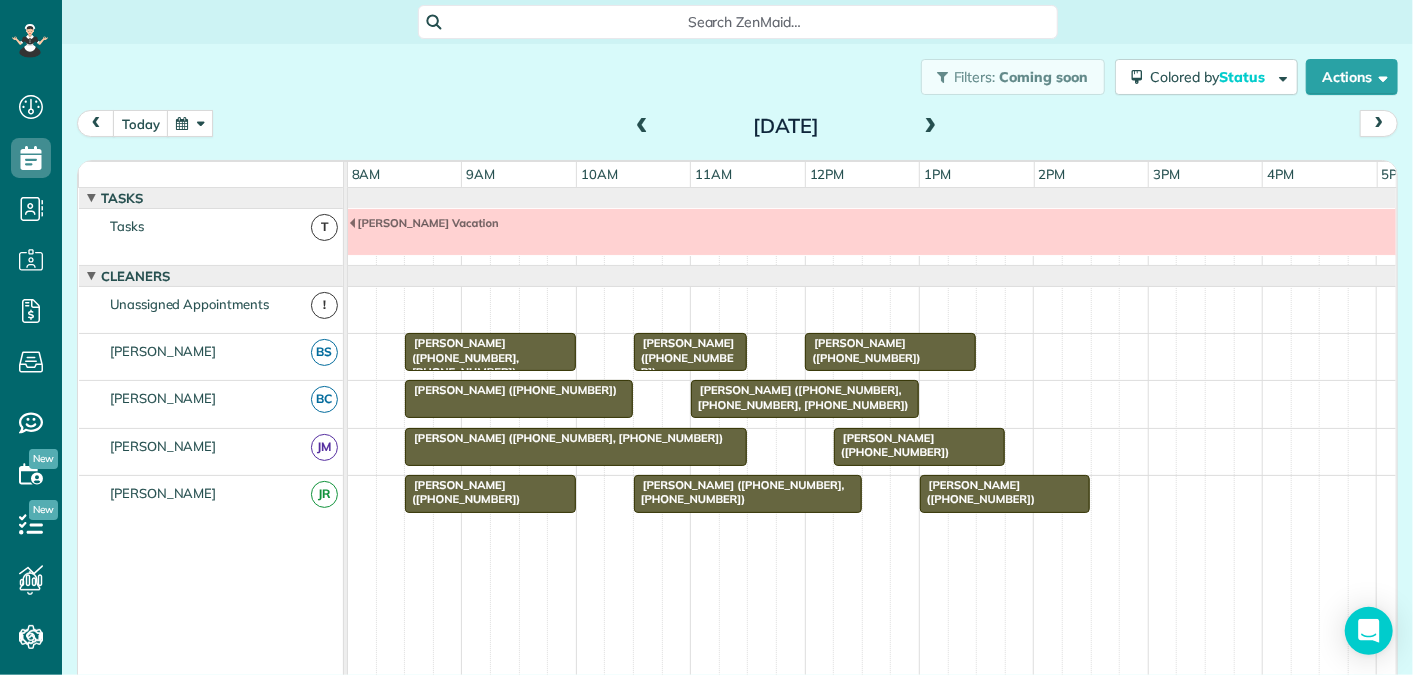 scroll, scrollTop: 21, scrollLeft: 0, axis: vertical 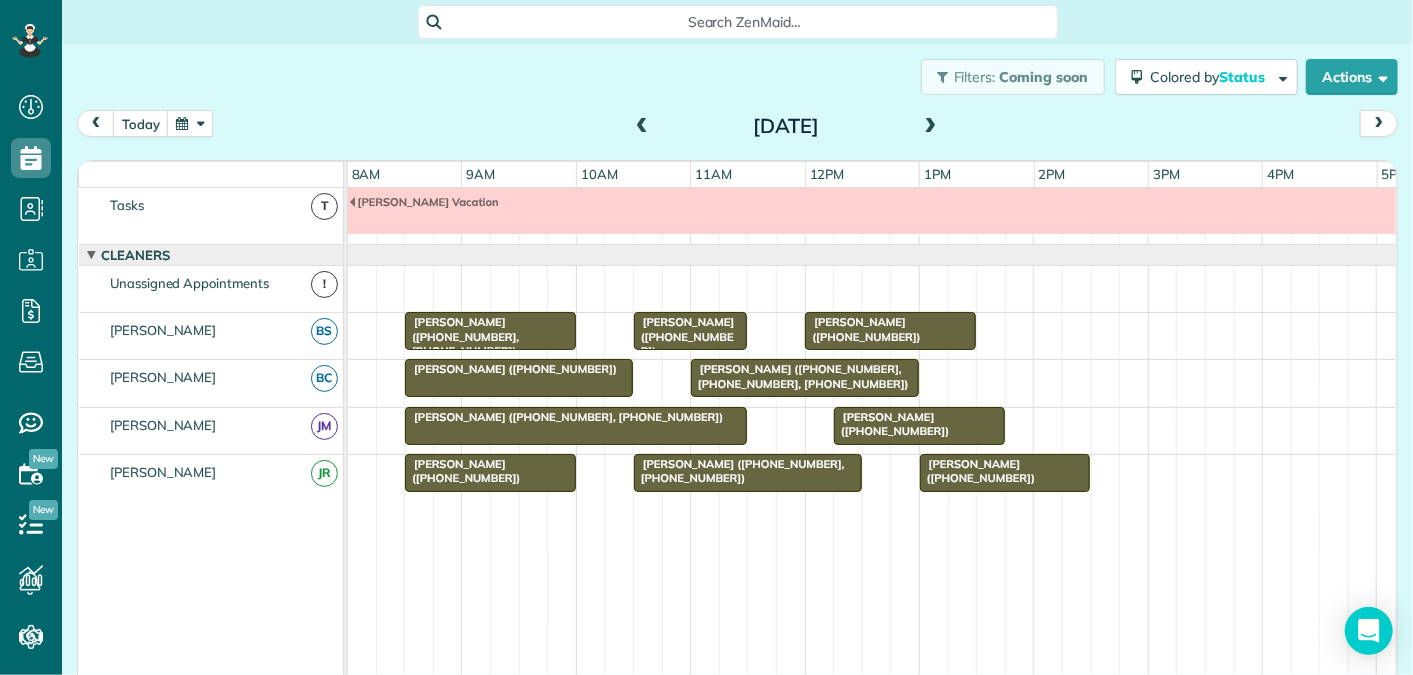 click at bounding box center (642, 127) 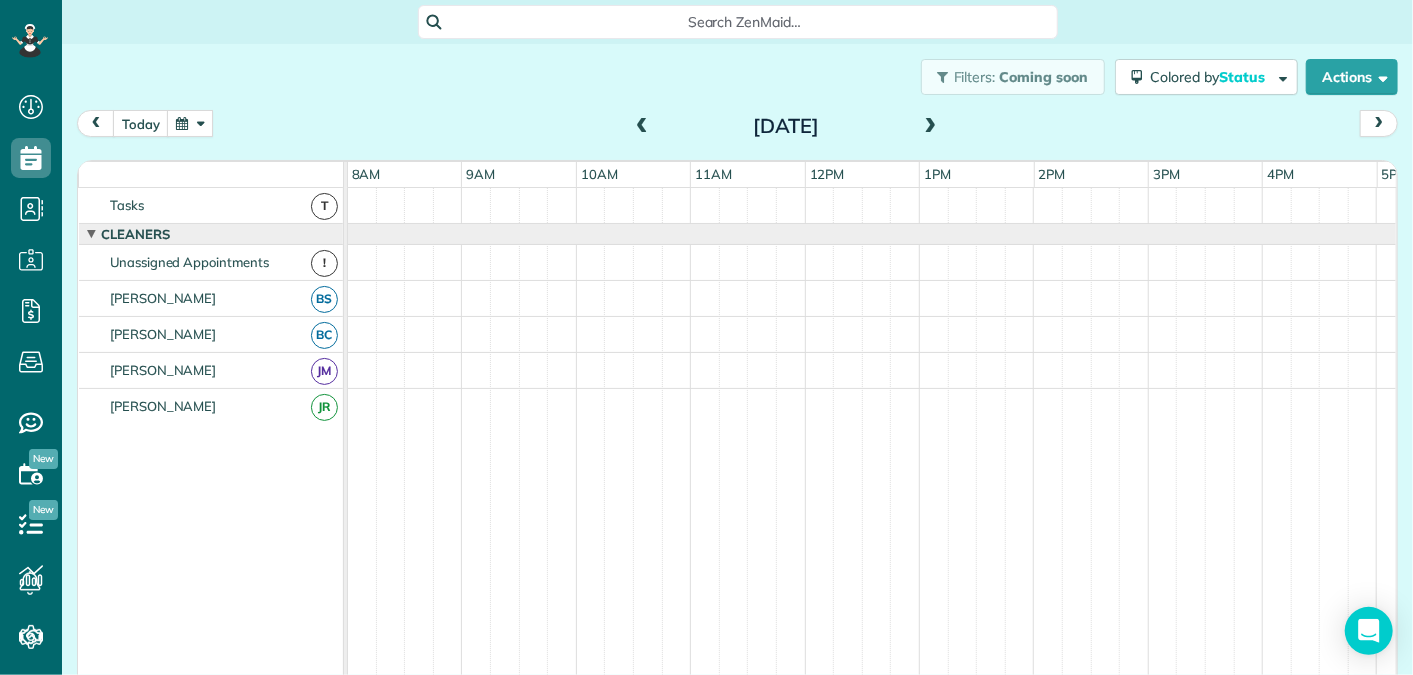 scroll, scrollTop: 0, scrollLeft: 0, axis: both 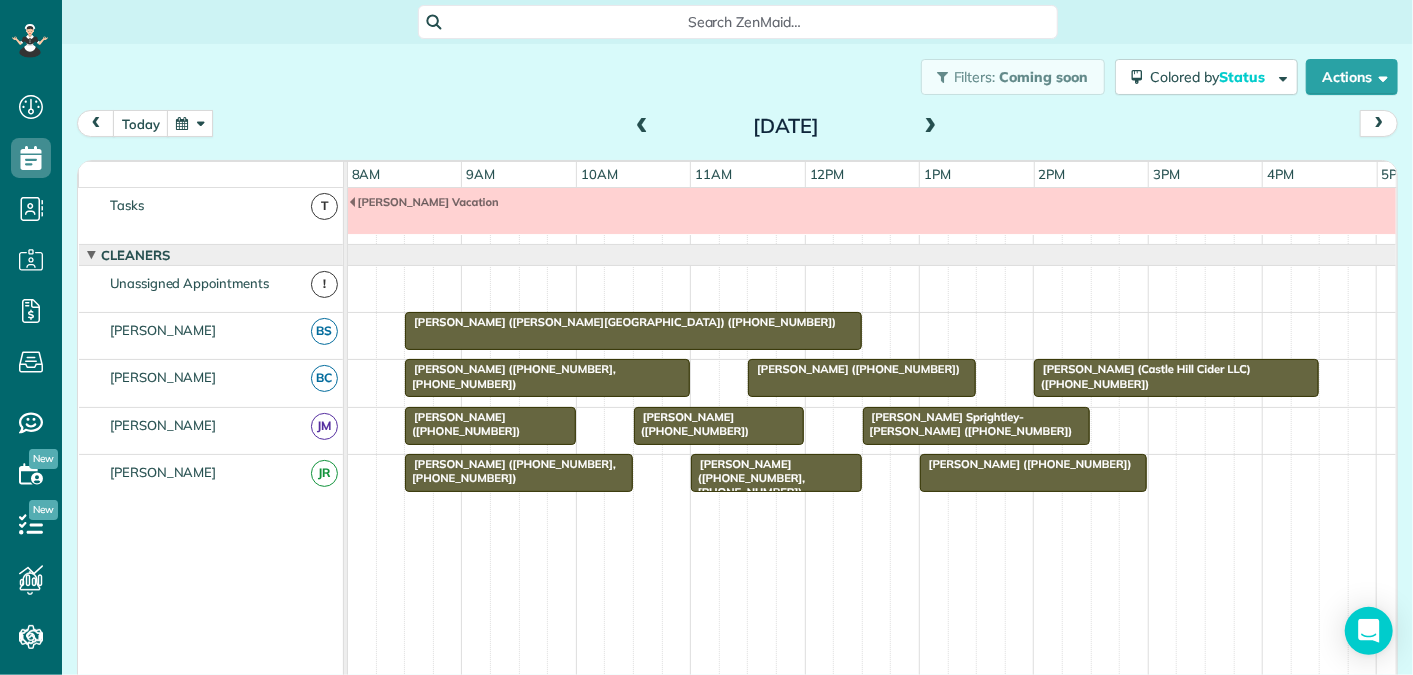 click at bounding box center [642, 127] 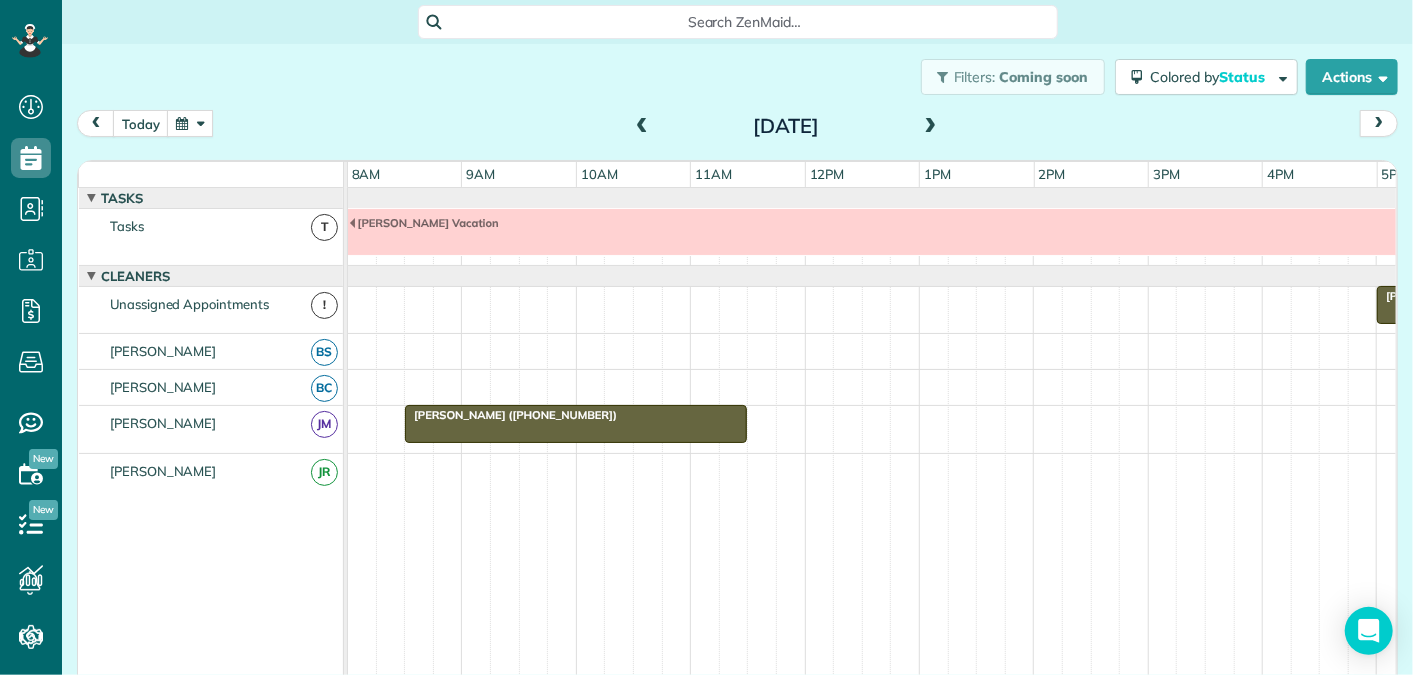 scroll, scrollTop: 21, scrollLeft: 0, axis: vertical 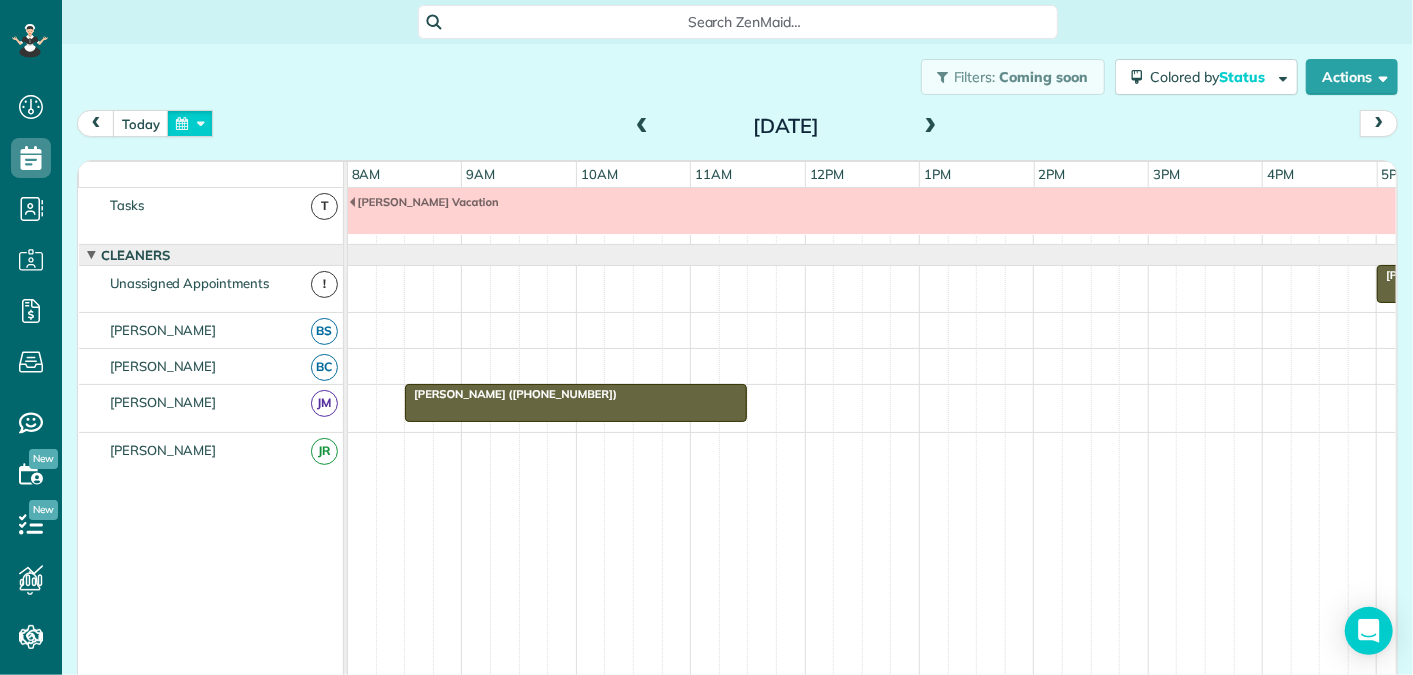 click at bounding box center (190, 123) 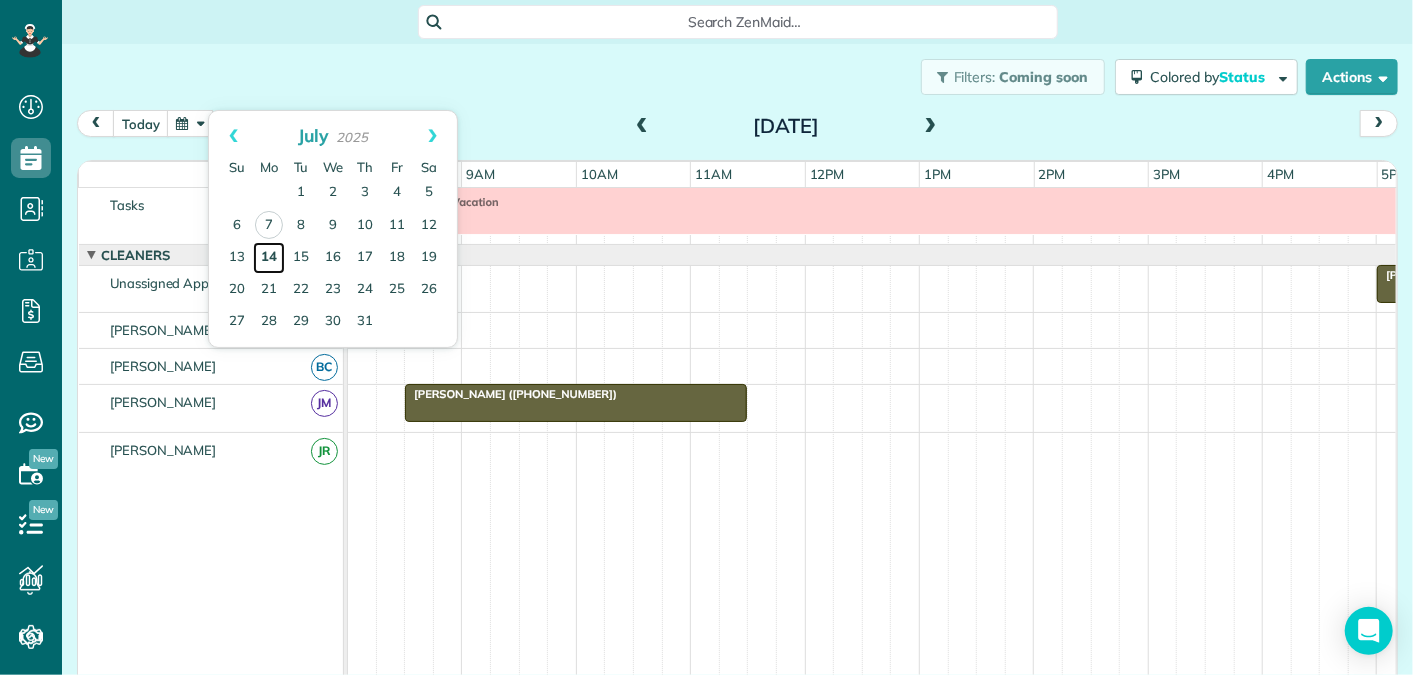 click on "14" at bounding box center [269, 258] 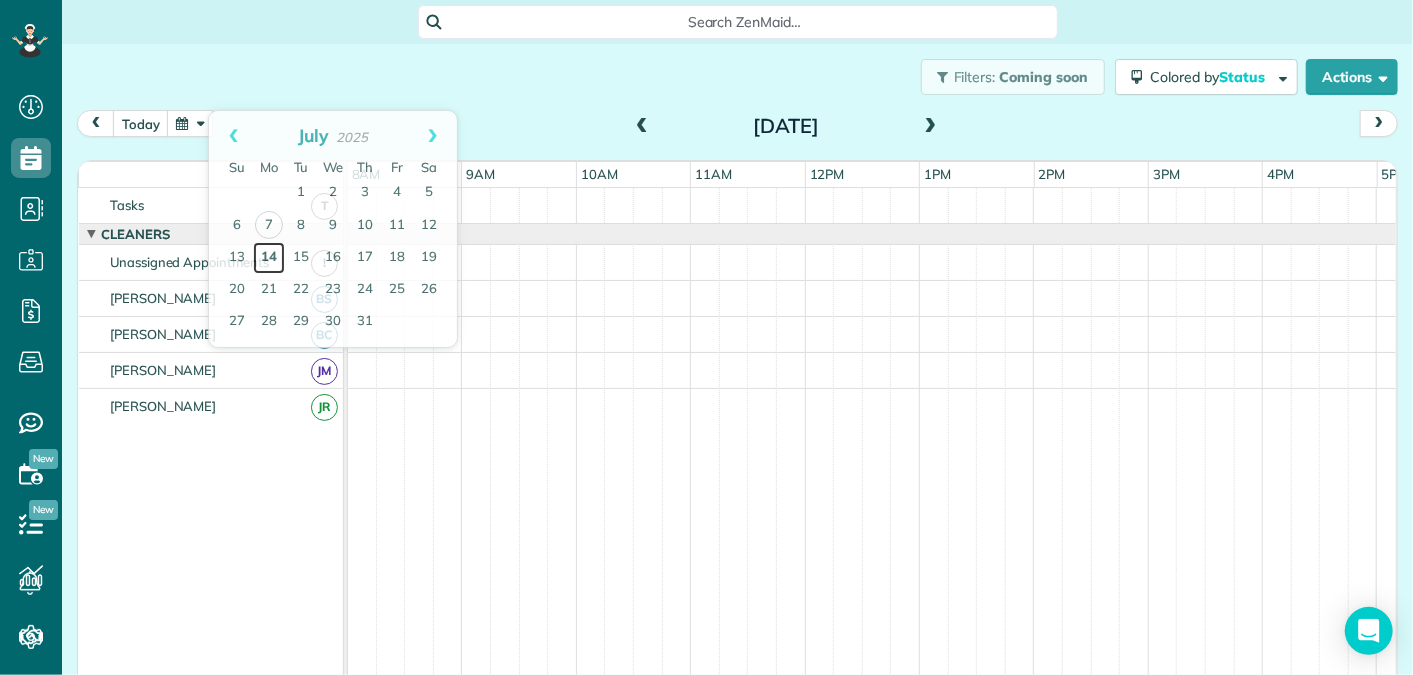 scroll, scrollTop: 0, scrollLeft: 0, axis: both 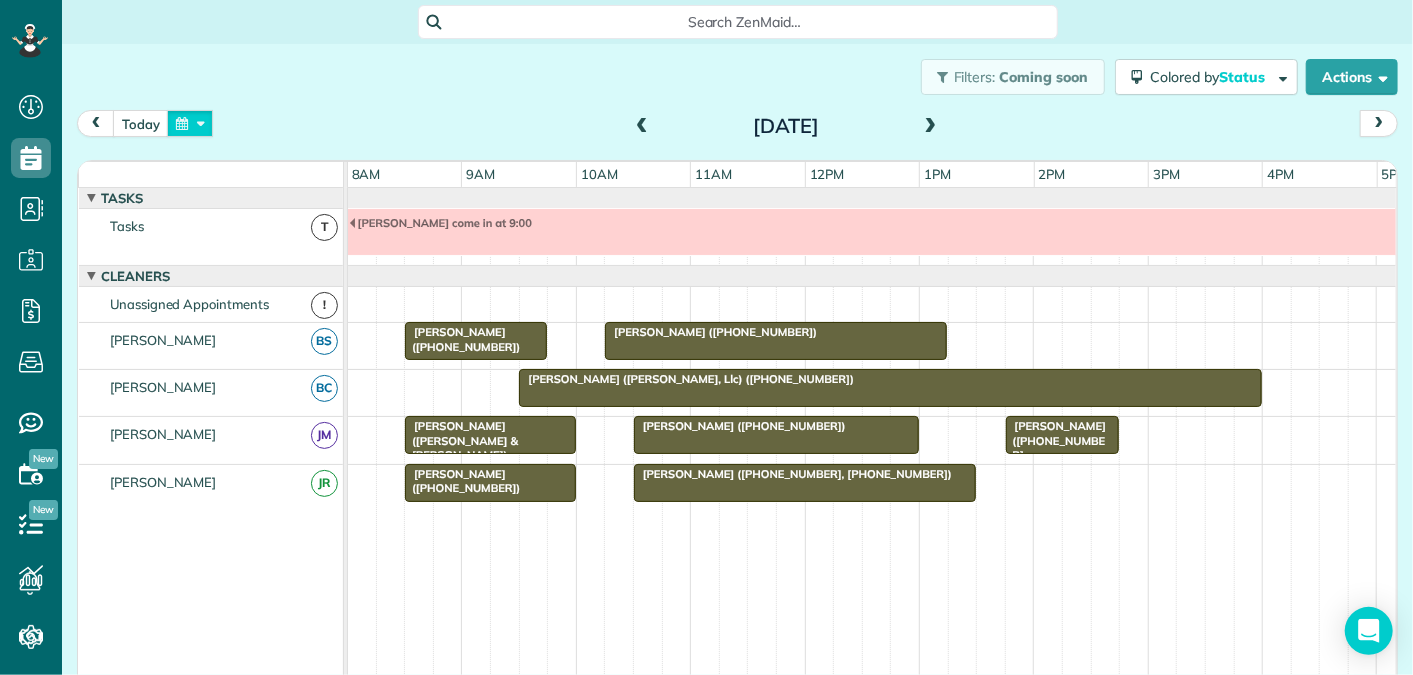 click at bounding box center (190, 123) 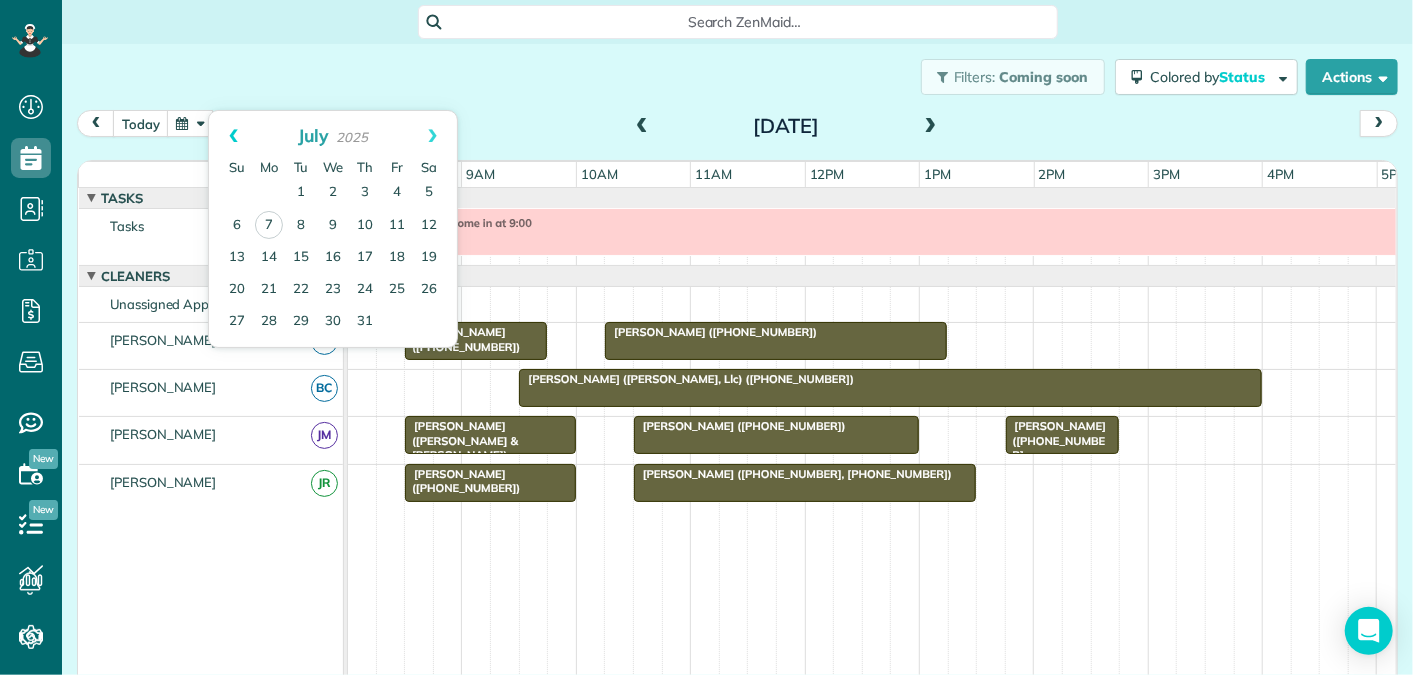 click on "Prev" at bounding box center (233, 136) 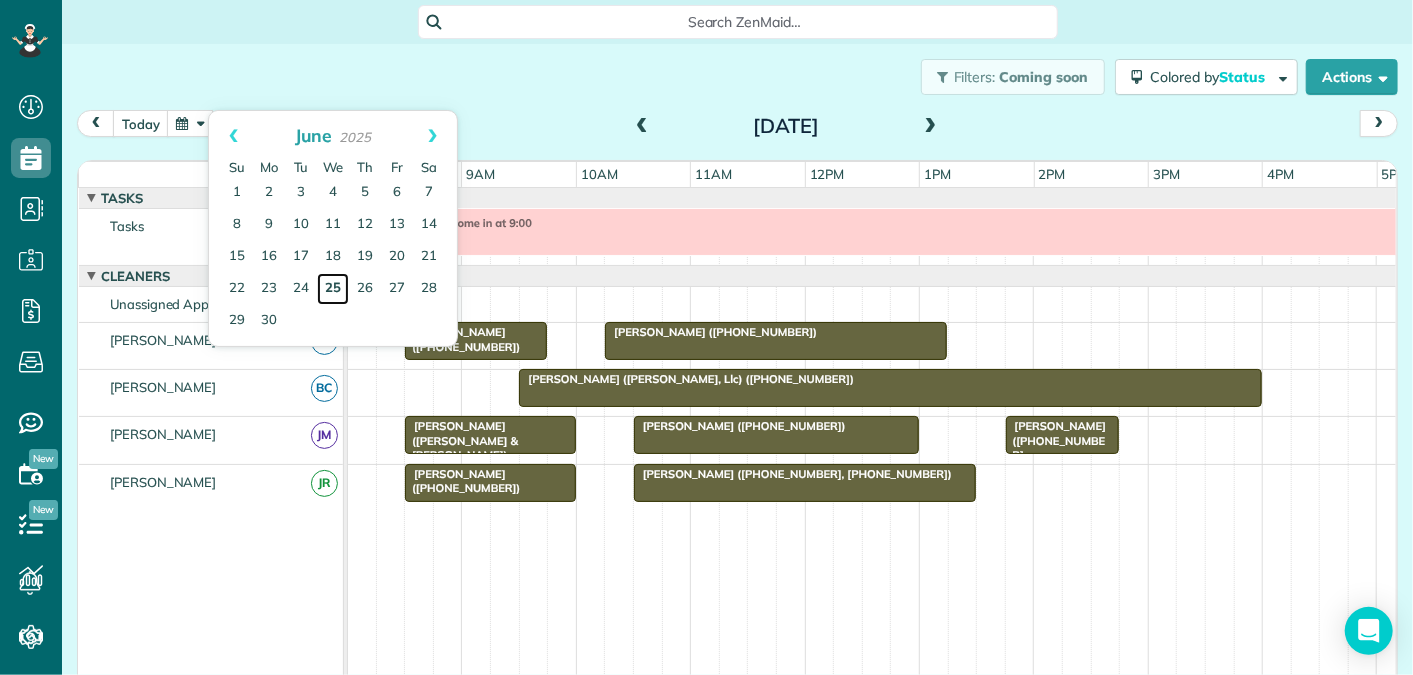 click on "25" at bounding box center (333, 289) 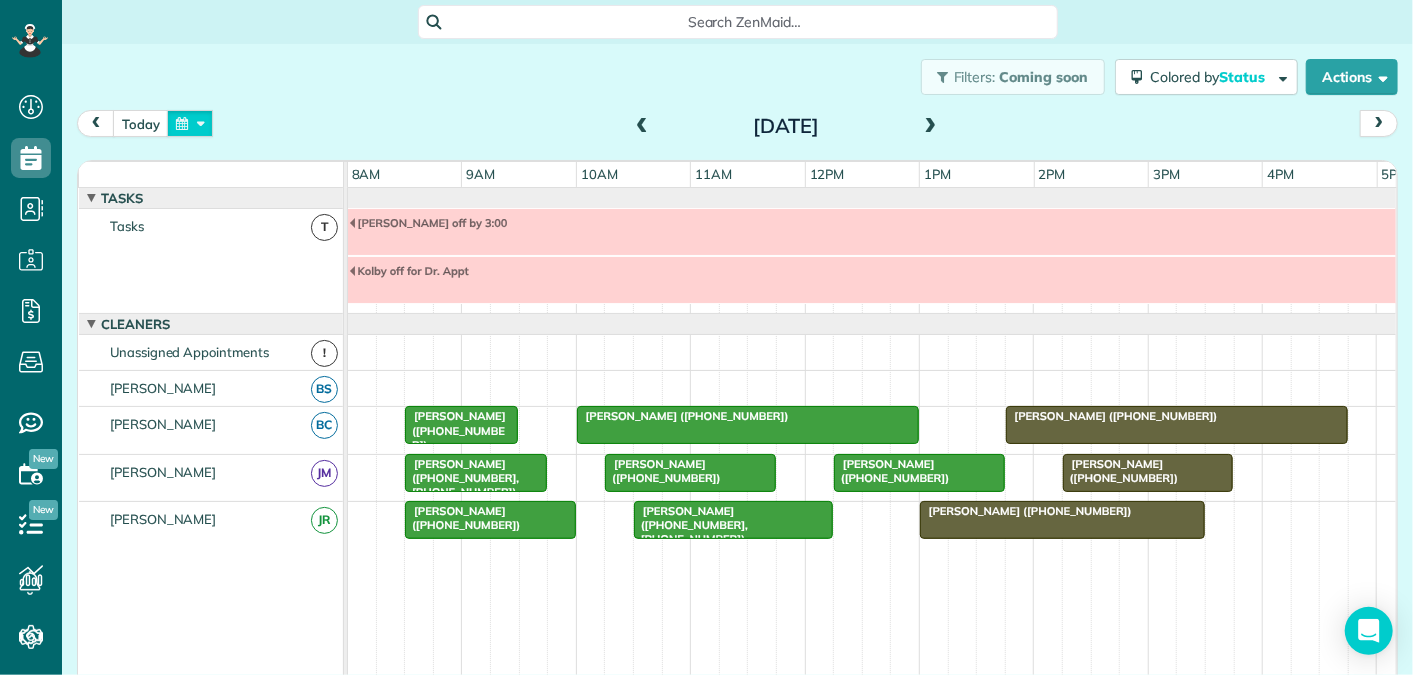 click at bounding box center (190, 123) 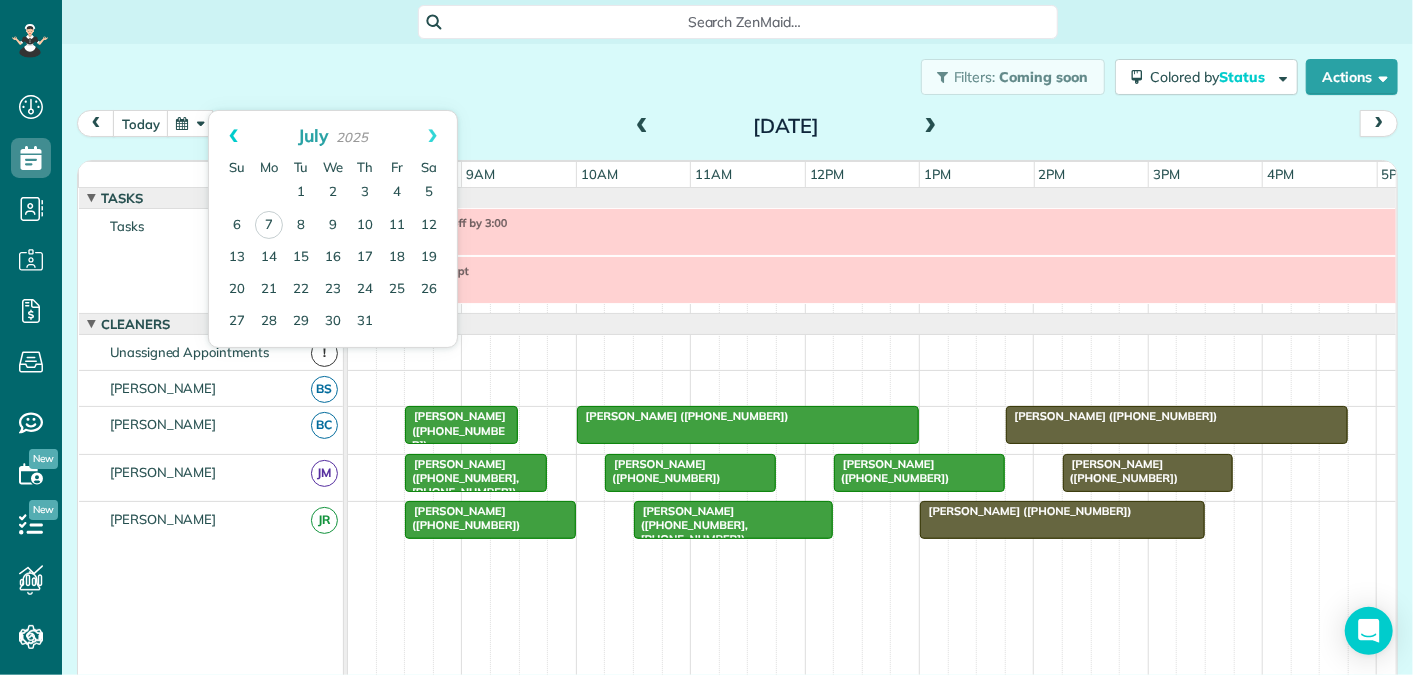 click on "Prev" at bounding box center (233, 136) 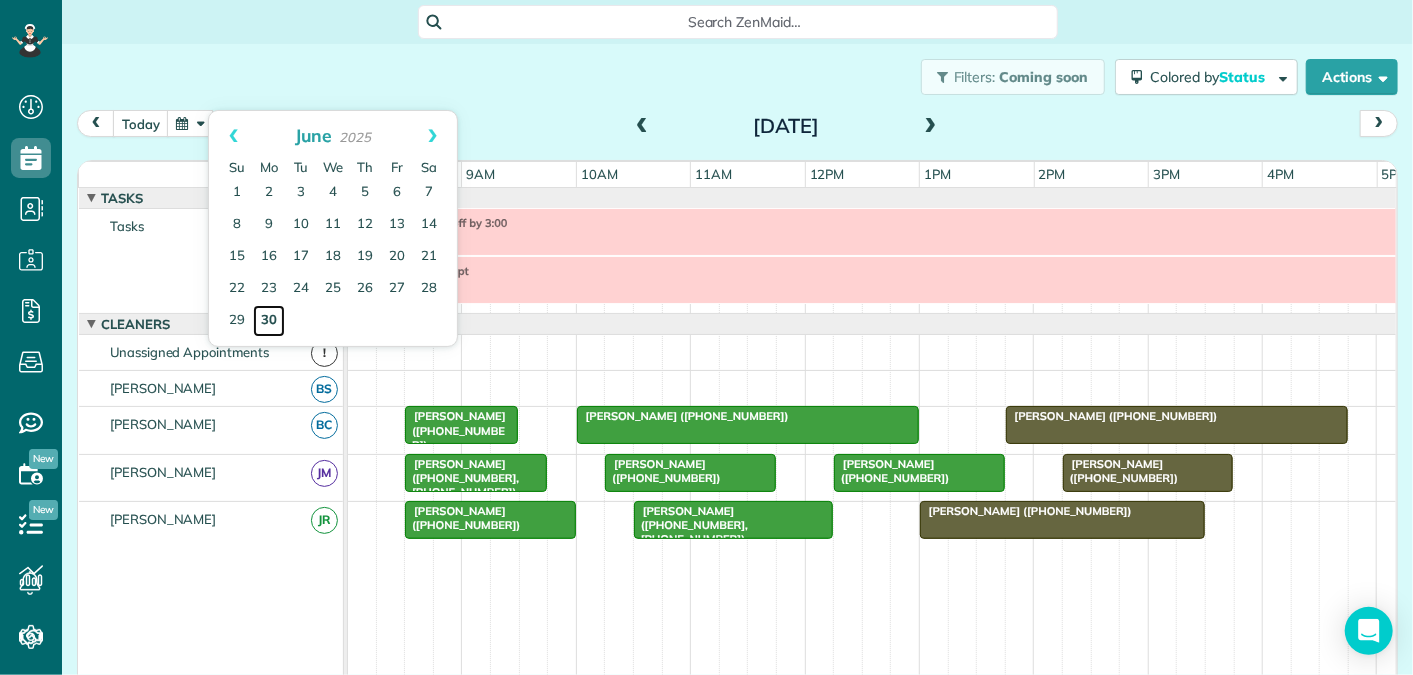 click on "30" at bounding box center [269, 321] 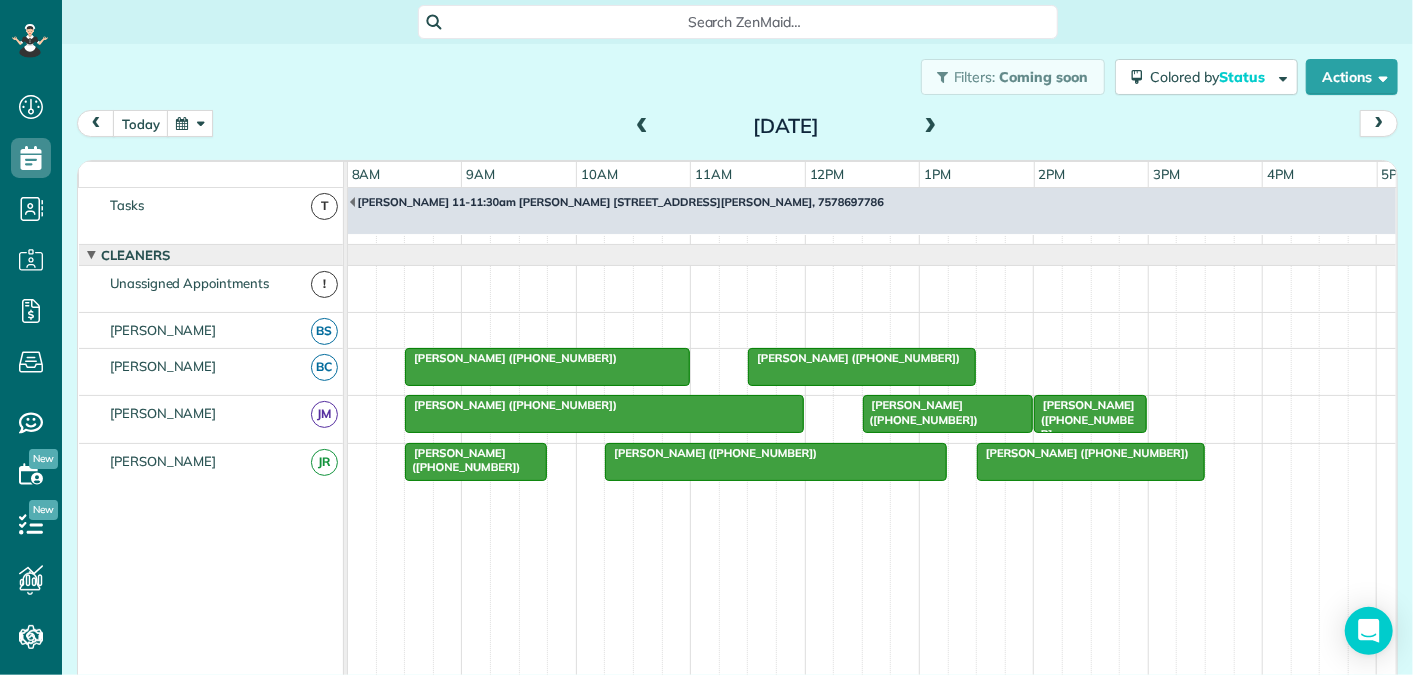 click at bounding box center (190, 123) 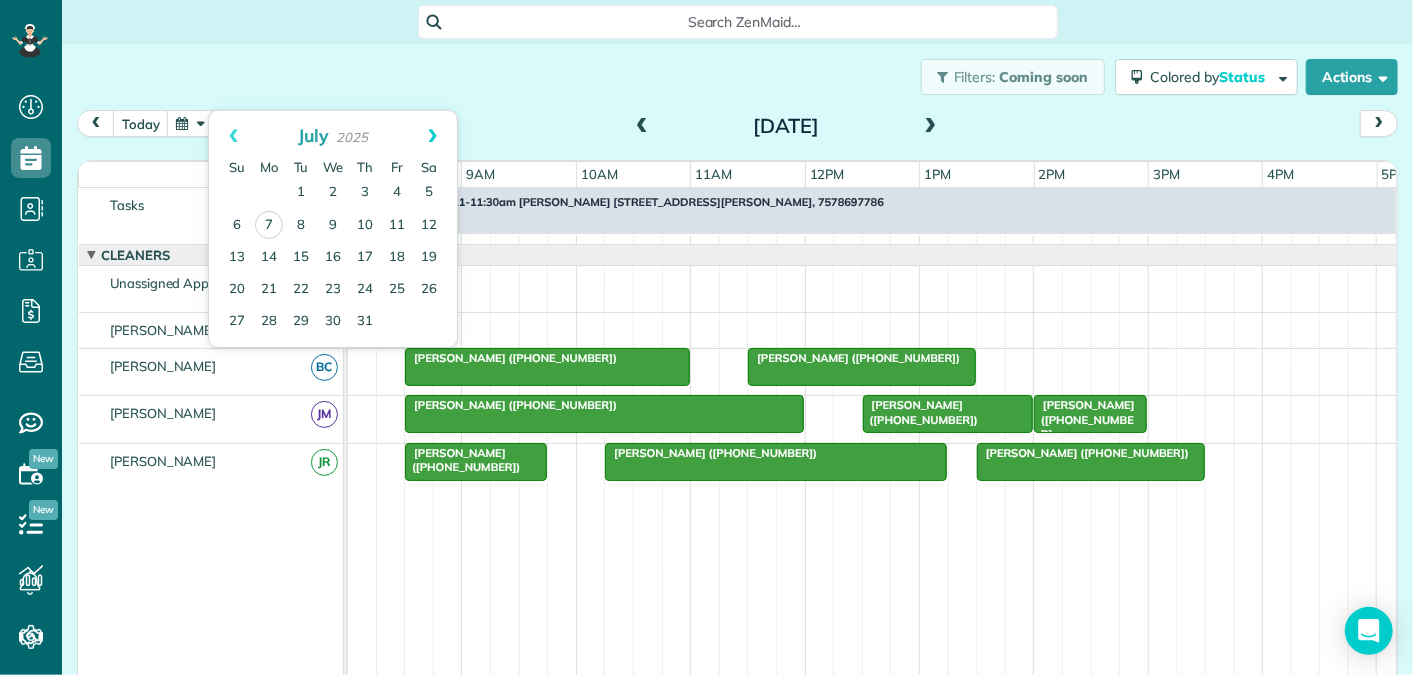 click on "Next" at bounding box center [432, 136] 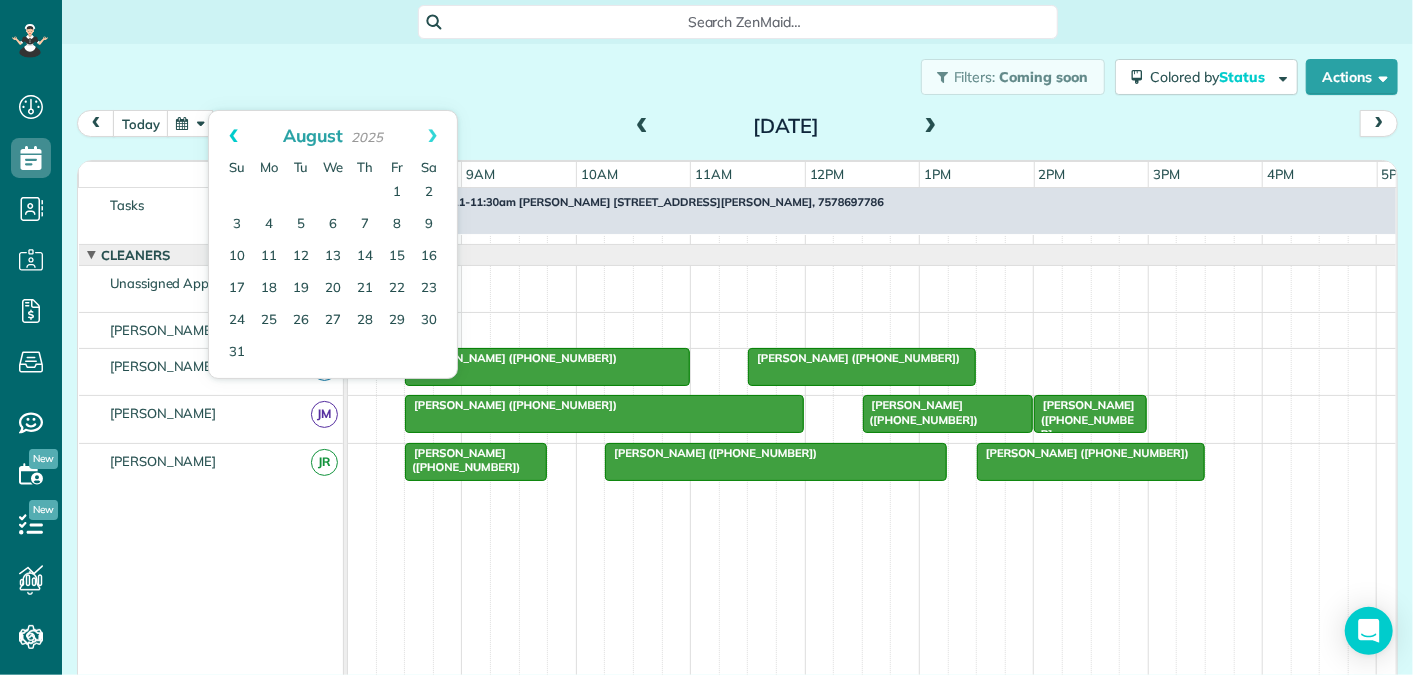click on "Prev" at bounding box center [233, 136] 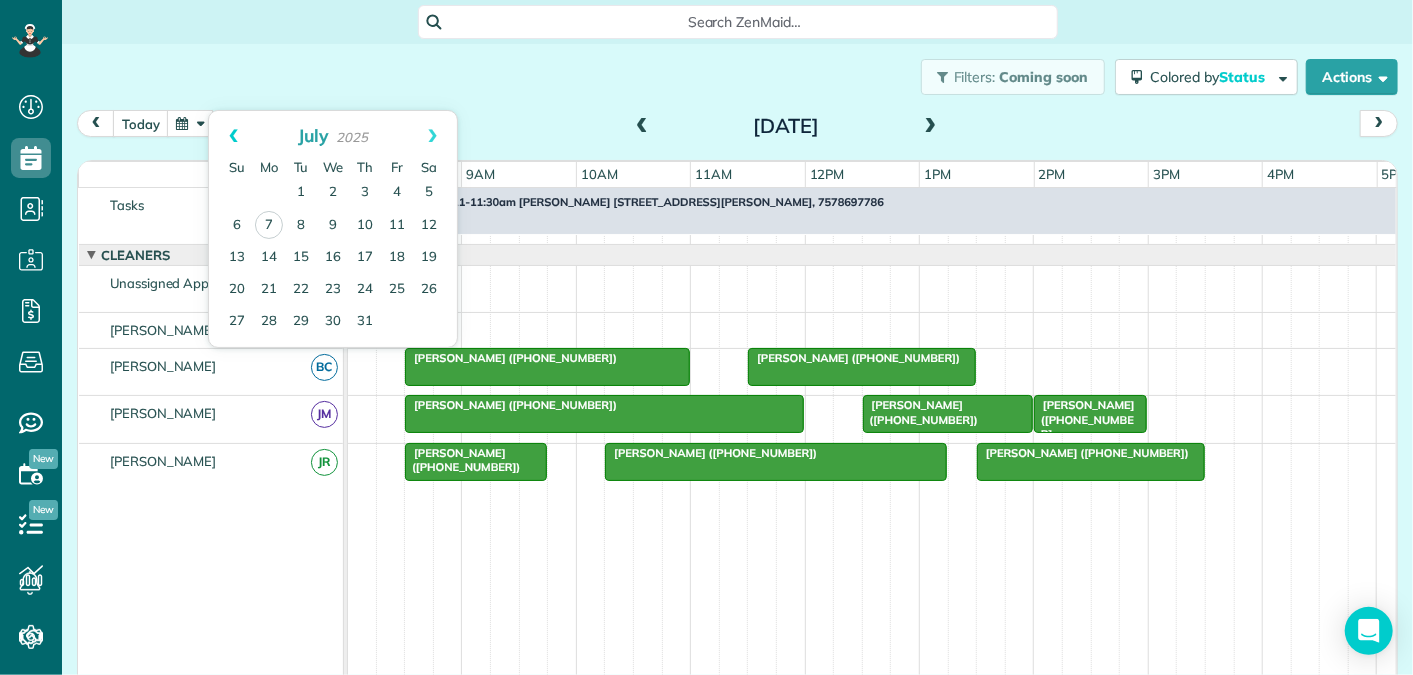 click on "Prev" at bounding box center (233, 136) 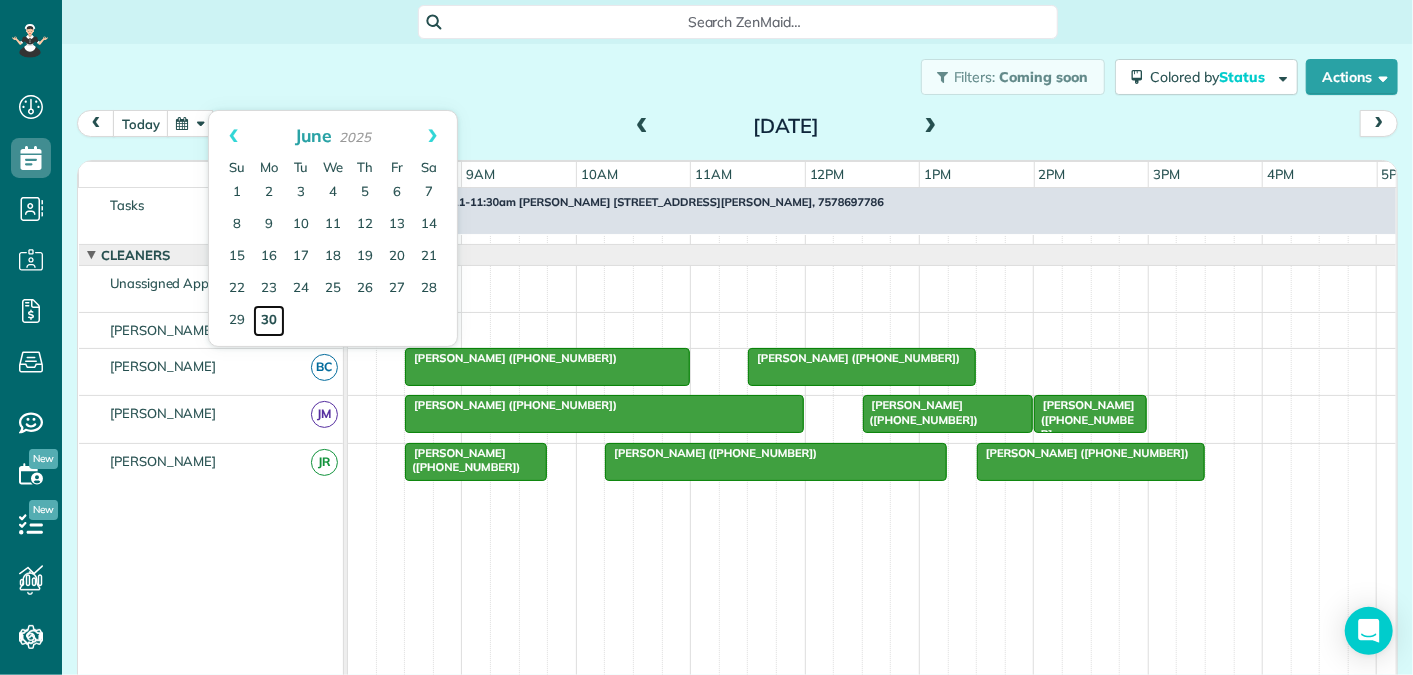 click on "30" at bounding box center [269, 321] 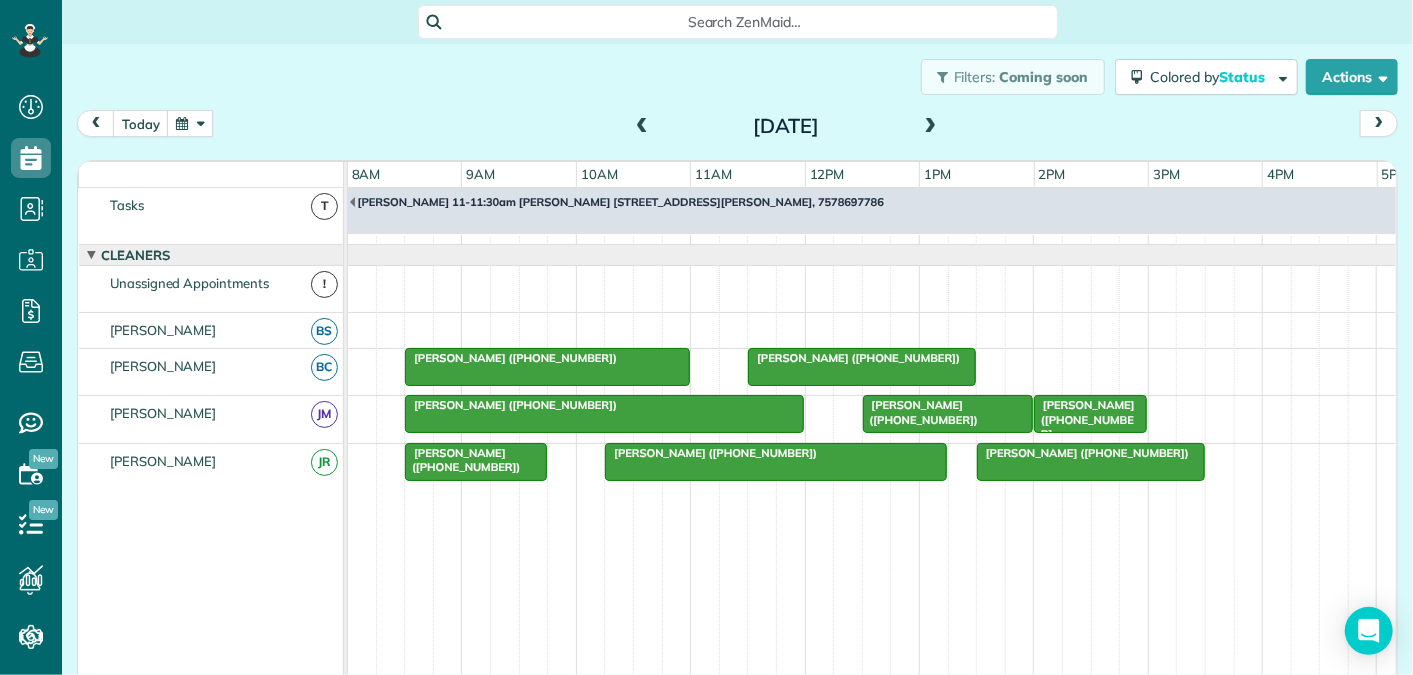 click on "[PERSON_NAME] ([PHONE_NUMBER])" at bounding box center (920, 412) 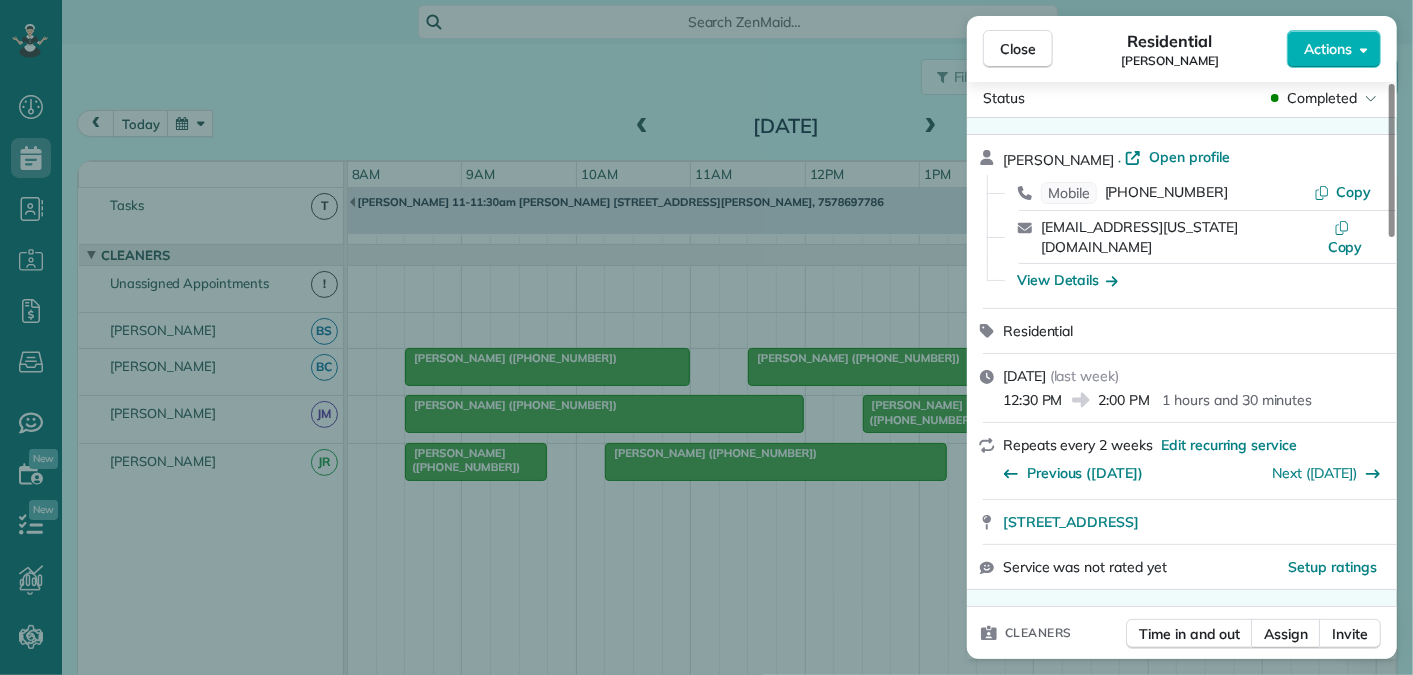 scroll, scrollTop: 0, scrollLeft: 0, axis: both 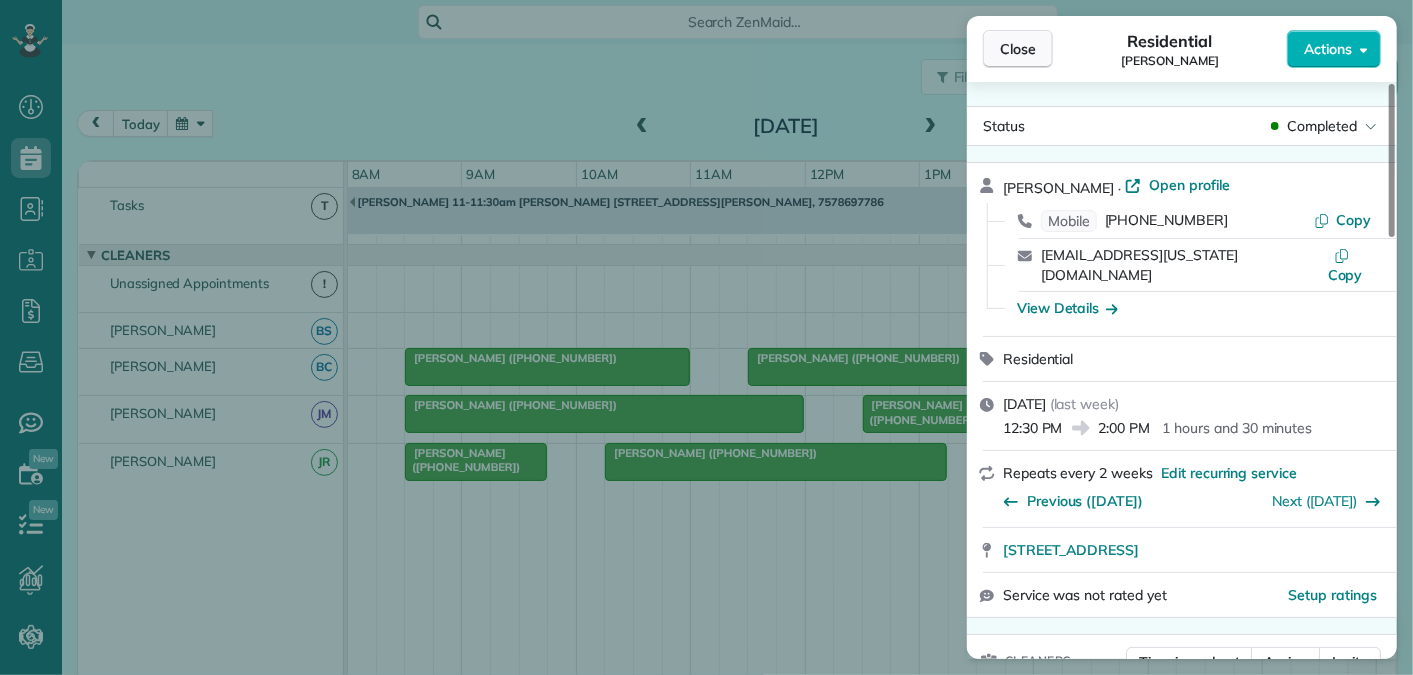 click on "Close" at bounding box center [1018, 49] 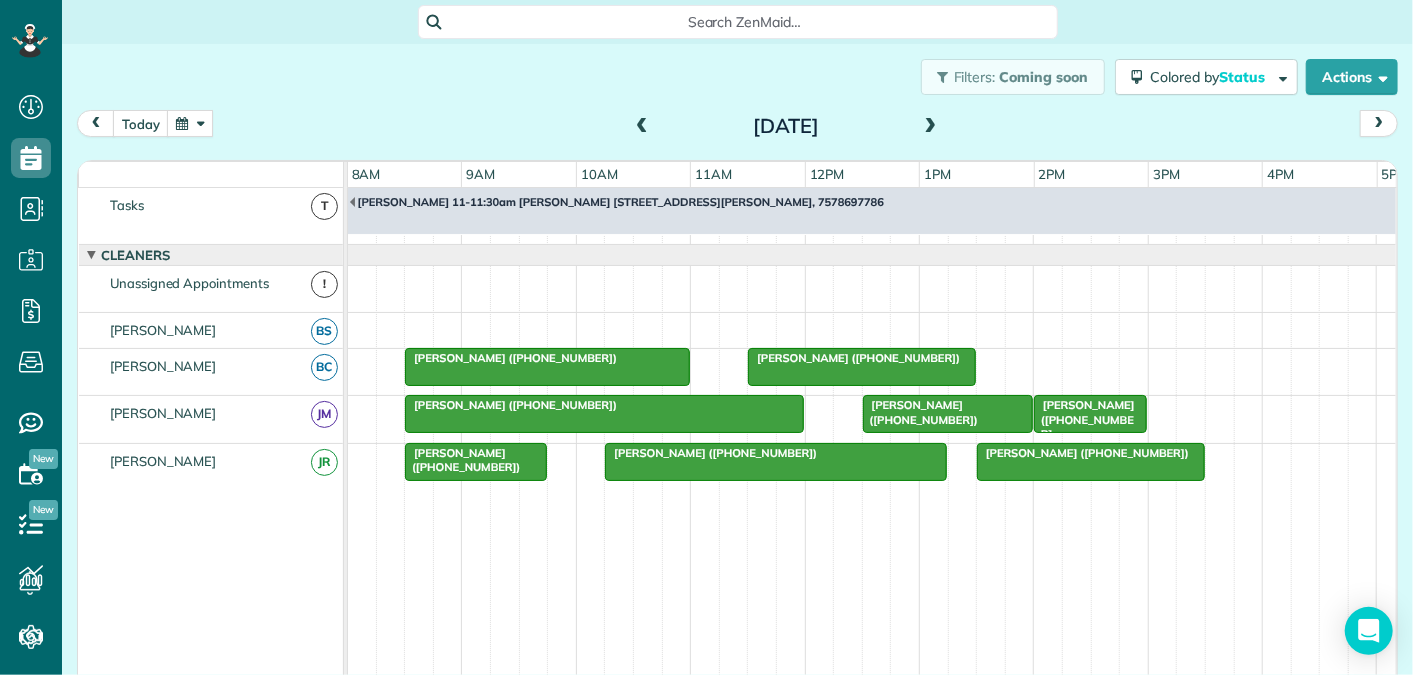 click at bounding box center [190, 123] 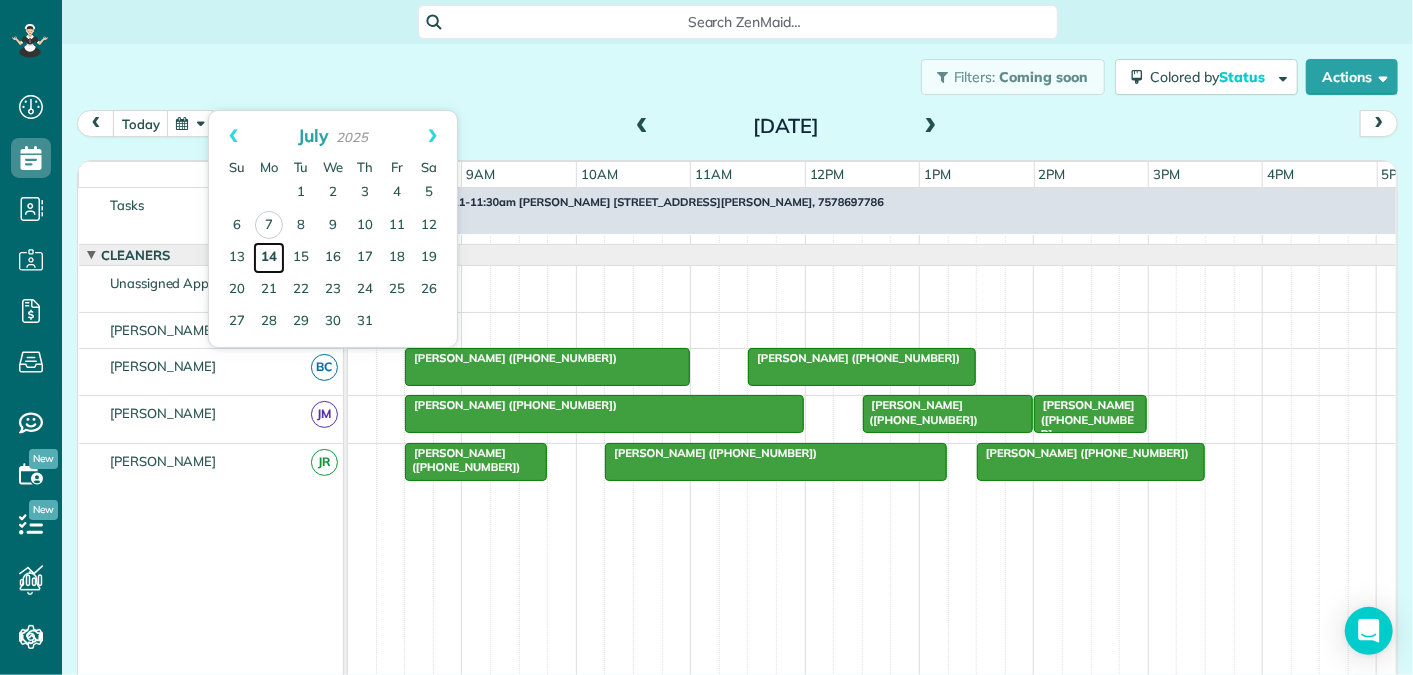 click on "14" at bounding box center [269, 258] 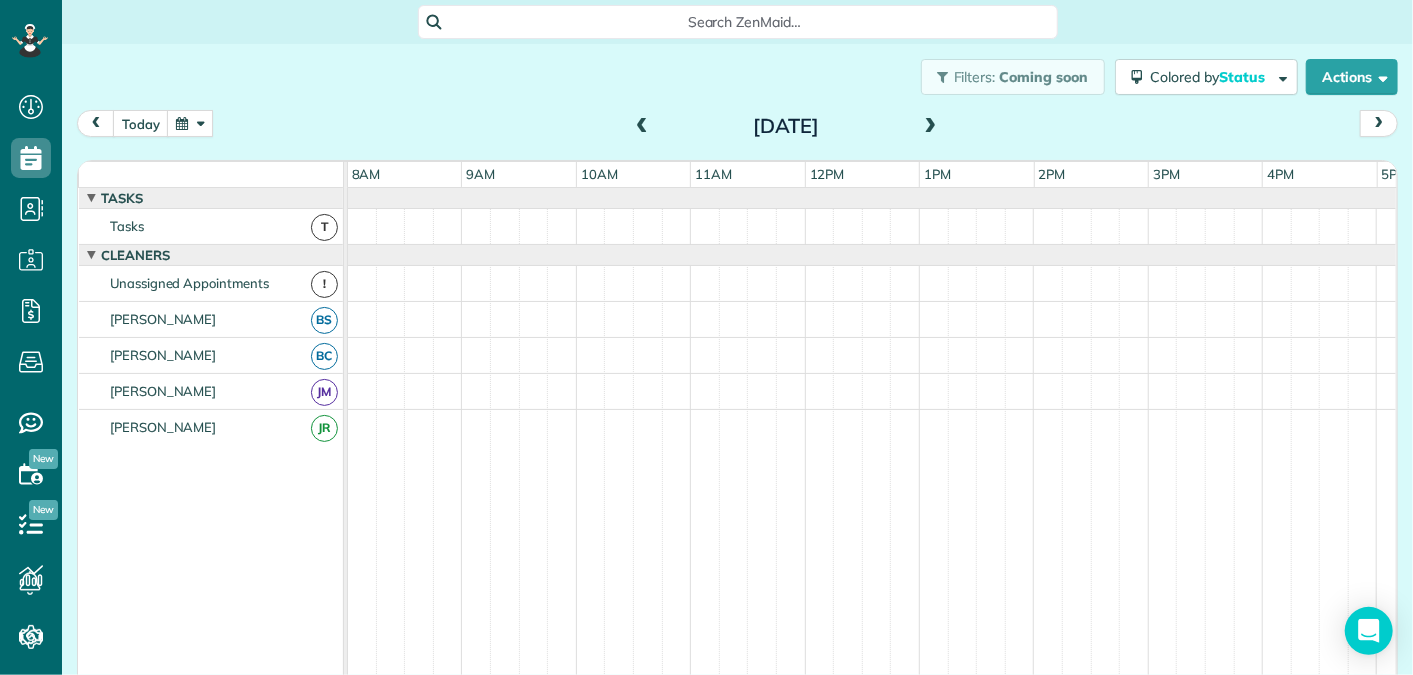 scroll, scrollTop: 21, scrollLeft: 0, axis: vertical 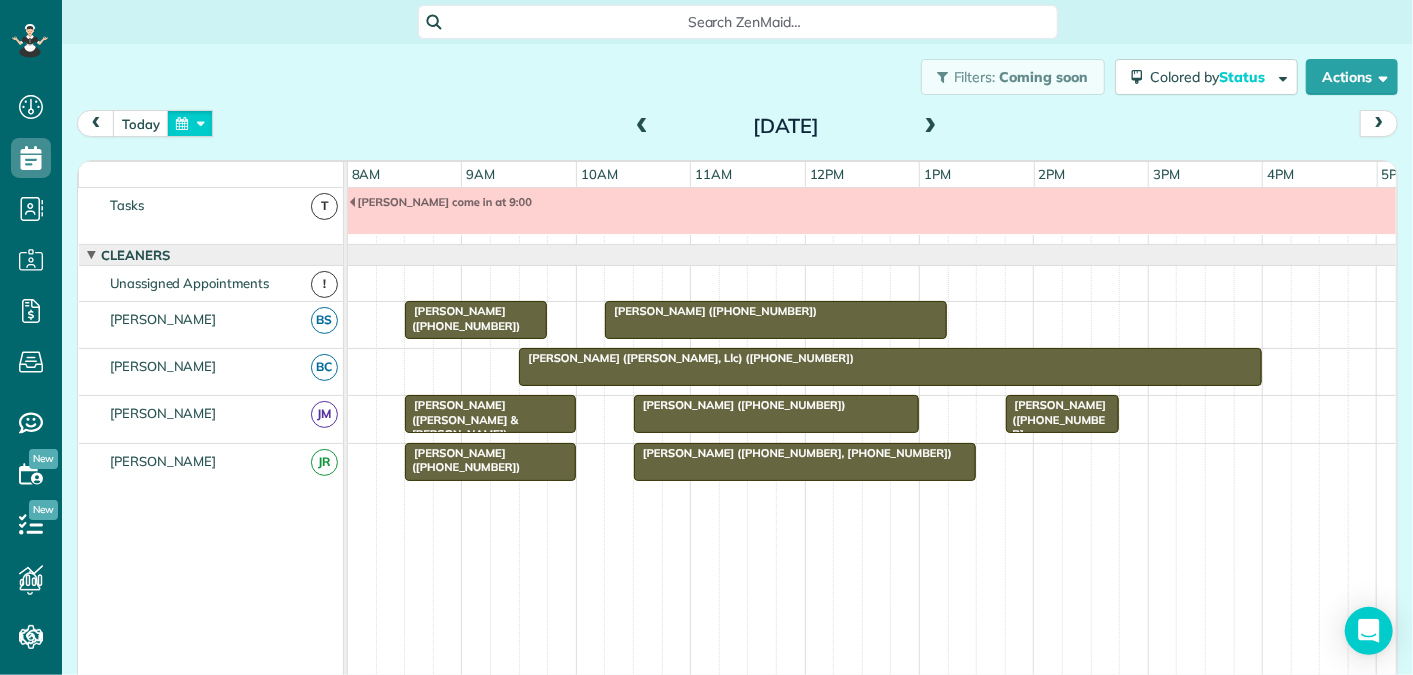 click at bounding box center [190, 123] 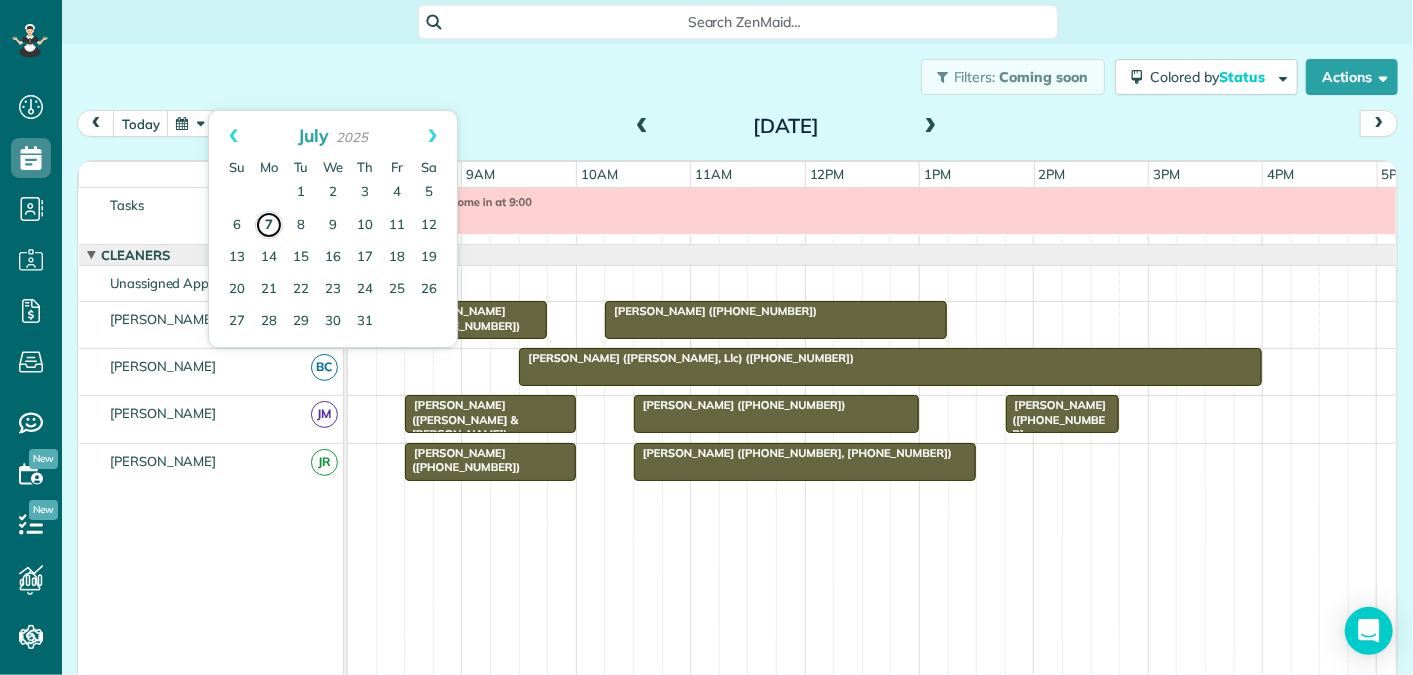 click on "7" at bounding box center [269, 225] 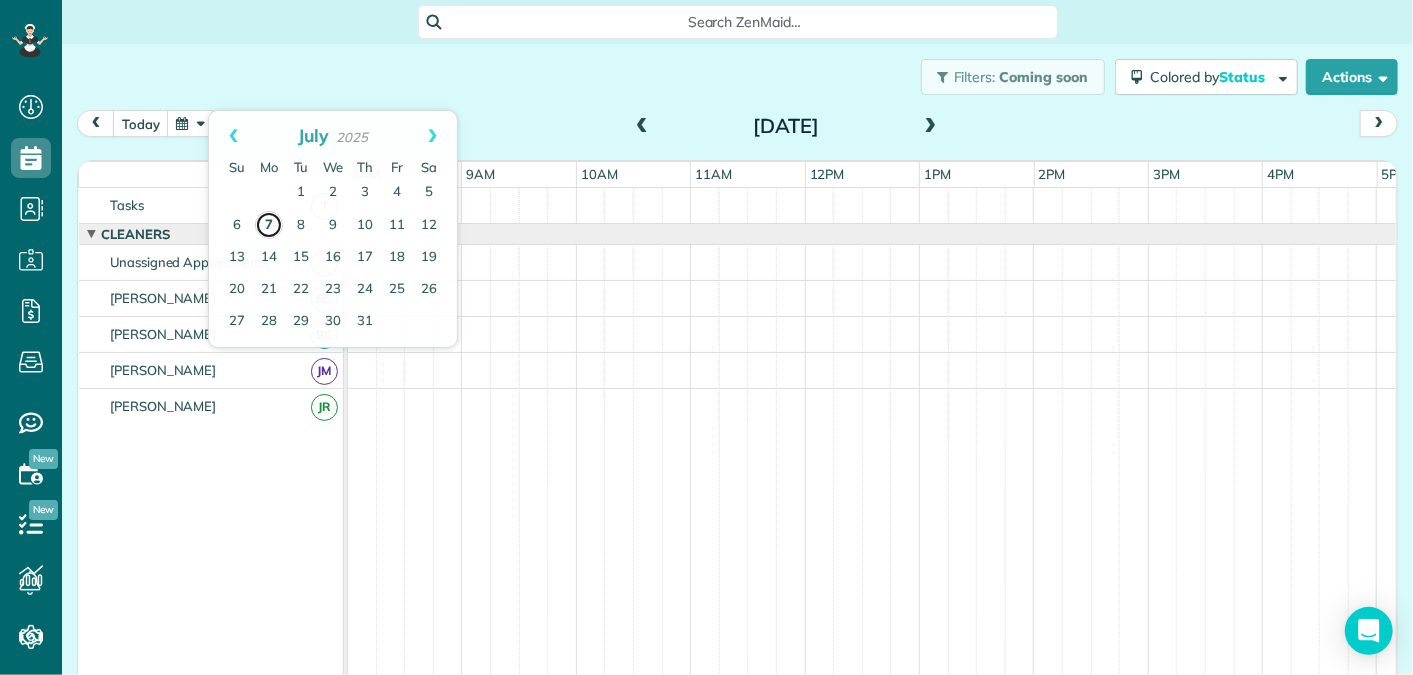 scroll, scrollTop: 0, scrollLeft: 0, axis: both 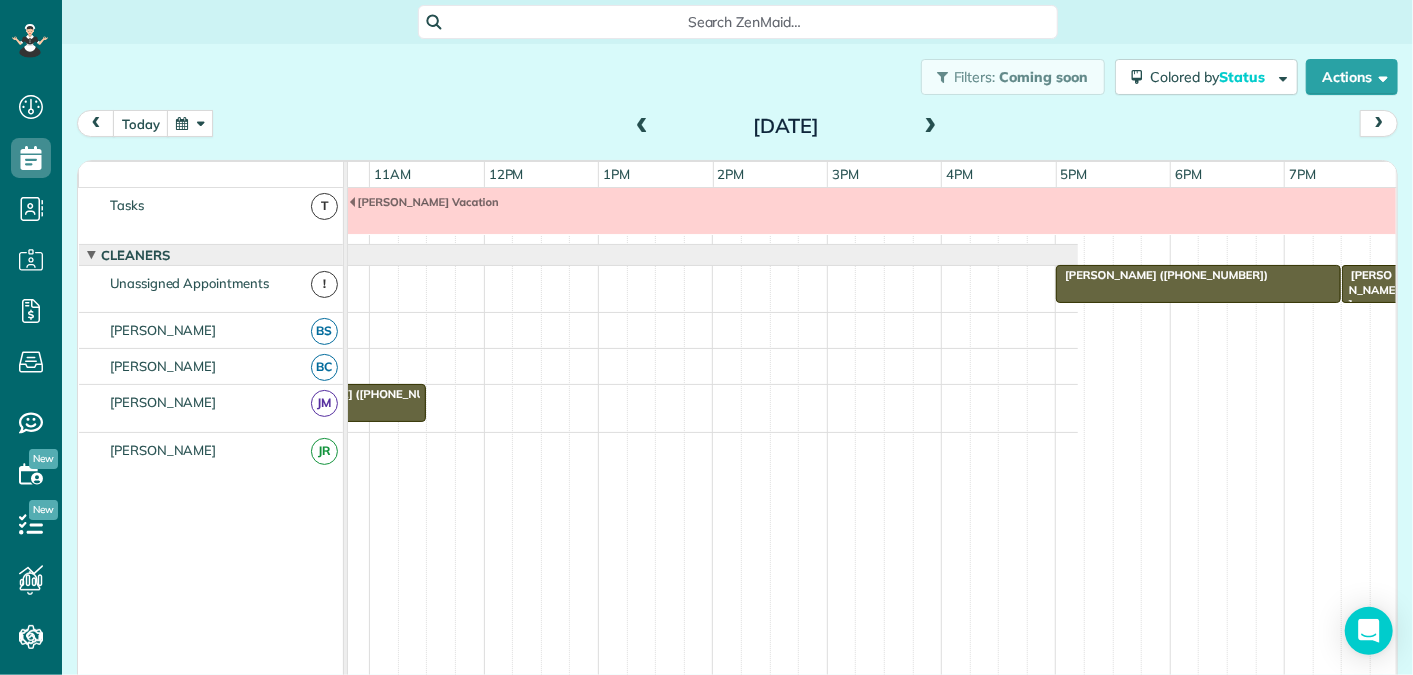 click on "[PERSON_NAME] ([PHONE_NUMBER])" at bounding box center (1368, 311) 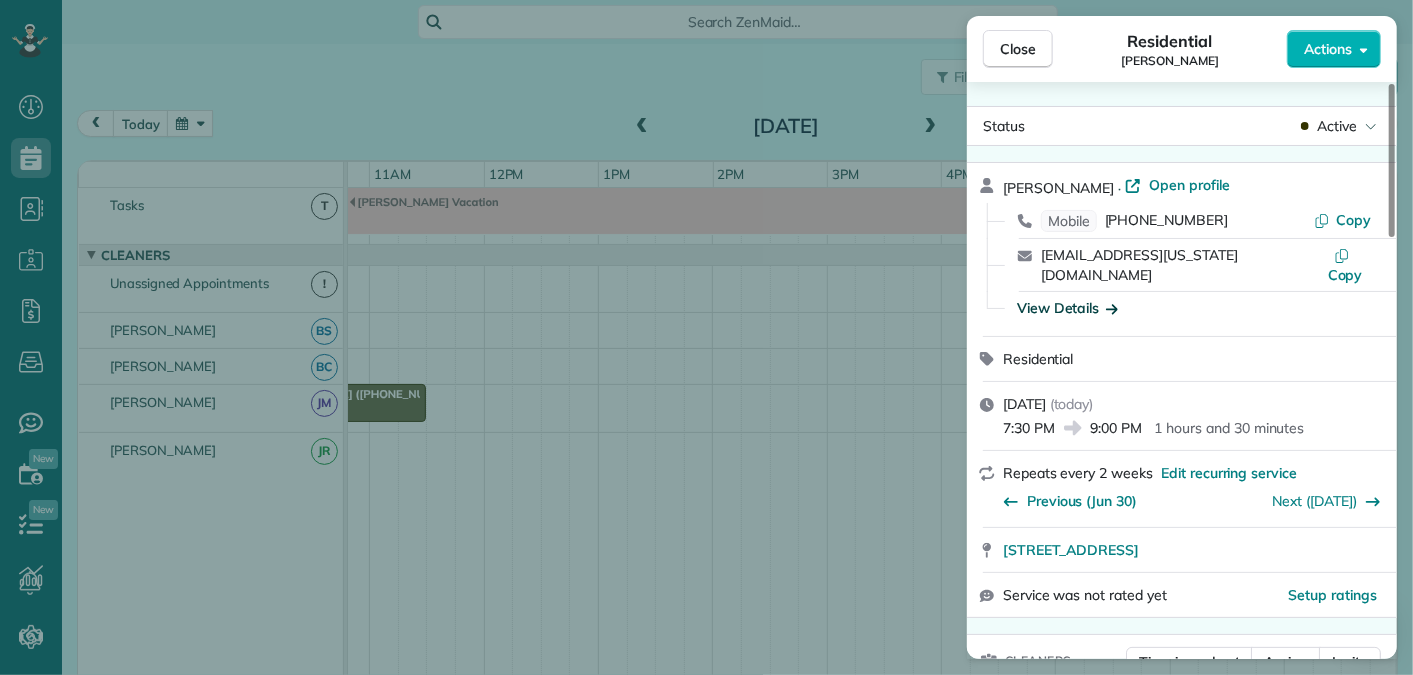 click on "View Details" at bounding box center (1067, 308) 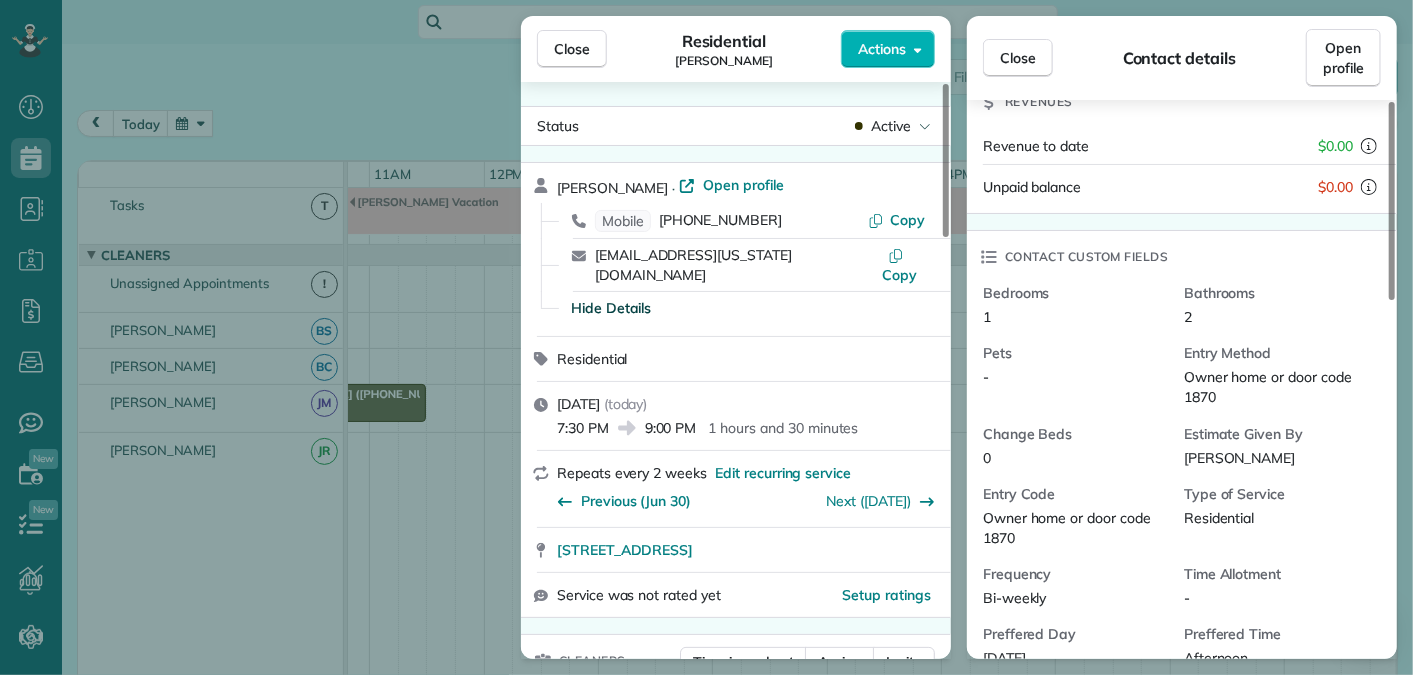 scroll, scrollTop: 0, scrollLeft: 0, axis: both 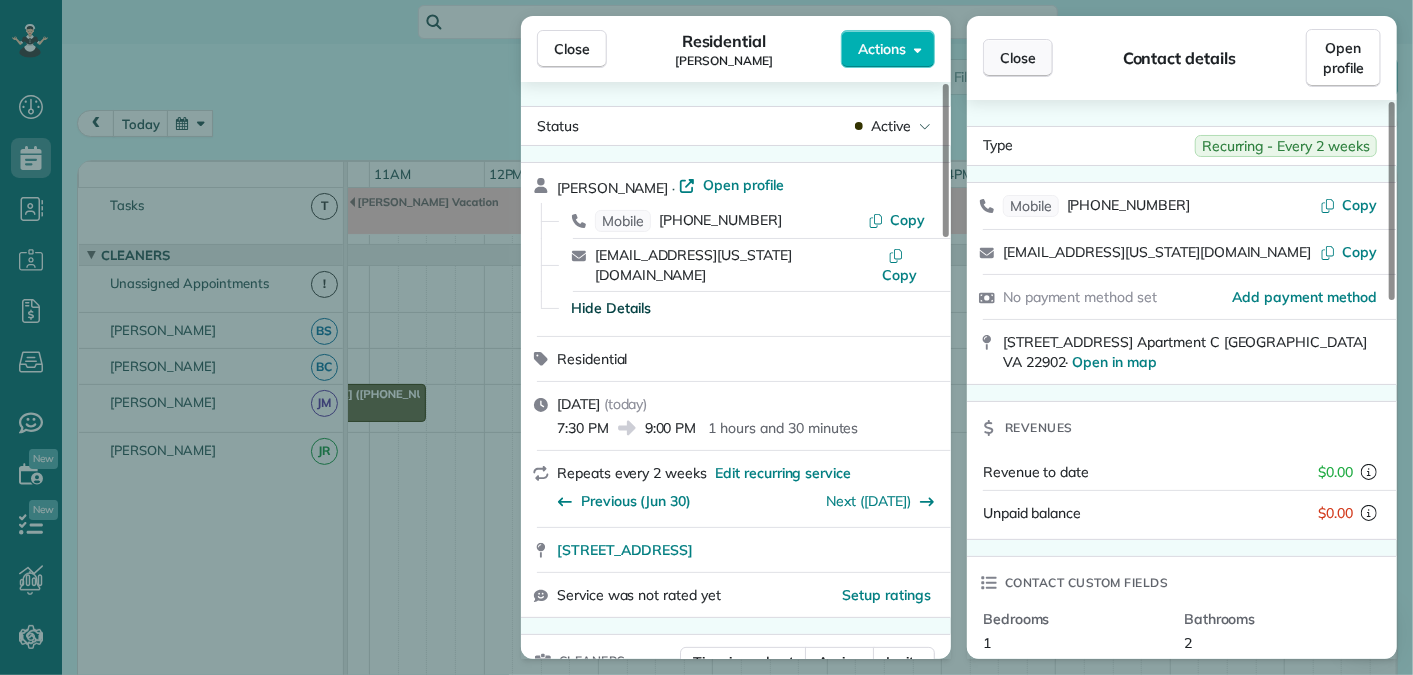click on "Close" at bounding box center [1018, 58] 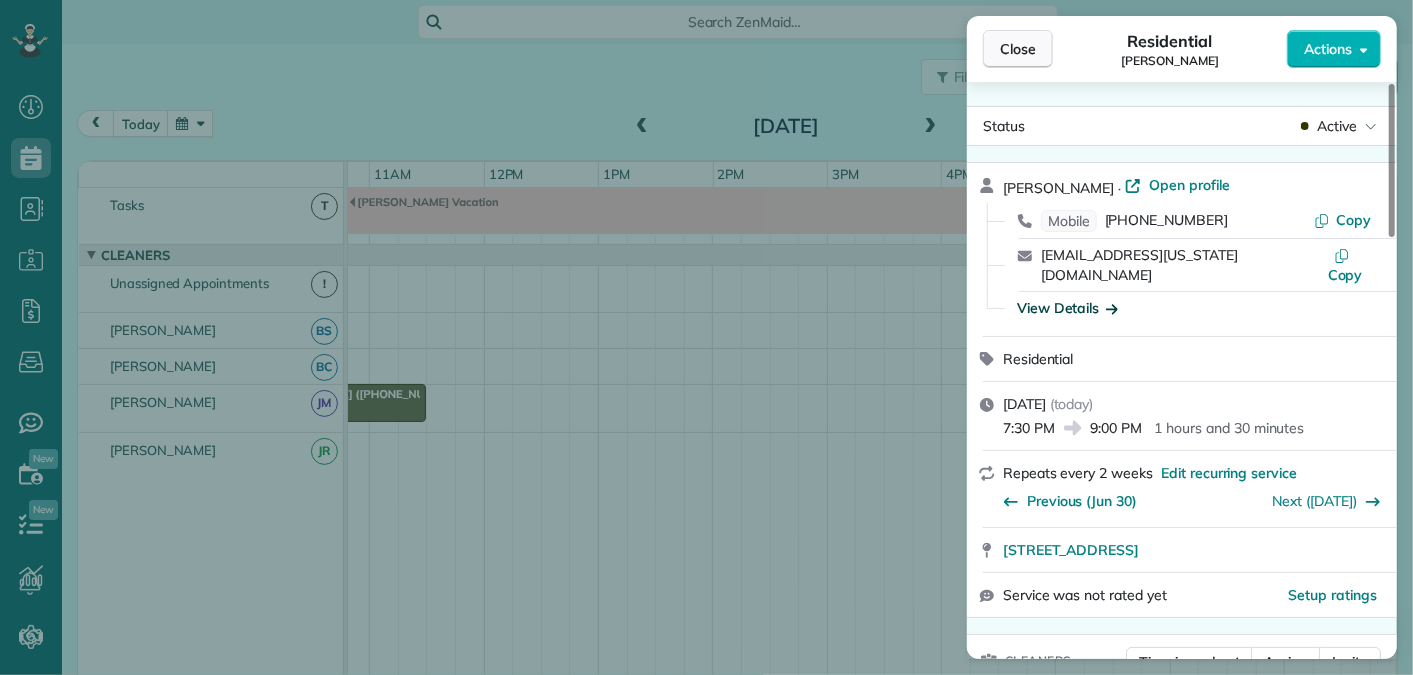 click on "Close" at bounding box center [1018, 49] 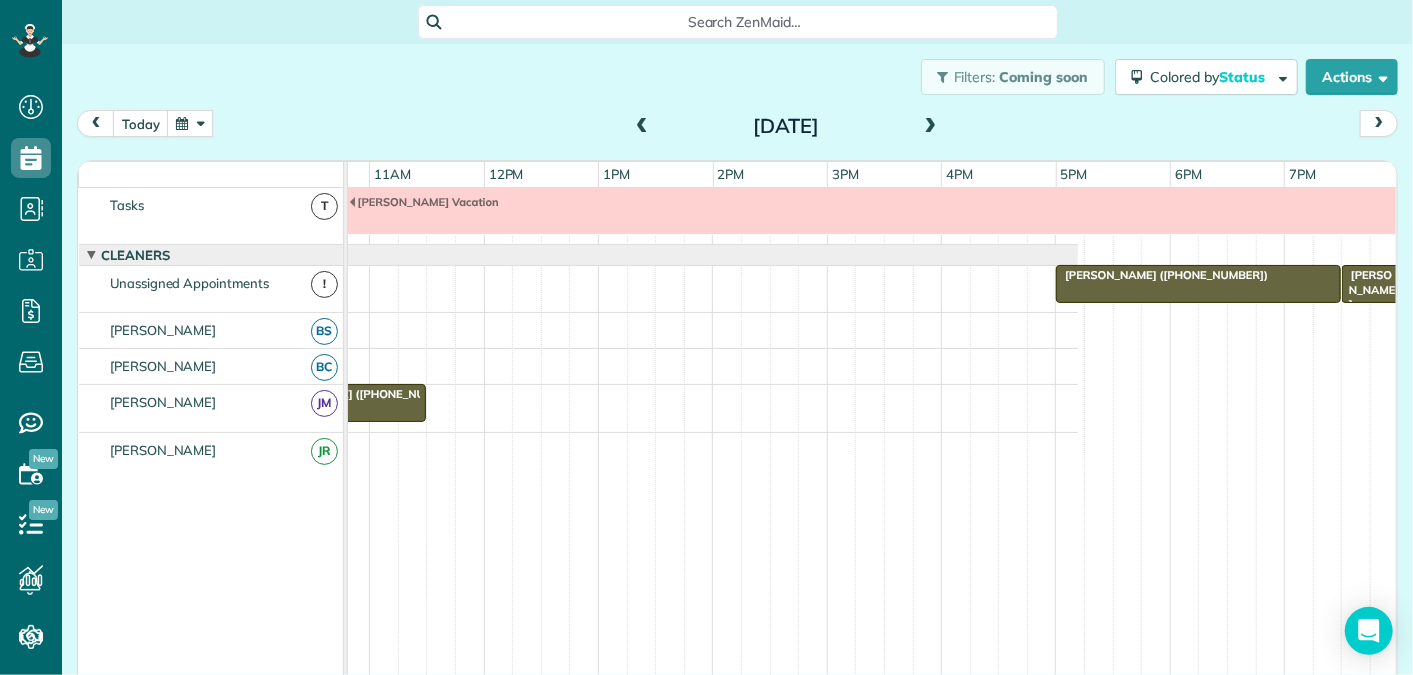 click on "[PERSON_NAME] ([PHONE_NUMBER])" at bounding box center (1368, 311) 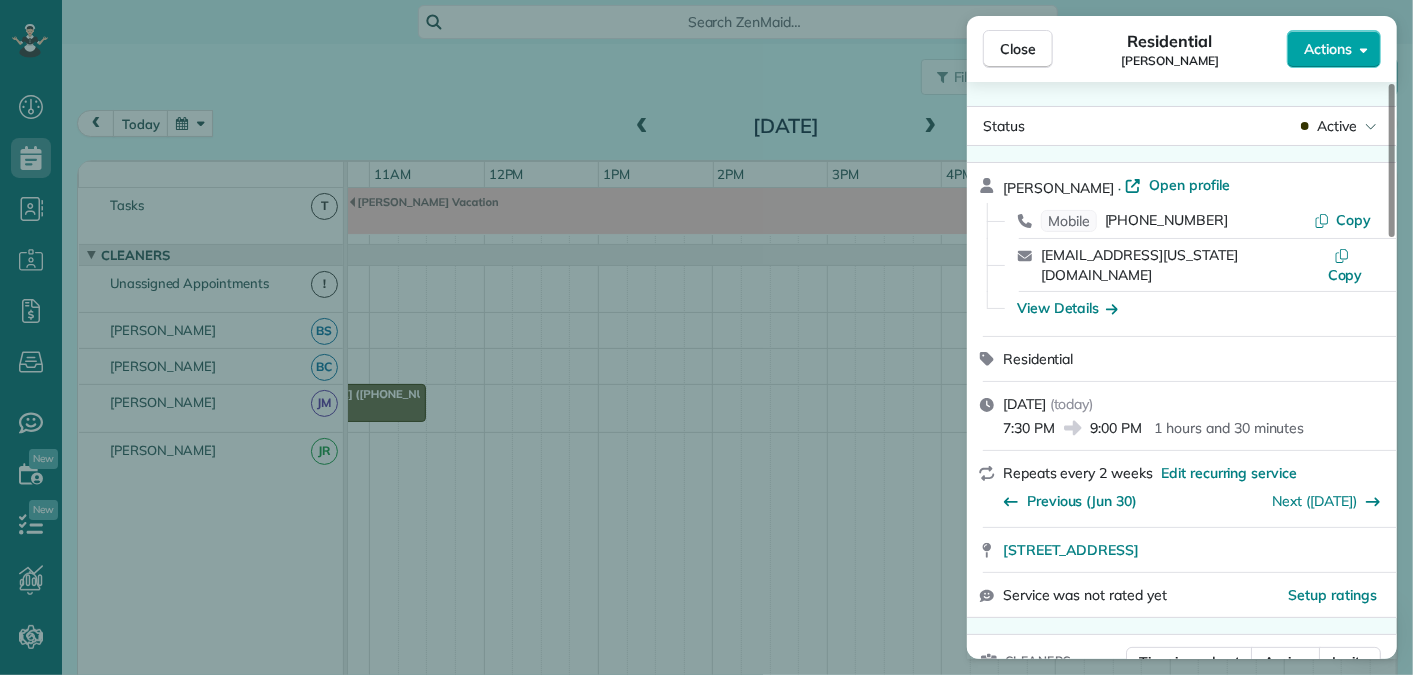 click on "Actions" at bounding box center [1328, 49] 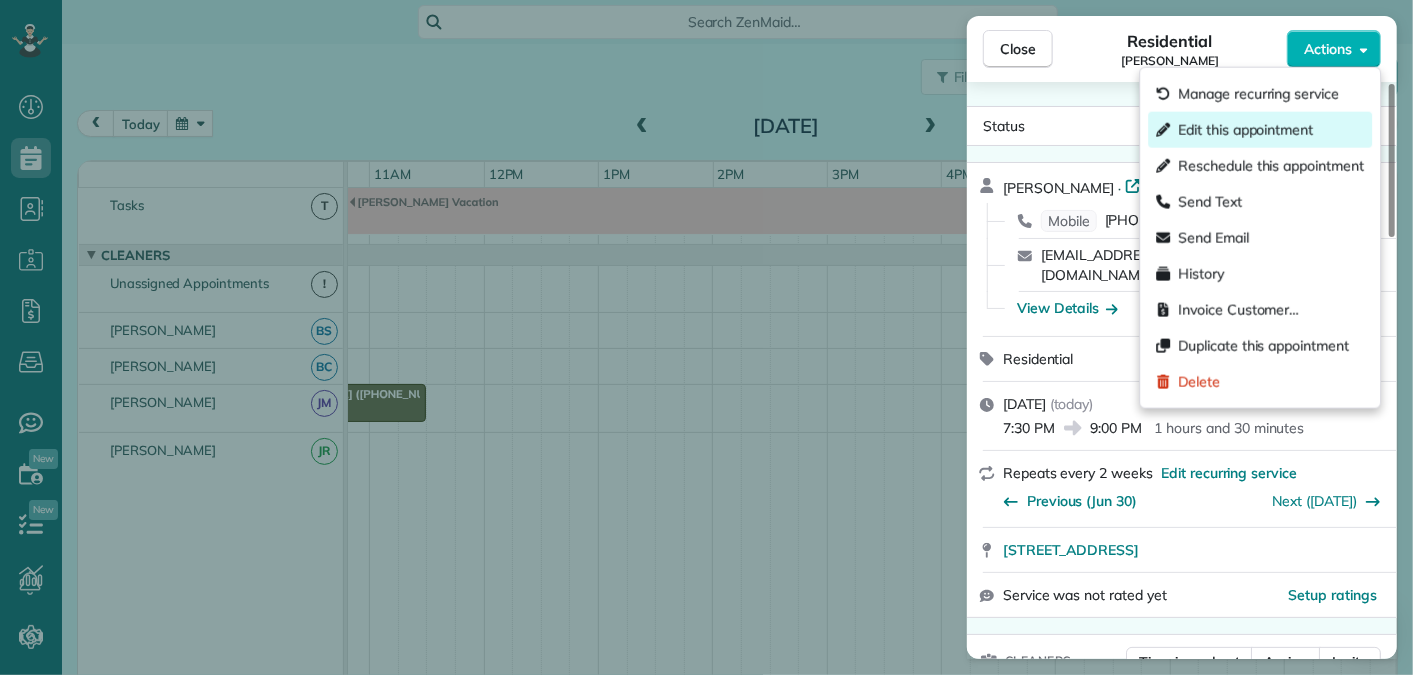 click on "Edit this appointment" at bounding box center [1245, 130] 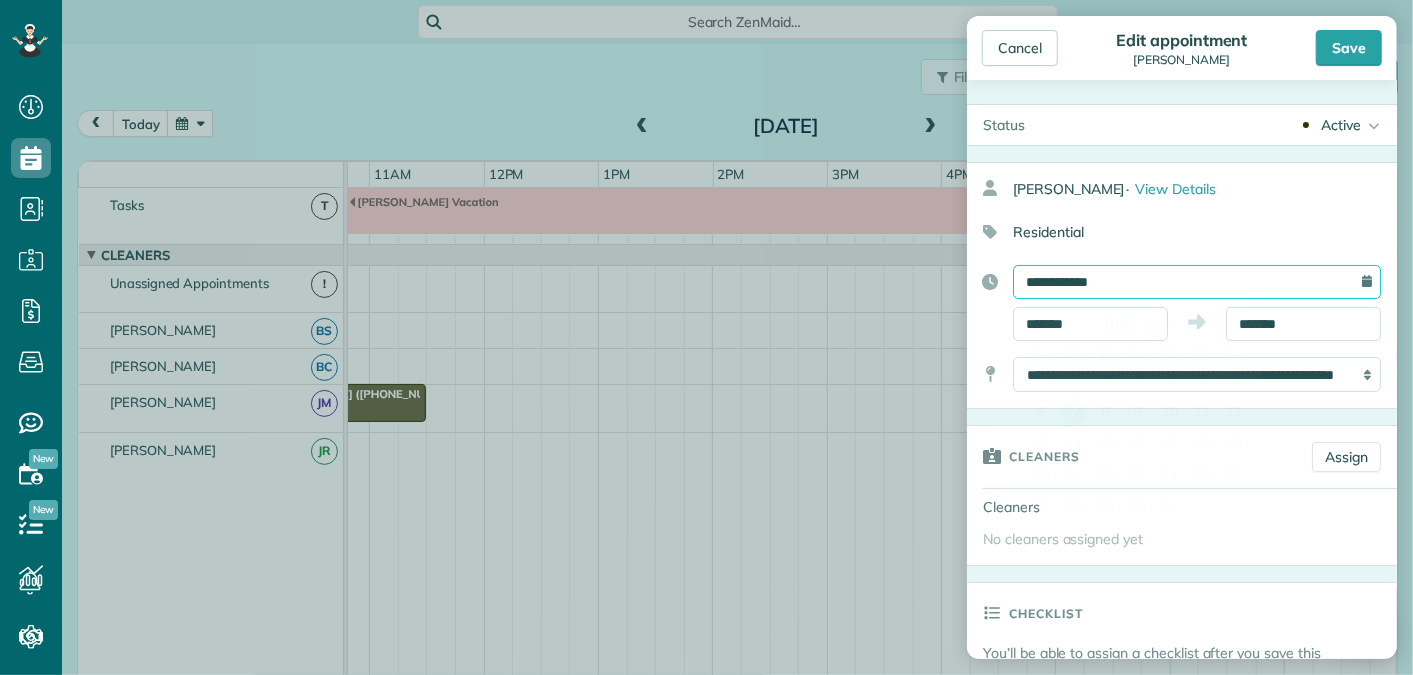 click on "**********" at bounding box center [1197, 282] 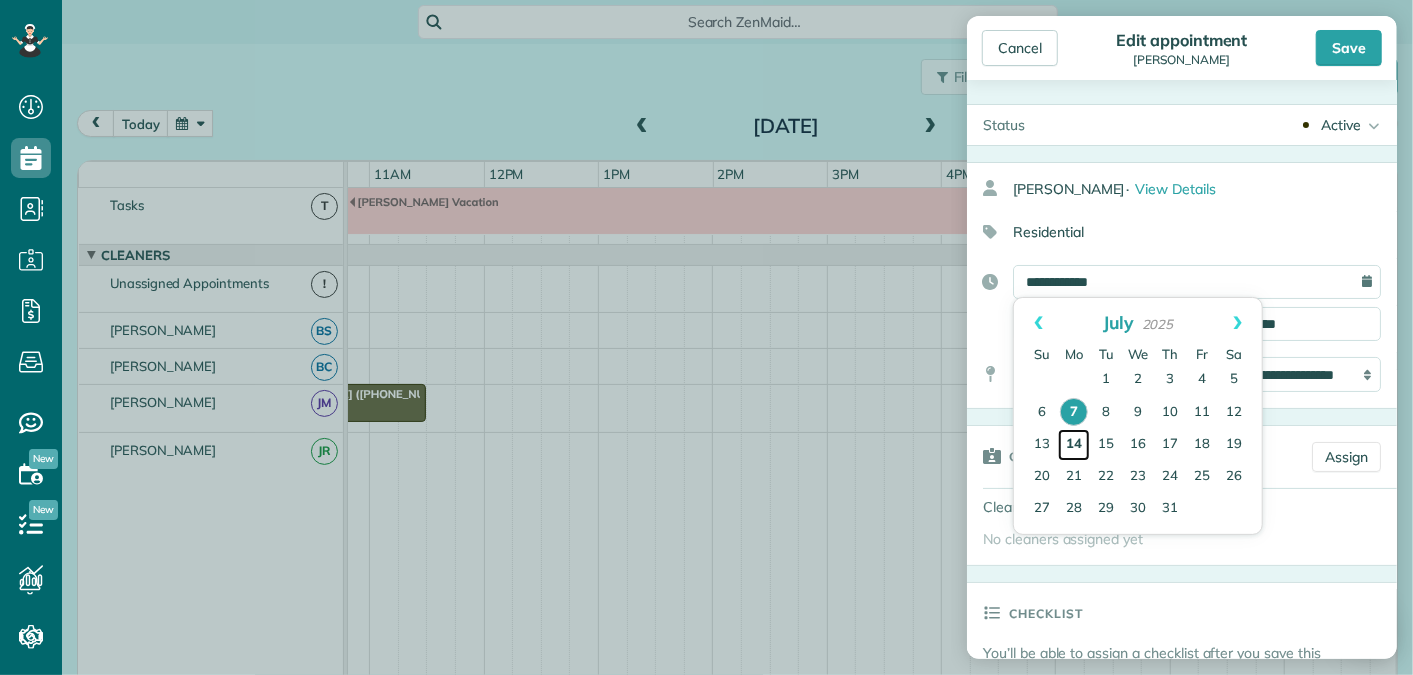 click on "14" at bounding box center (1074, 445) 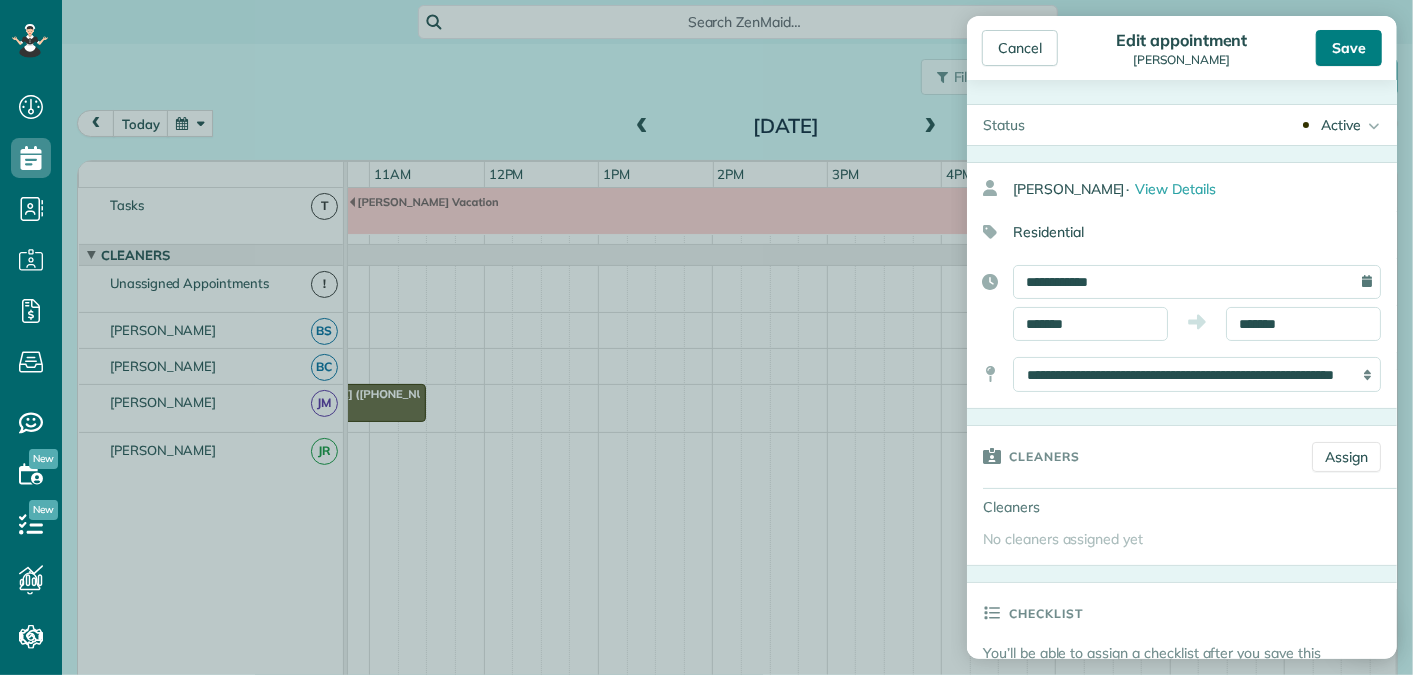 click on "Save" at bounding box center [1349, 48] 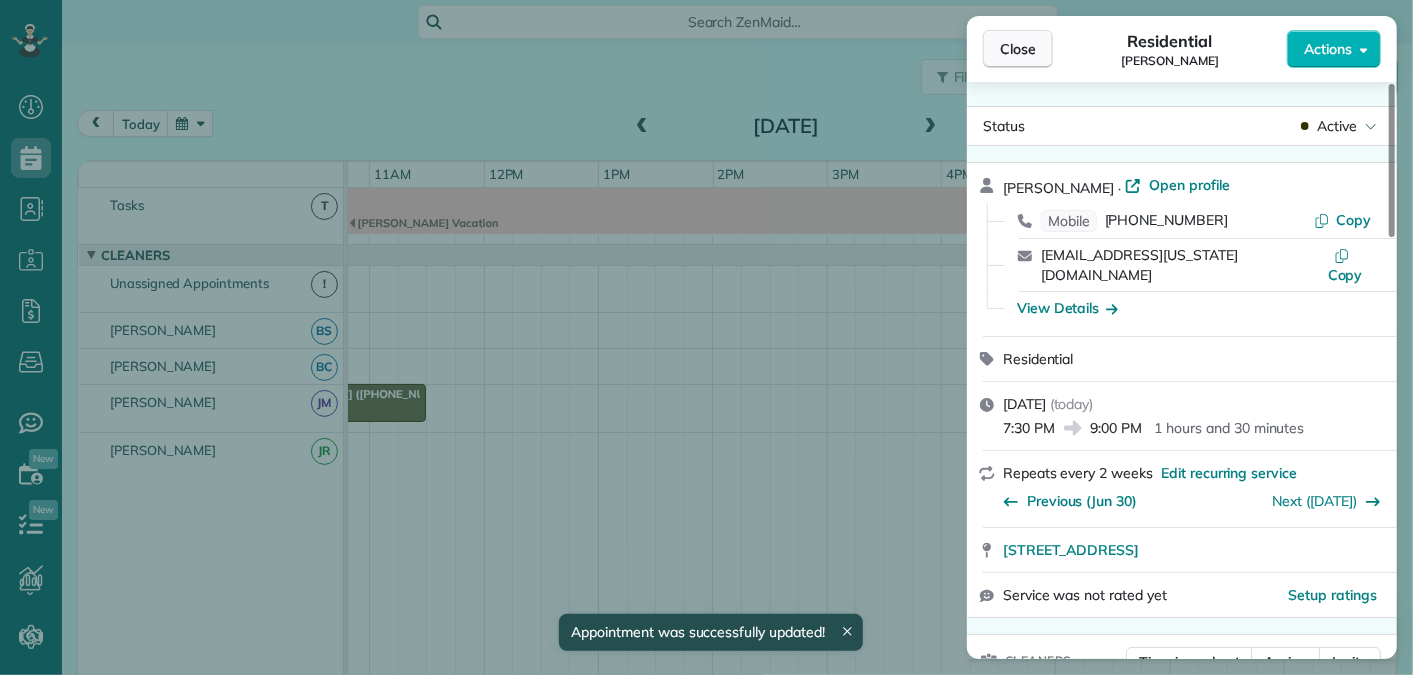 click on "Close" at bounding box center (1018, 49) 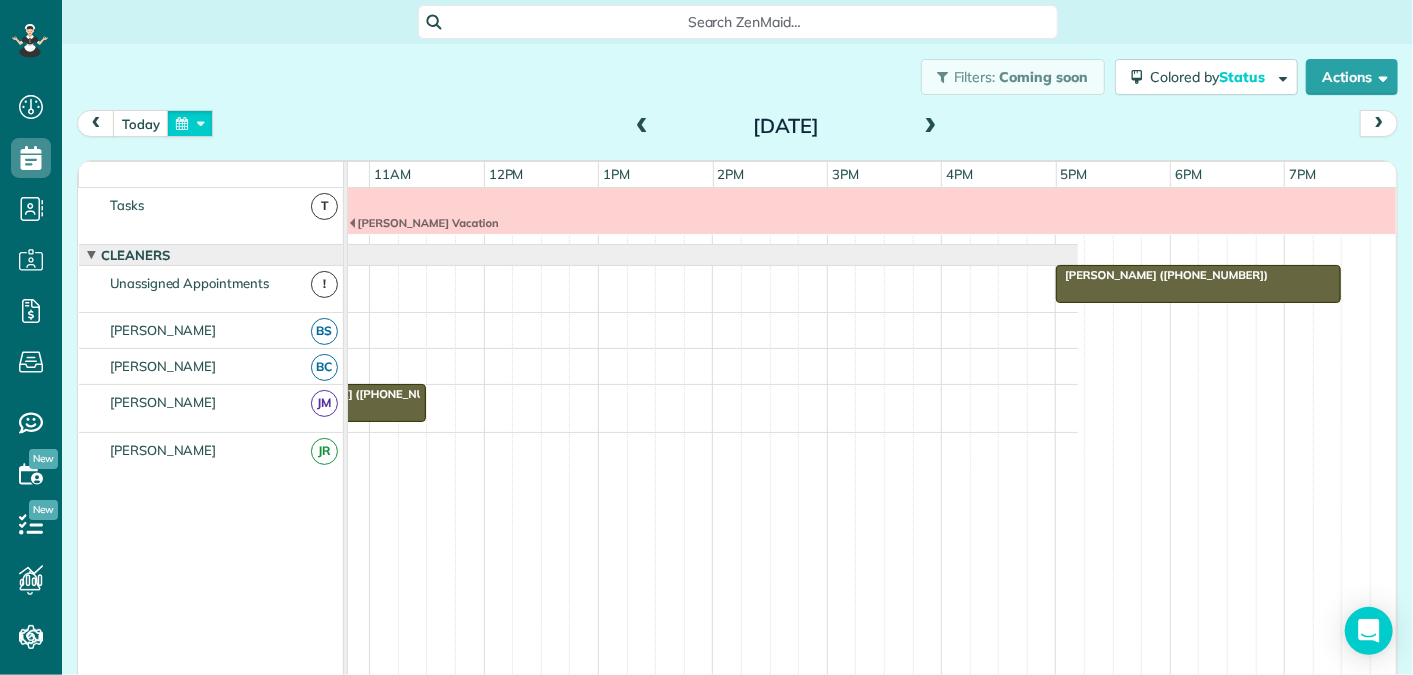 click at bounding box center (190, 123) 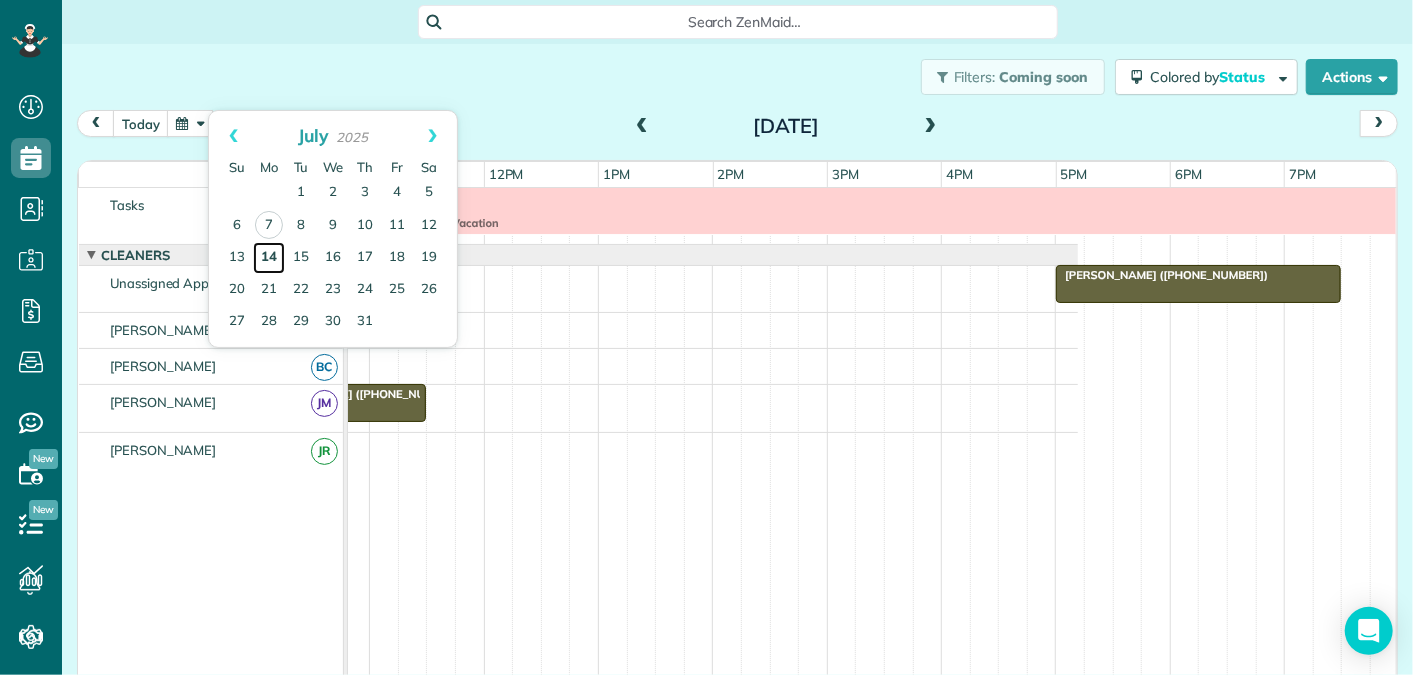 click on "14" at bounding box center (269, 258) 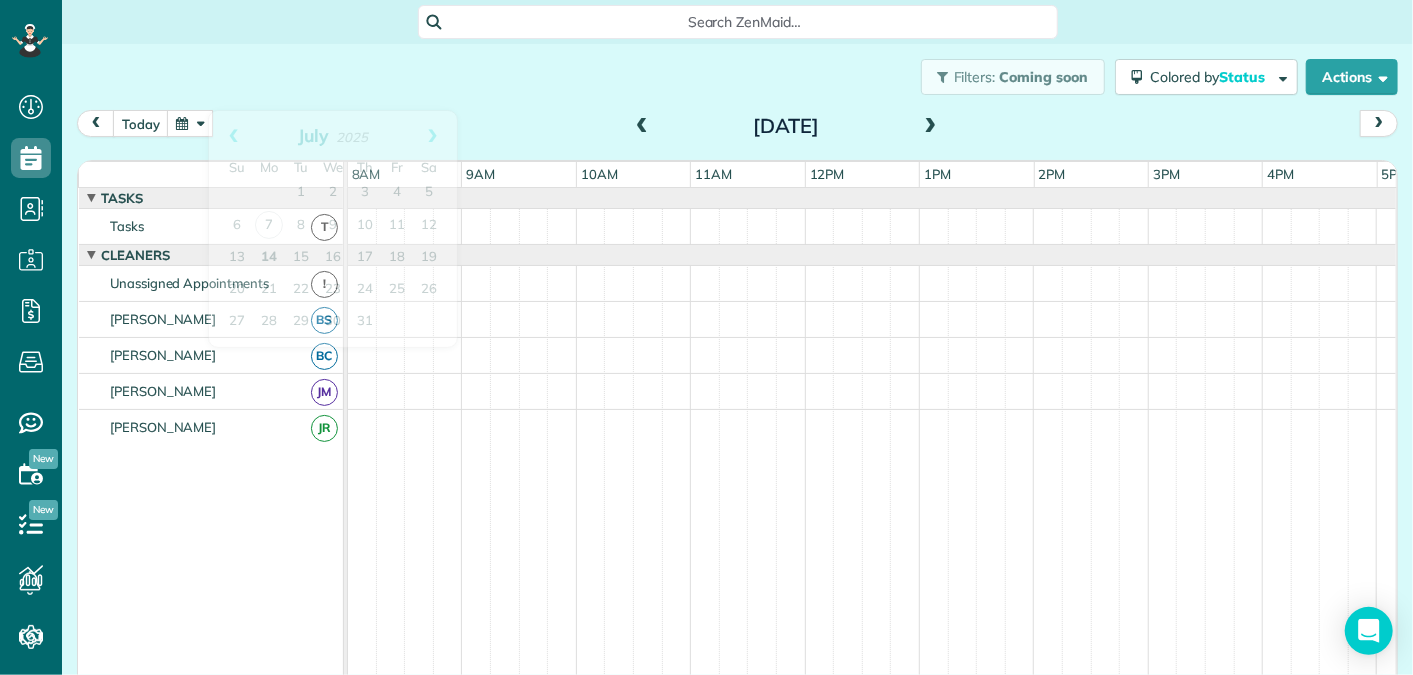 scroll, scrollTop: 21, scrollLeft: 0, axis: vertical 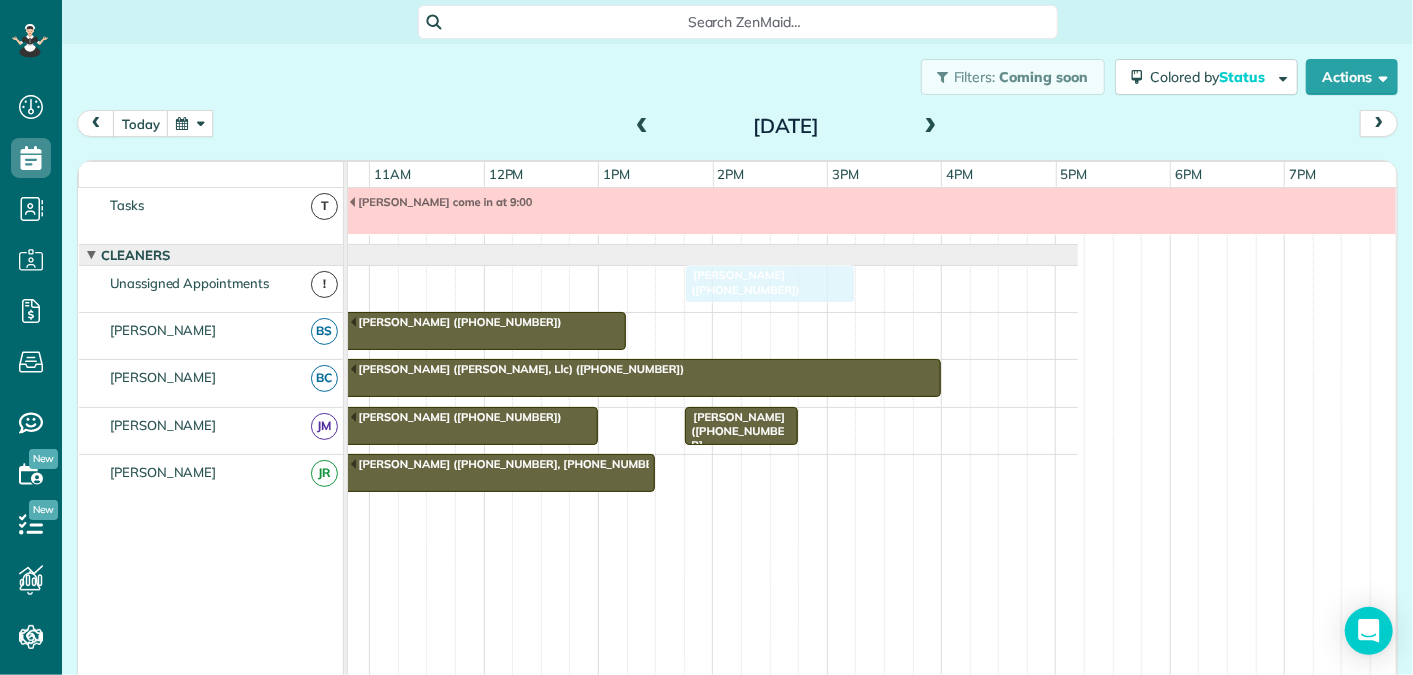 drag, startPoint x: 1374, startPoint y: 273, endPoint x: 715, endPoint y: 298, distance: 659.47406 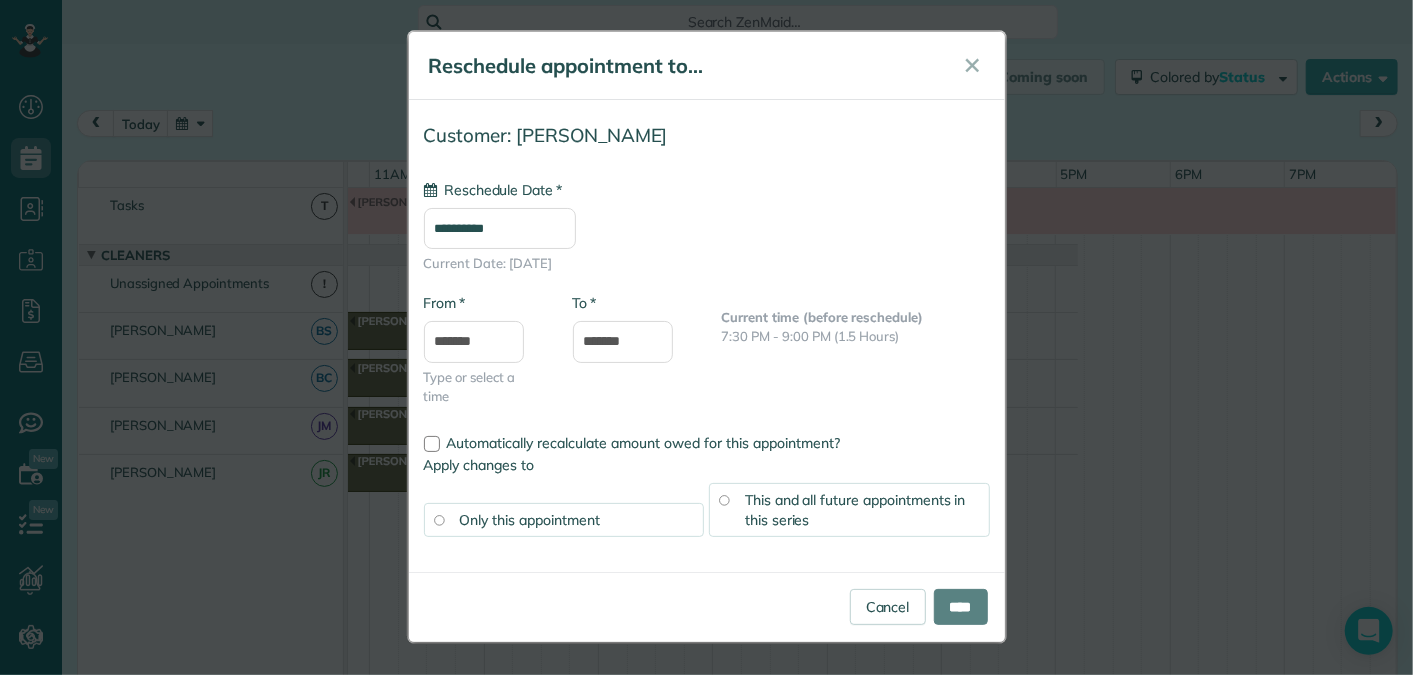 type on "**********" 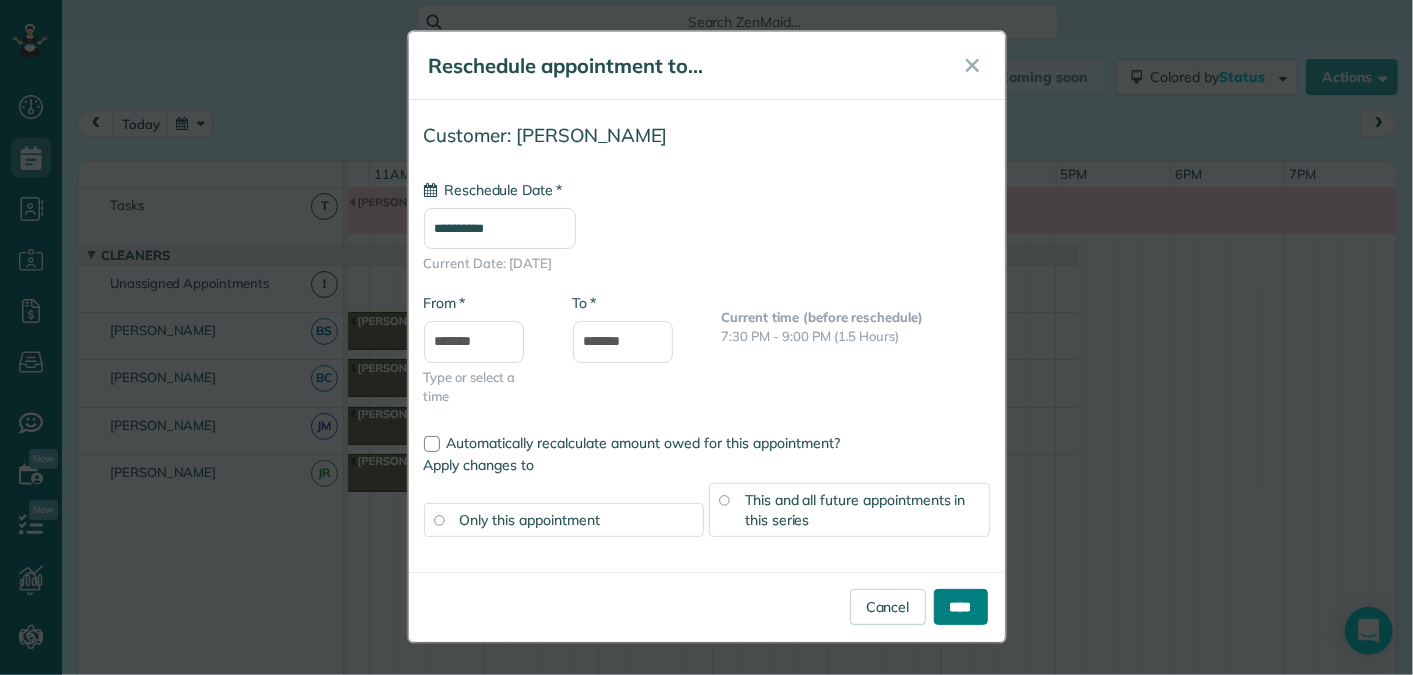 click on "****" at bounding box center [961, 607] 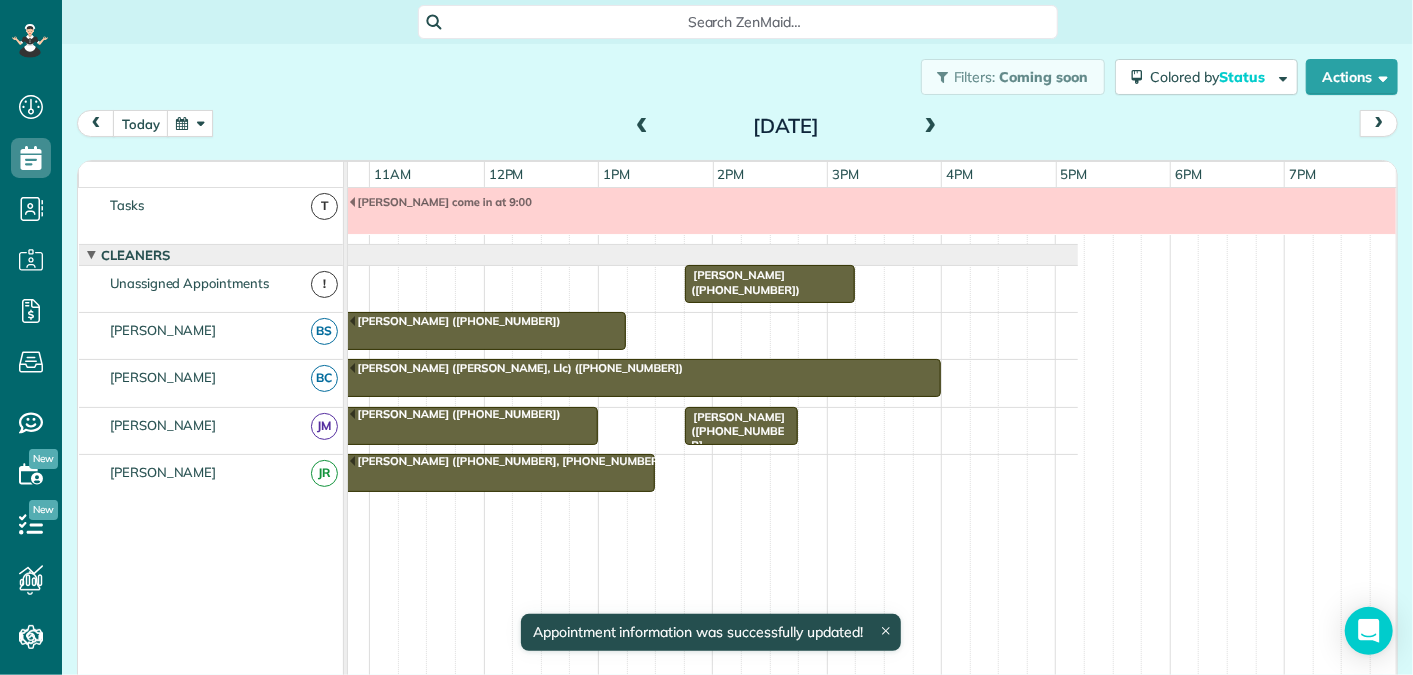 scroll, scrollTop: 21, scrollLeft: 161, axis: both 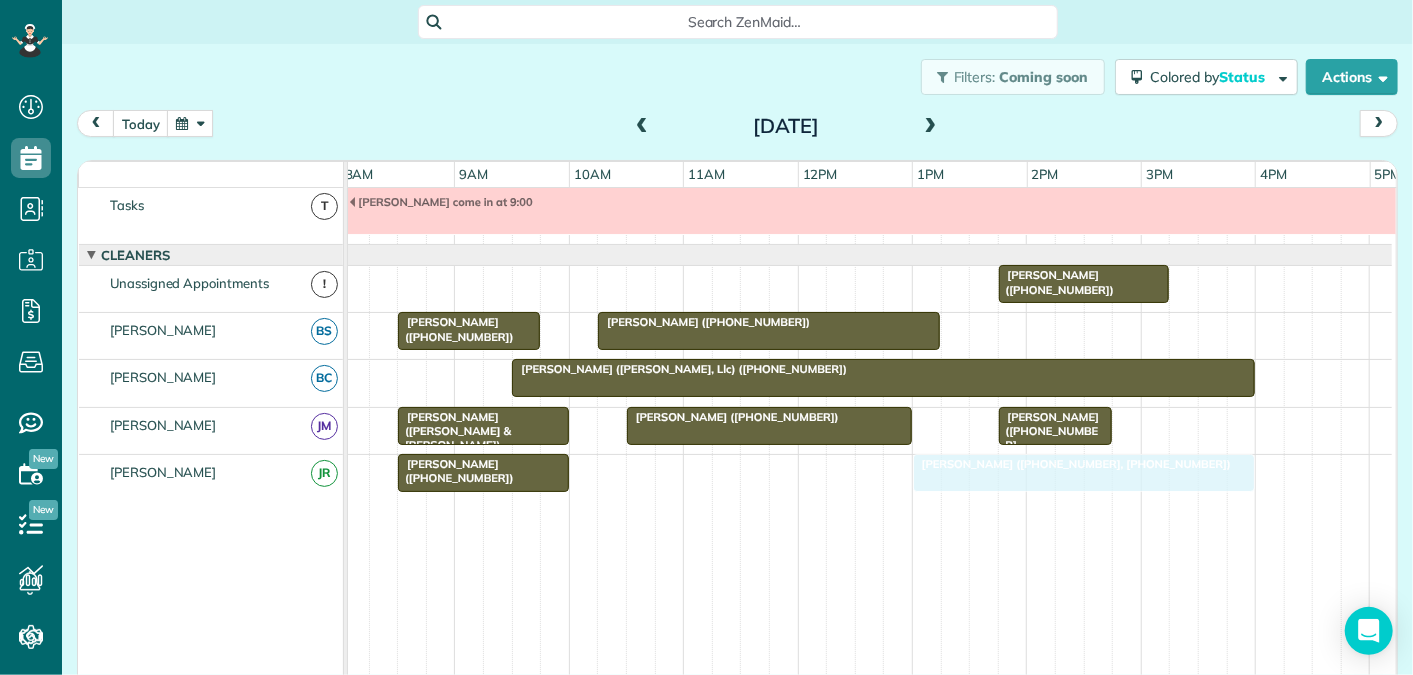 drag, startPoint x: 798, startPoint y: 468, endPoint x: 1095, endPoint y: 496, distance: 298.31696 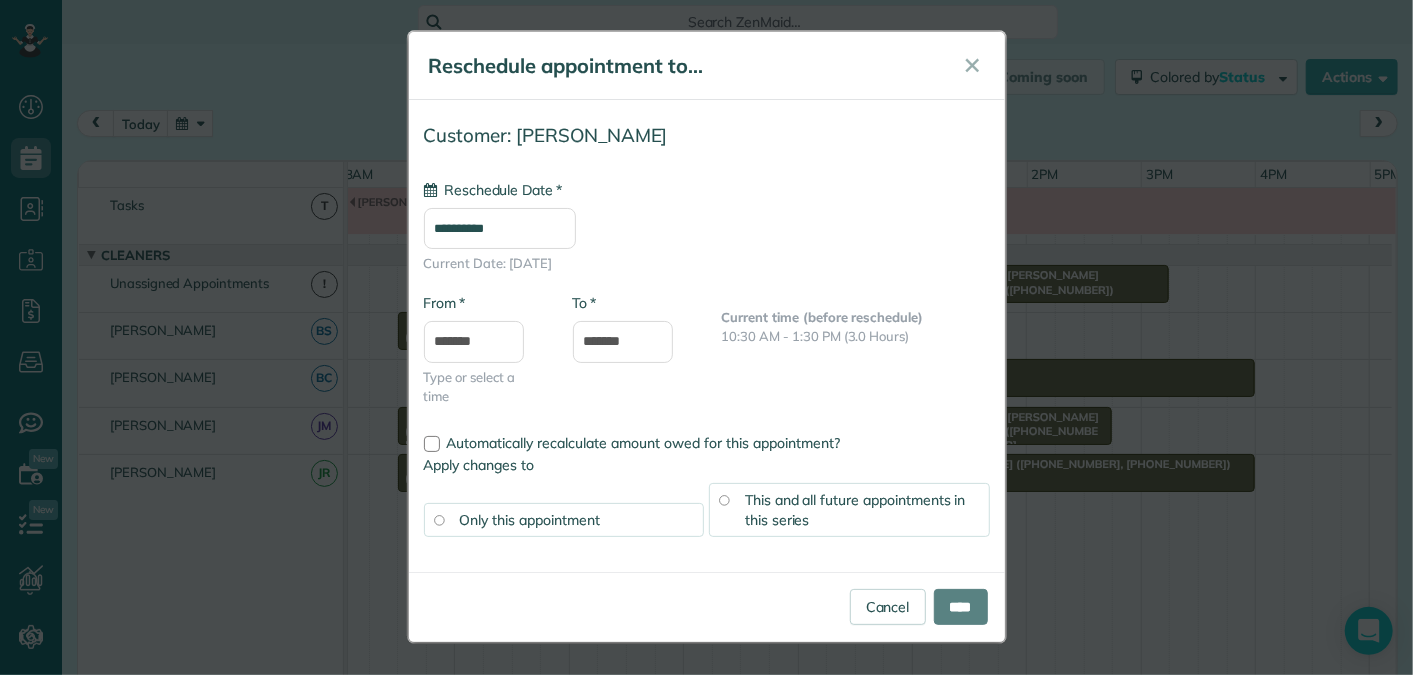 type on "**********" 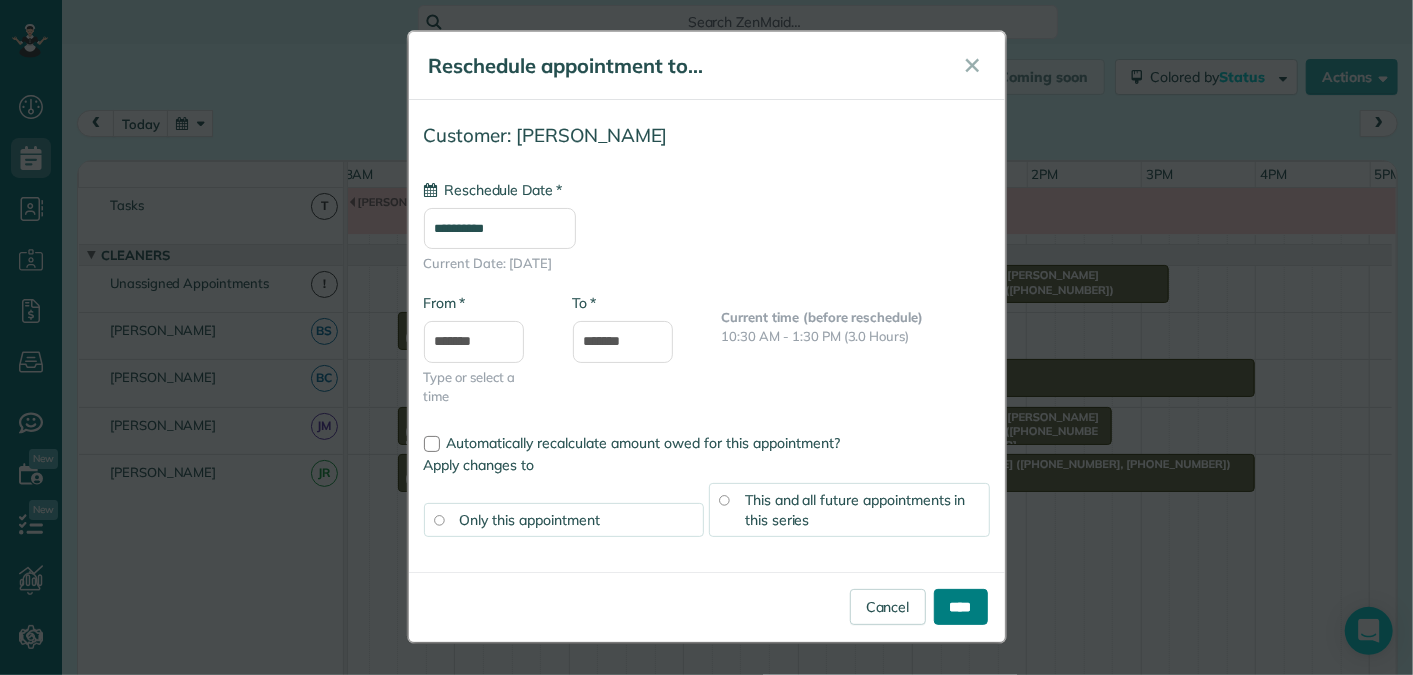 click on "****" at bounding box center [961, 607] 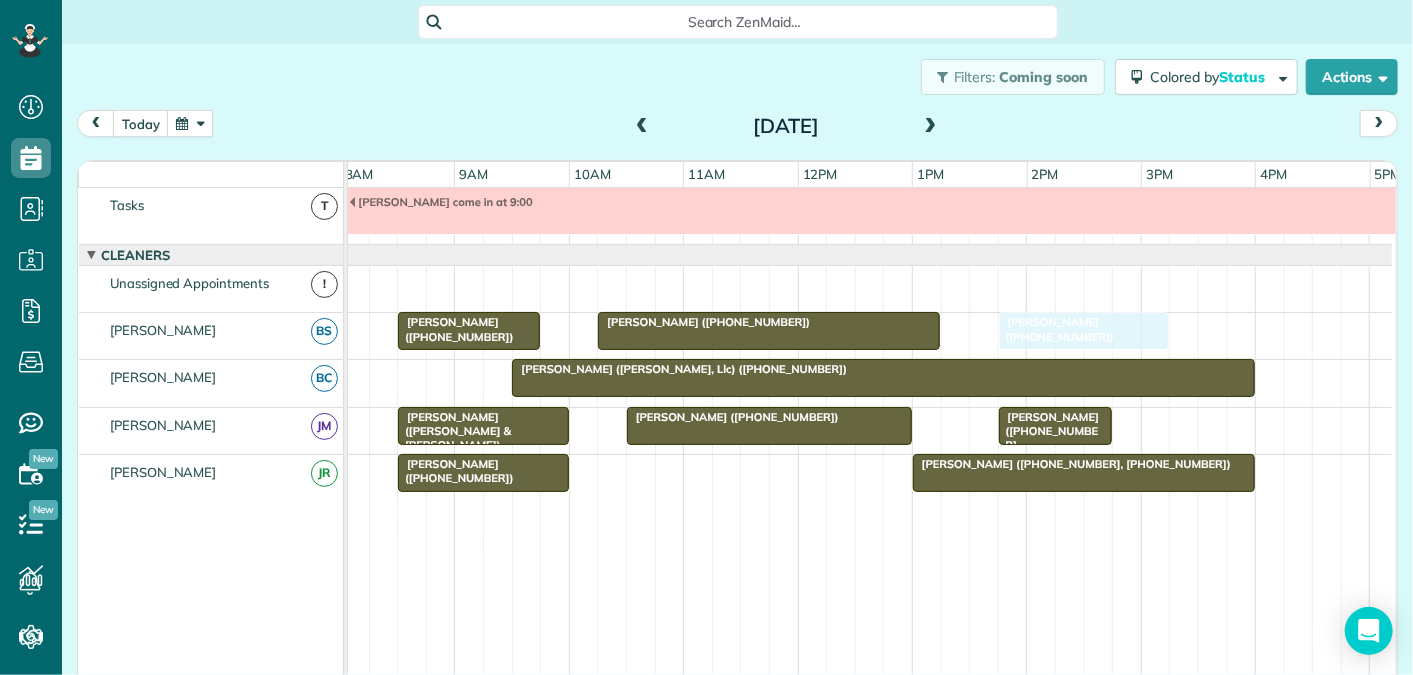 drag, startPoint x: 1059, startPoint y: 278, endPoint x: 1061, endPoint y: 345, distance: 67.02985 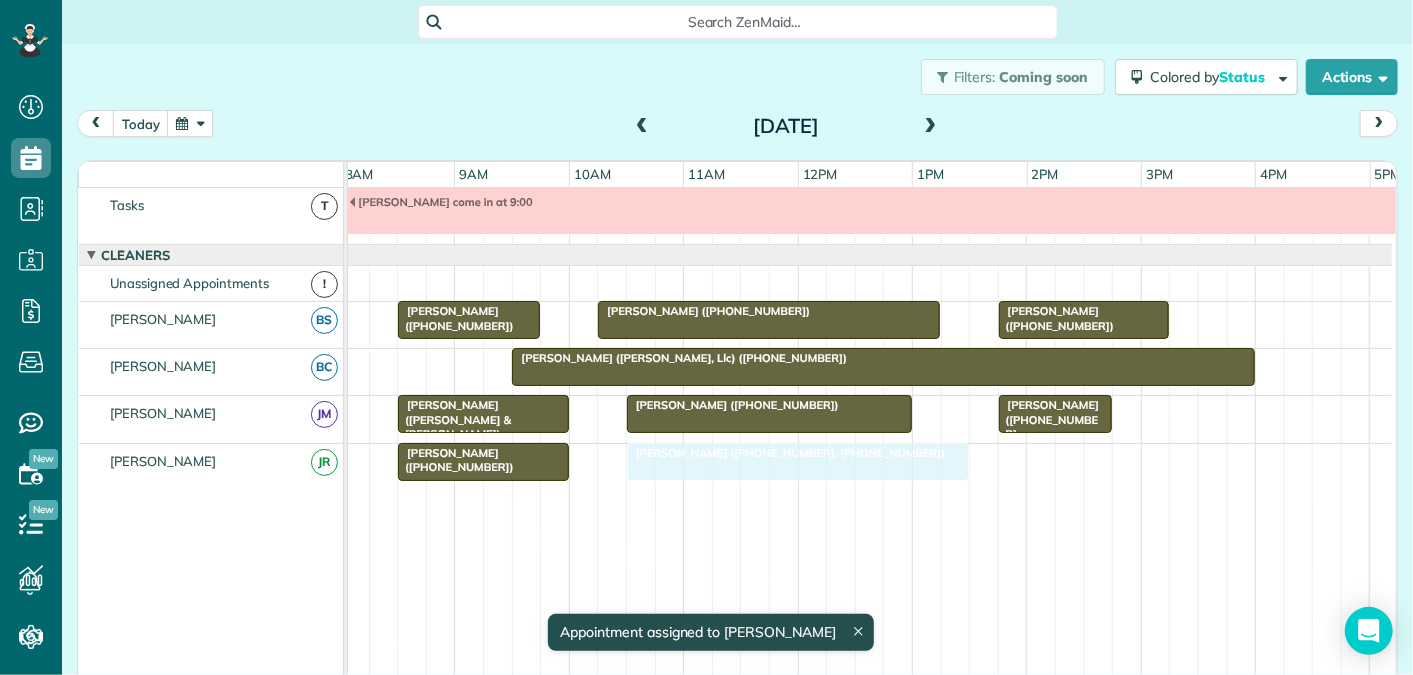 drag, startPoint x: 1024, startPoint y: 450, endPoint x: 731, endPoint y: 469, distance: 293.6154 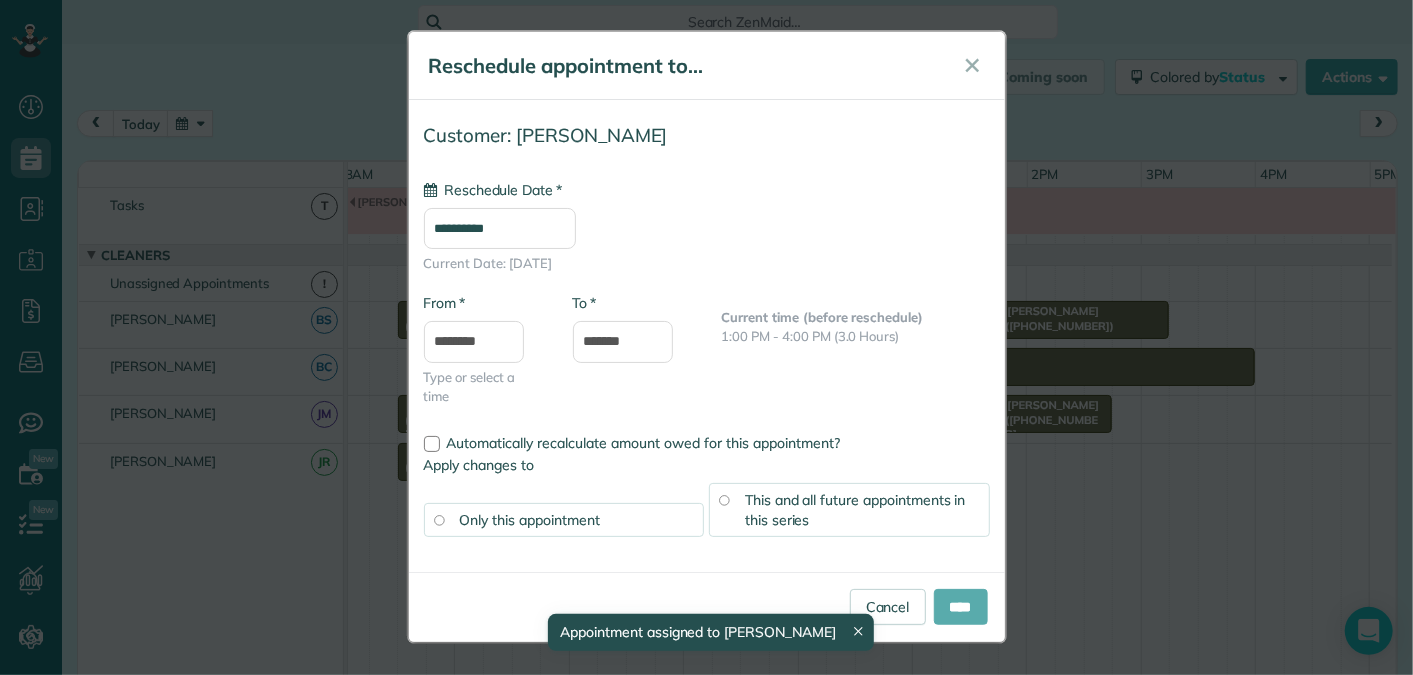 type on "**********" 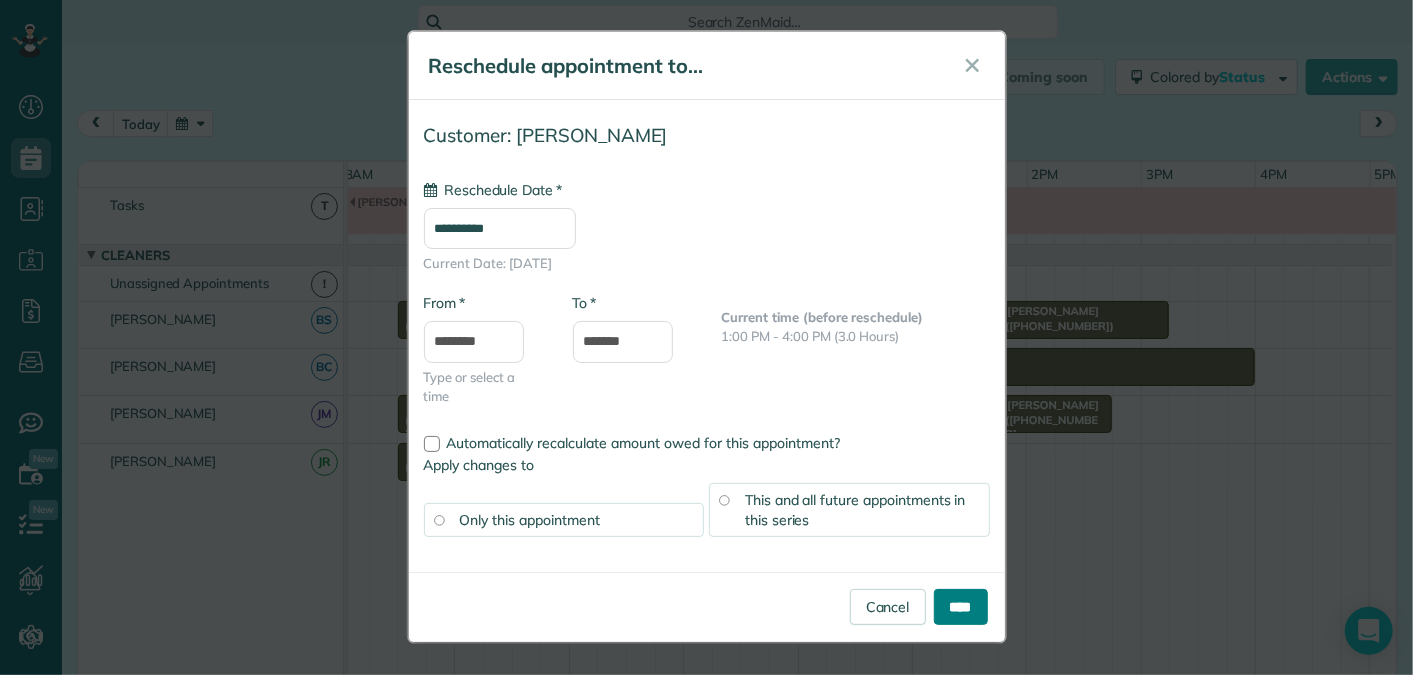 click on "****" at bounding box center (961, 607) 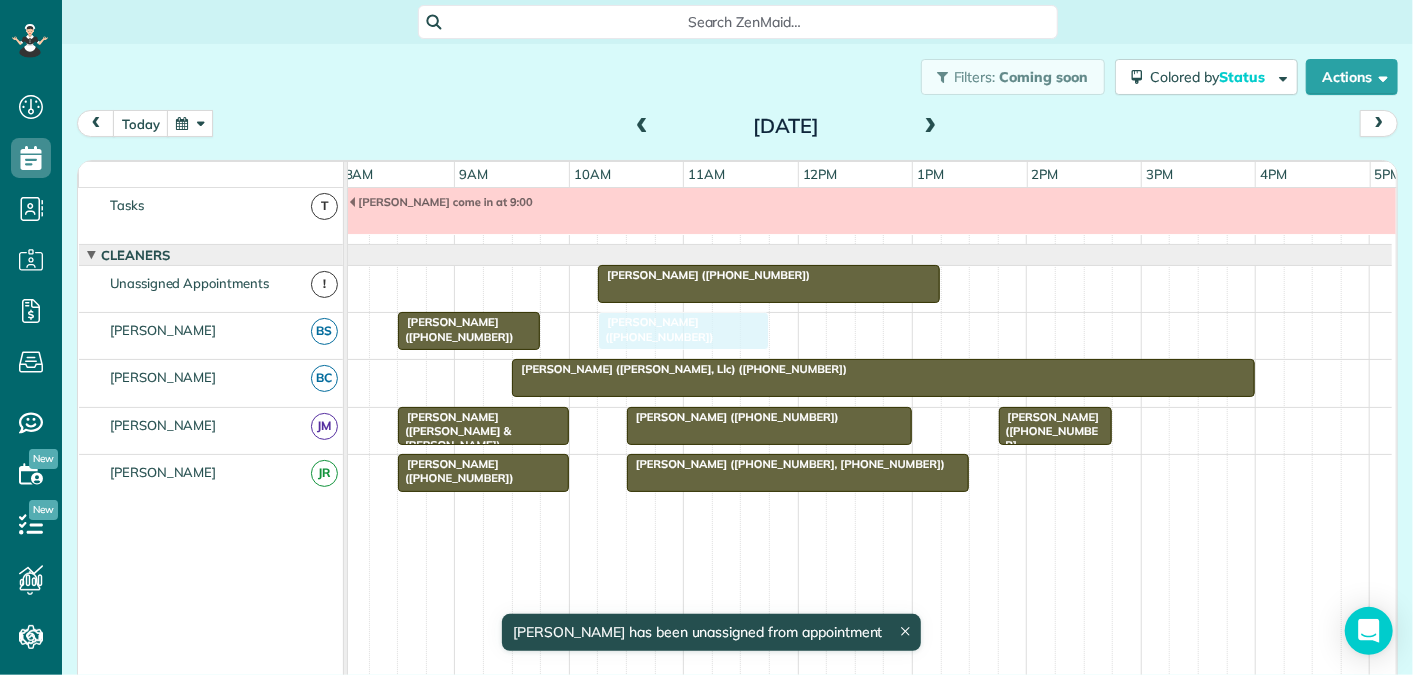 drag, startPoint x: 1040, startPoint y: 324, endPoint x: 643, endPoint y: 332, distance: 397.0806 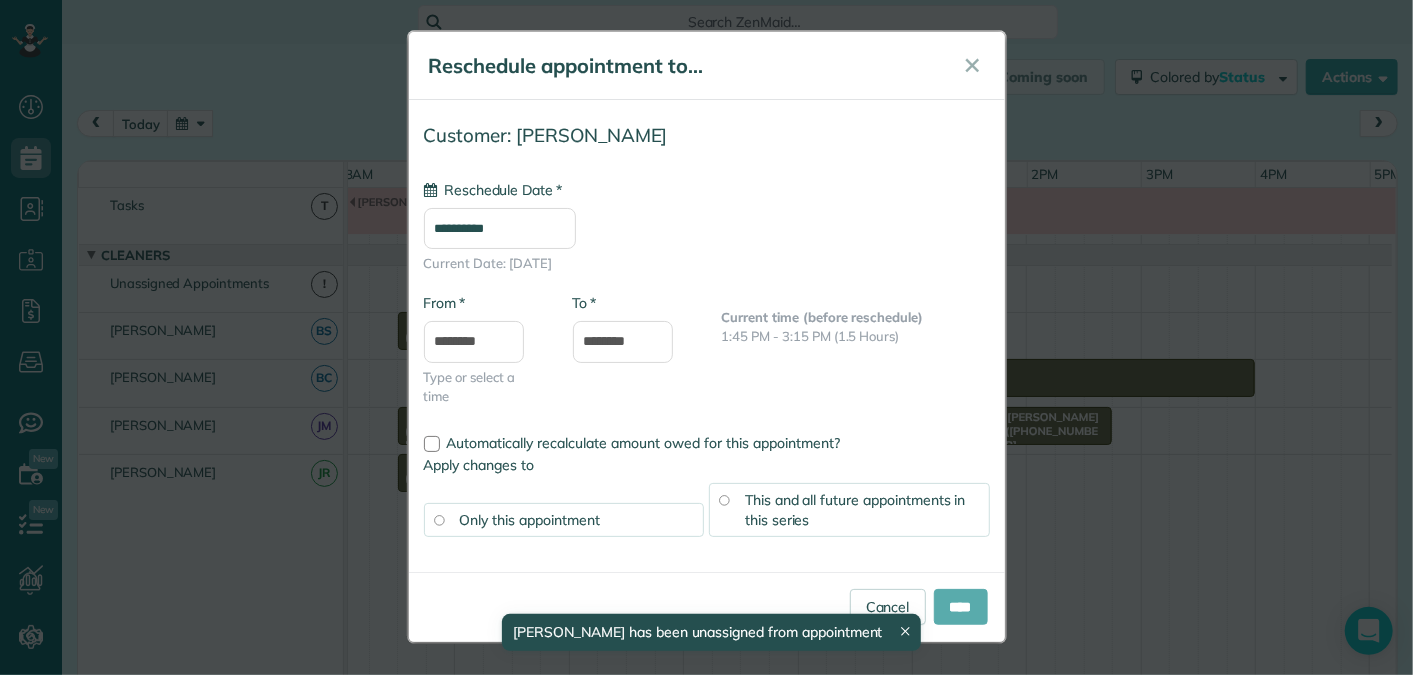type on "**********" 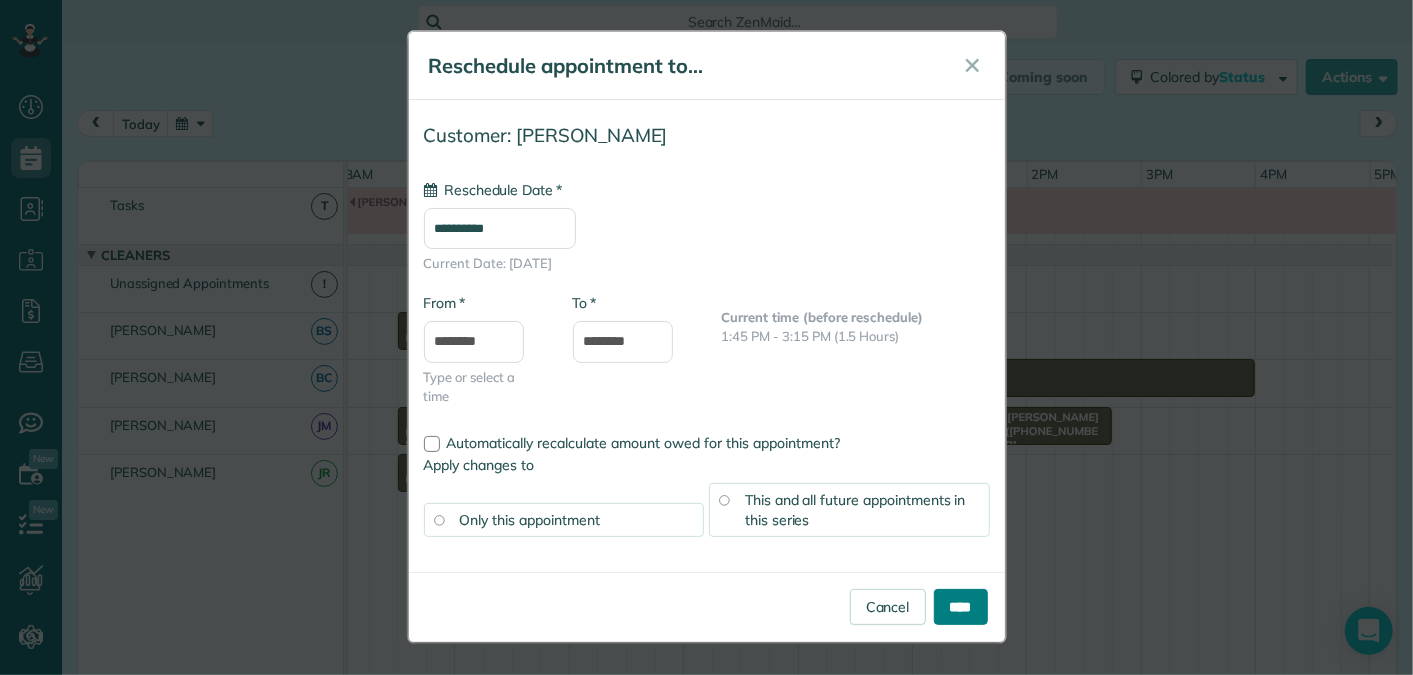 click on "****" at bounding box center [961, 607] 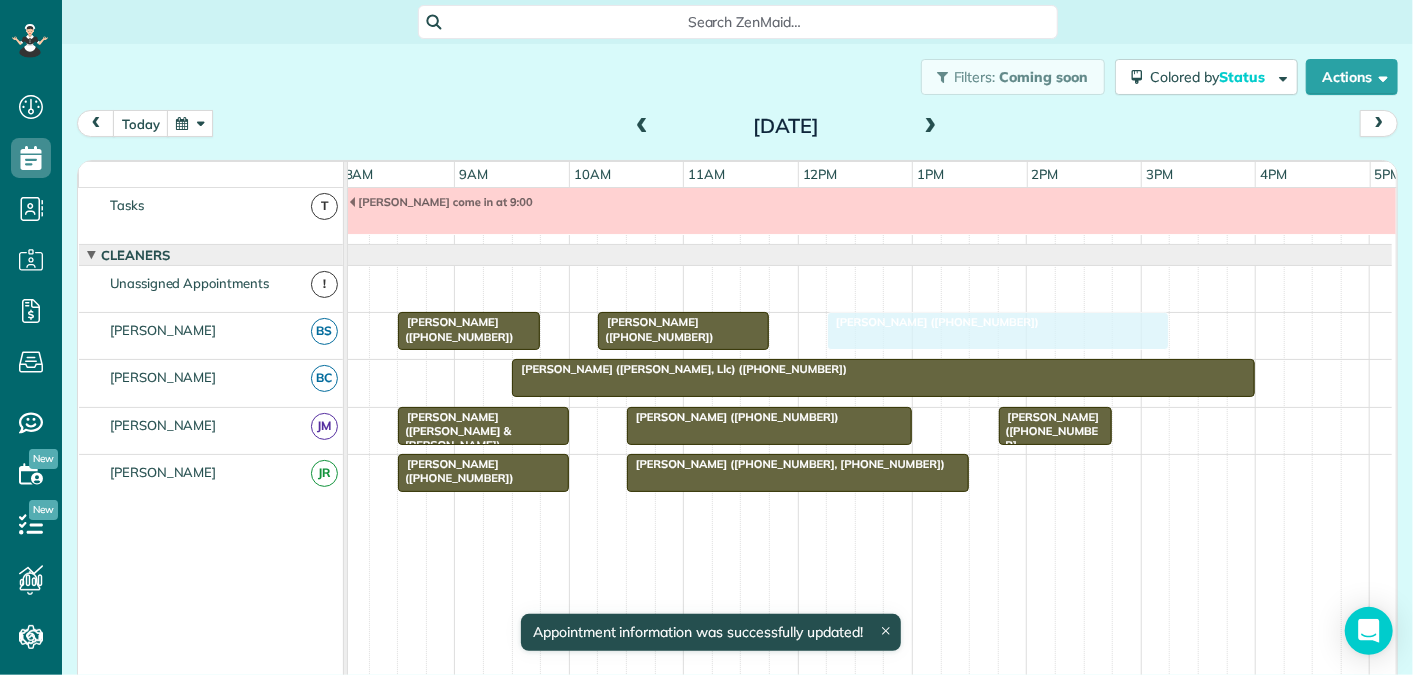 drag, startPoint x: 759, startPoint y: 274, endPoint x: 985, endPoint y: 319, distance: 230.43654 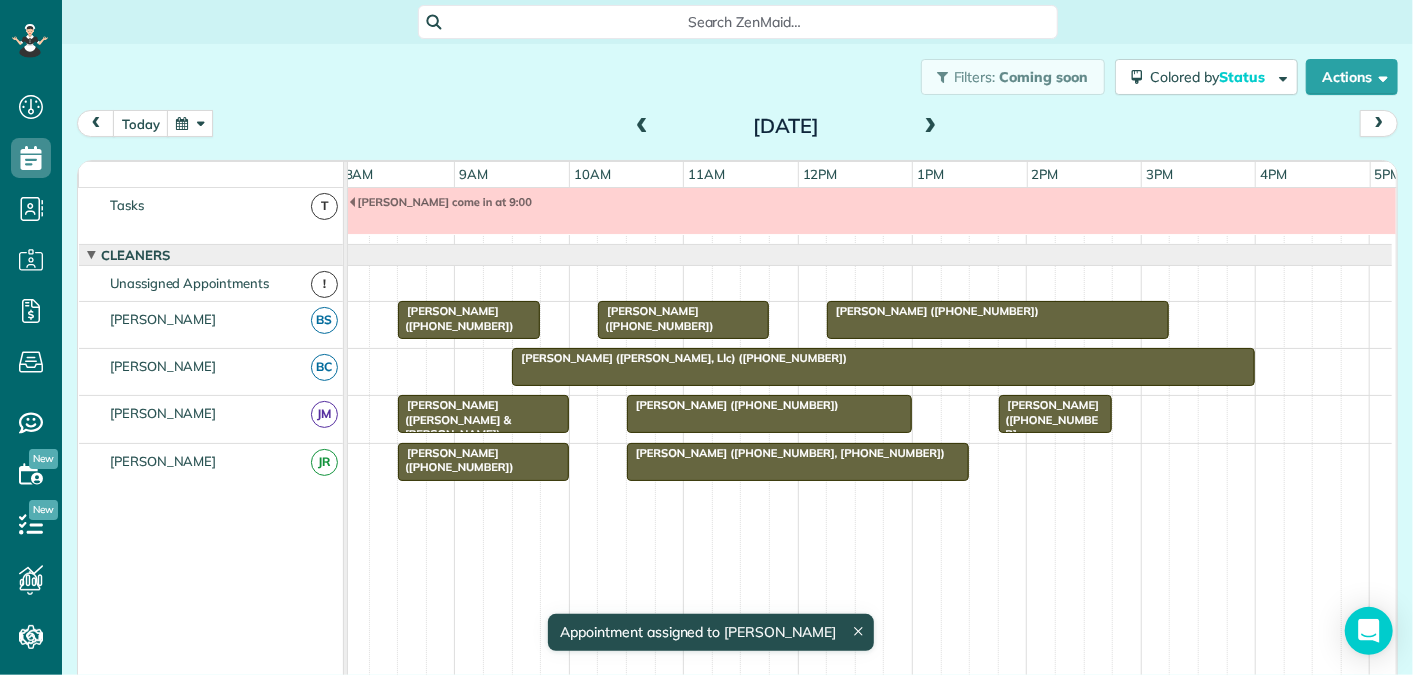click at bounding box center (931, 127) 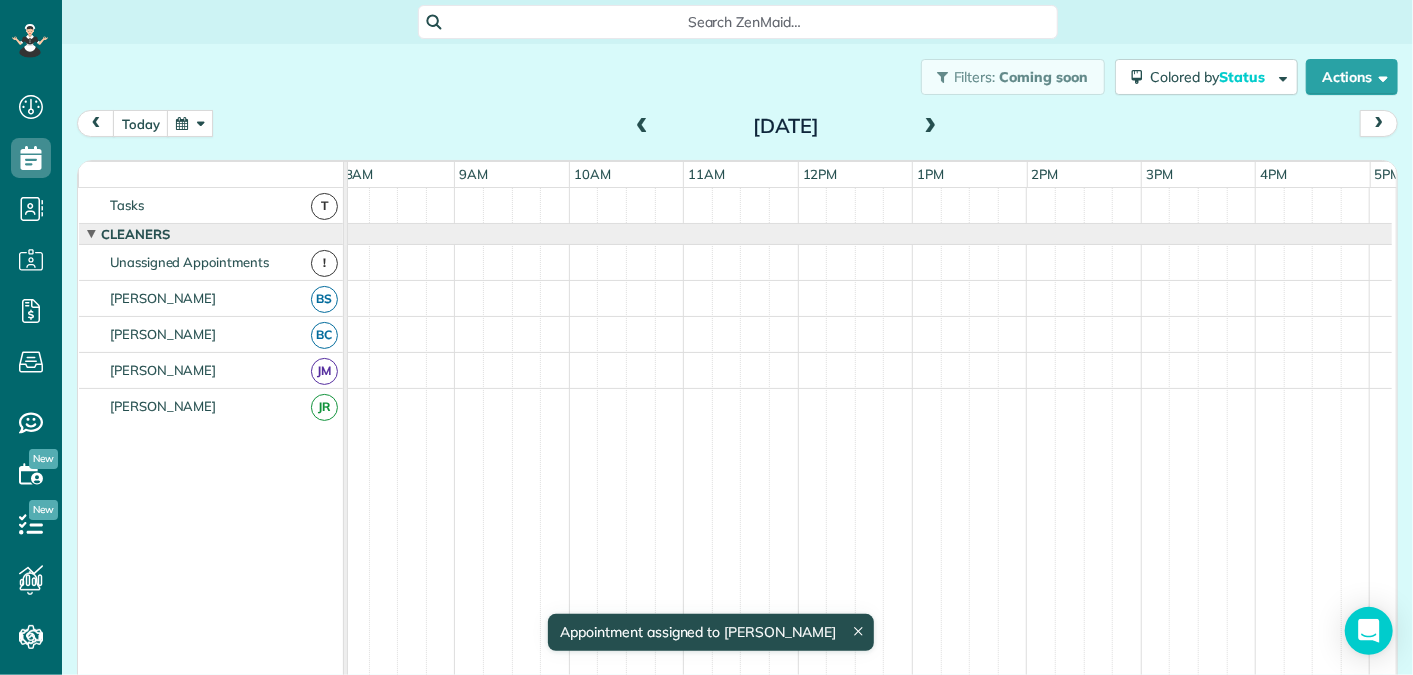 scroll, scrollTop: 0, scrollLeft: 0, axis: both 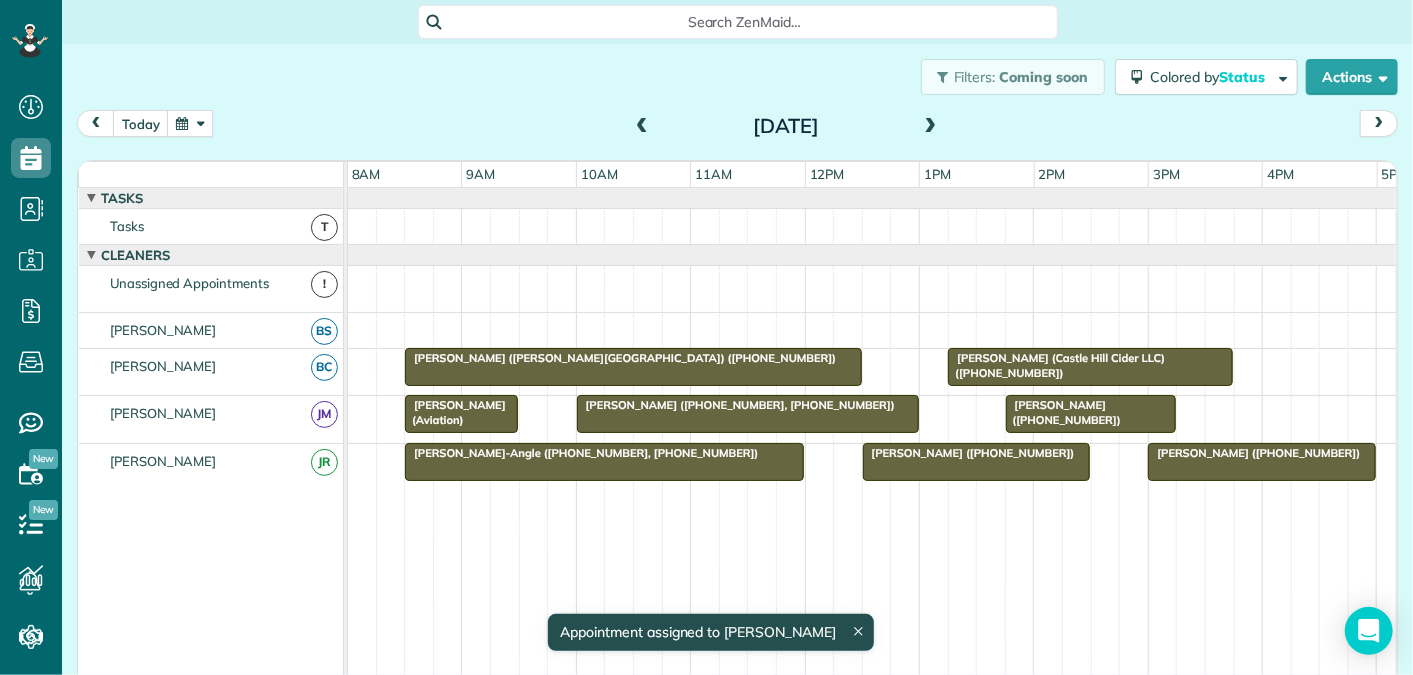 click at bounding box center (642, 127) 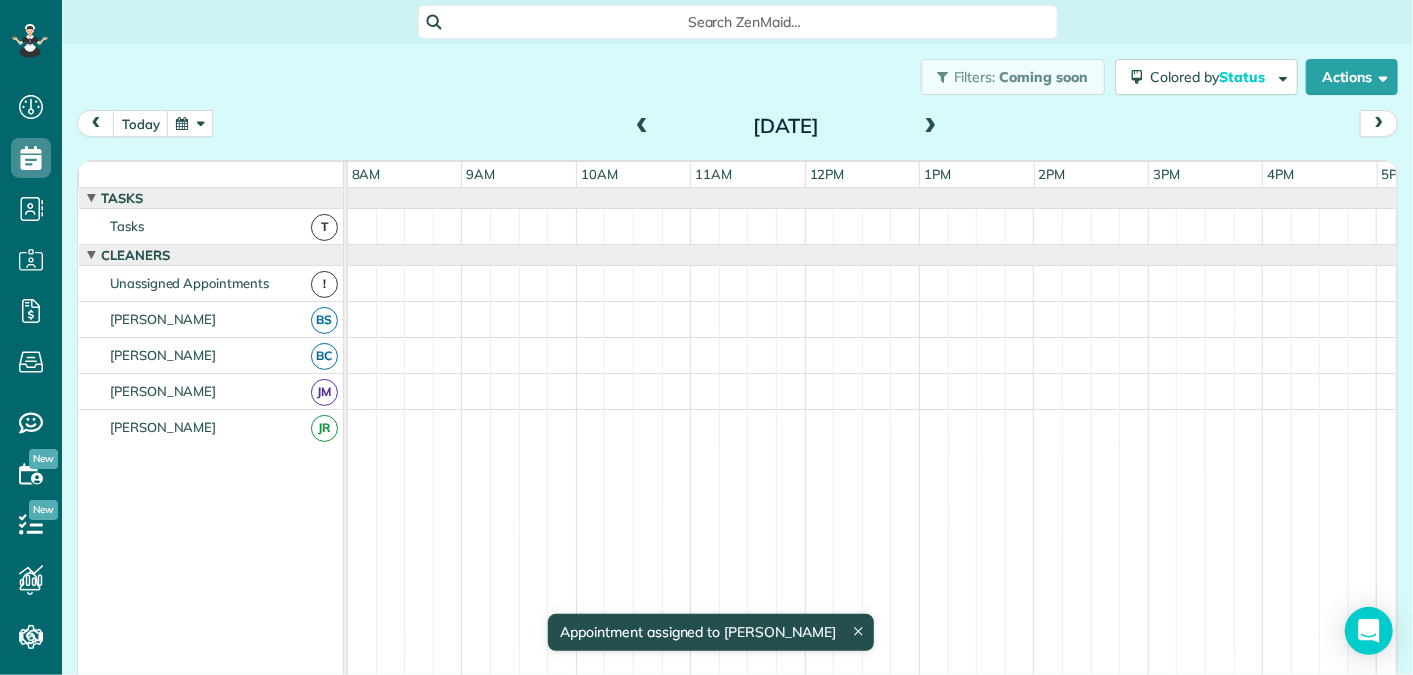 scroll, scrollTop: 21, scrollLeft: 0, axis: vertical 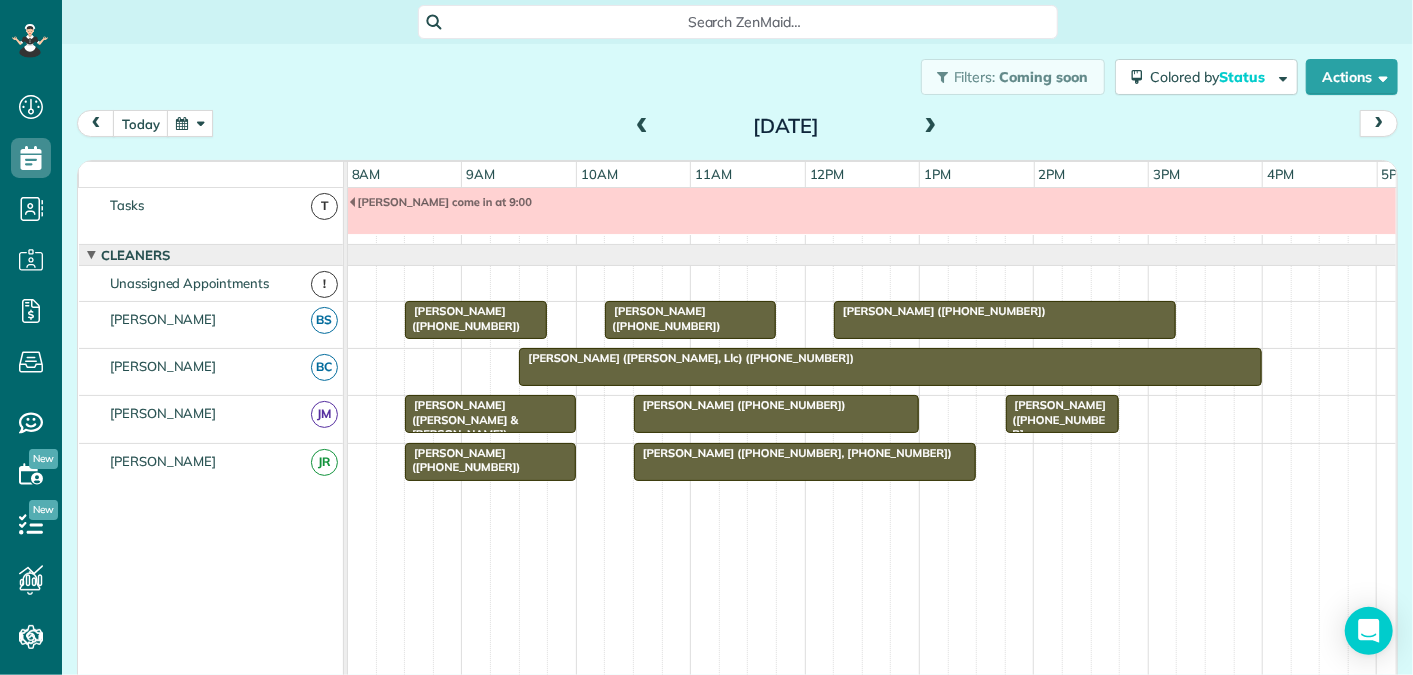 click at bounding box center [642, 127] 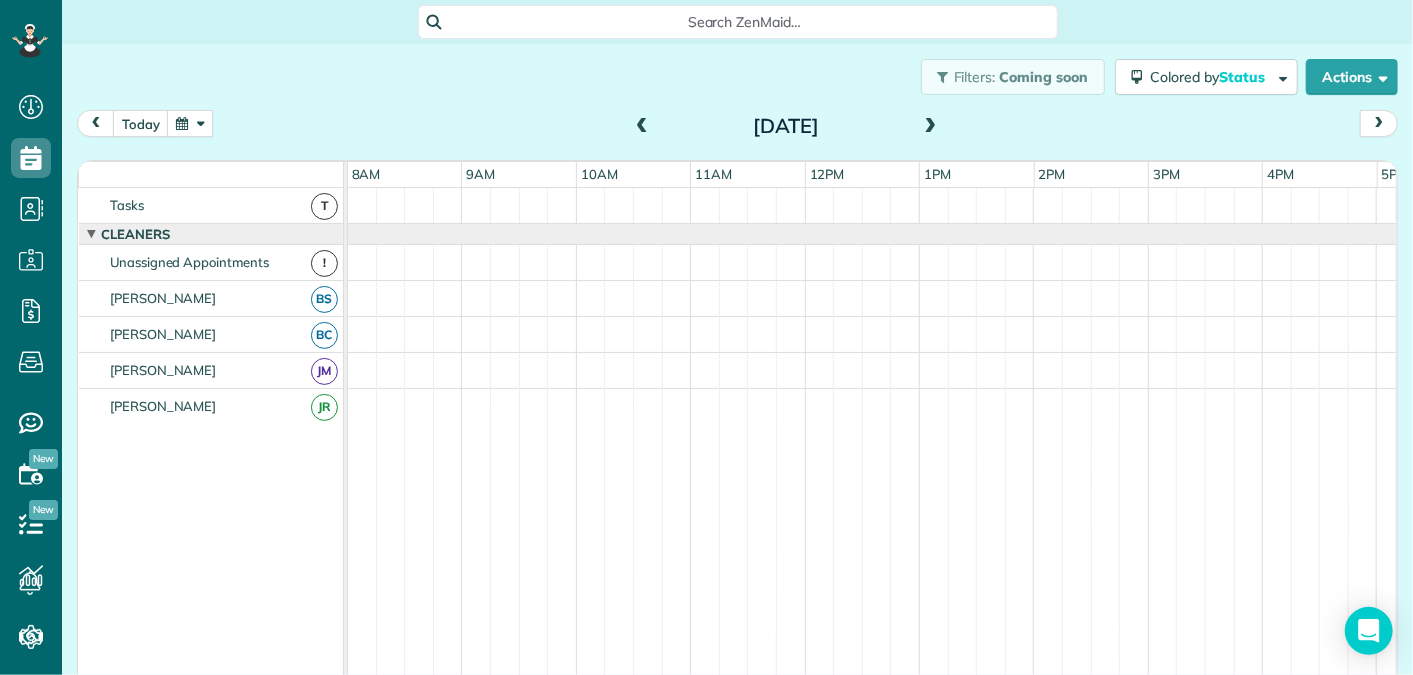 scroll, scrollTop: 0, scrollLeft: 0, axis: both 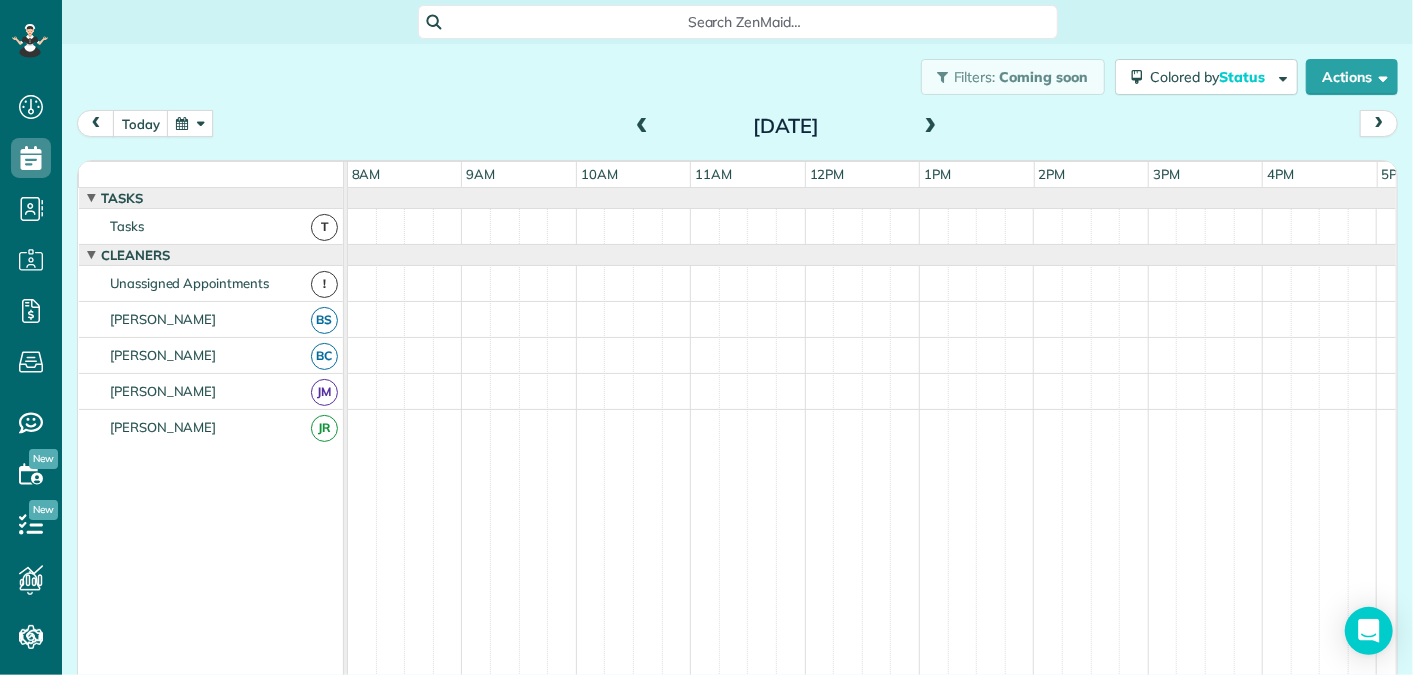 click at bounding box center (642, 127) 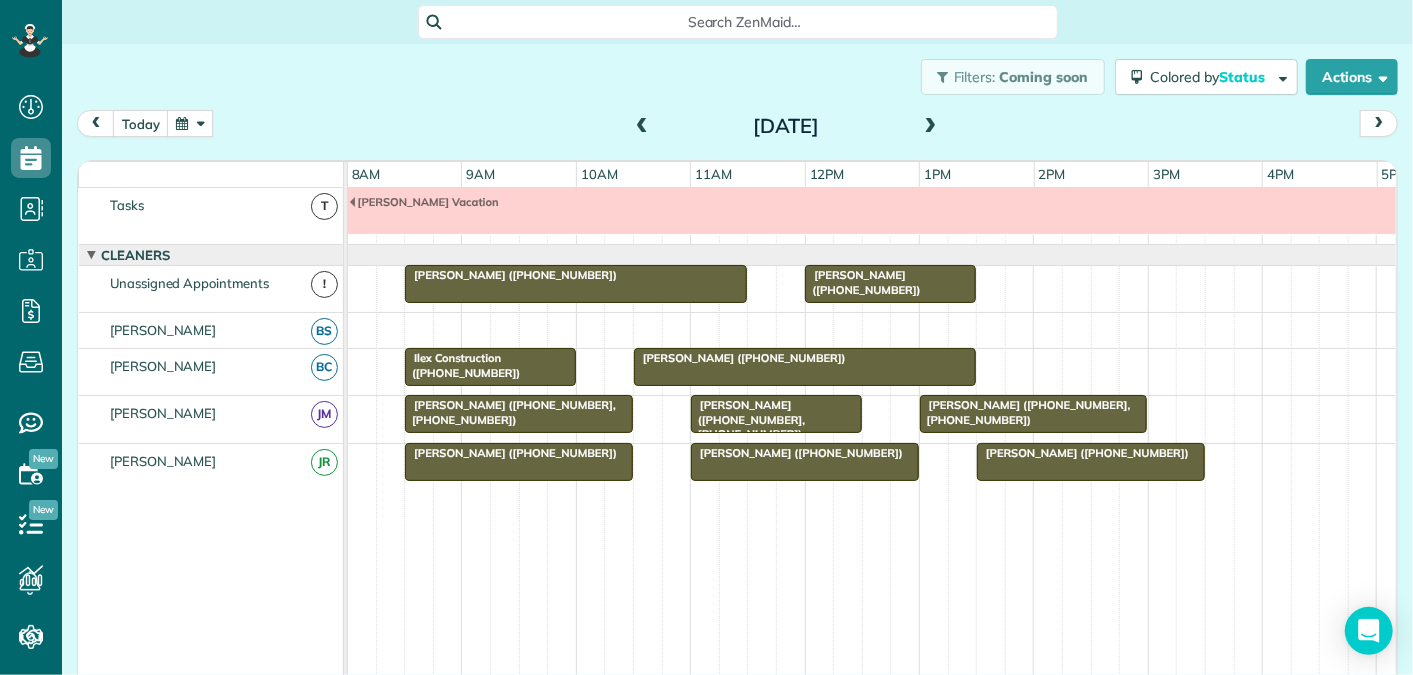click at bounding box center [642, 127] 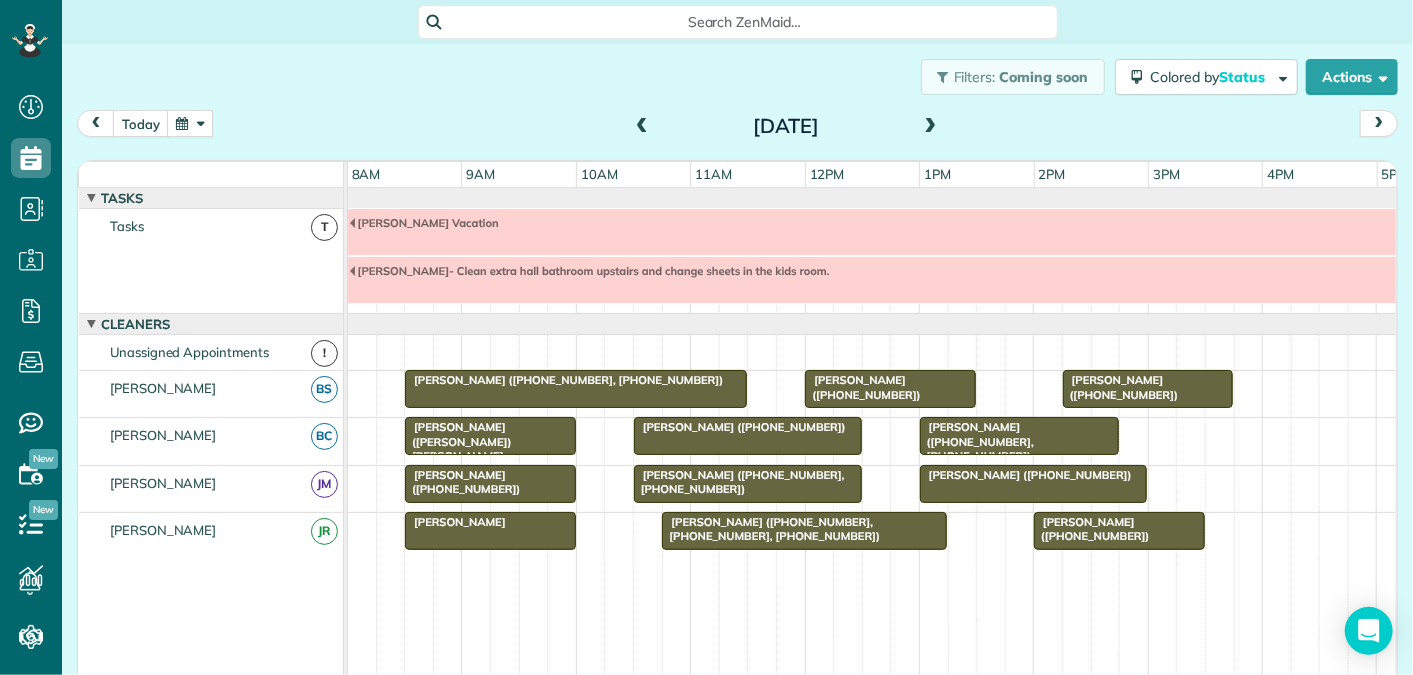 scroll, scrollTop: 68, scrollLeft: 0, axis: vertical 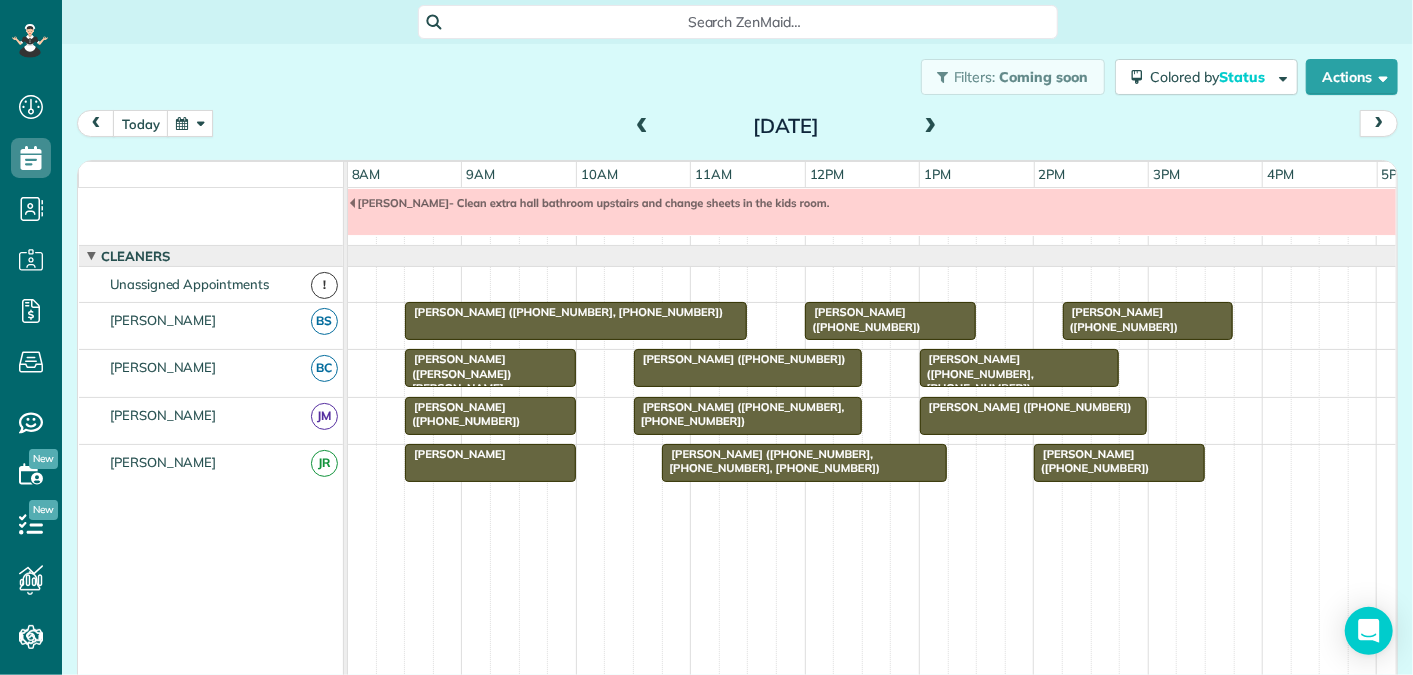 click at bounding box center [642, 127] 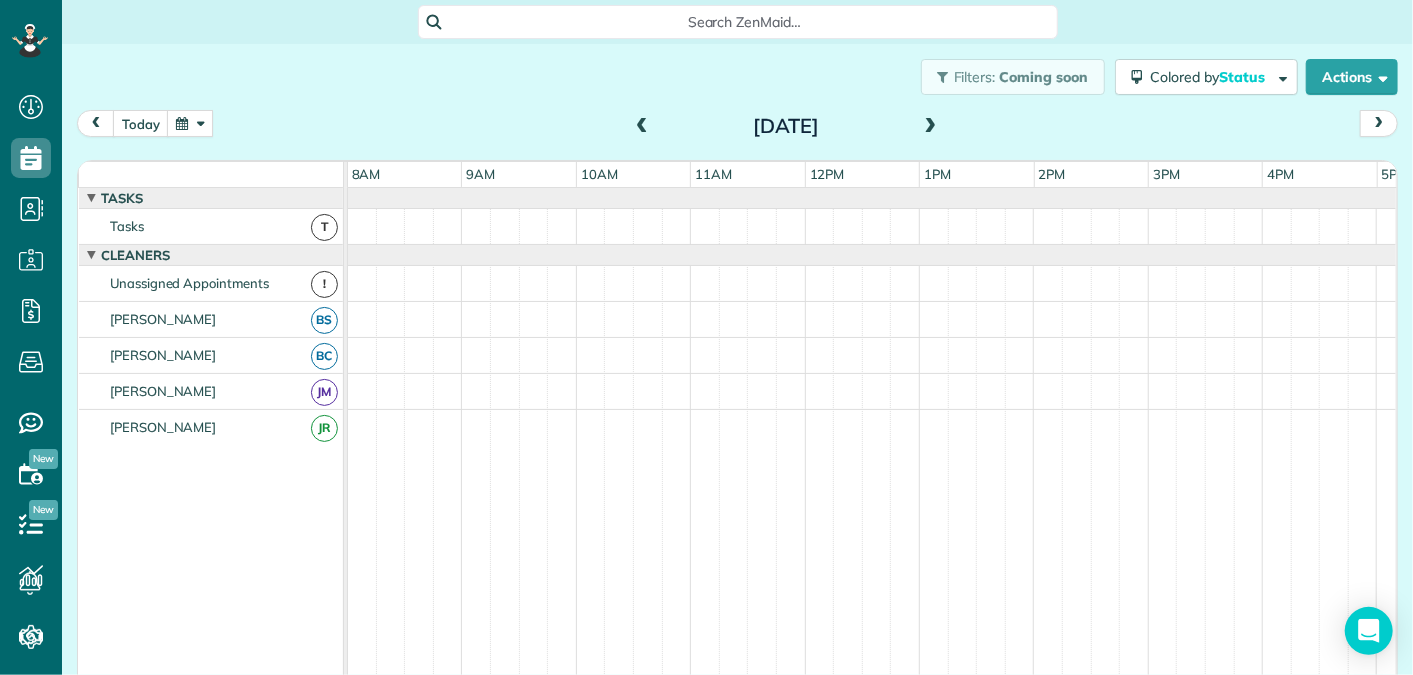 scroll, scrollTop: 21, scrollLeft: 0, axis: vertical 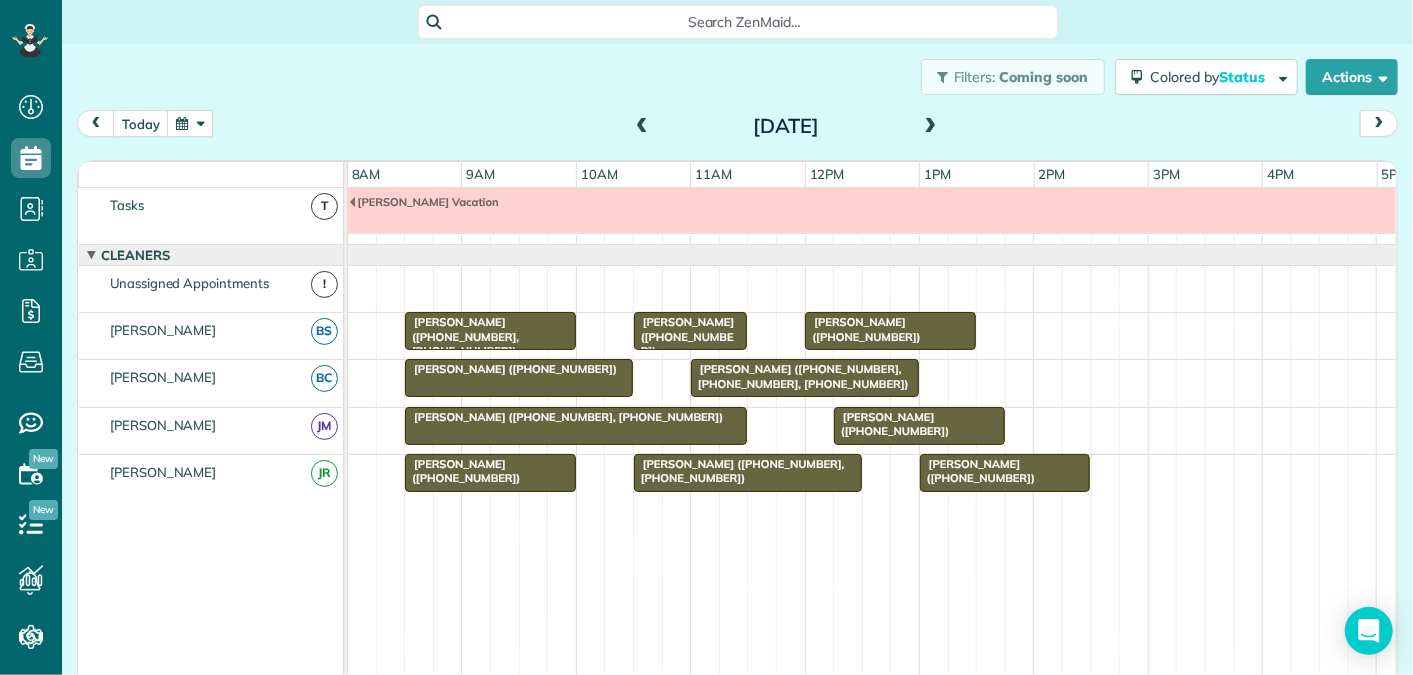 click at bounding box center (642, 127) 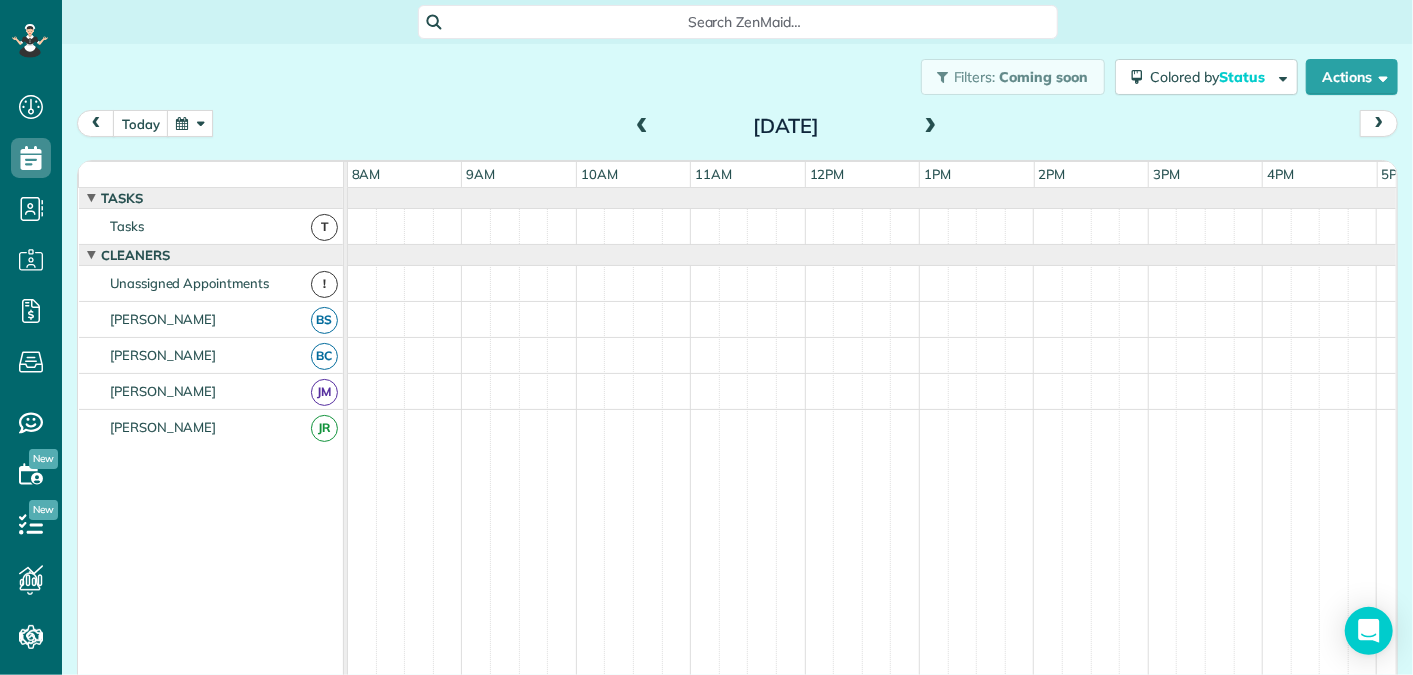 scroll, scrollTop: 21, scrollLeft: 0, axis: vertical 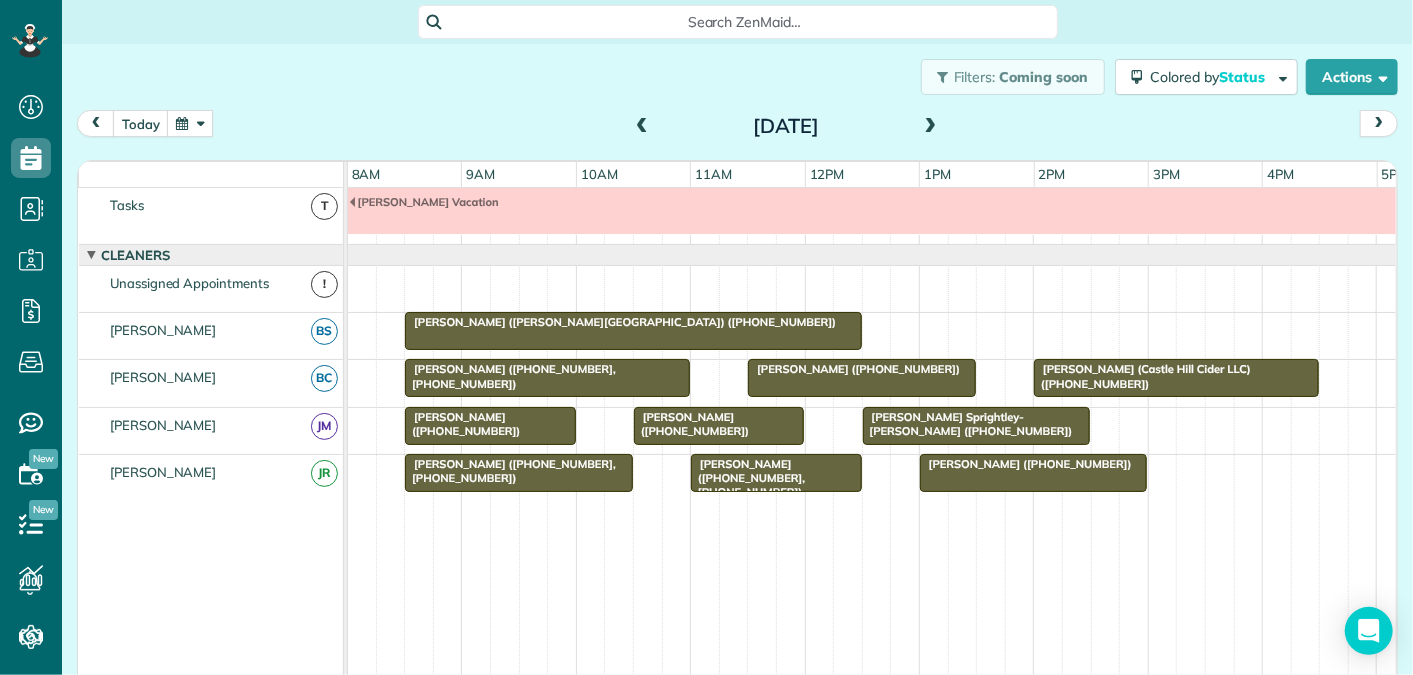 click at bounding box center [190, 123] 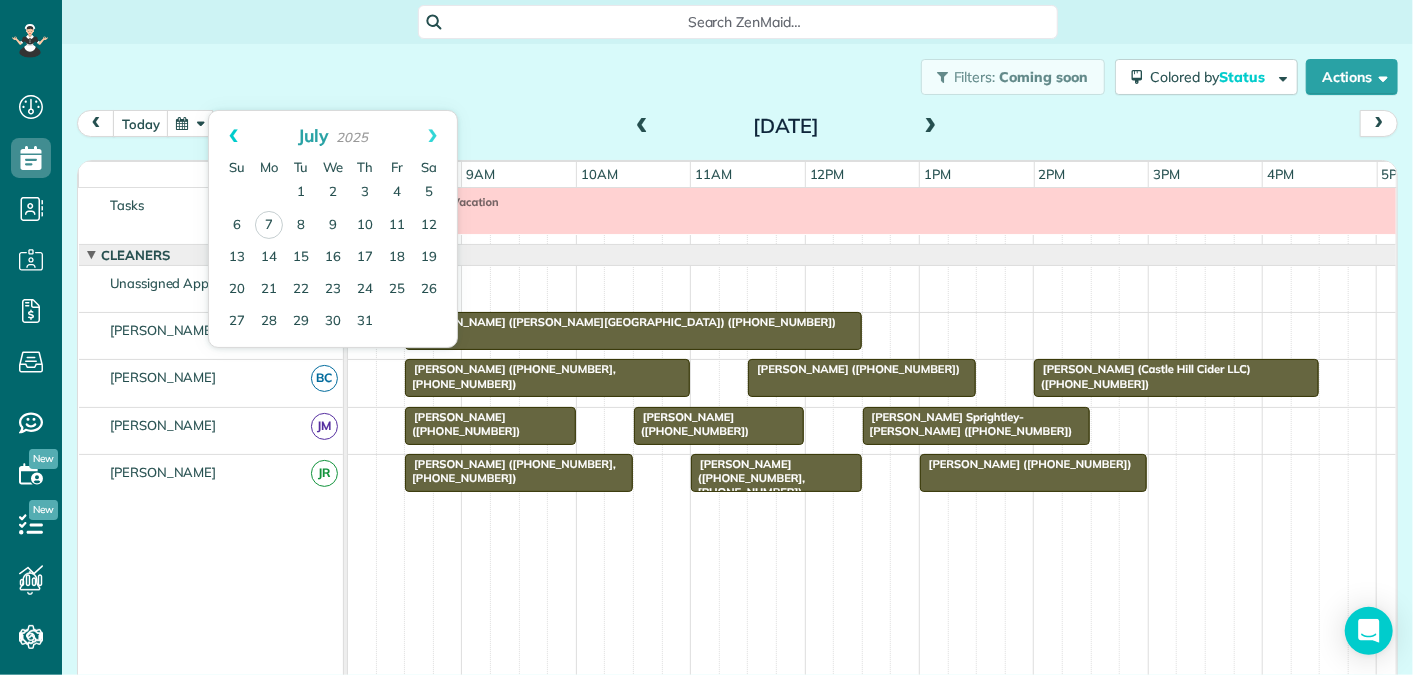 click on "Prev" at bounding box center [233, 136] 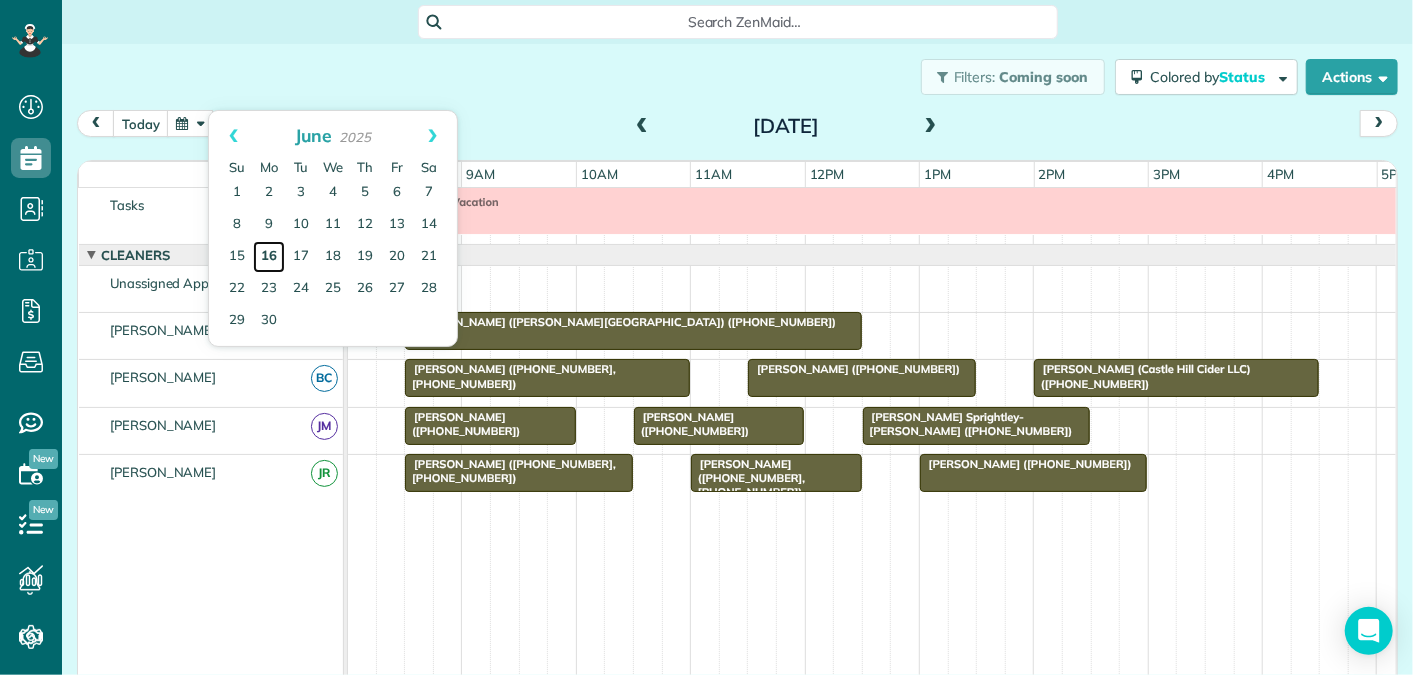 click on "16" at bounding box center [269, 257] 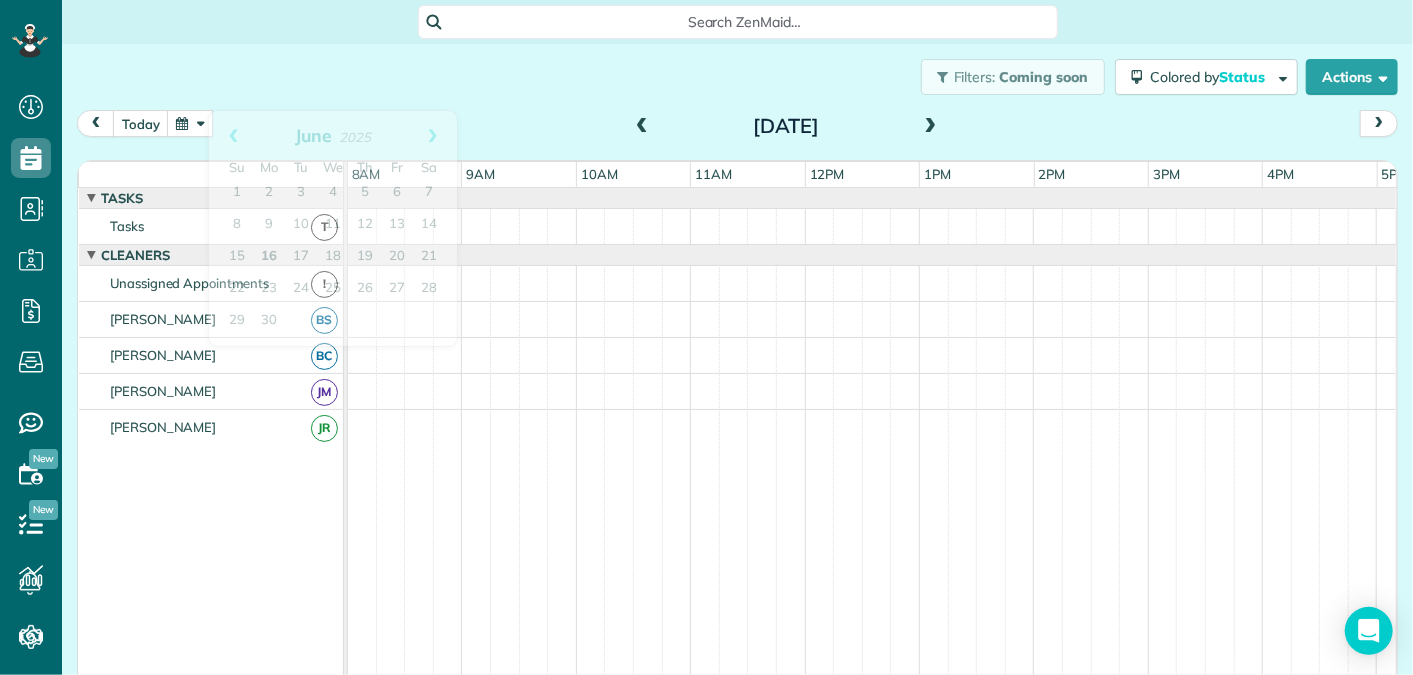 scroll, scrollTop: 68, scrollLeft: 0, axis: vertical 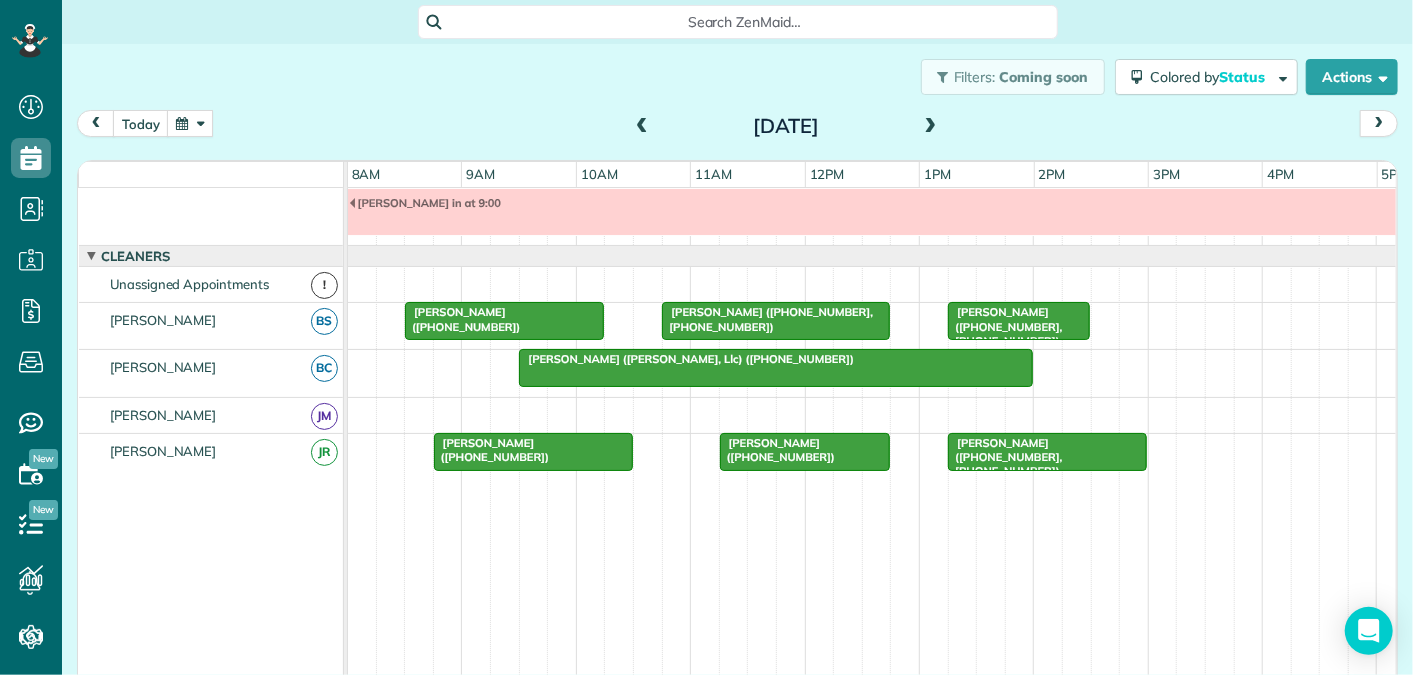 click on "[PERSON_NAME] ([PHONE_NUMBER], [PHONE_NUMBER])" at bounding box center (767, 319) 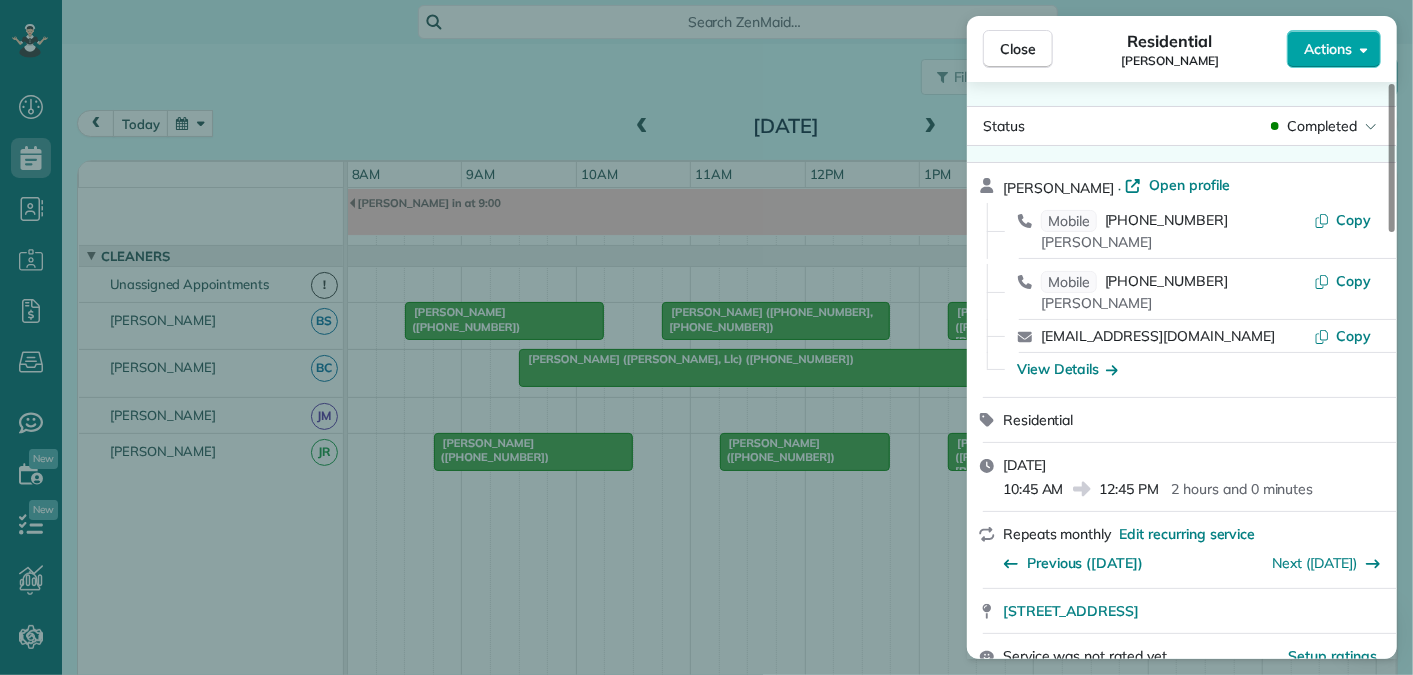 click on "Actions" at bounding box center (1328, 49) 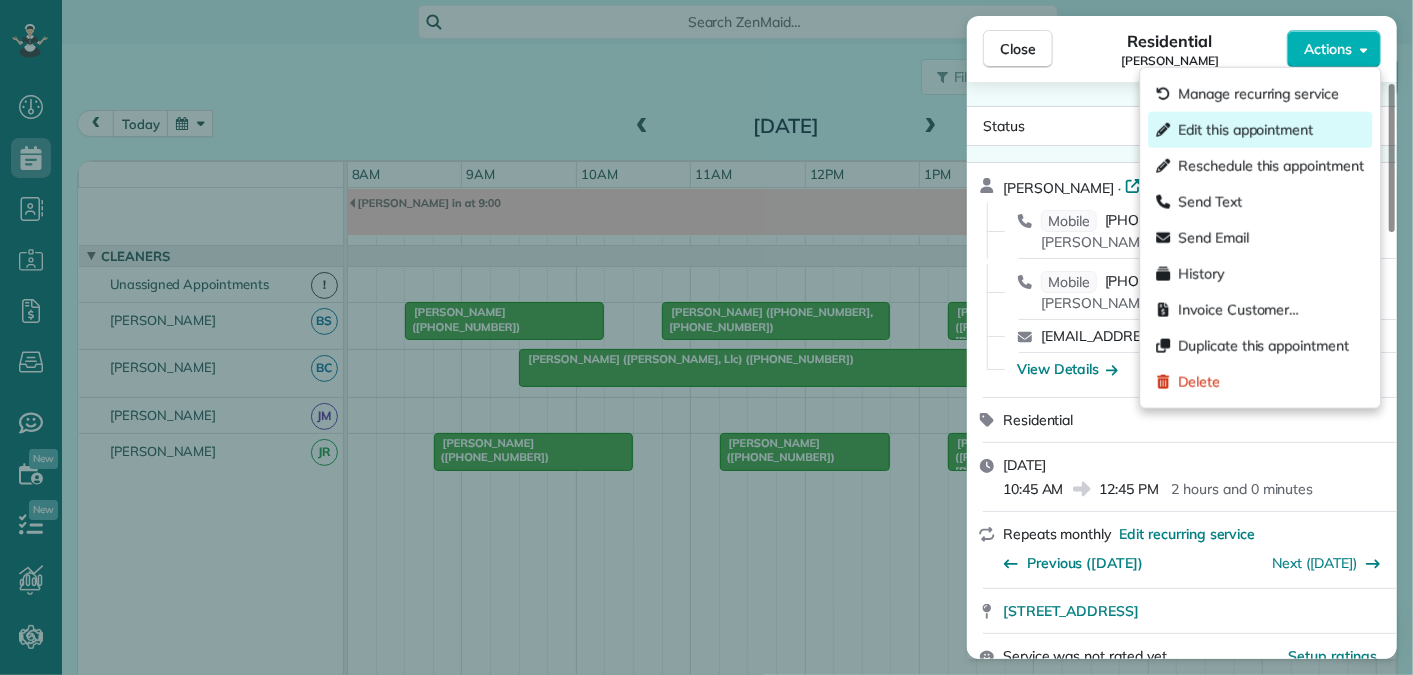 click on "Edit this appointment" at bounding box center (1245, 130) 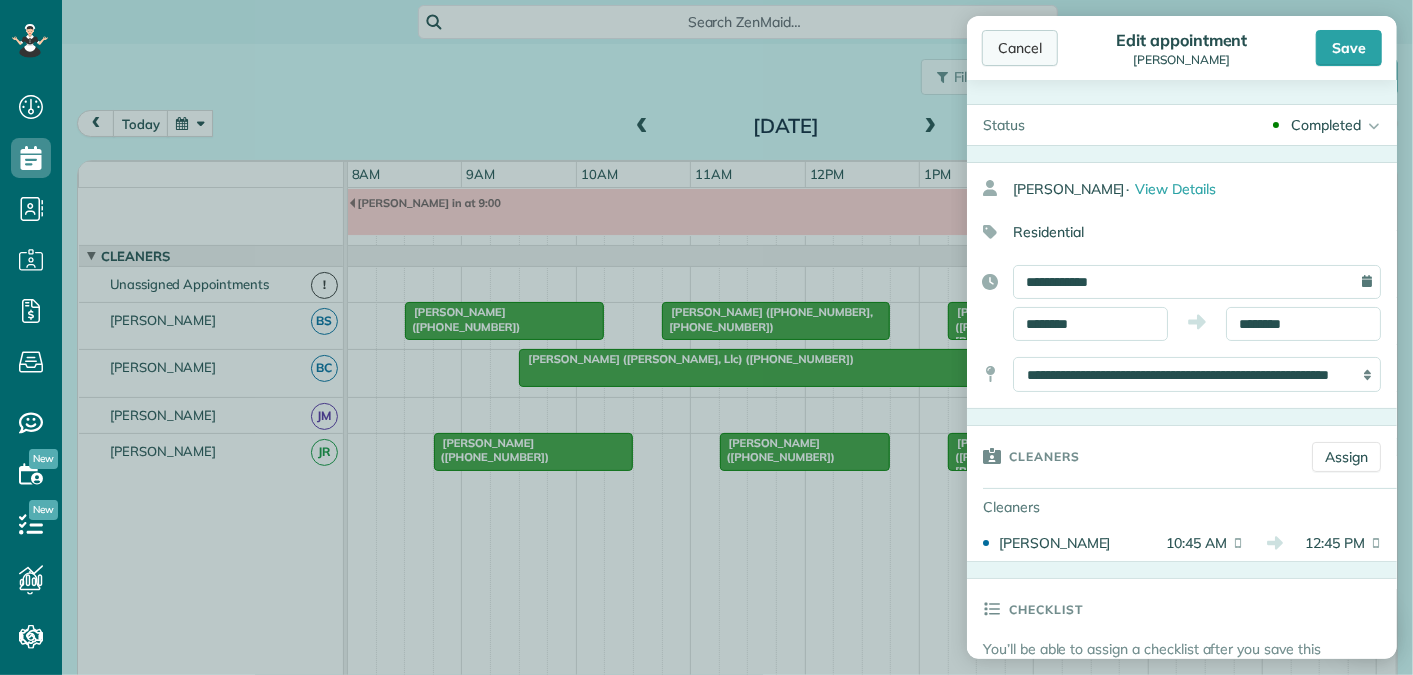 click on "Cancel" at bounding box center [1020, 48] 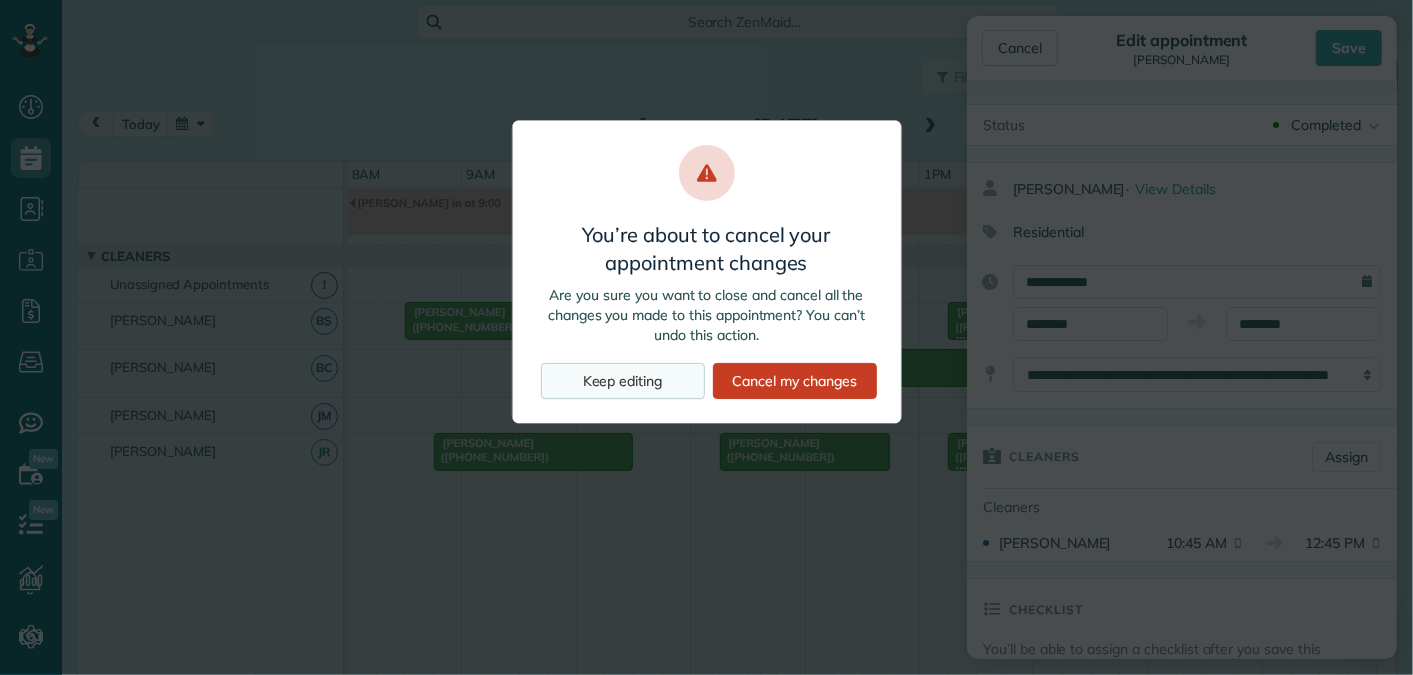 click on "Keep editing" at bounding box center [623, 381] 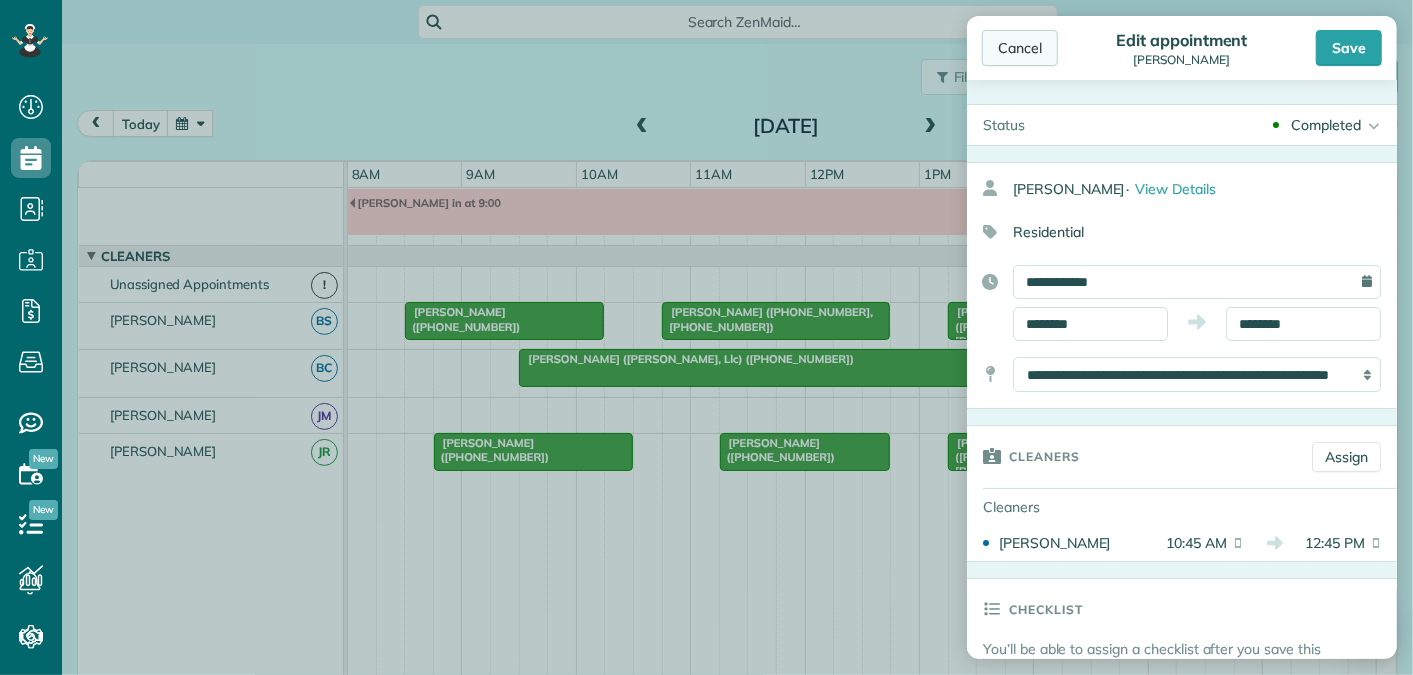 click on "Cancel" at bounding box center (1020, 48) 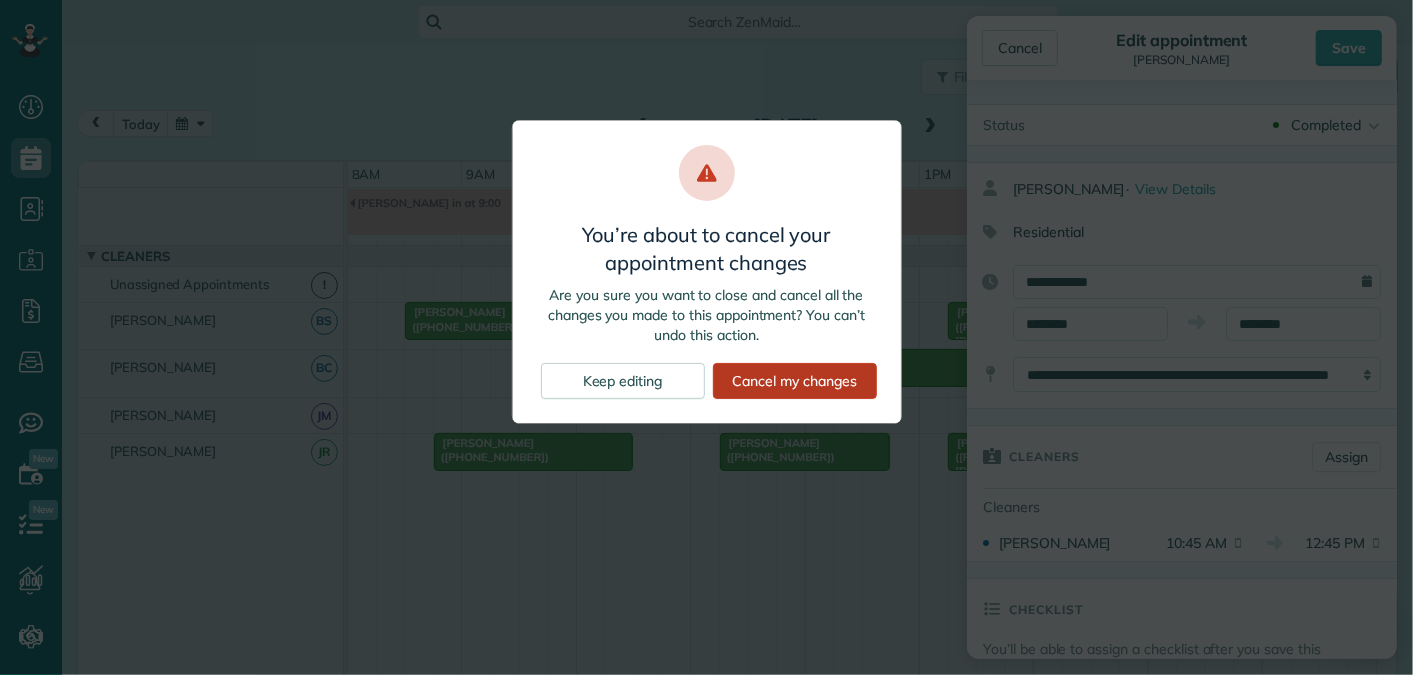 click on "Cancel my changes" at bounding box center [795, 381] 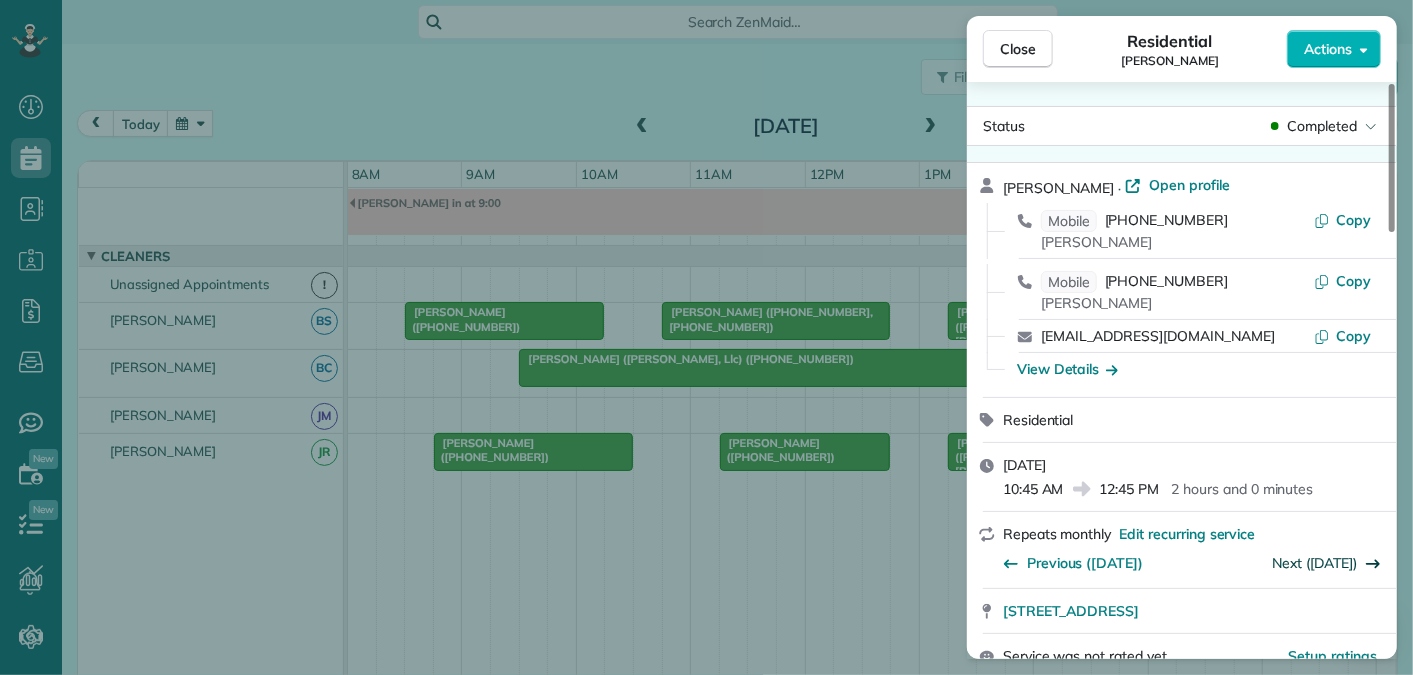 click on "Next ([DATE])" at bounding box center [1315, 563] 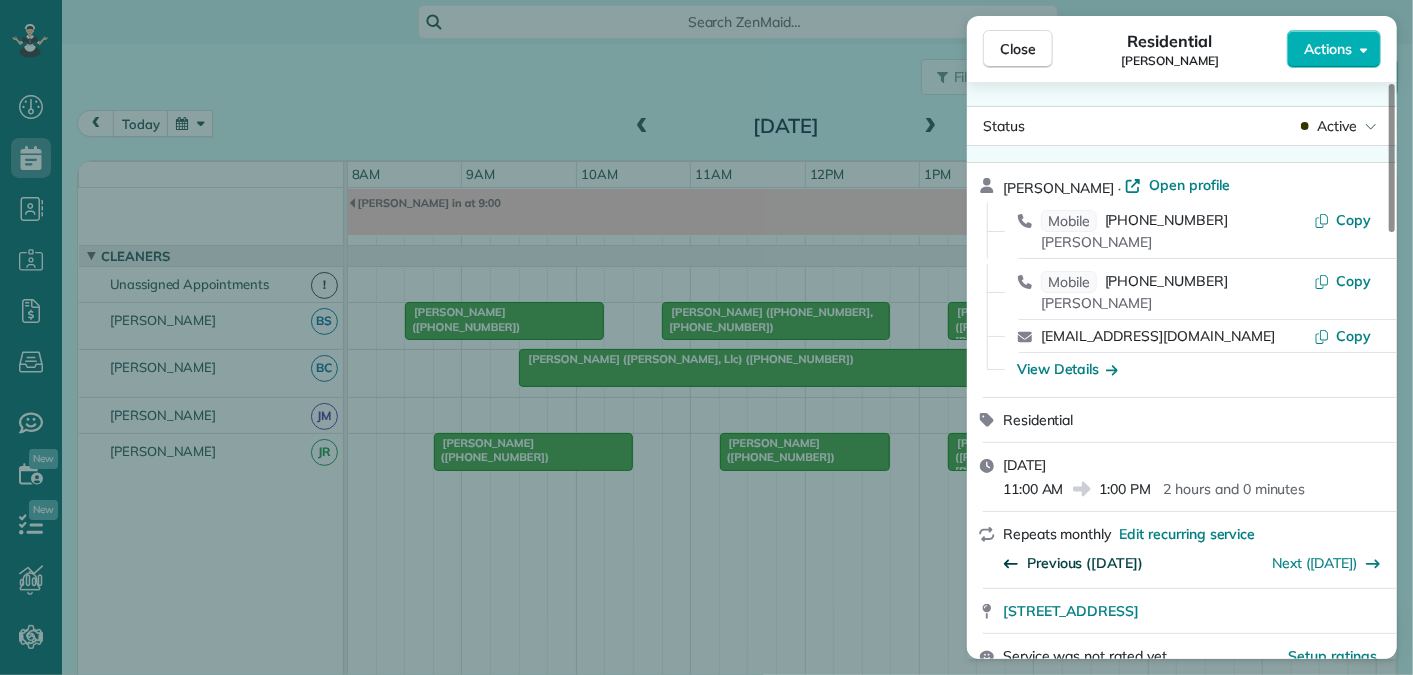click on "Previous ([DATE])" at bounding box center (1085, 563) 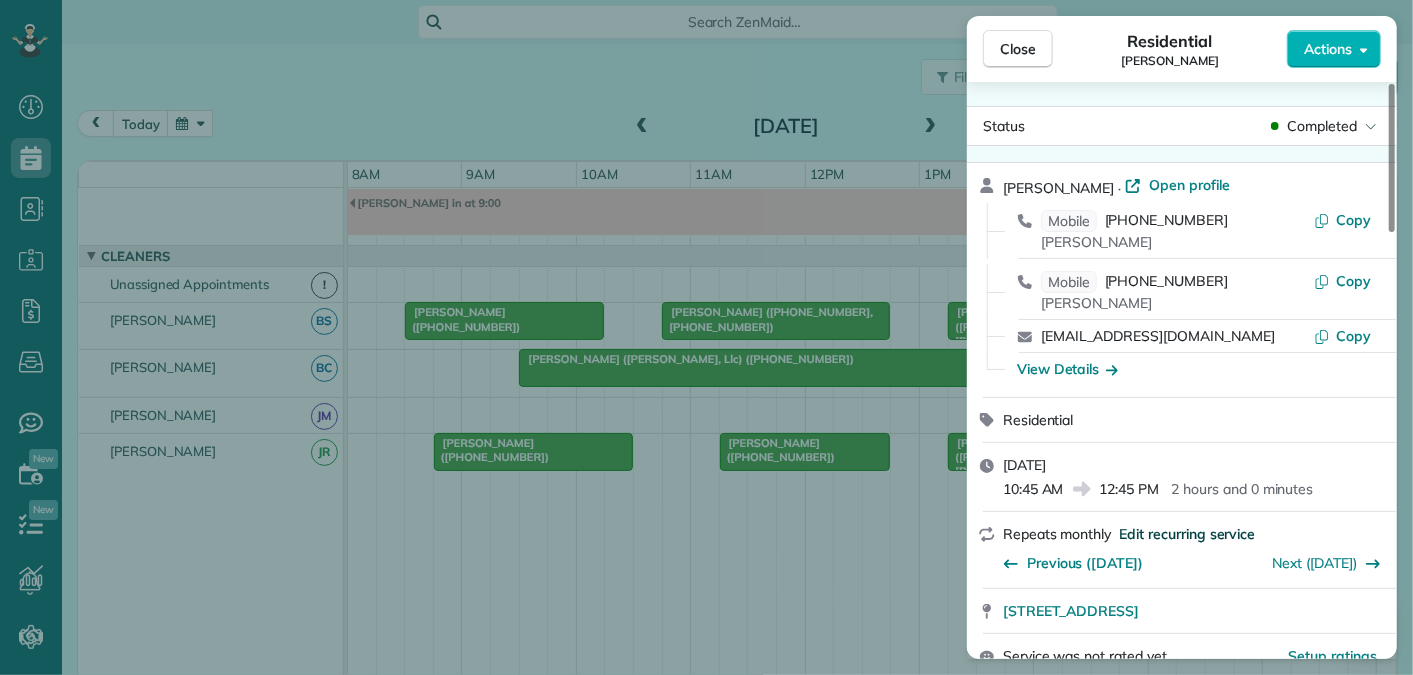 click on "Edit recurring service" at bounding box center [1187, 534] 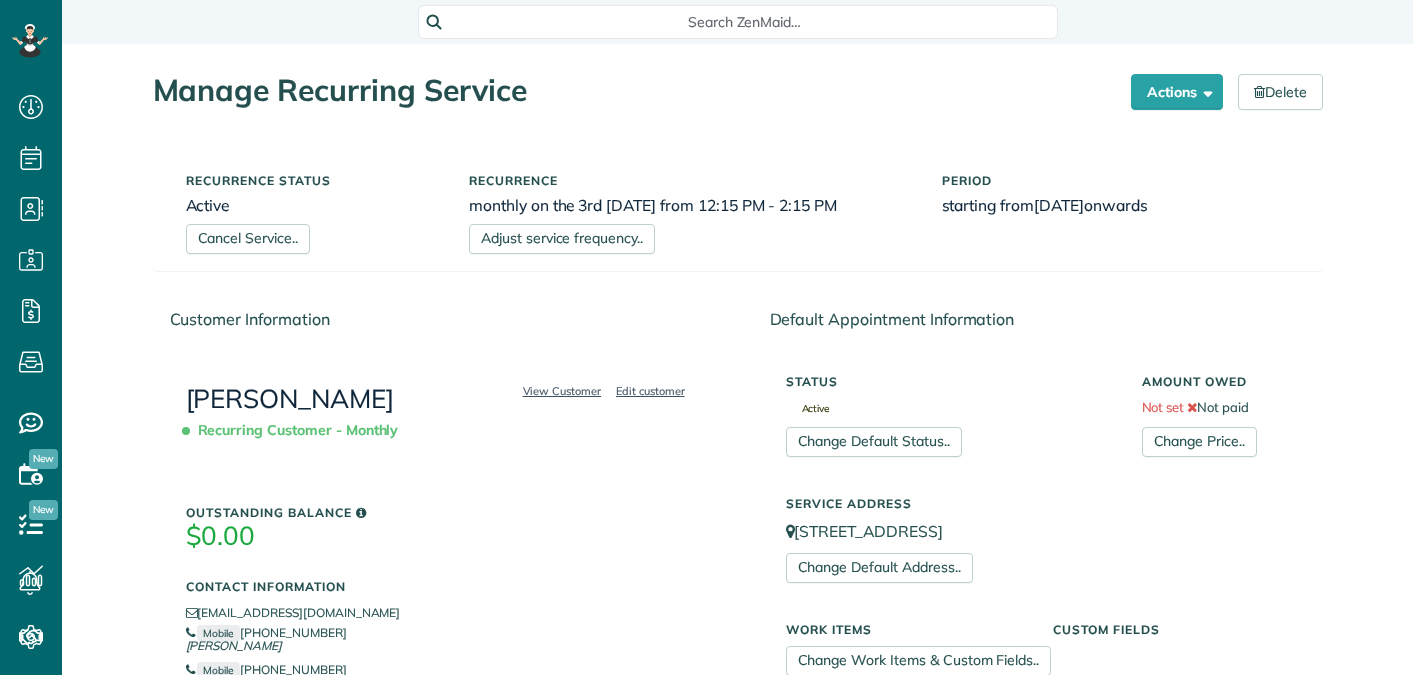 scroll, scrollTop: 0, scrollLeft: 0, axis: both 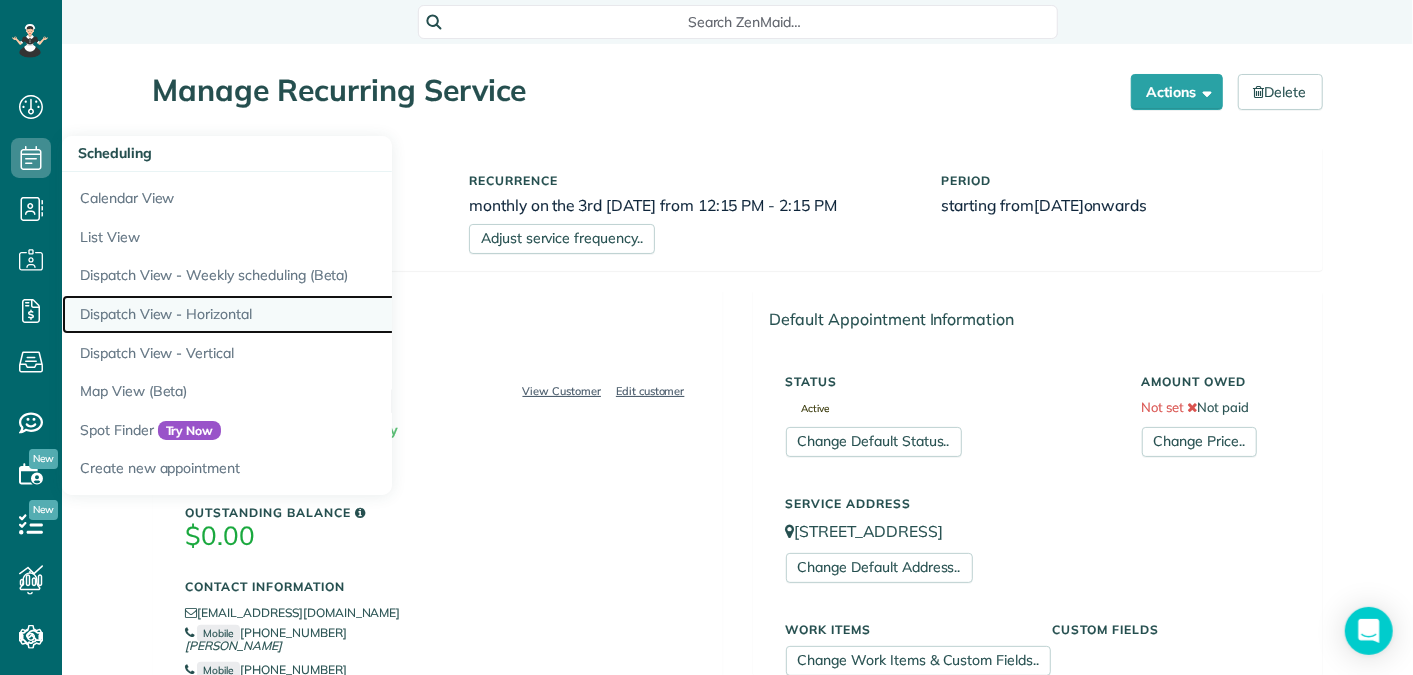 click on "Dispatch View - Horizontal" at bounding box center [312, 314] 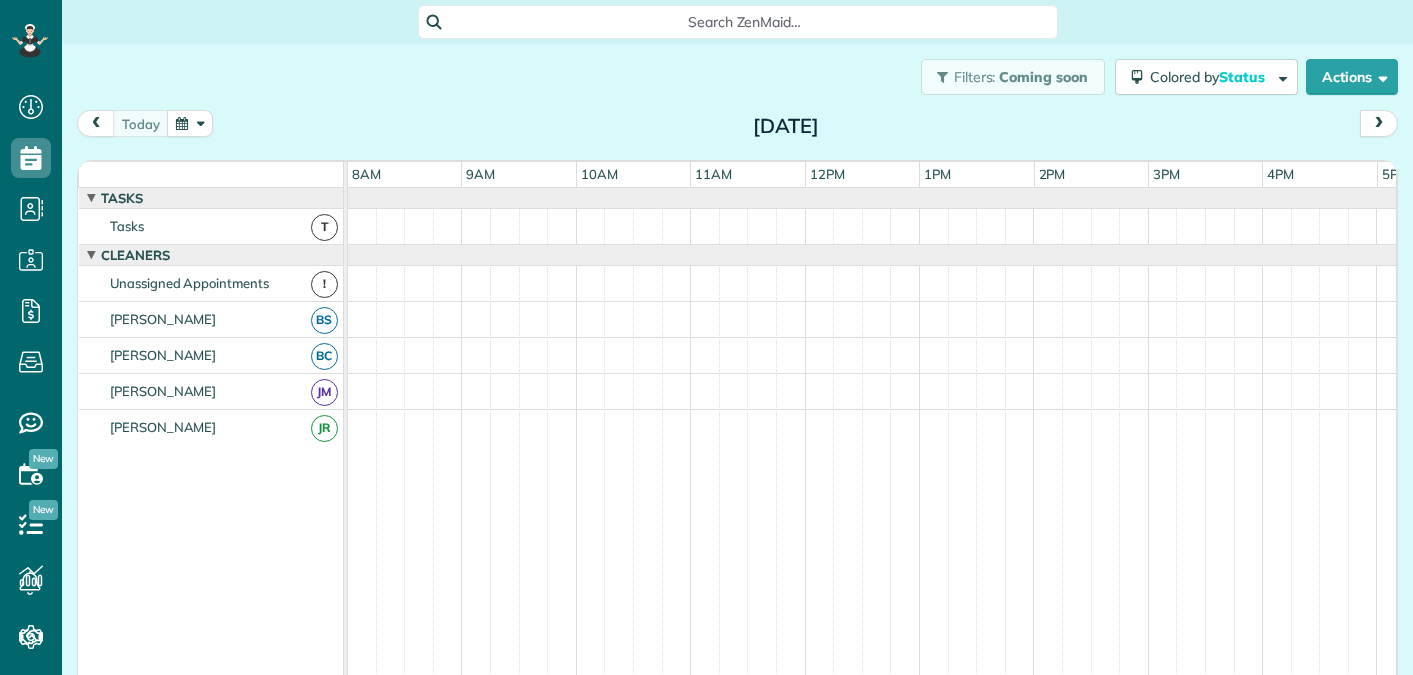 scroll, scrollTop: 0, scrollLeft: 0, axis: both 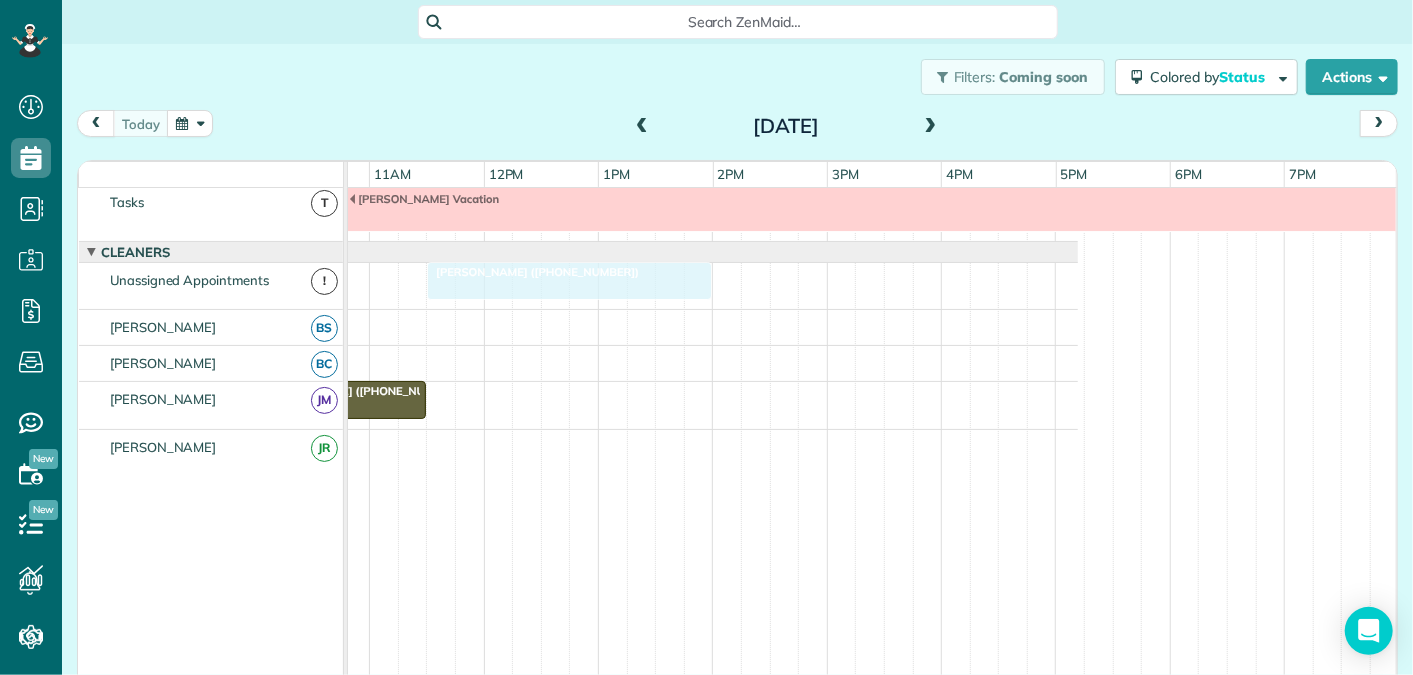 drag, startPoint x: 1186, startPoint y: 274, endPoint x: 548, endPoint y: 289, distance: 638.17633 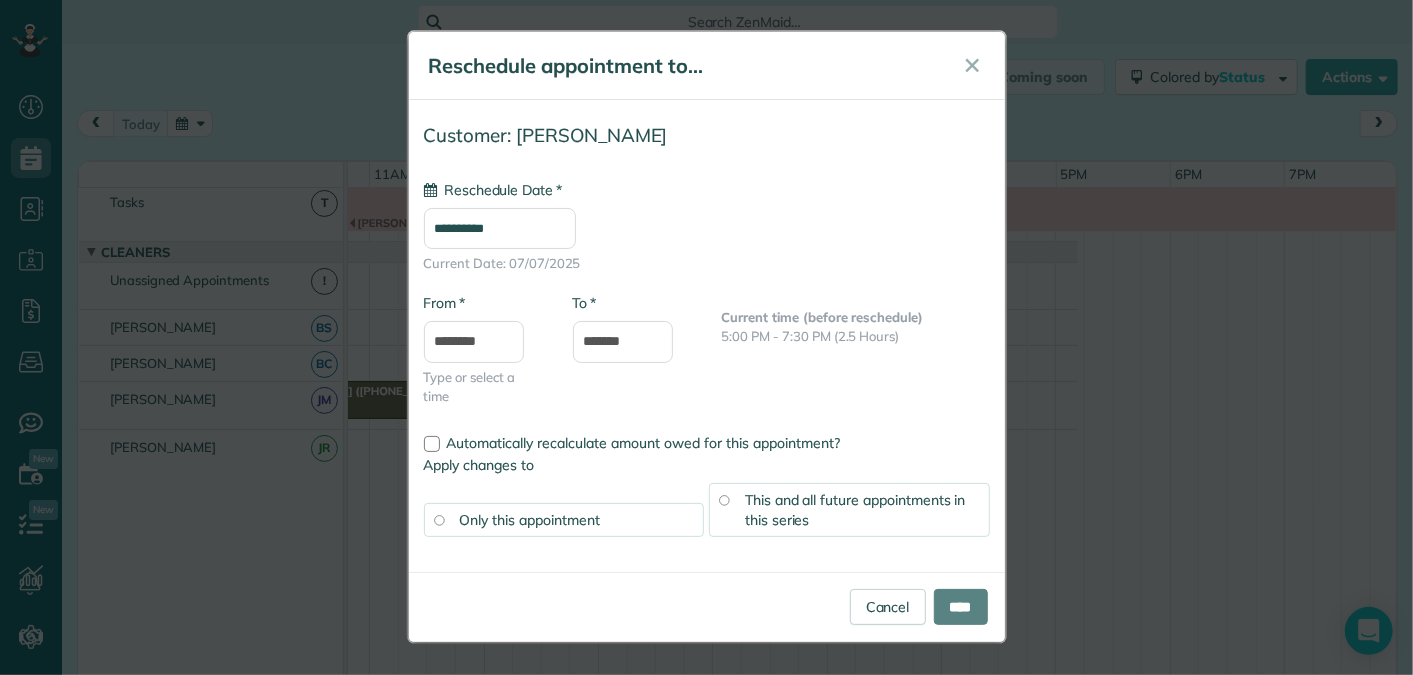 type on "**********" 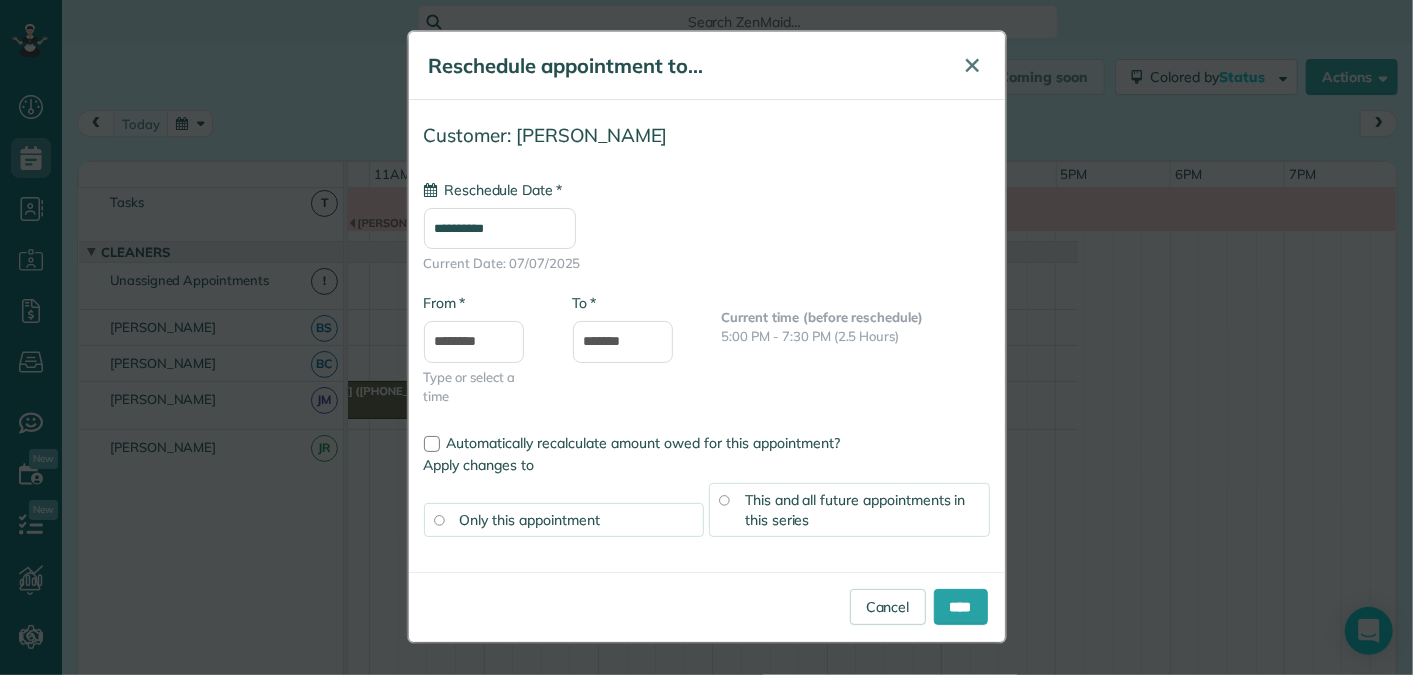 click on "✕" at bounding box center [973, 66] 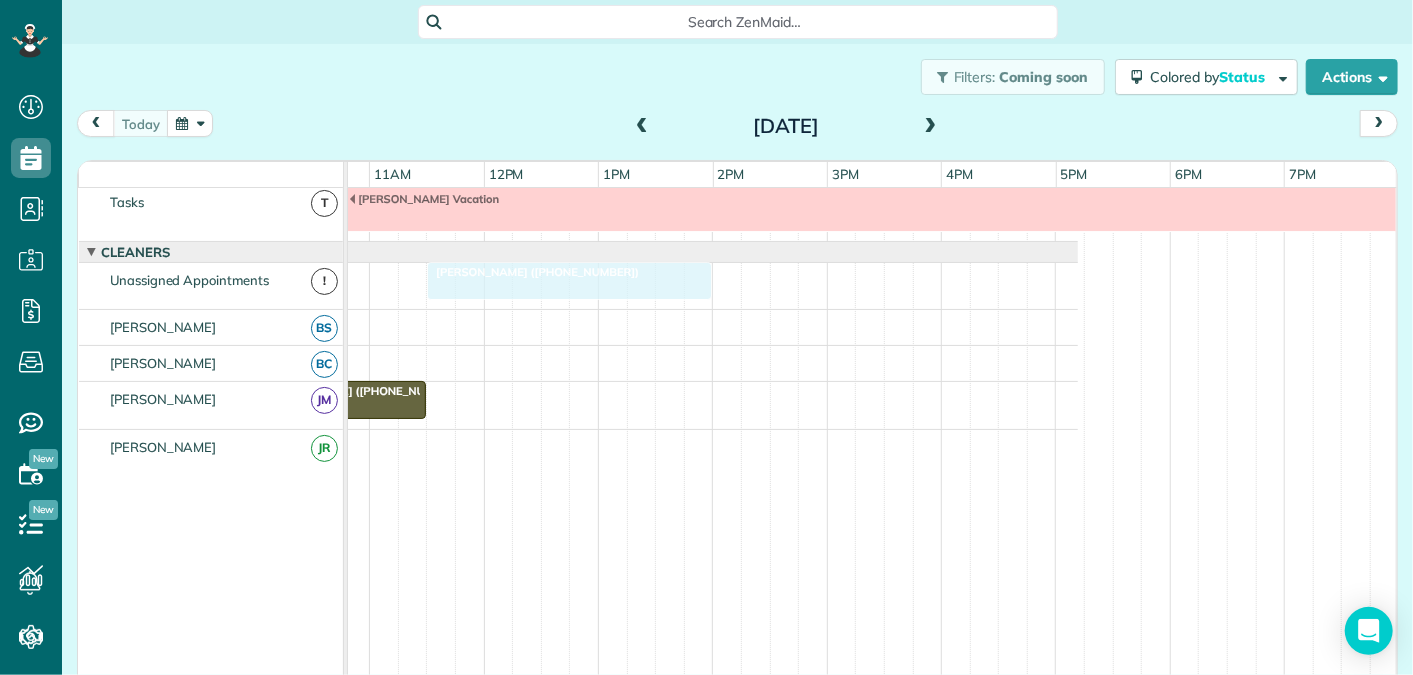 drag, startPoint x: 1092, startPoint y: 275, endPoint x: 455, endPoint y: 272, distance: 637.0071 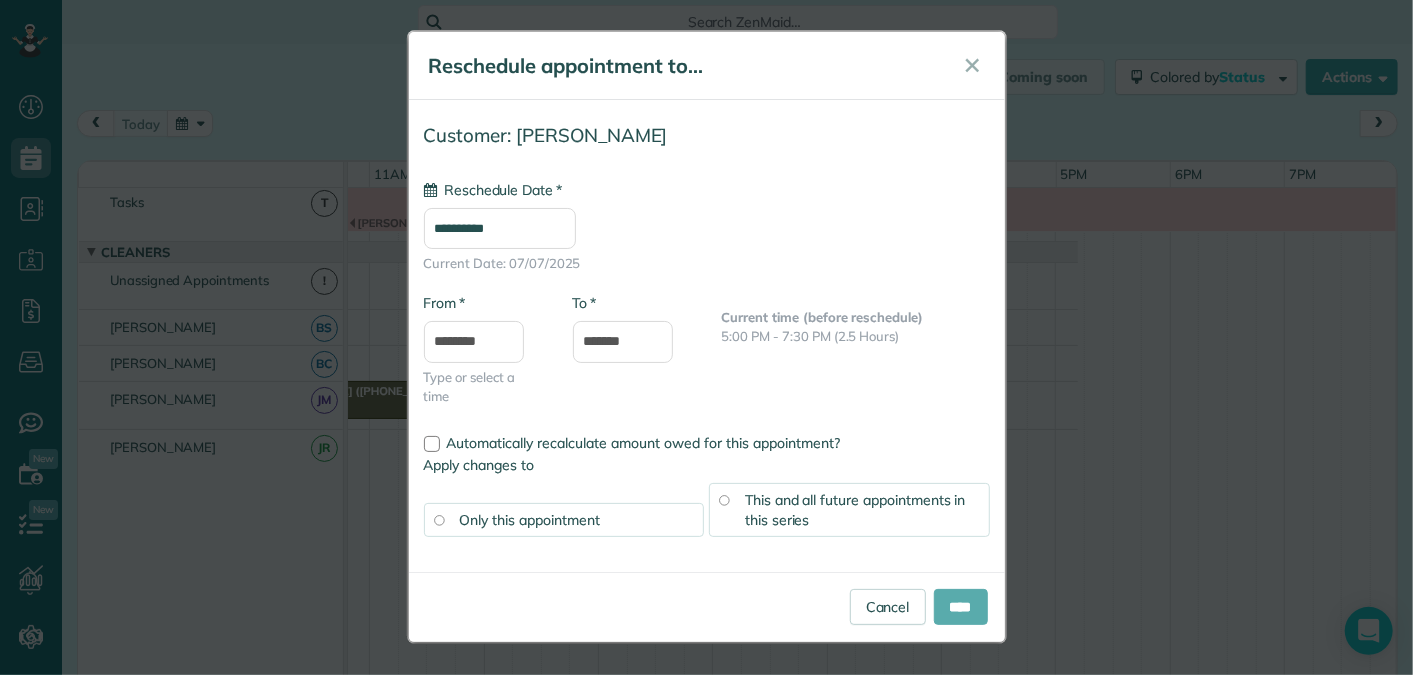 type on "**********" 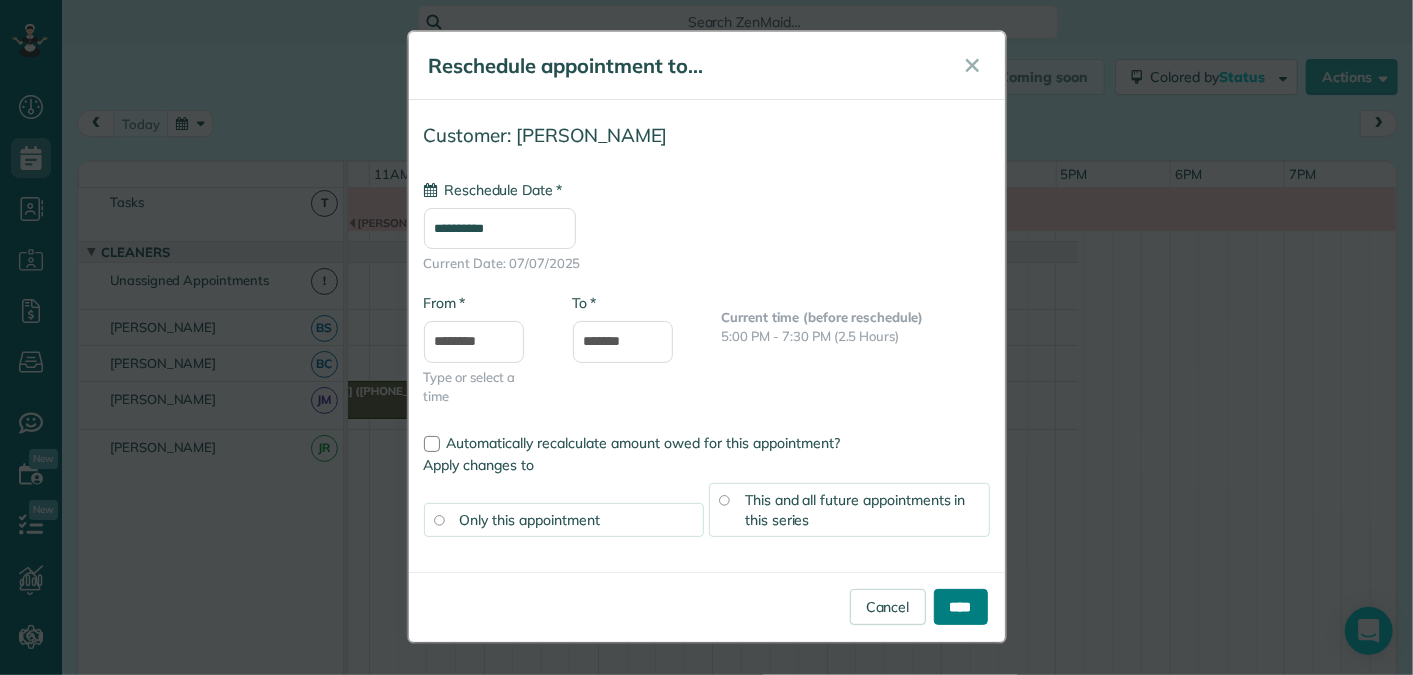 click on "****" at bounding box center (961, 607) 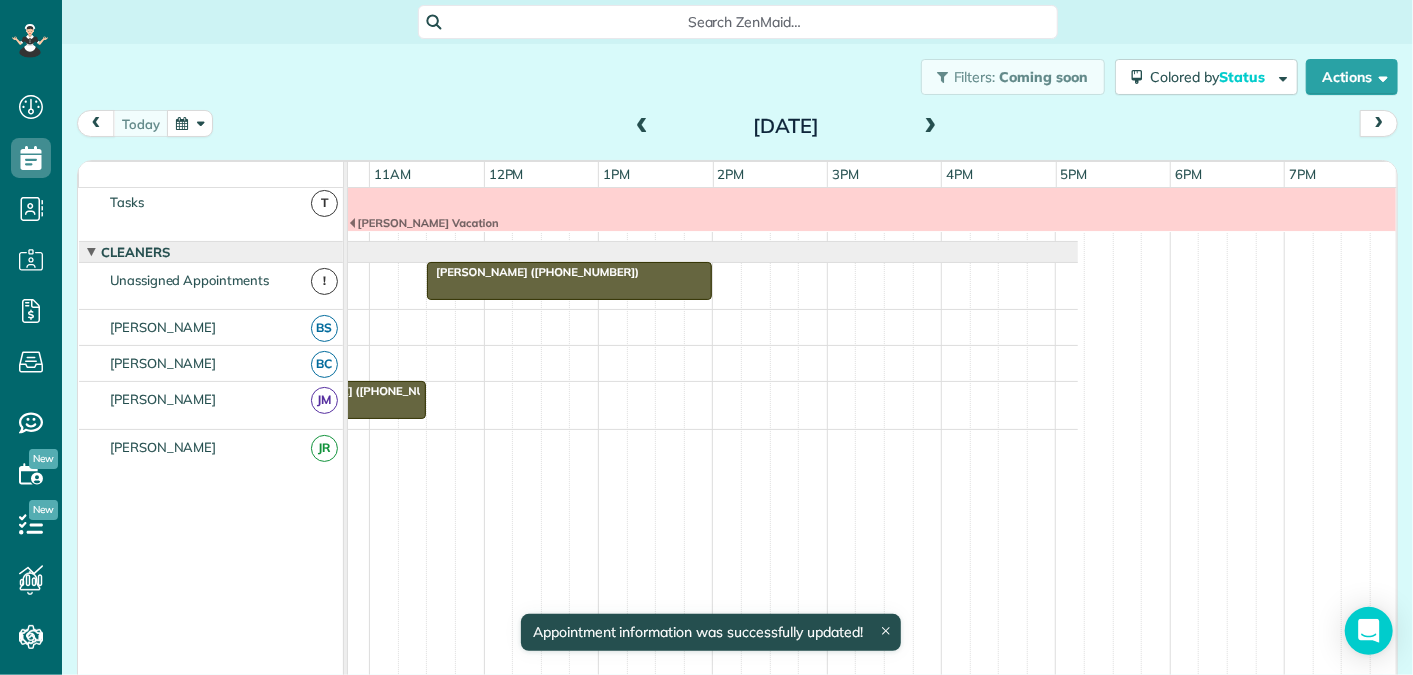 click at bounding box center (931, 127) 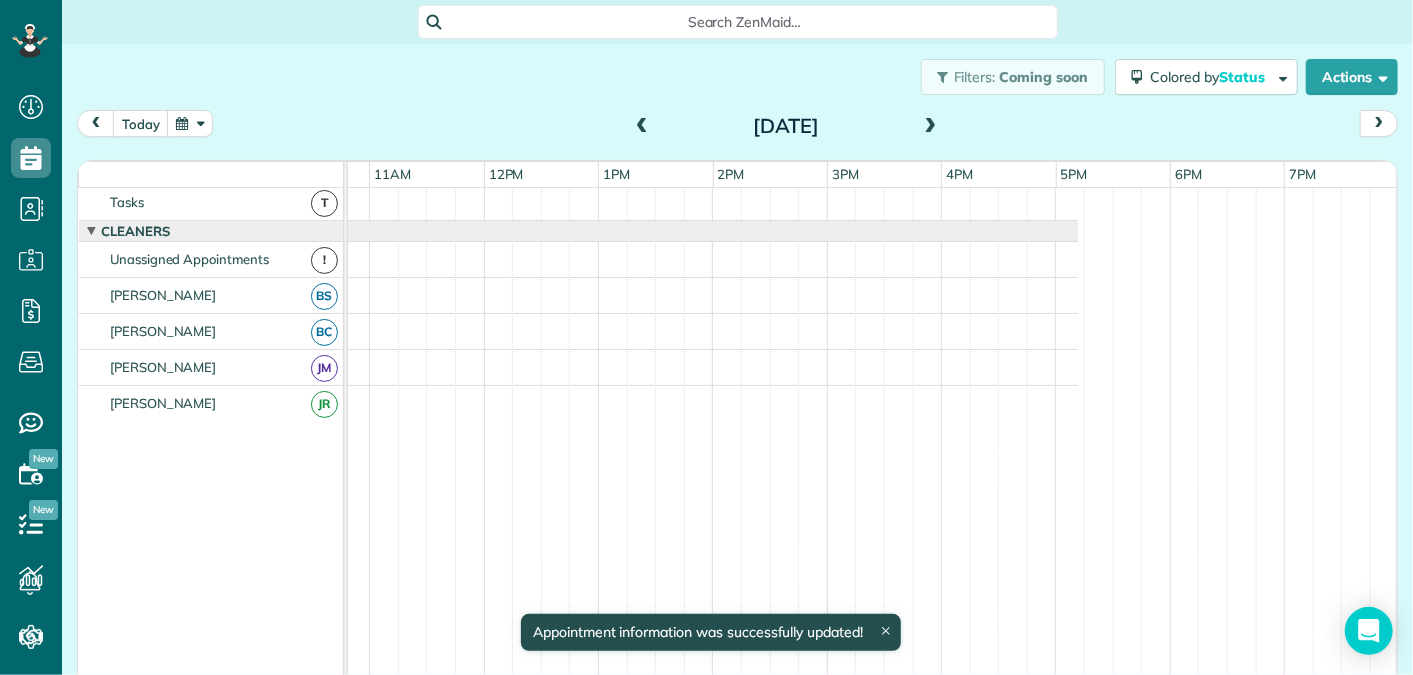 scroll, scrollTop: 0, scrollLeft: 0, axis: both 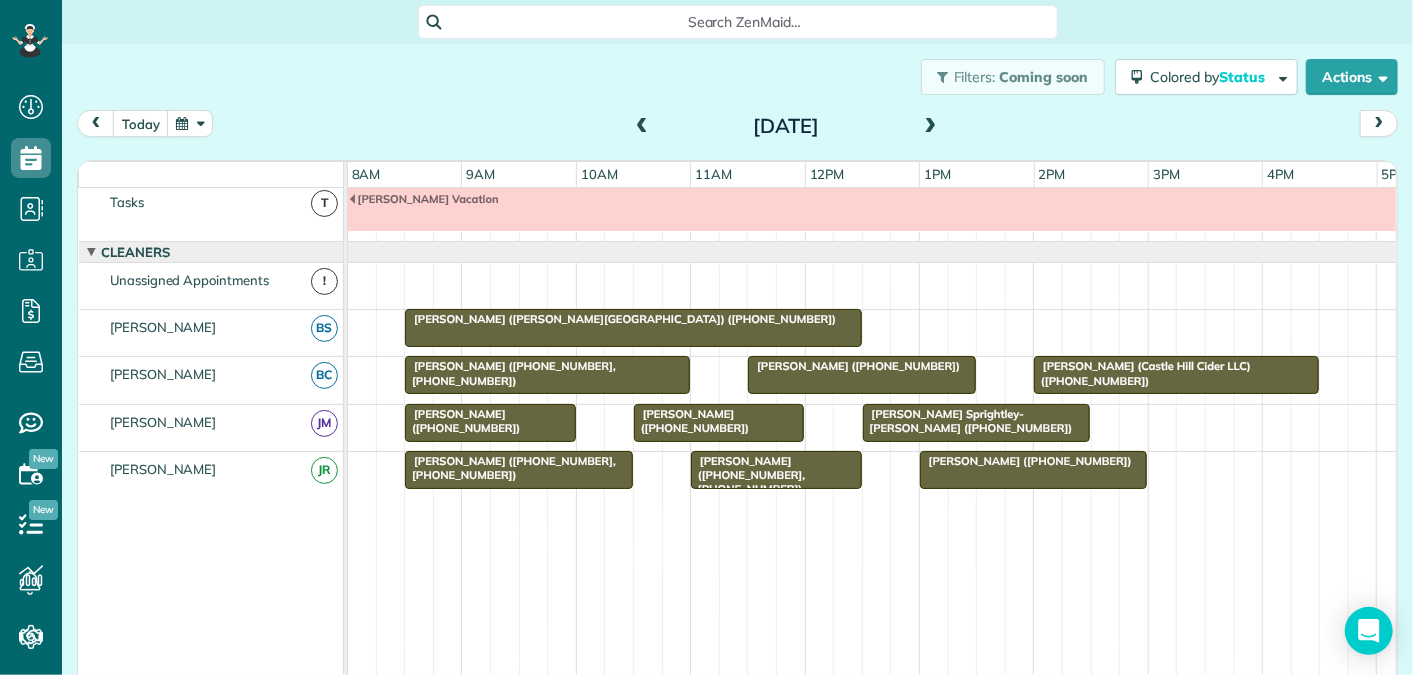 click at bounding box center (190, 123) 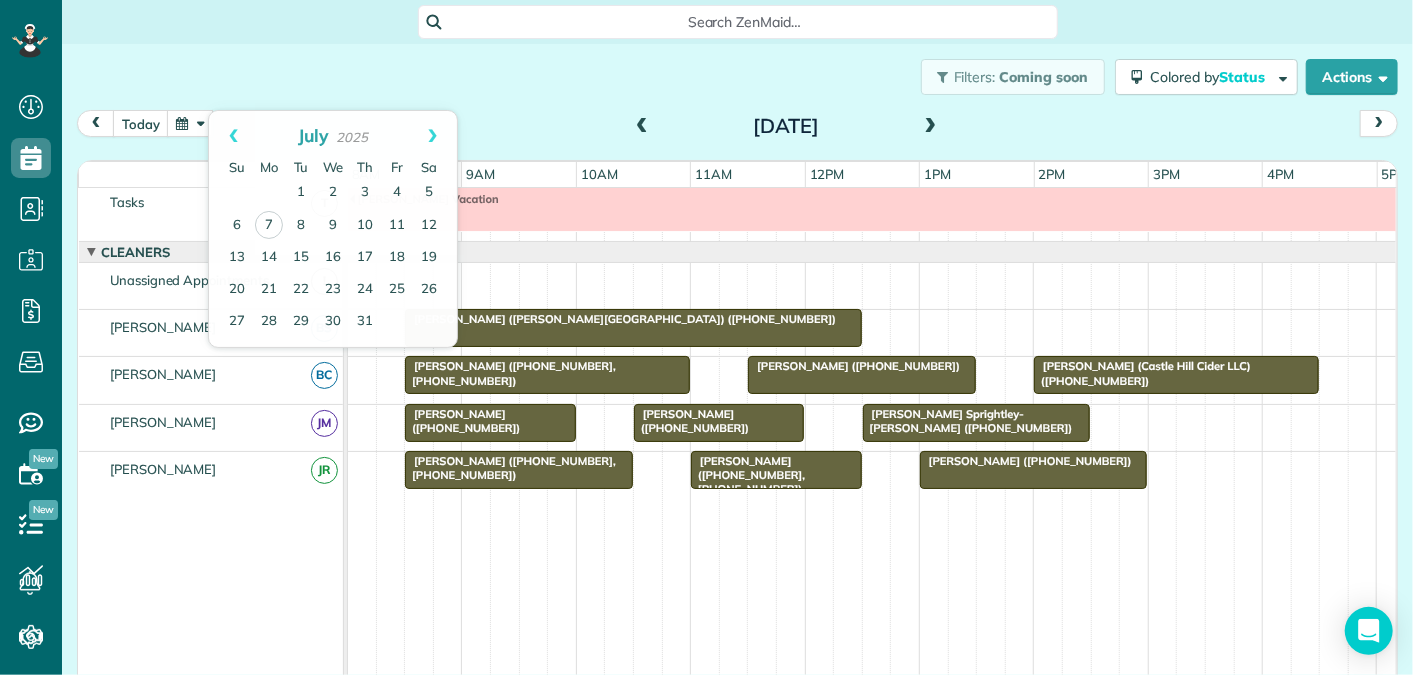 click on "Filters:   Coming soon
Colored by  Status
Color by Cleaner
Color by Team
Color by Status
Color by Recurrence
Color by Paid/Unpaid
Filters  Default
Schedule Changes
Actions
Create Appointment
Create Task
Clock In/Out
Send Work Orders
Print Route Sheets
Today's Emails/Texts
Export data.." at bounding box center [737, 77] 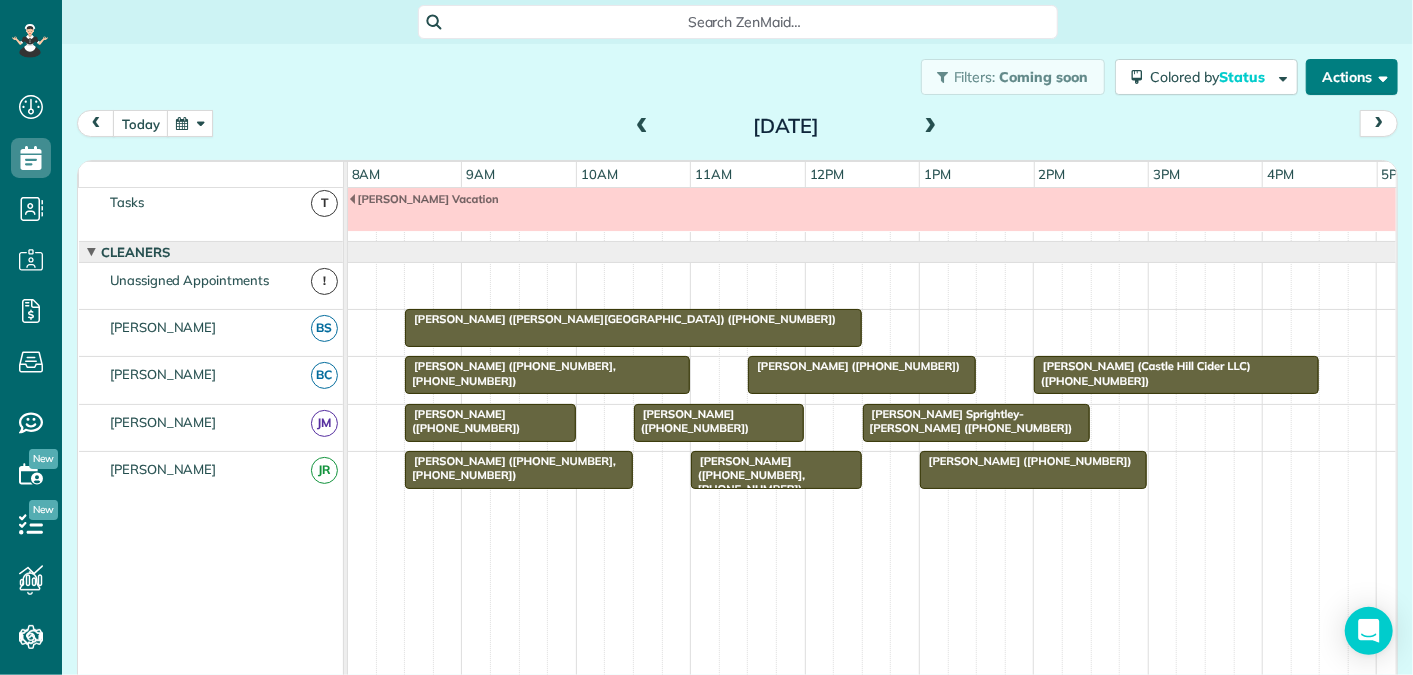 click on "Actions" at bounding box center (1352, 77) 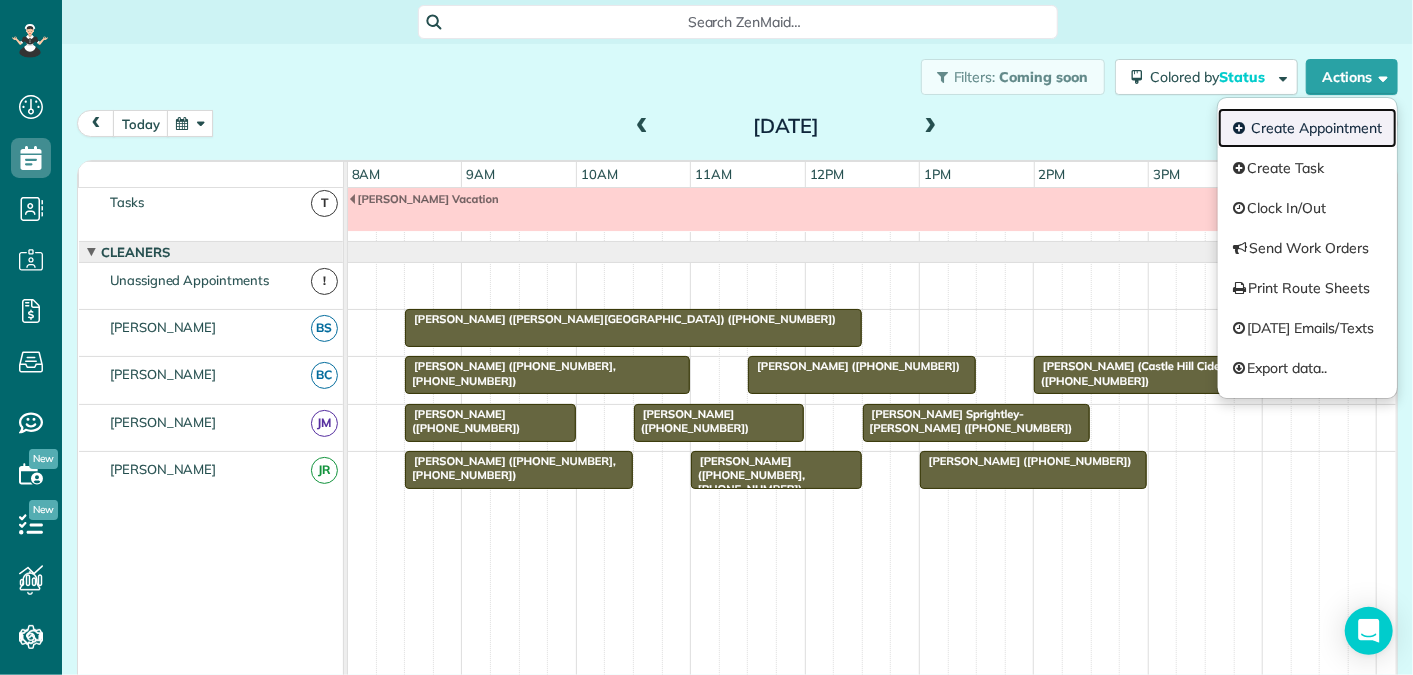 click on "Create Appointment" at bounding box center [1307, 128] 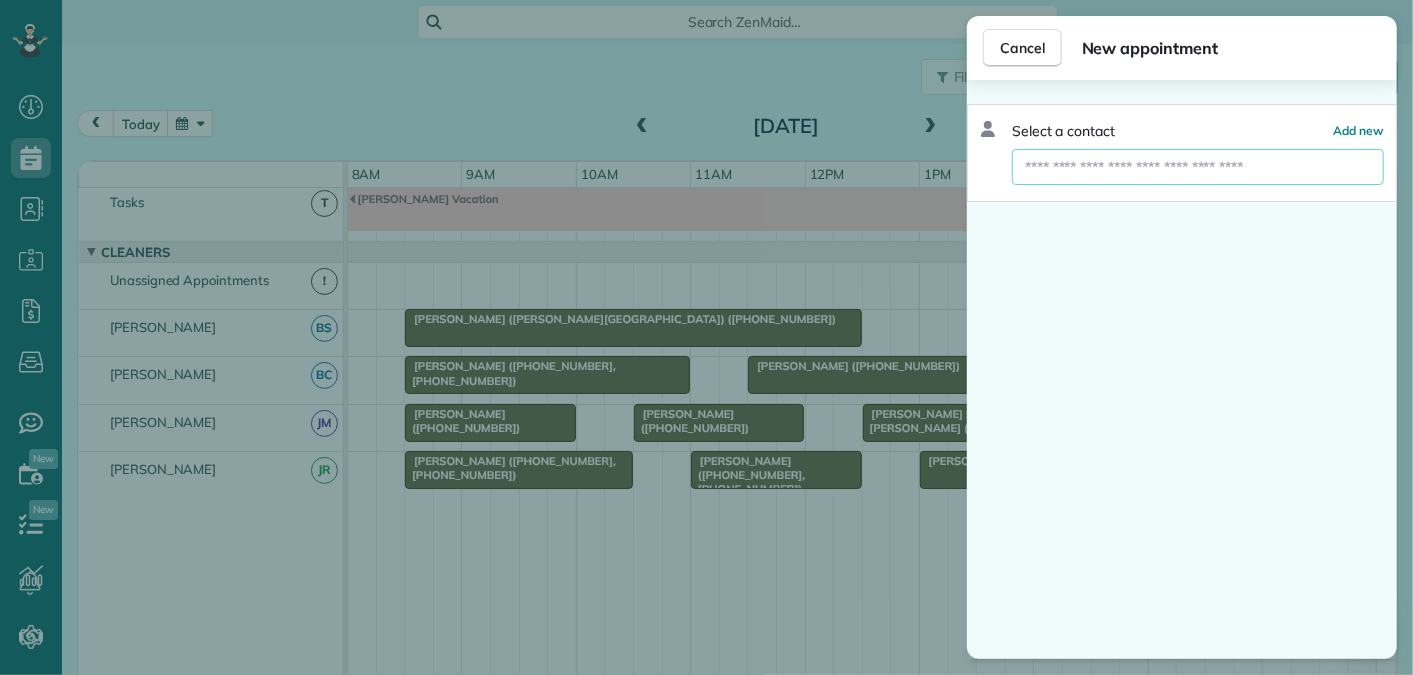 click at bounding box center [1198, 167] 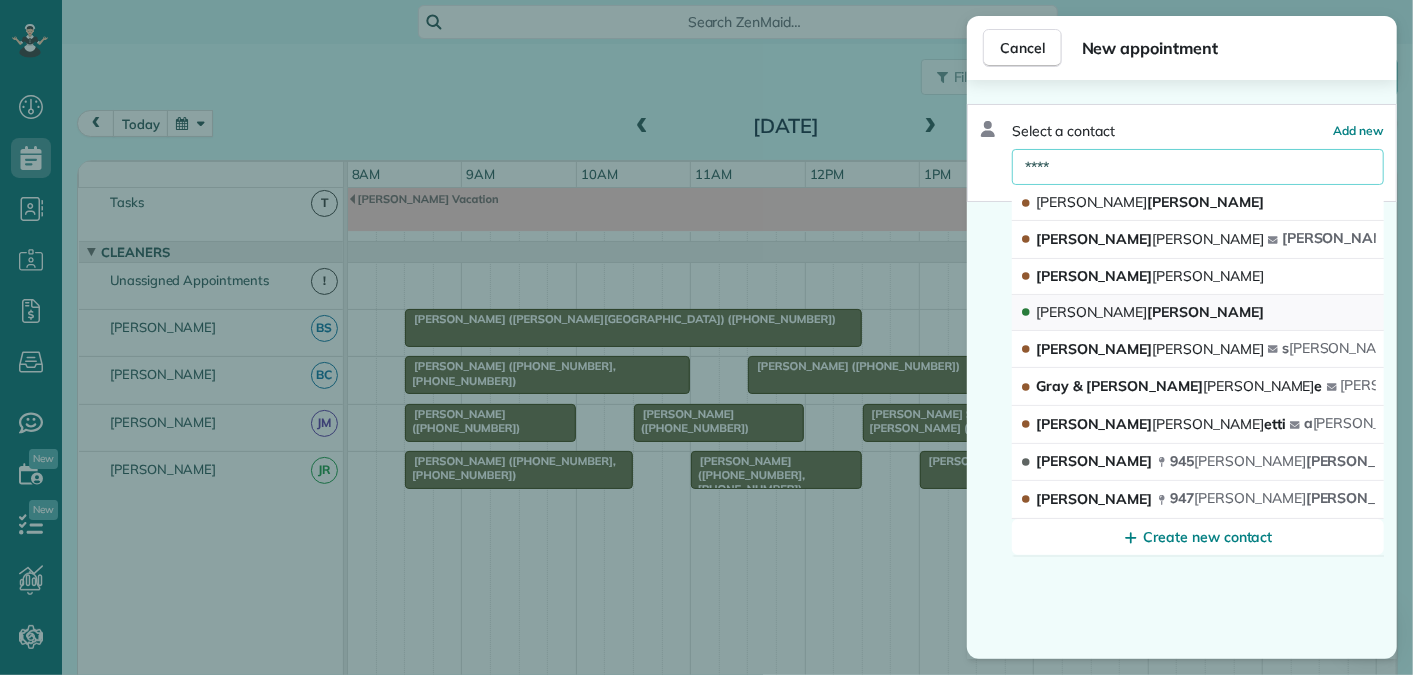 type on "****" 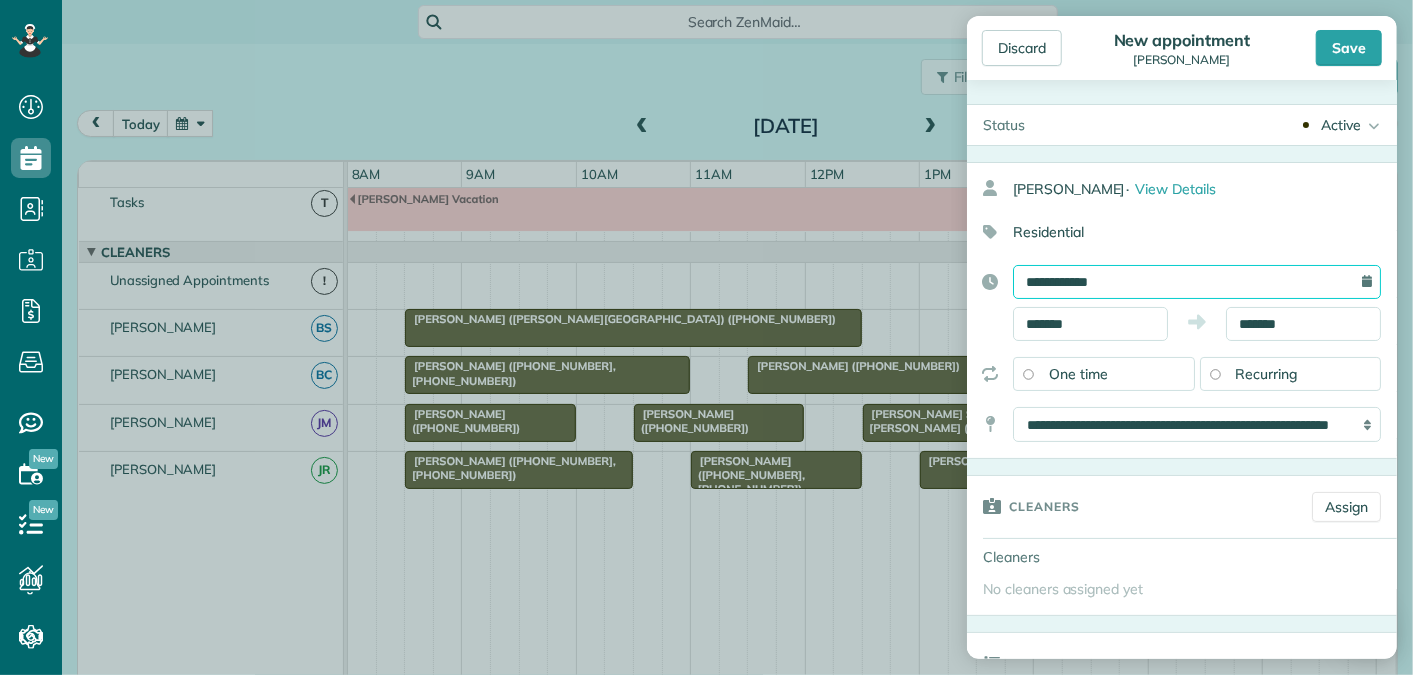 click on "**********" at bounding box center (1197, 282) 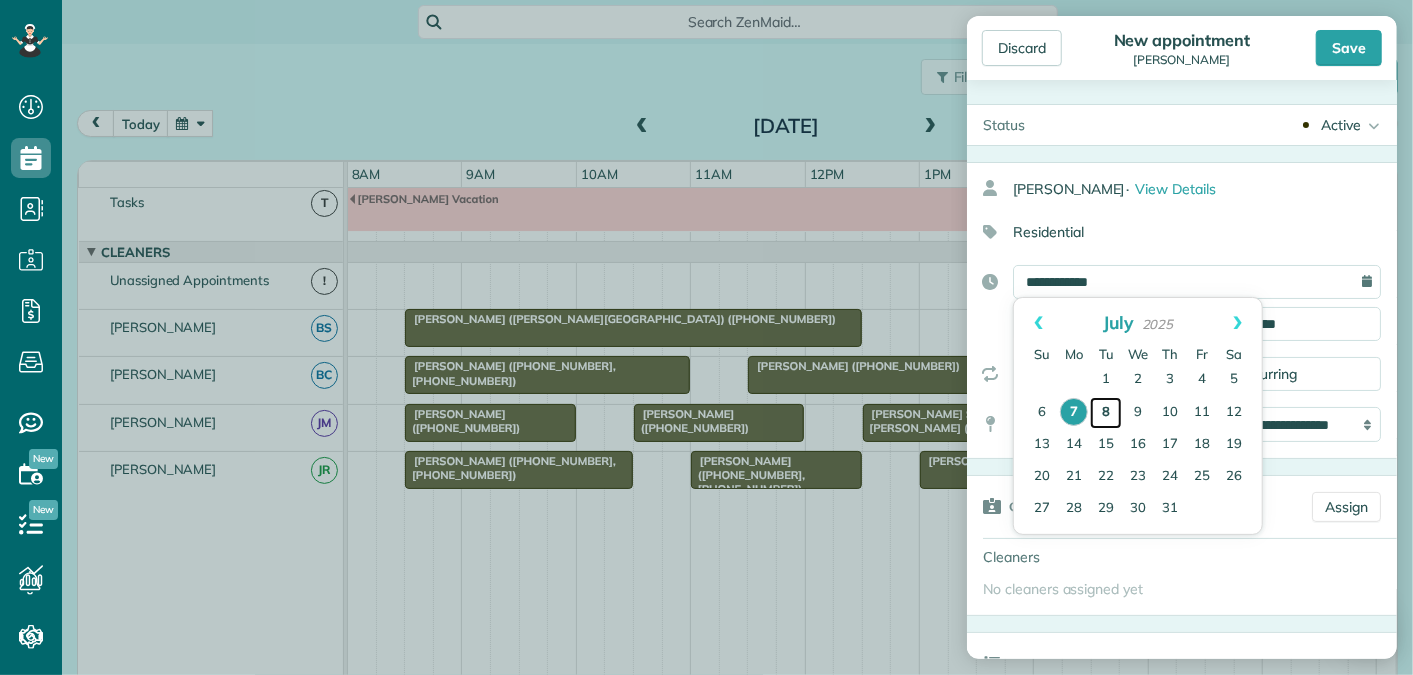 click on "8" at bounding box center [1106, 413] 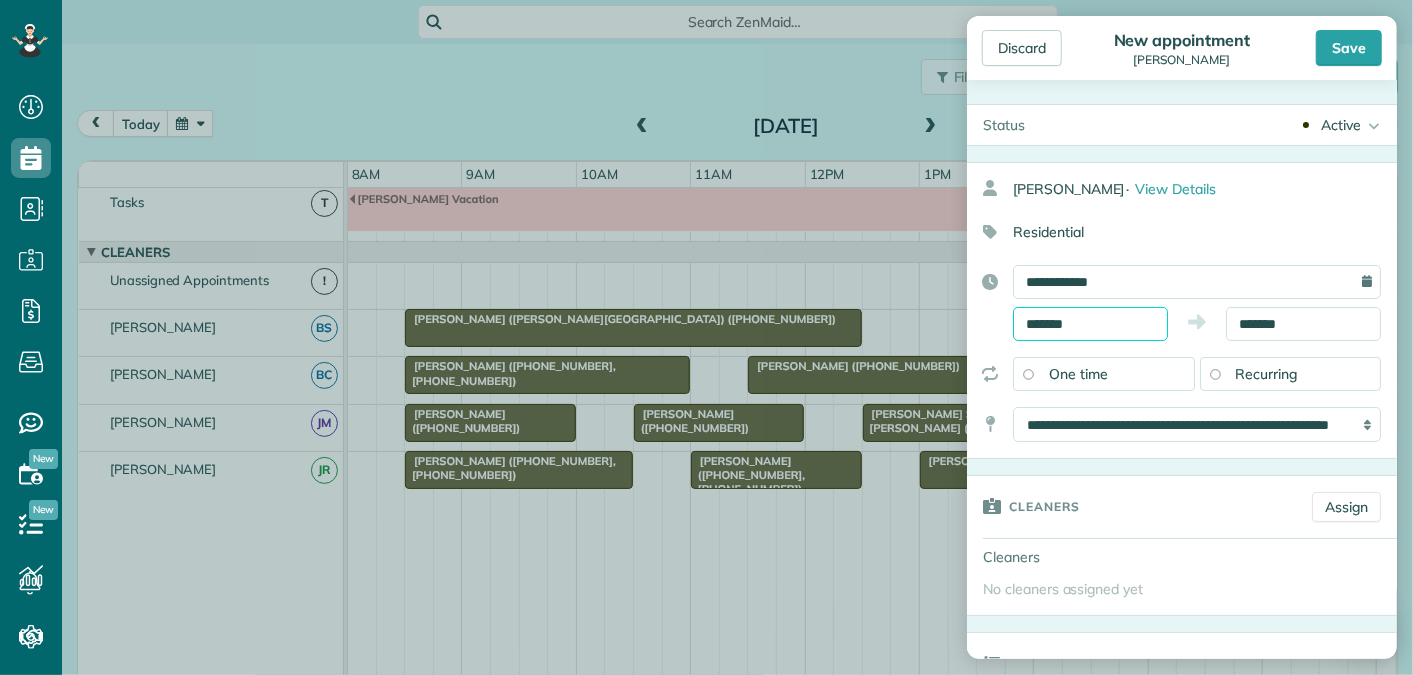 click on "*******" at bounding box center [1090, 324] 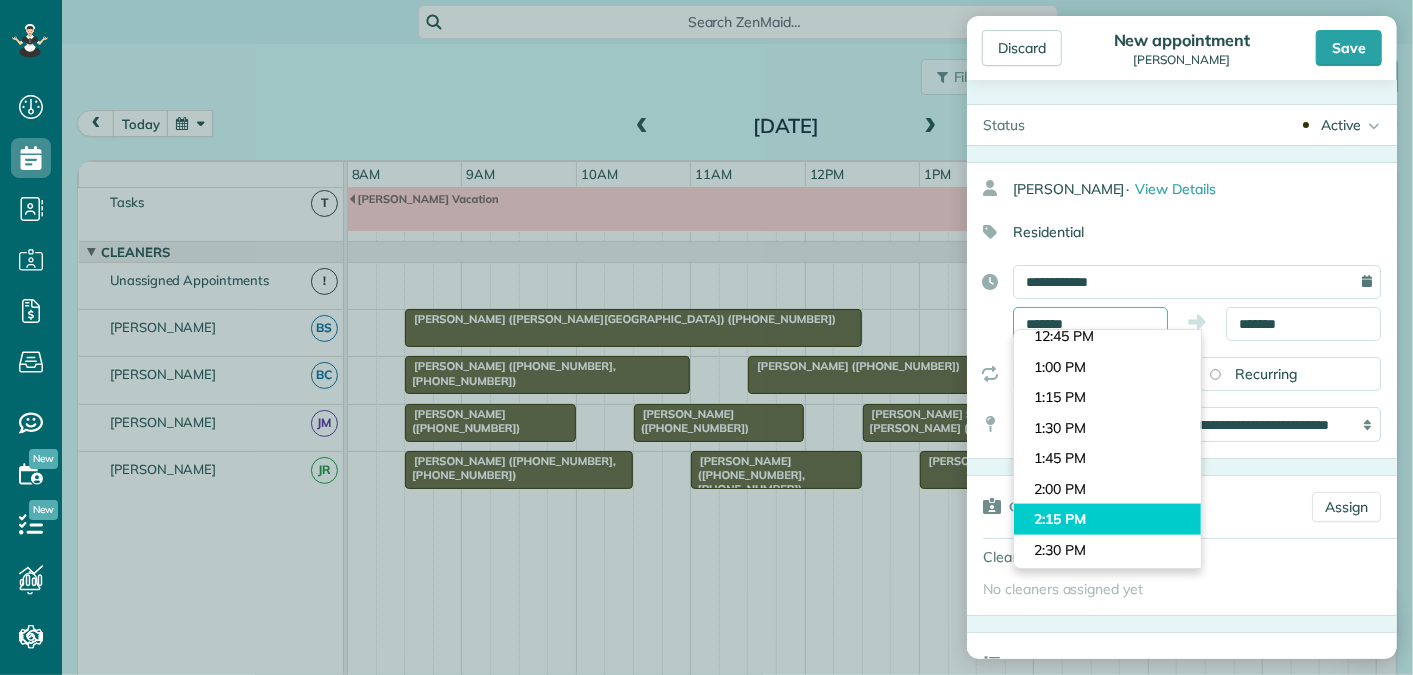 scroll, scrollTop: 1531, scrollLeft: 0, axis: vertical 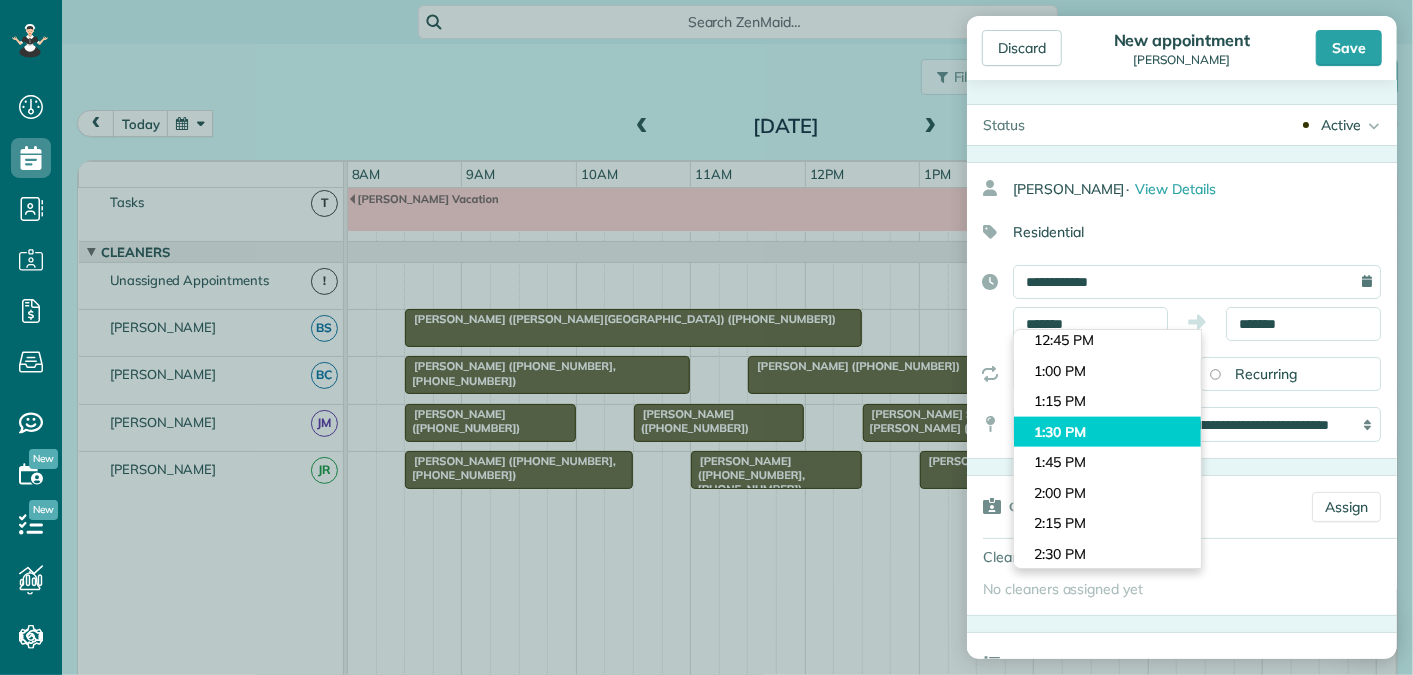 type on "*******" 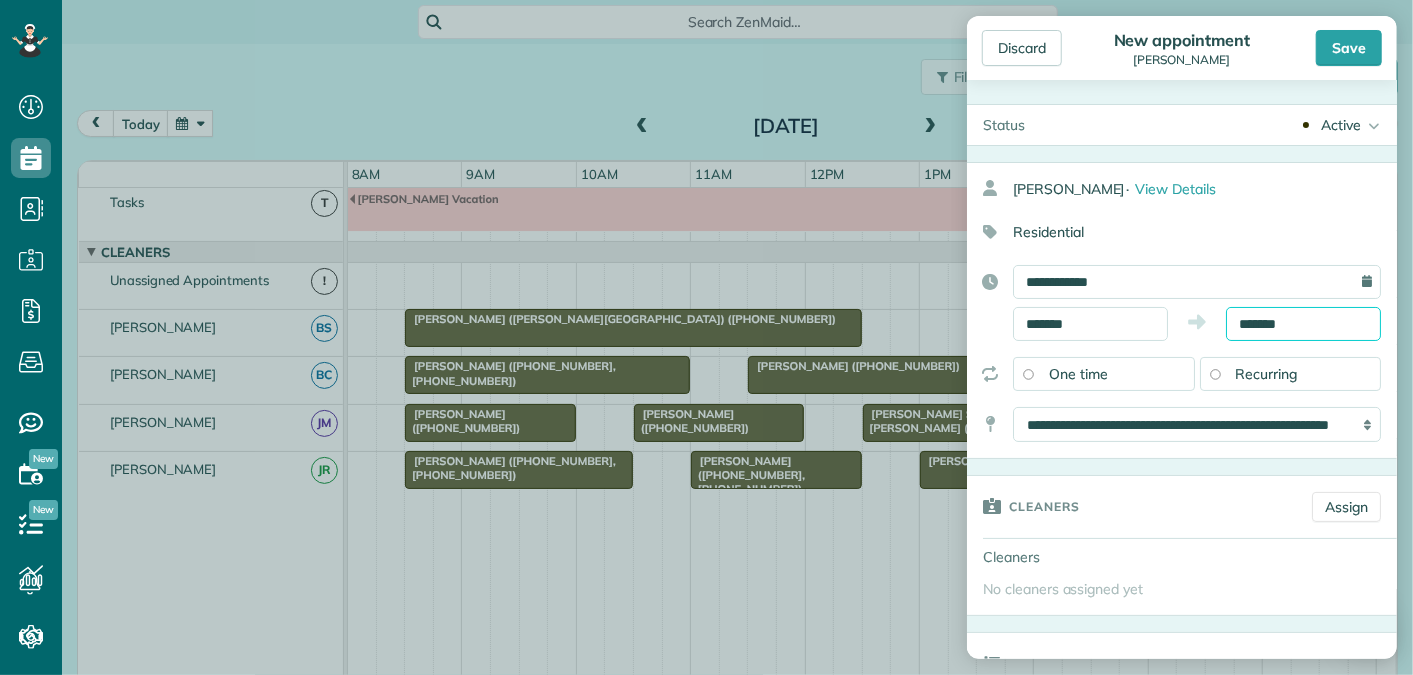 click on "*******" at bounding box center [1303, 324] 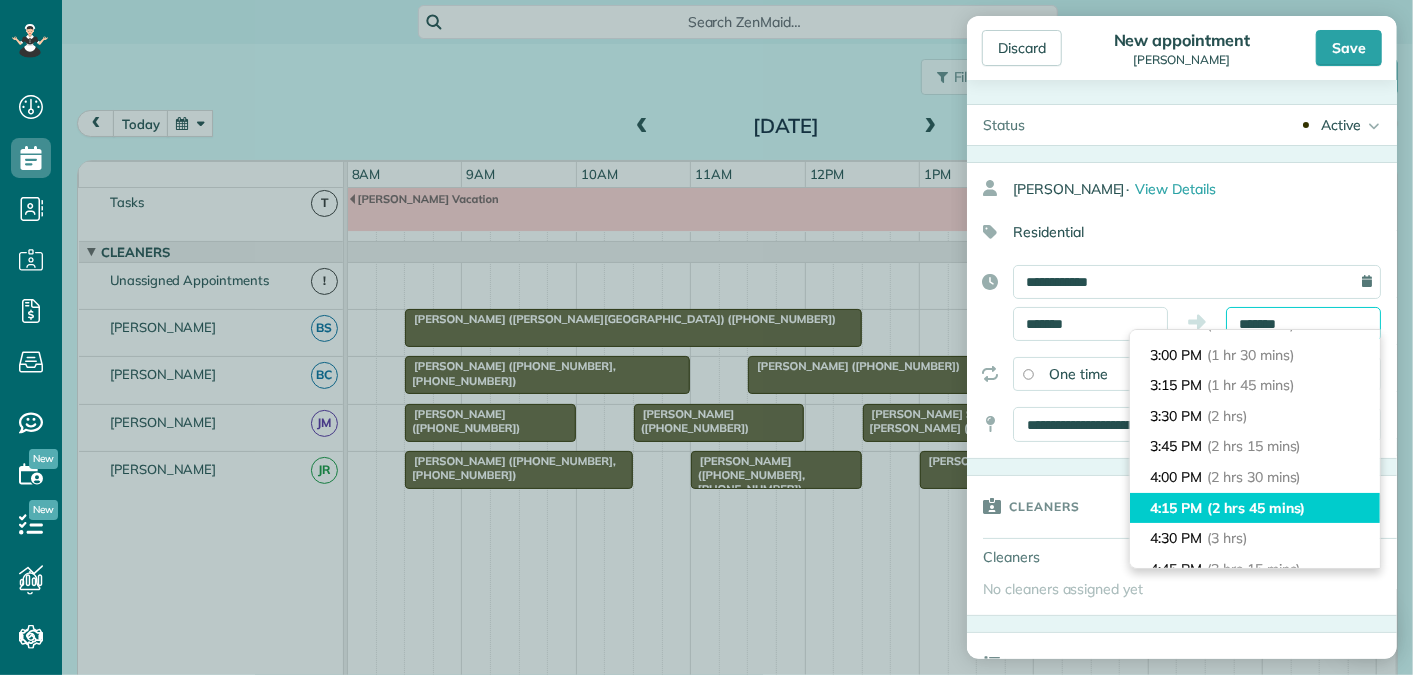scroll, scrollTop: 170, scrollLeft: 0, axis: vertical 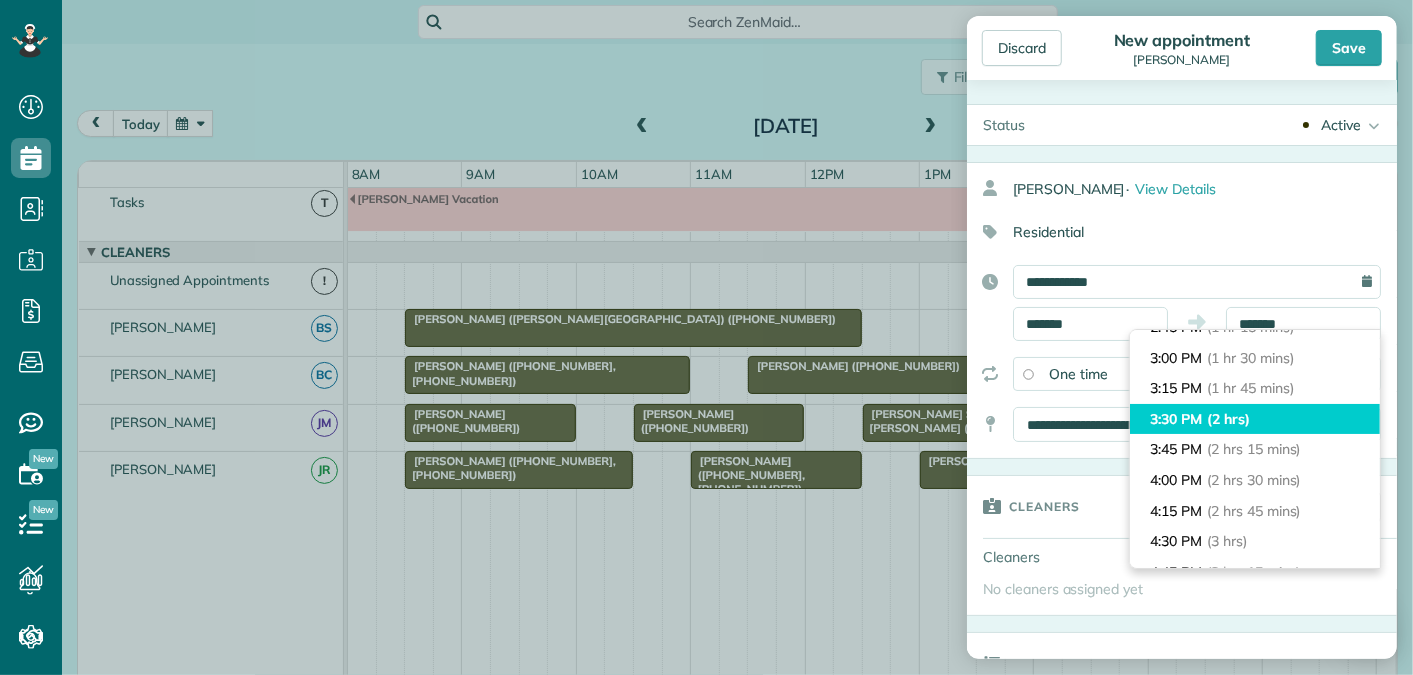 type on "*******" 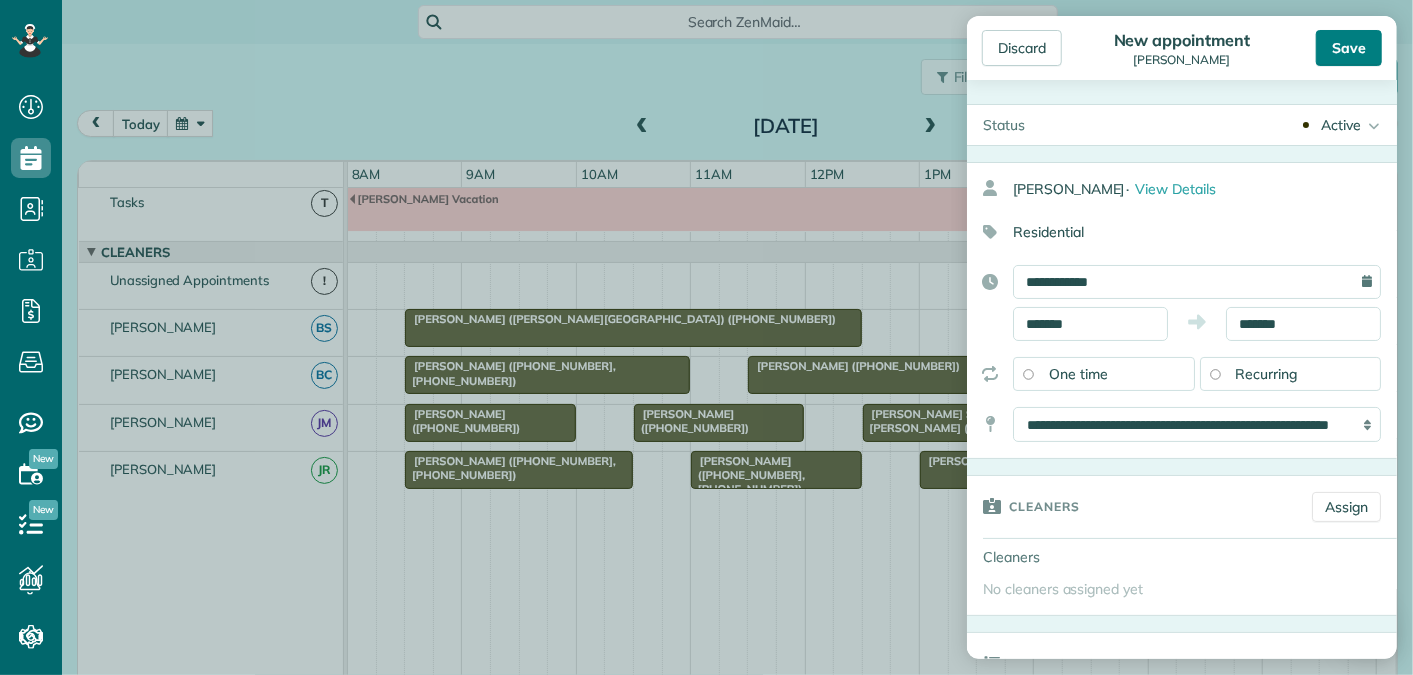 click on "Save" at bounding box center (1349, 48) 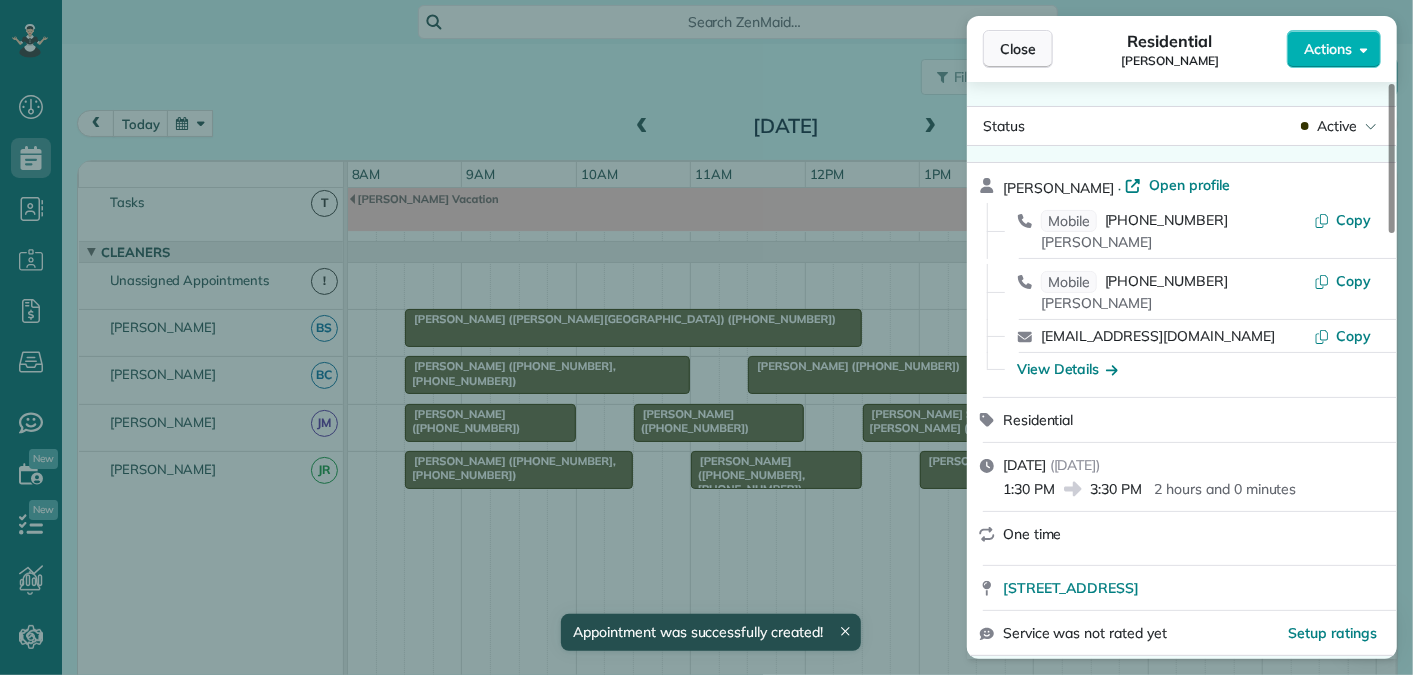 click on "Close" at bounding box center [1018, 49] 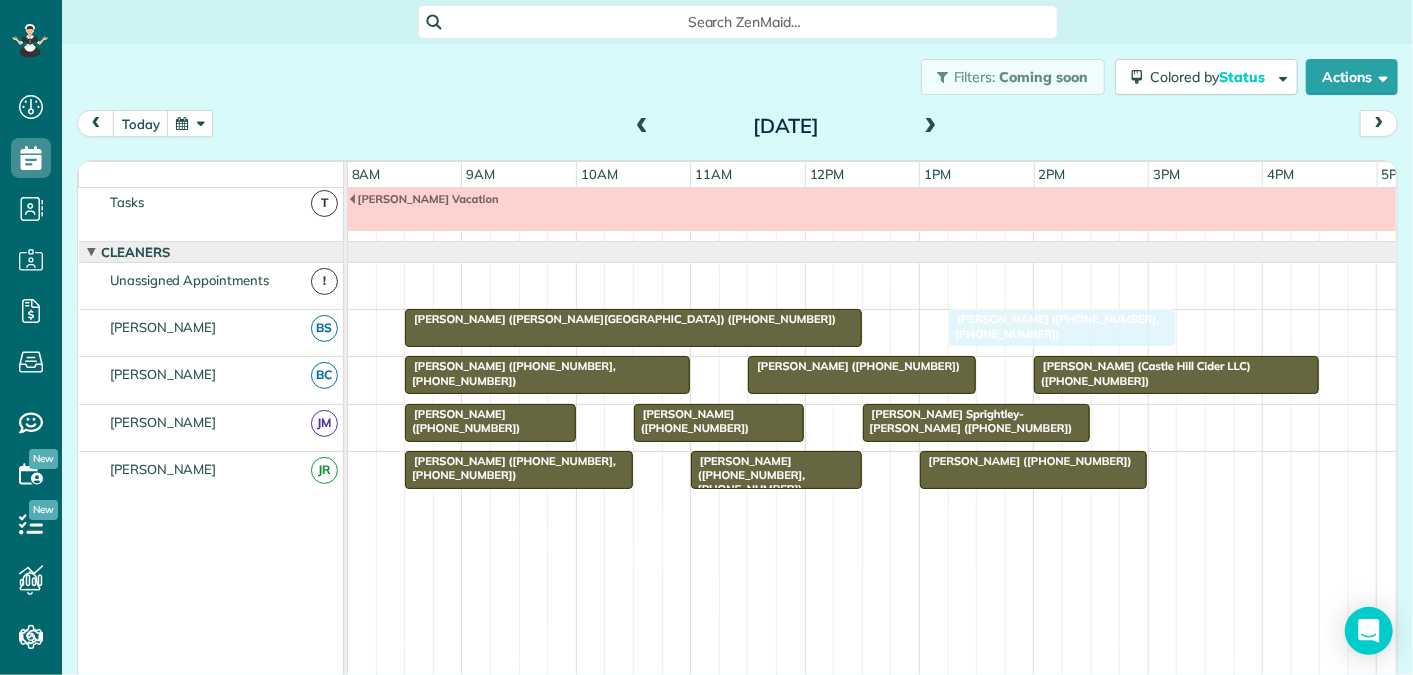 drag, startPoint x: 1024, startPoint y: 270, endPoint x: 985, endPoint y: 316, distance: 60.307545 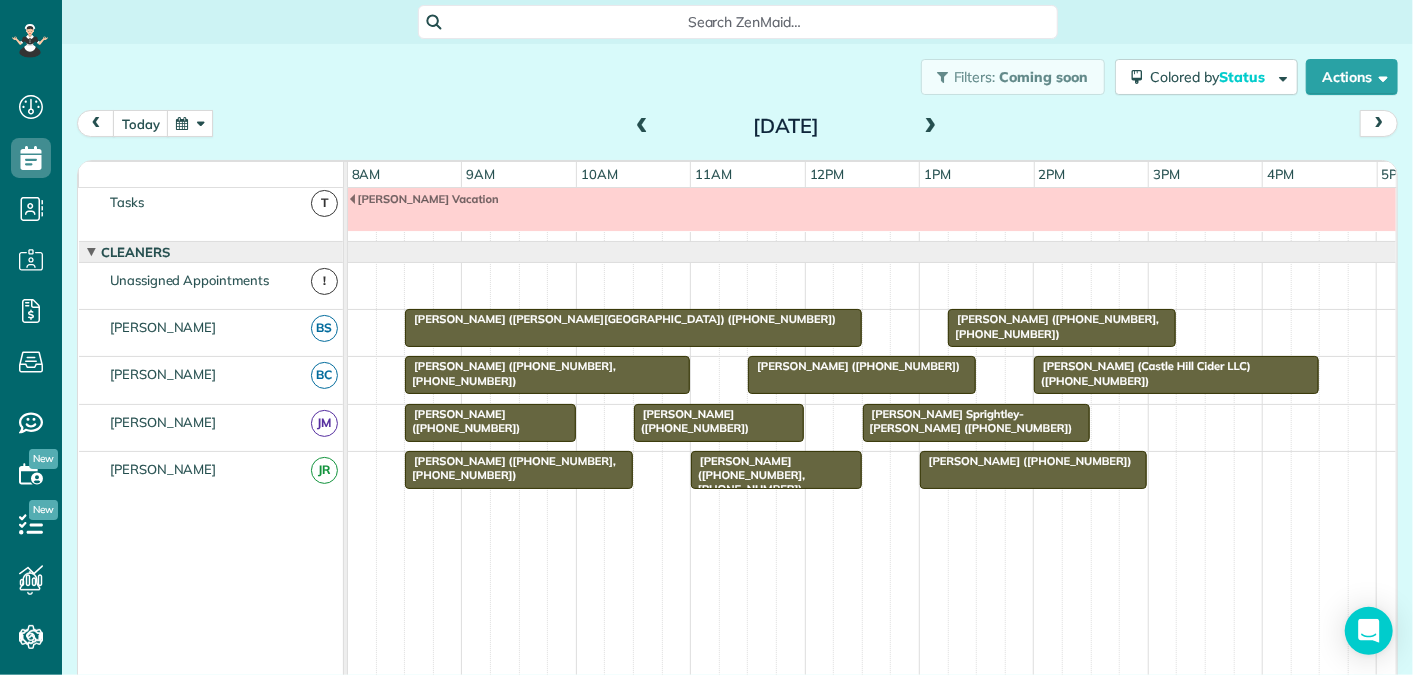 click at bounding box center (190, 123) 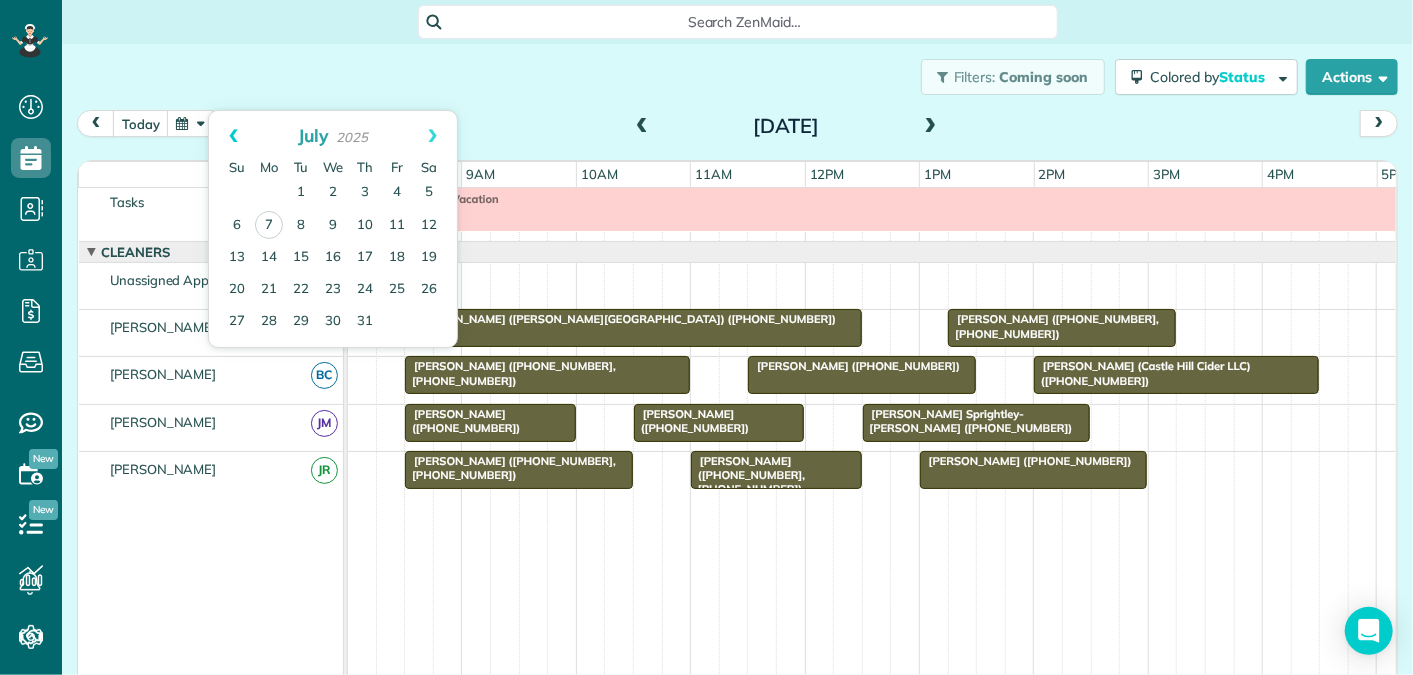 click on "Prev" at bounding box center [233, 136] 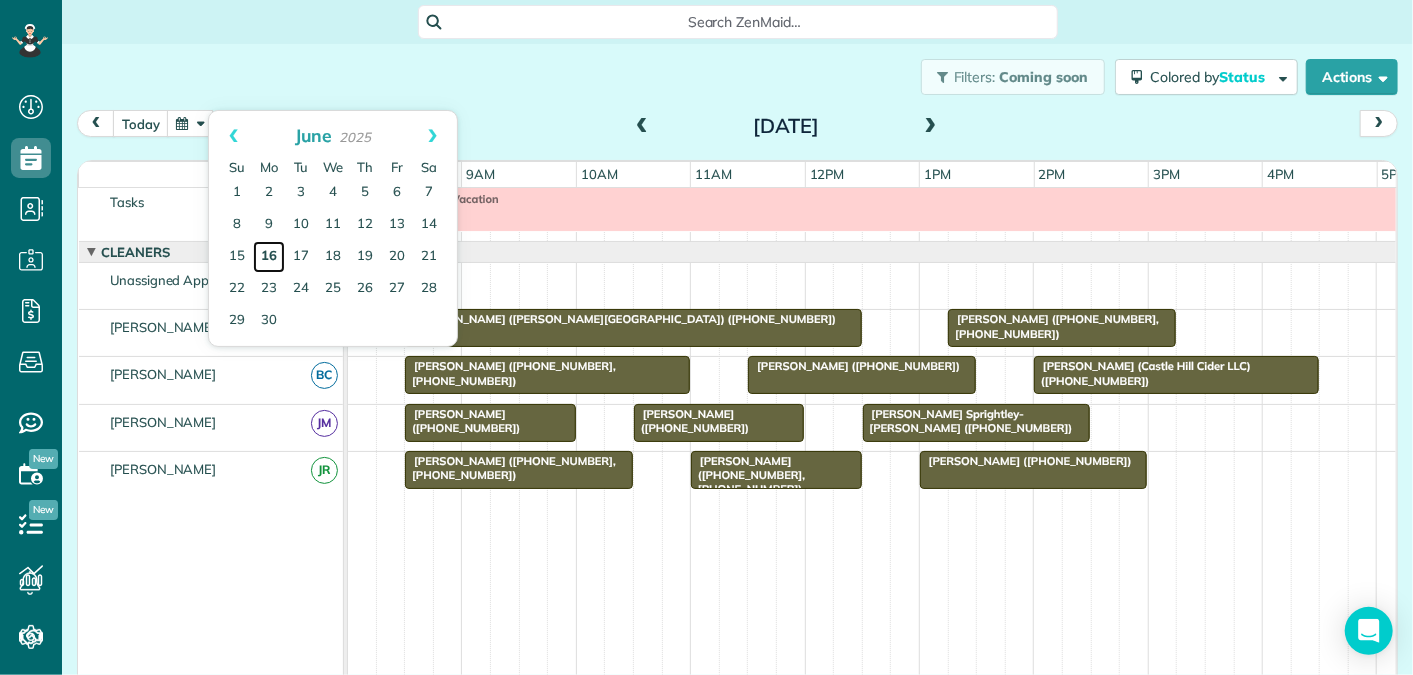 click on "16" at bounding box center (269, 257) 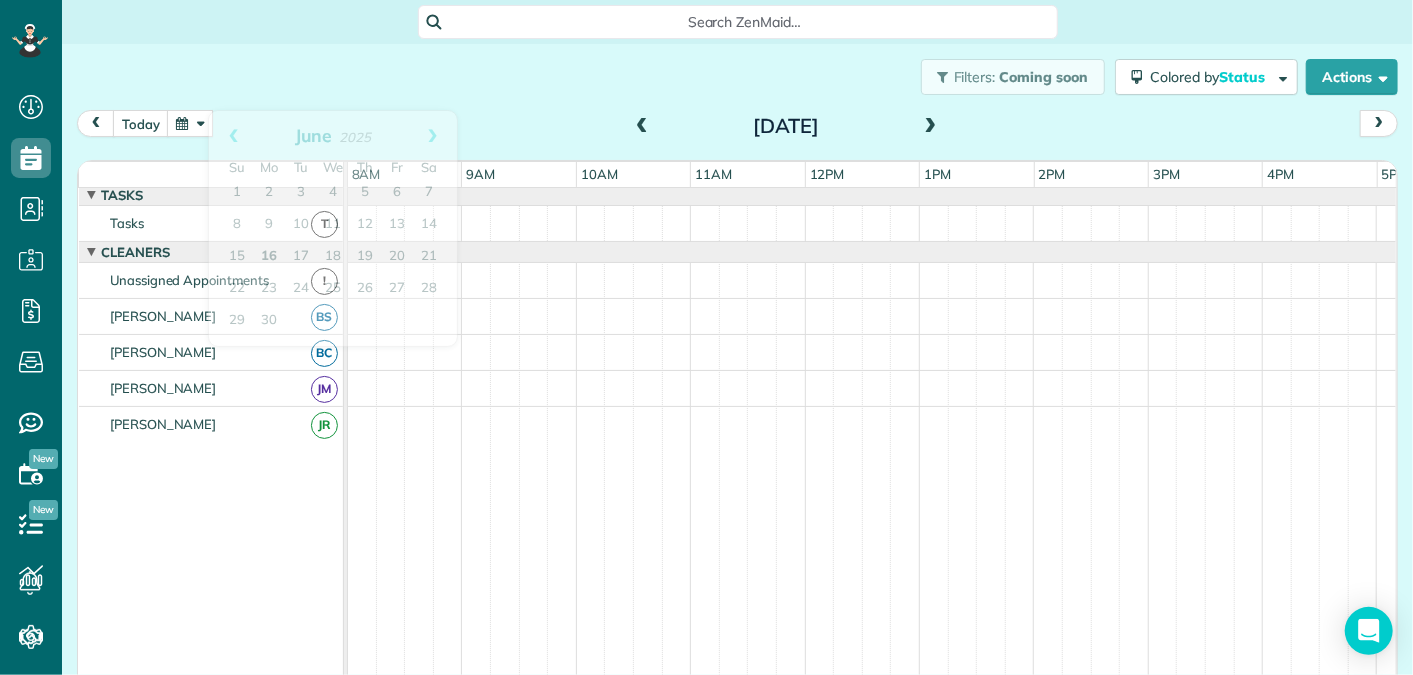 scroll, scrollTop: 72, scrollLeft: 0, axis: vertical 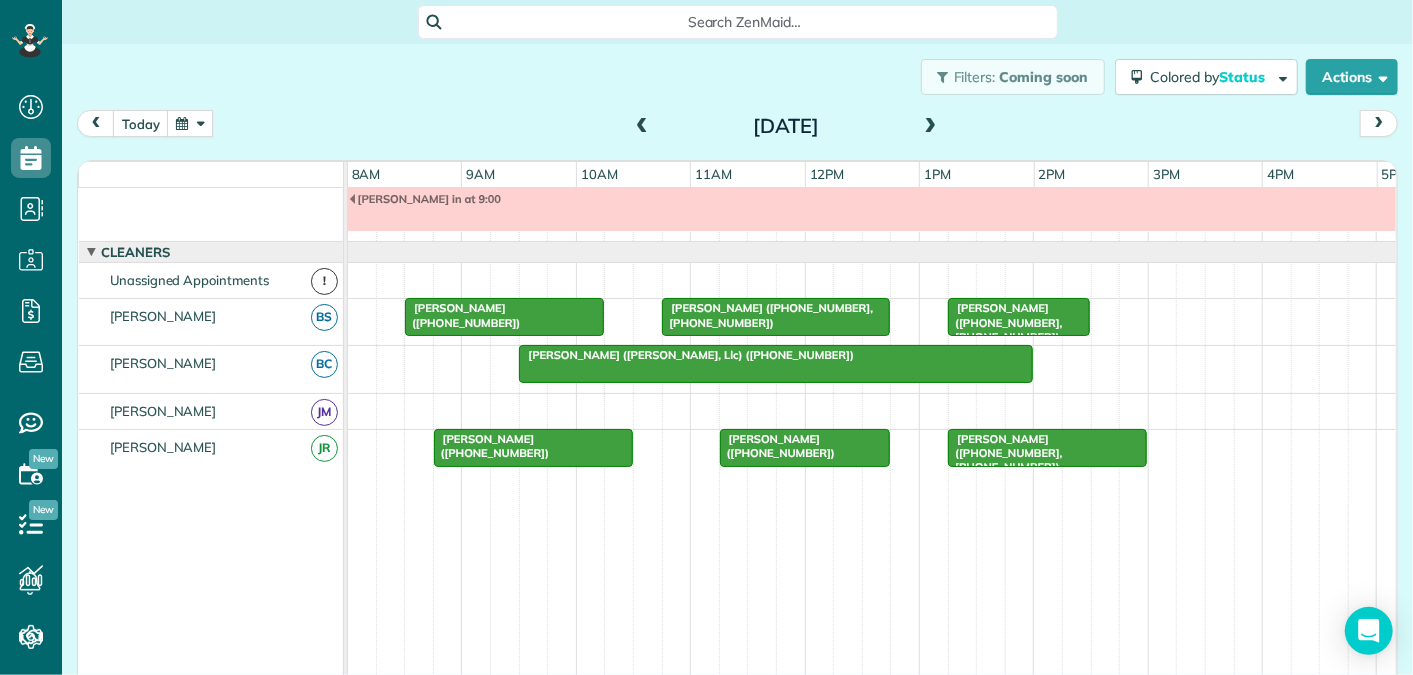click on "[PERSON_NAME] ([PHONE_NUMBER], [PHONE_NUMBER])" at bounding box center (767, 315) 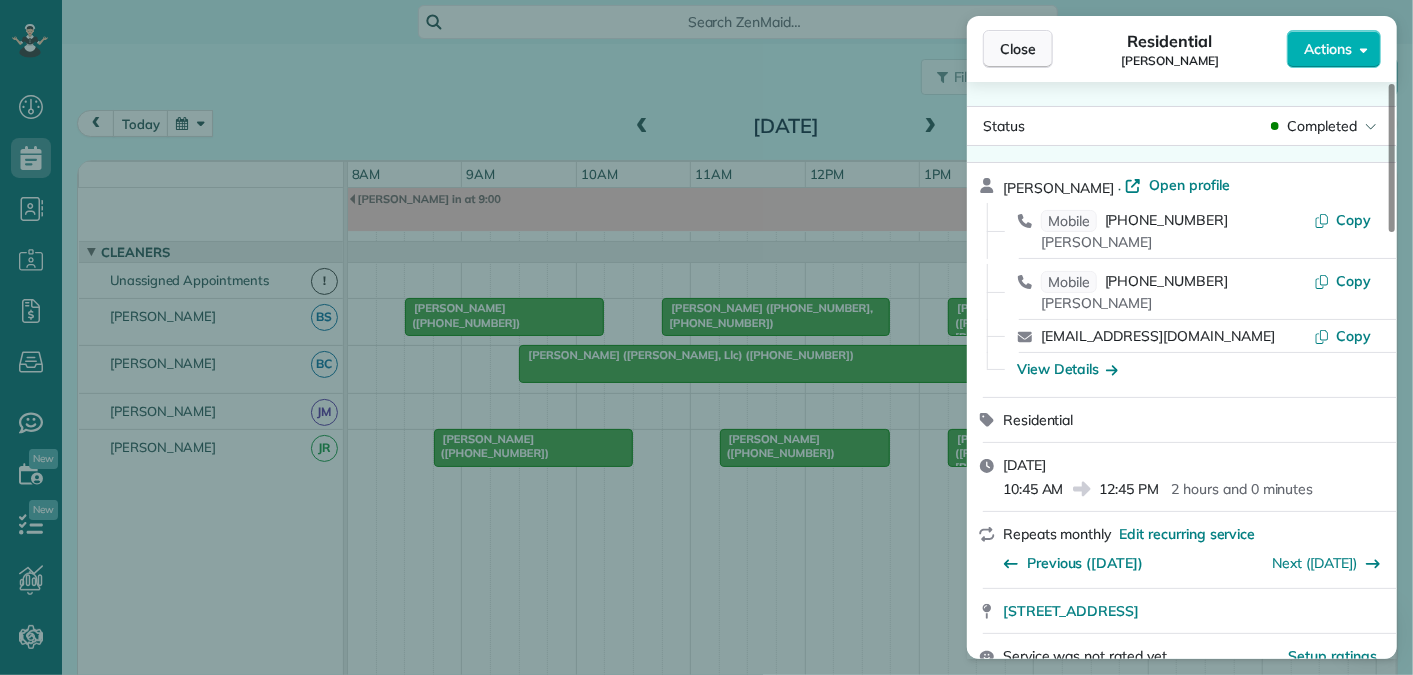 click on "Close" at bounding box center [1018, 49] 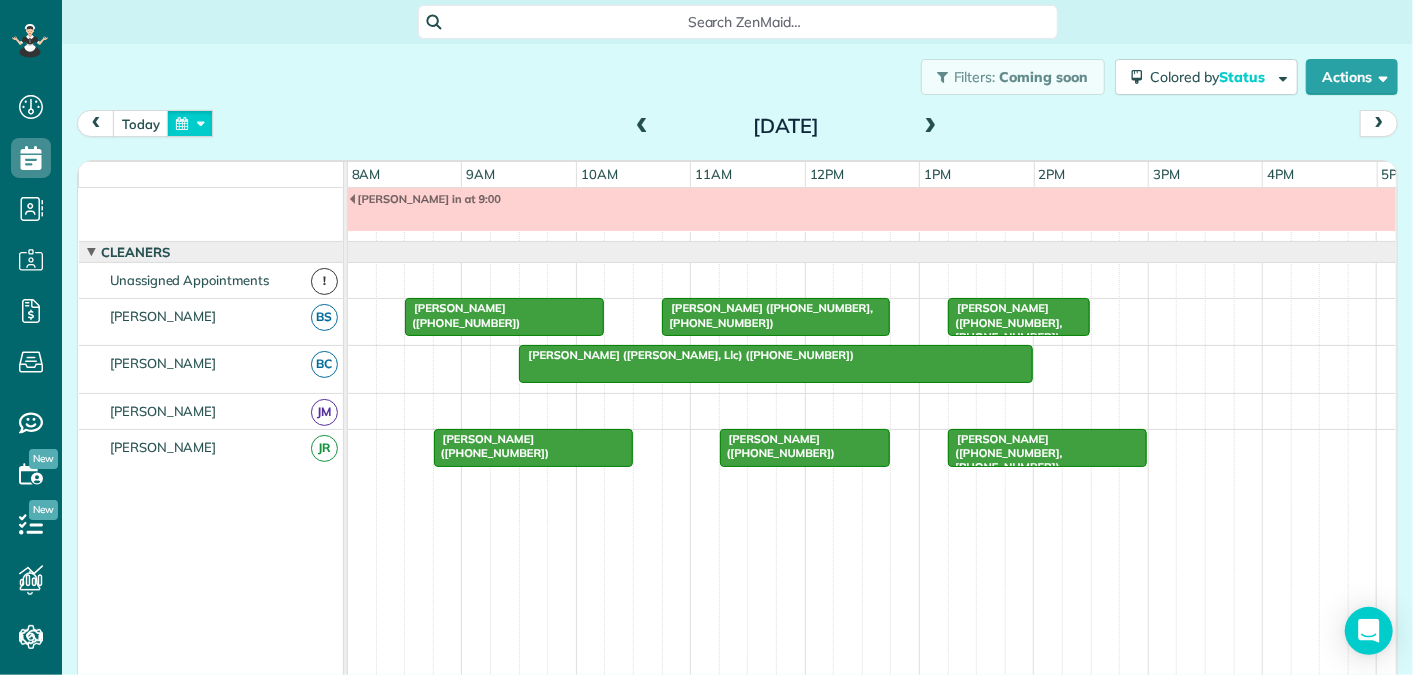 click at bounding box center (190, 123) 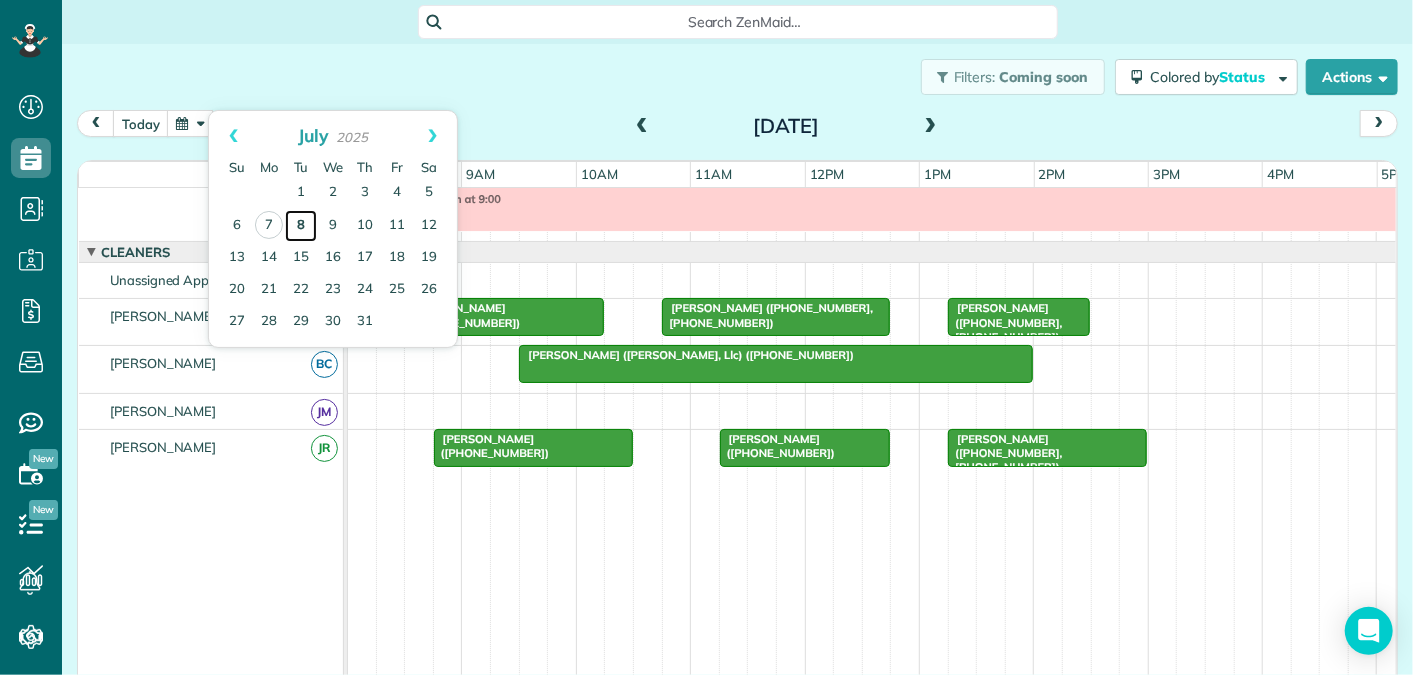 click on "8" at bounding box center (301, 226) 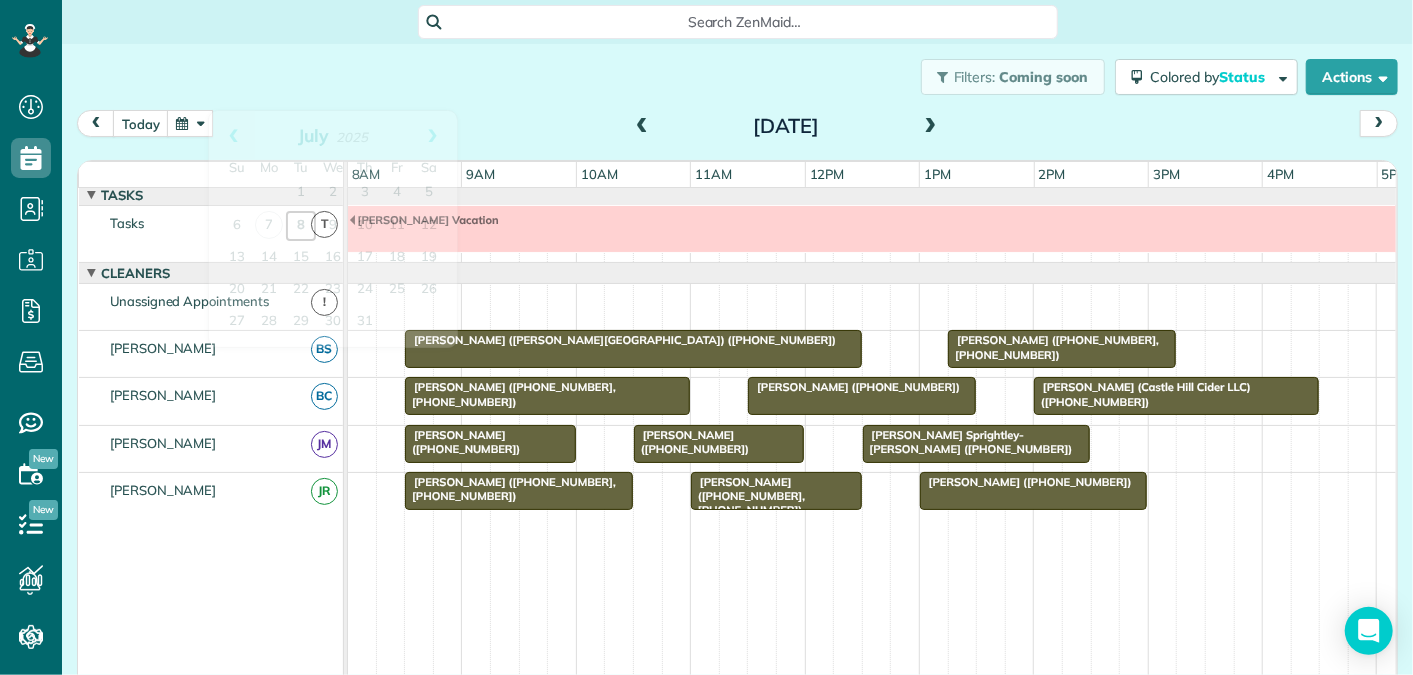 scroll, scrollTop: 24, scrollLeft: 0, axis: vertical 